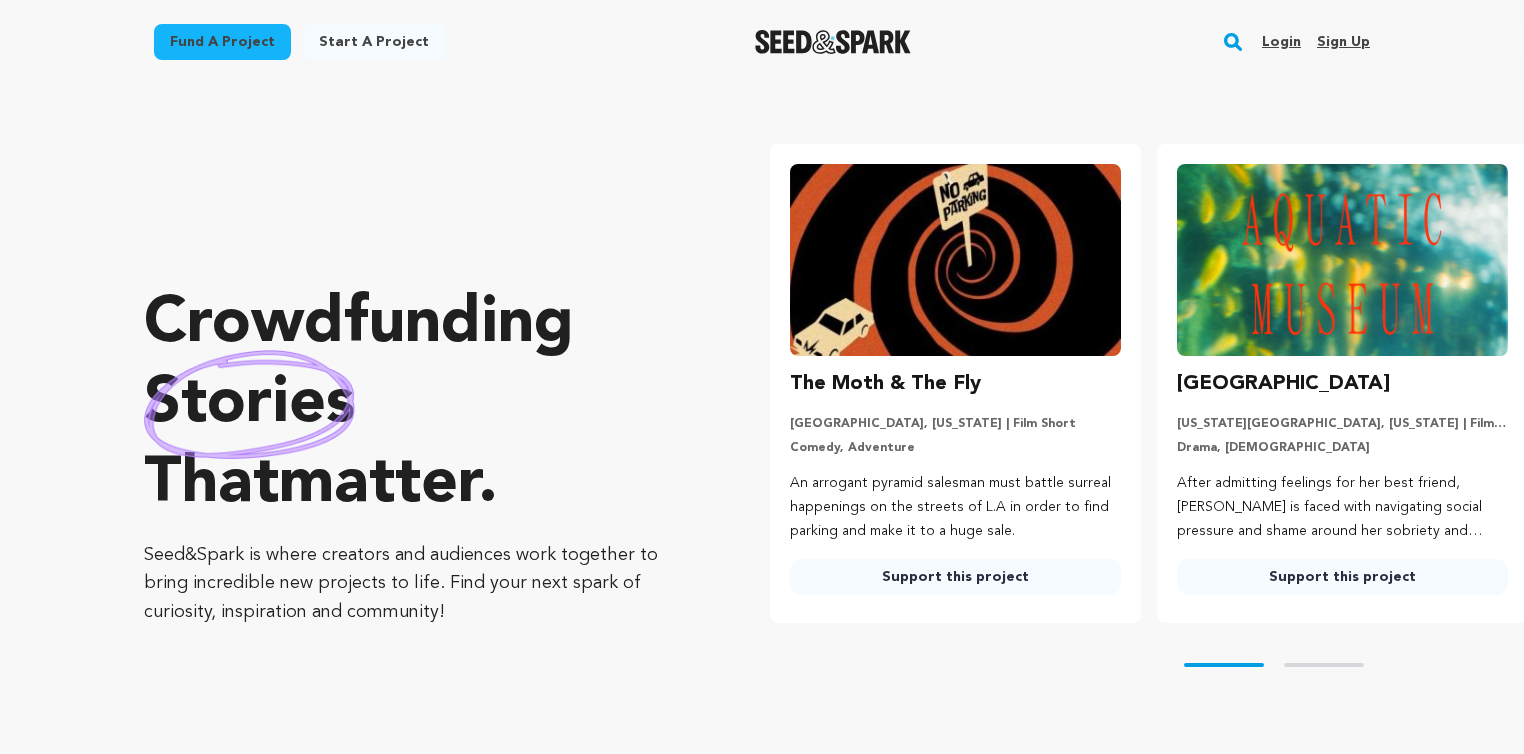 scroll, scrollTop: 0, scrollLeft: 0, axis: both 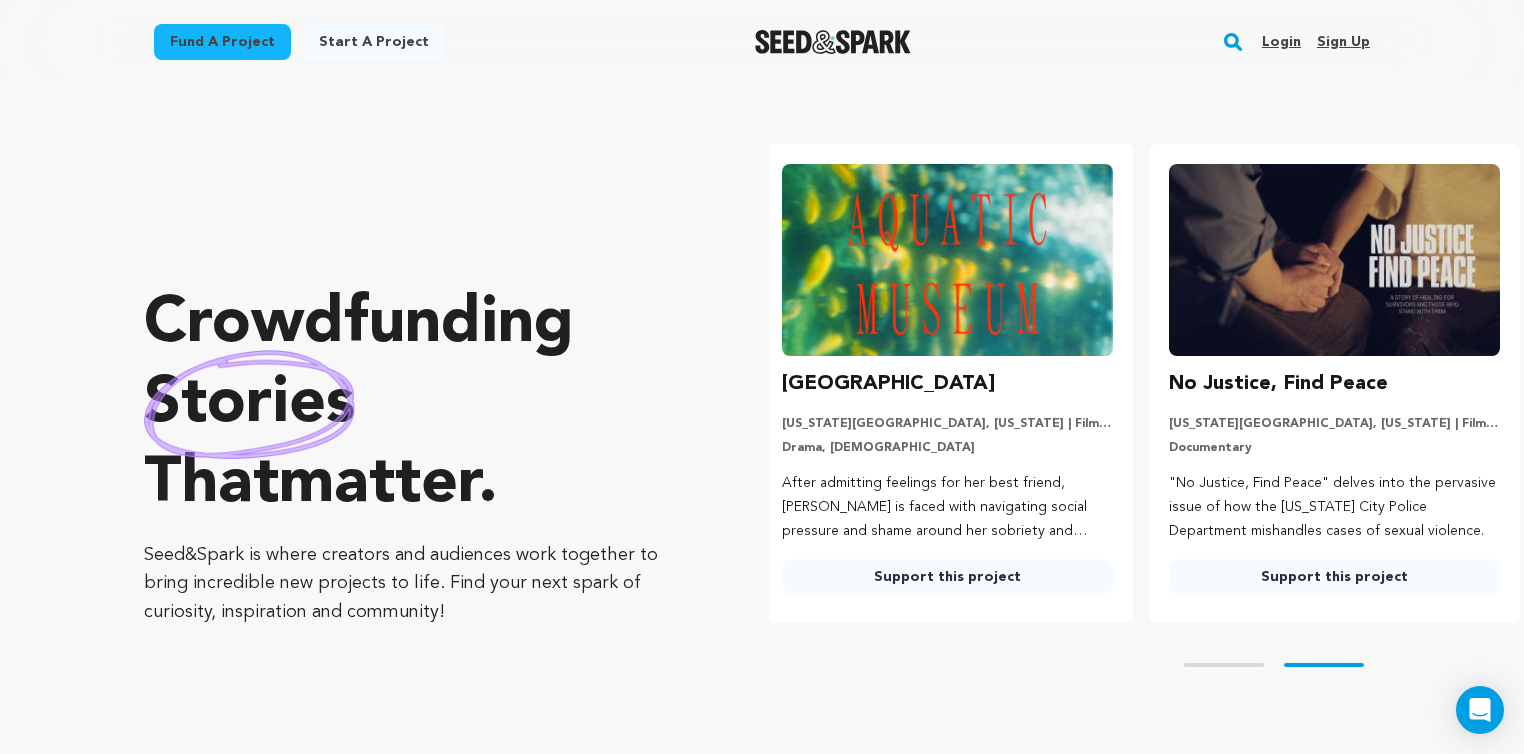 click on "Login" at bounding box center (1281, 42) 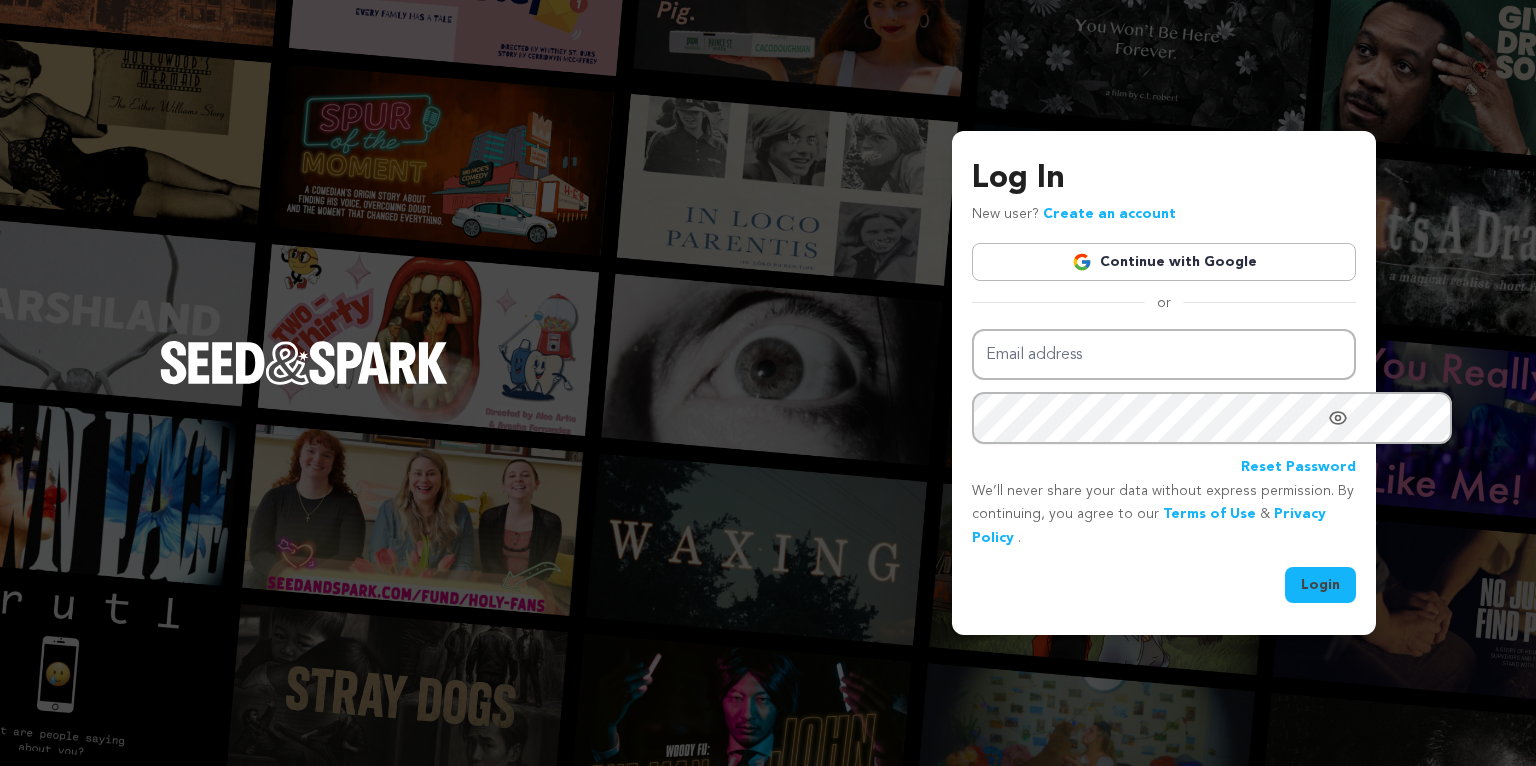 scroll, scrollTop: 0, scrollLeft: 0, axis: both 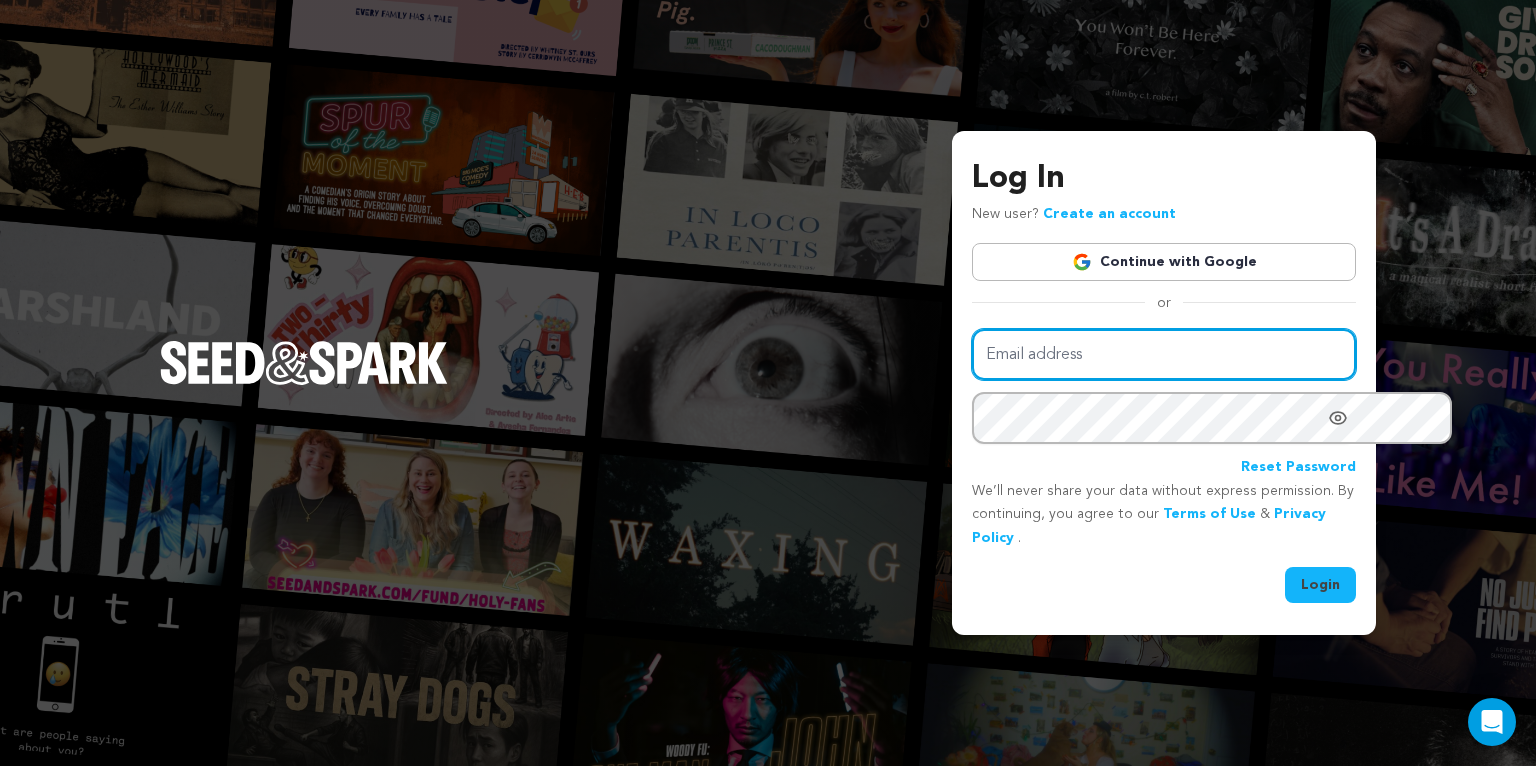type on "info.panvideo@gmail.com" 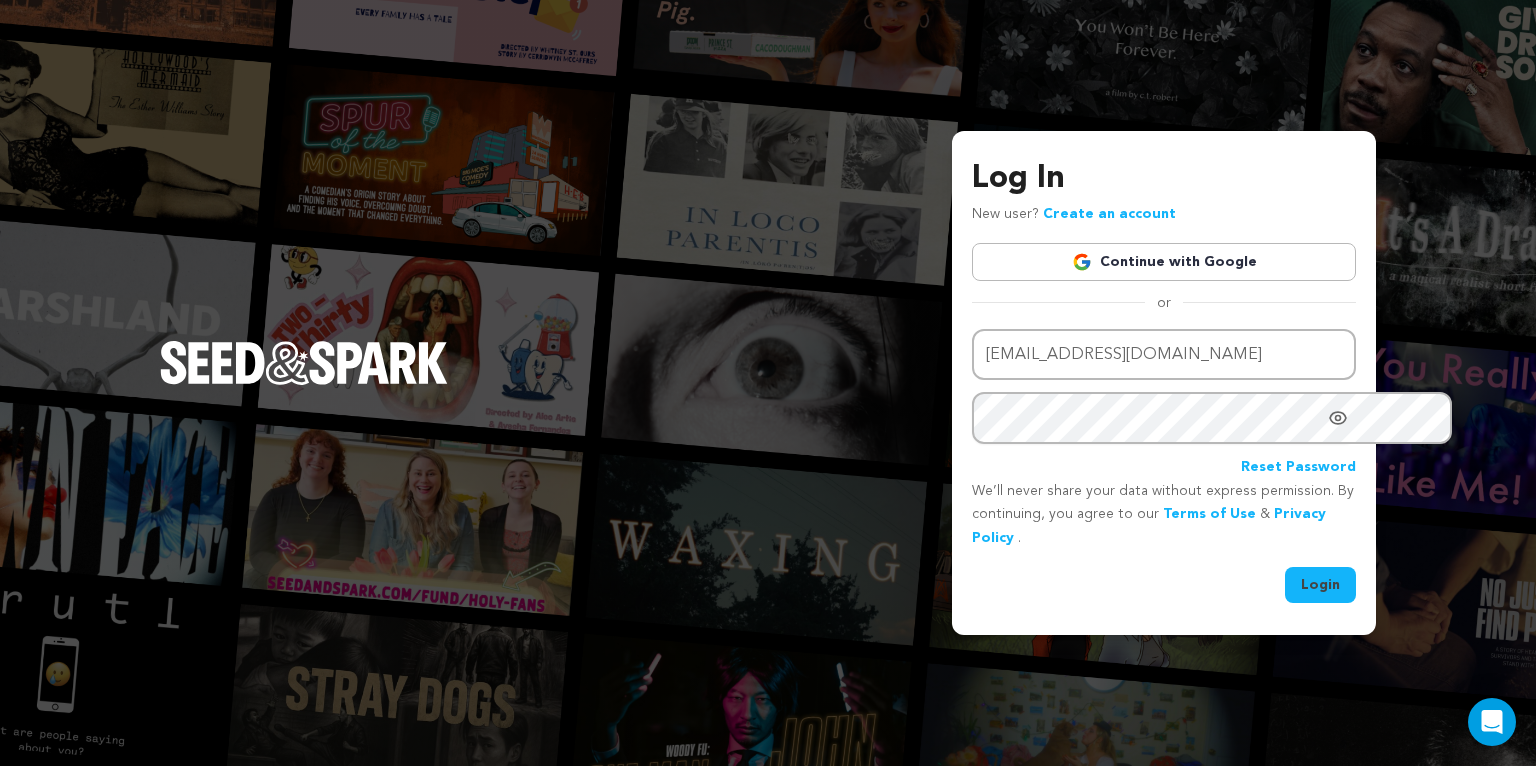 click on "Login" at bounding box center (1320, 585) 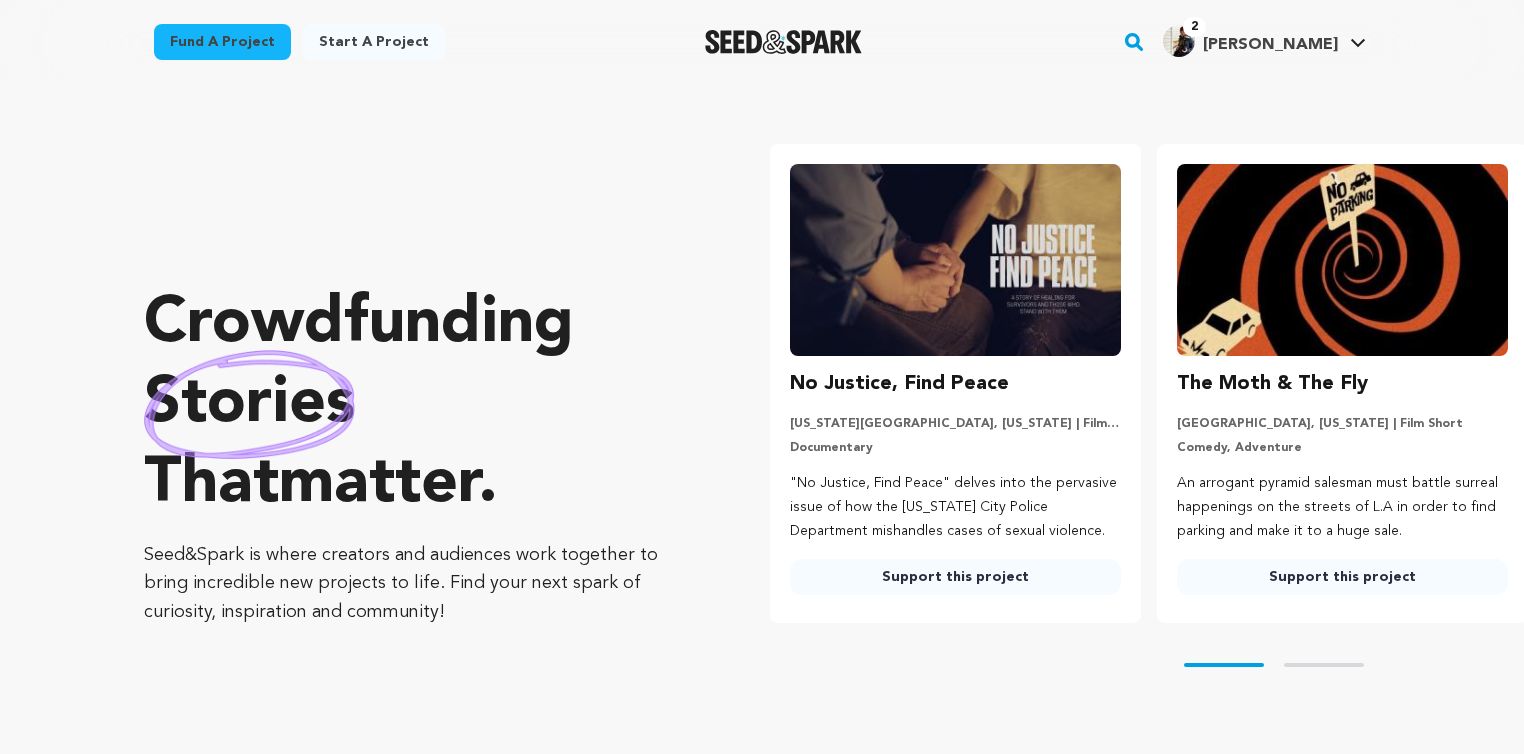 scroll, scrollTop: 0, scrollLeft: 0, axis: both 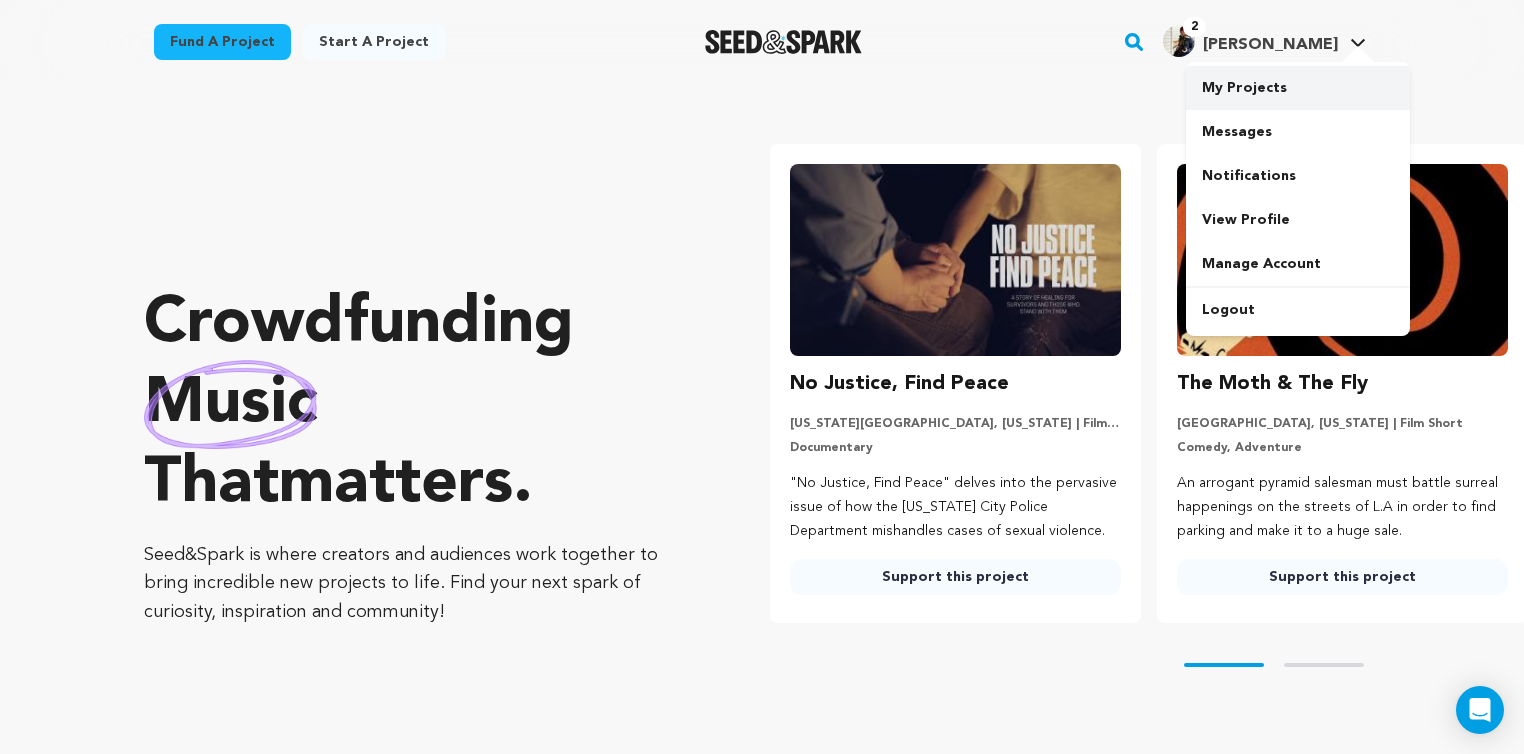 click on "My Projects" at bounding box center [1298, 88] 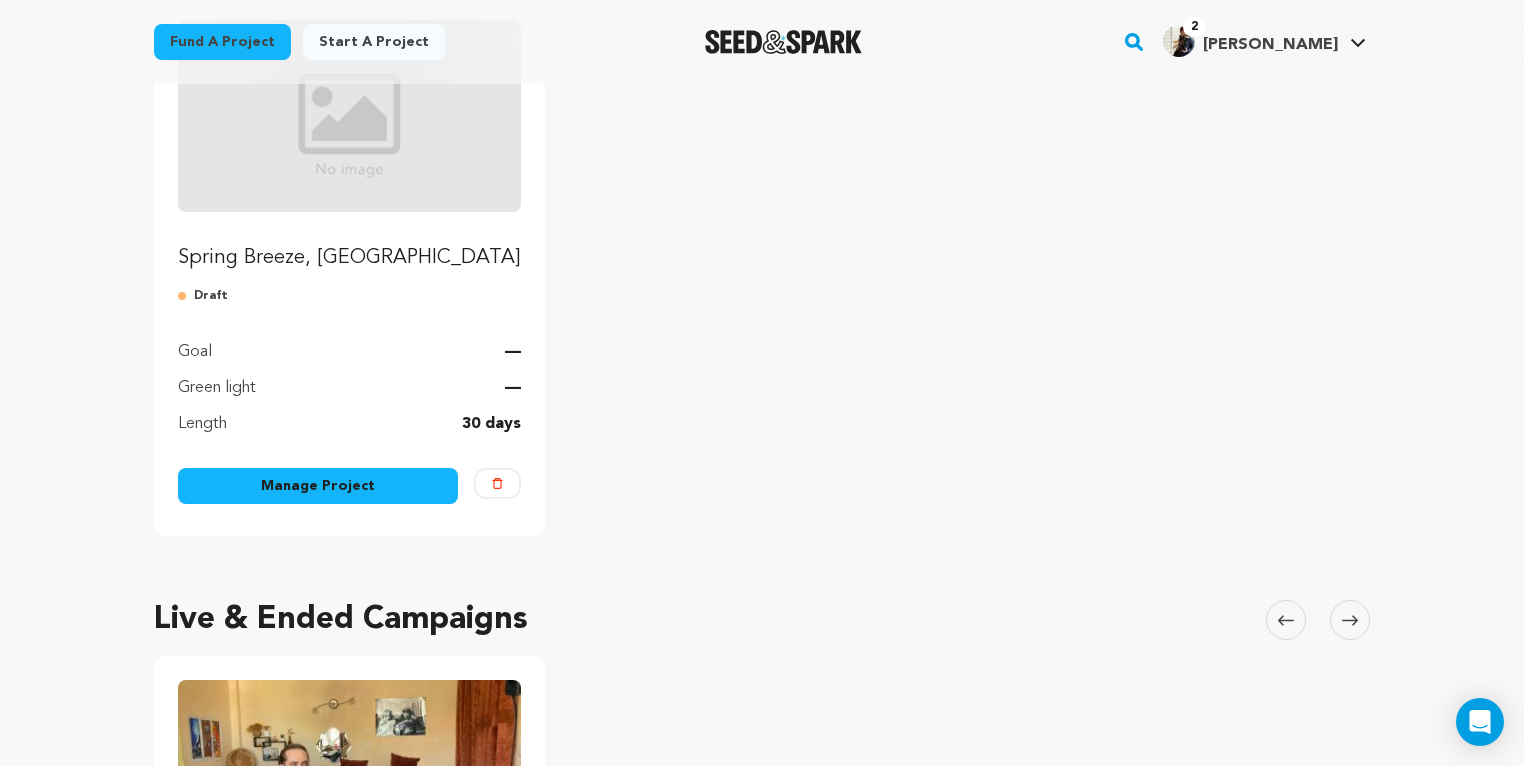 scroll, scrollTop: 298, scrollLeft: 0, axis: vertical 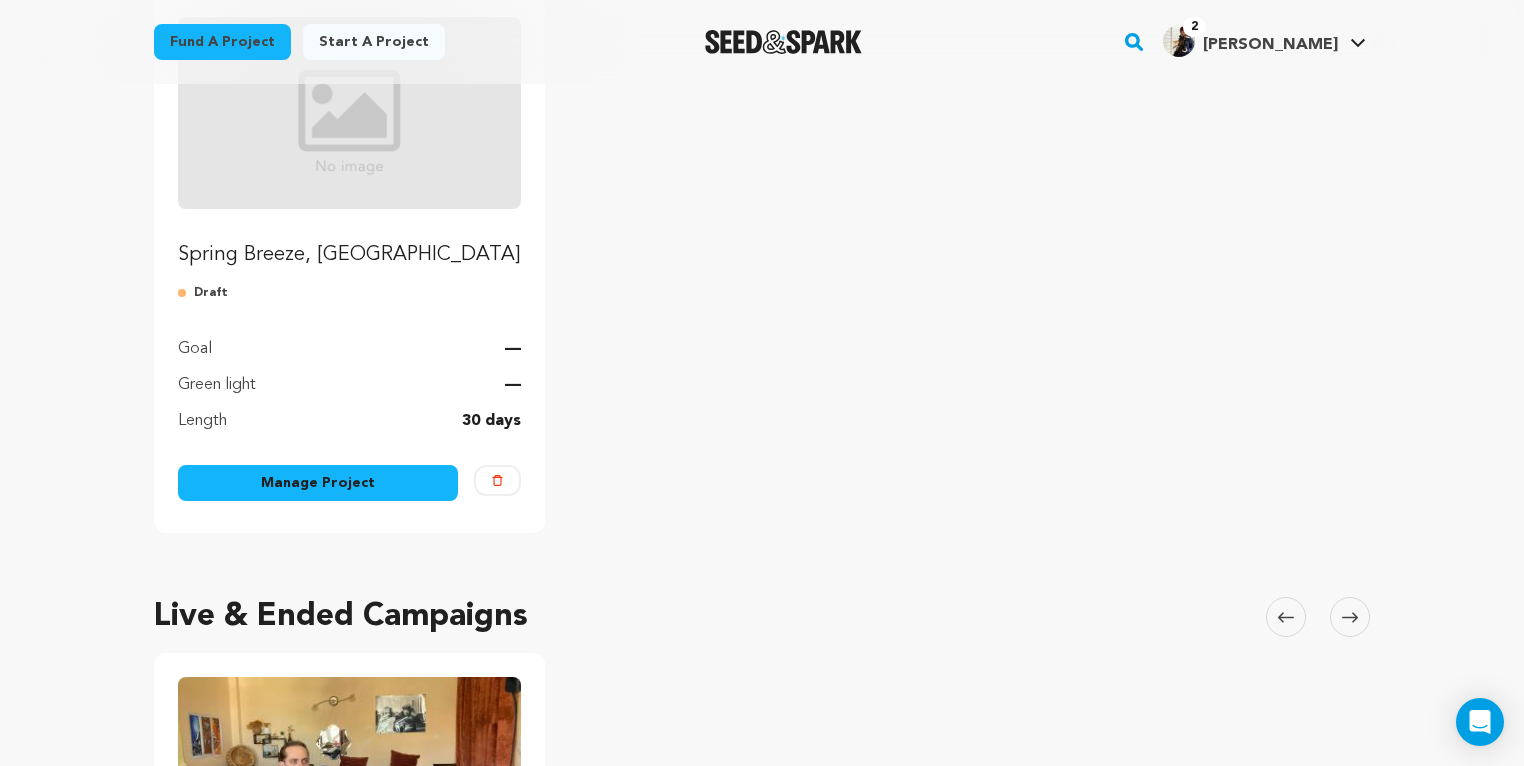 click on "Manage Project" at bounding box center (318, 483) 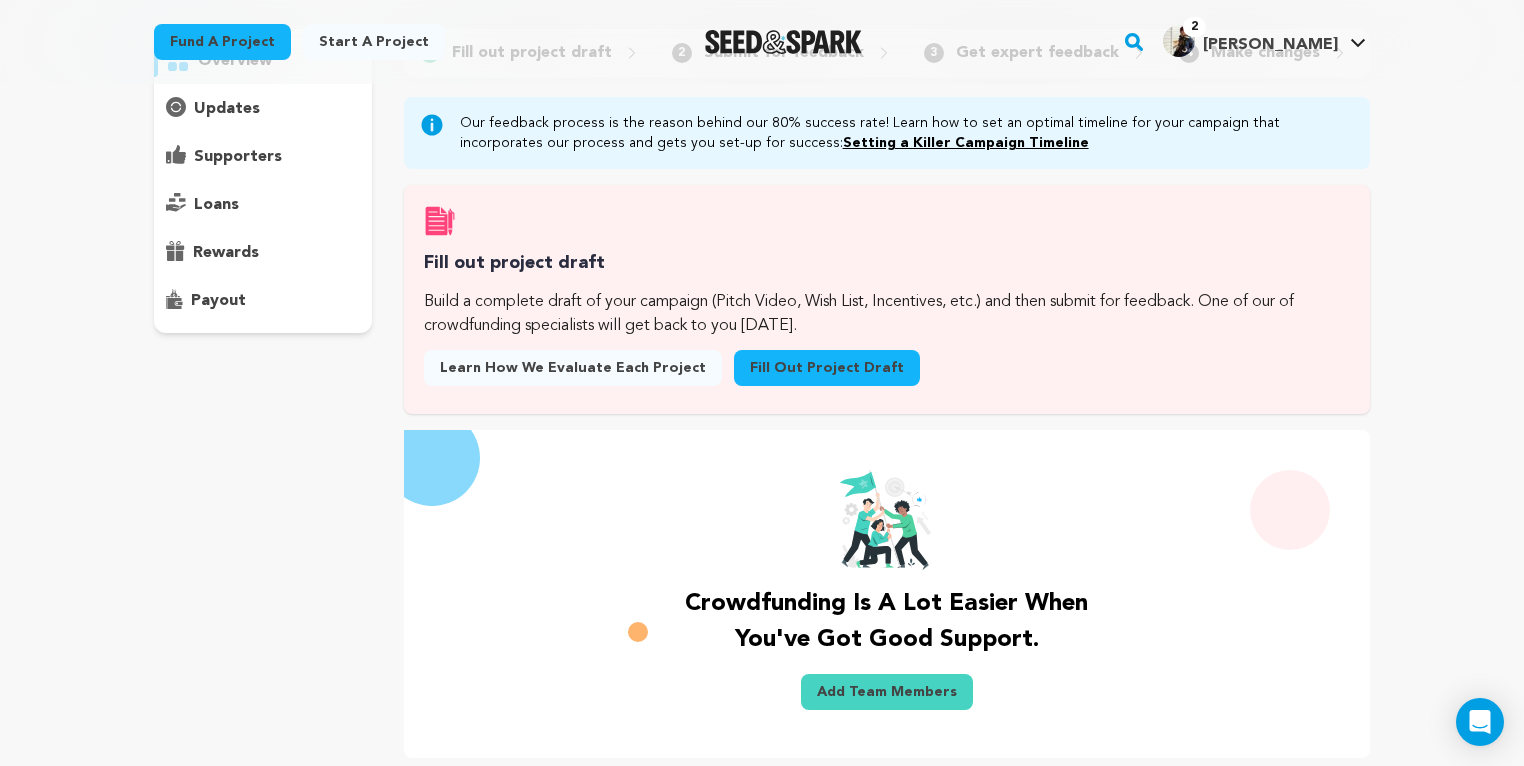 scroll, scrollTop: 181, scrollLeft: 0, axis: vertical 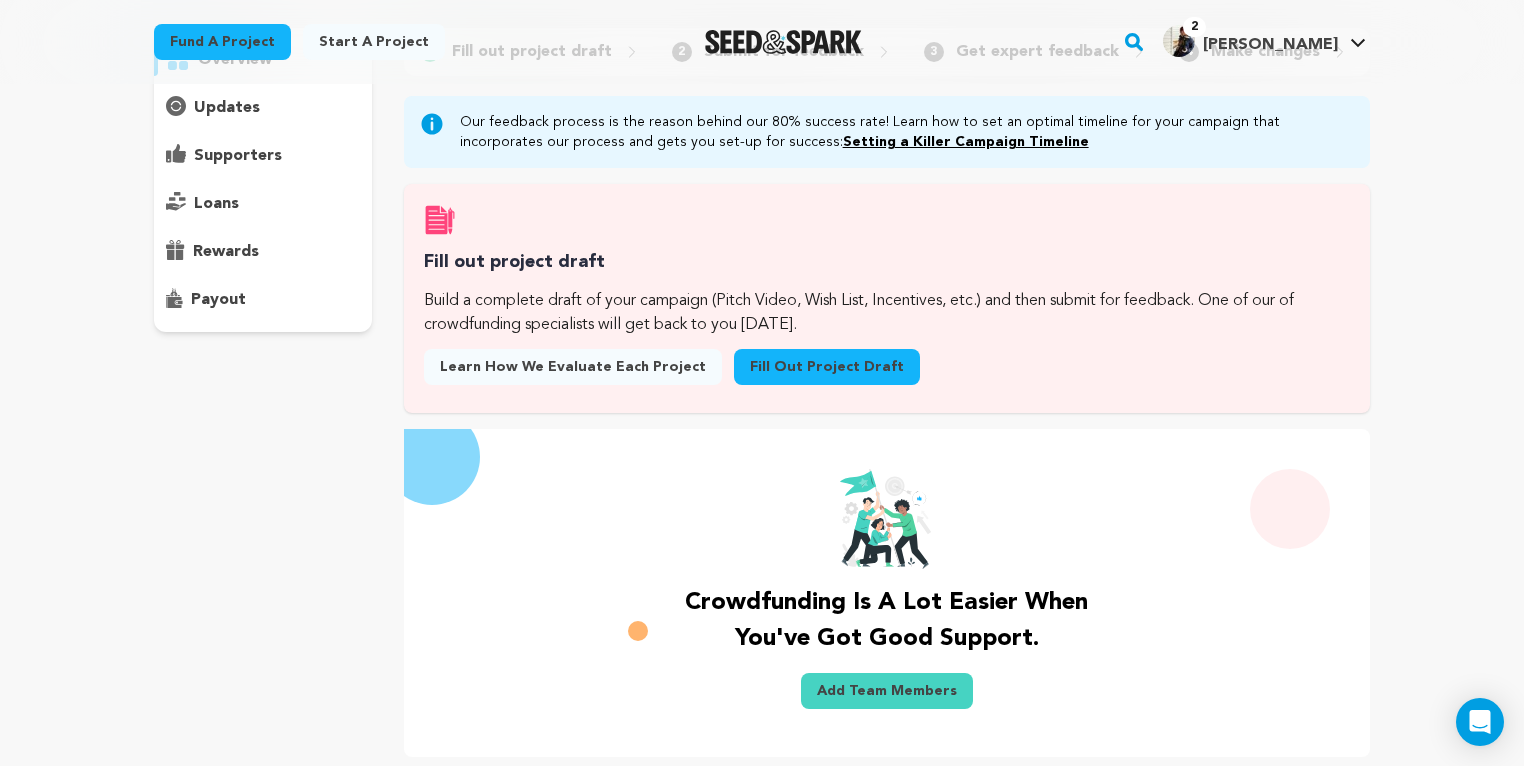 click on "Fill out project draft" at bounding box center [827, 367] 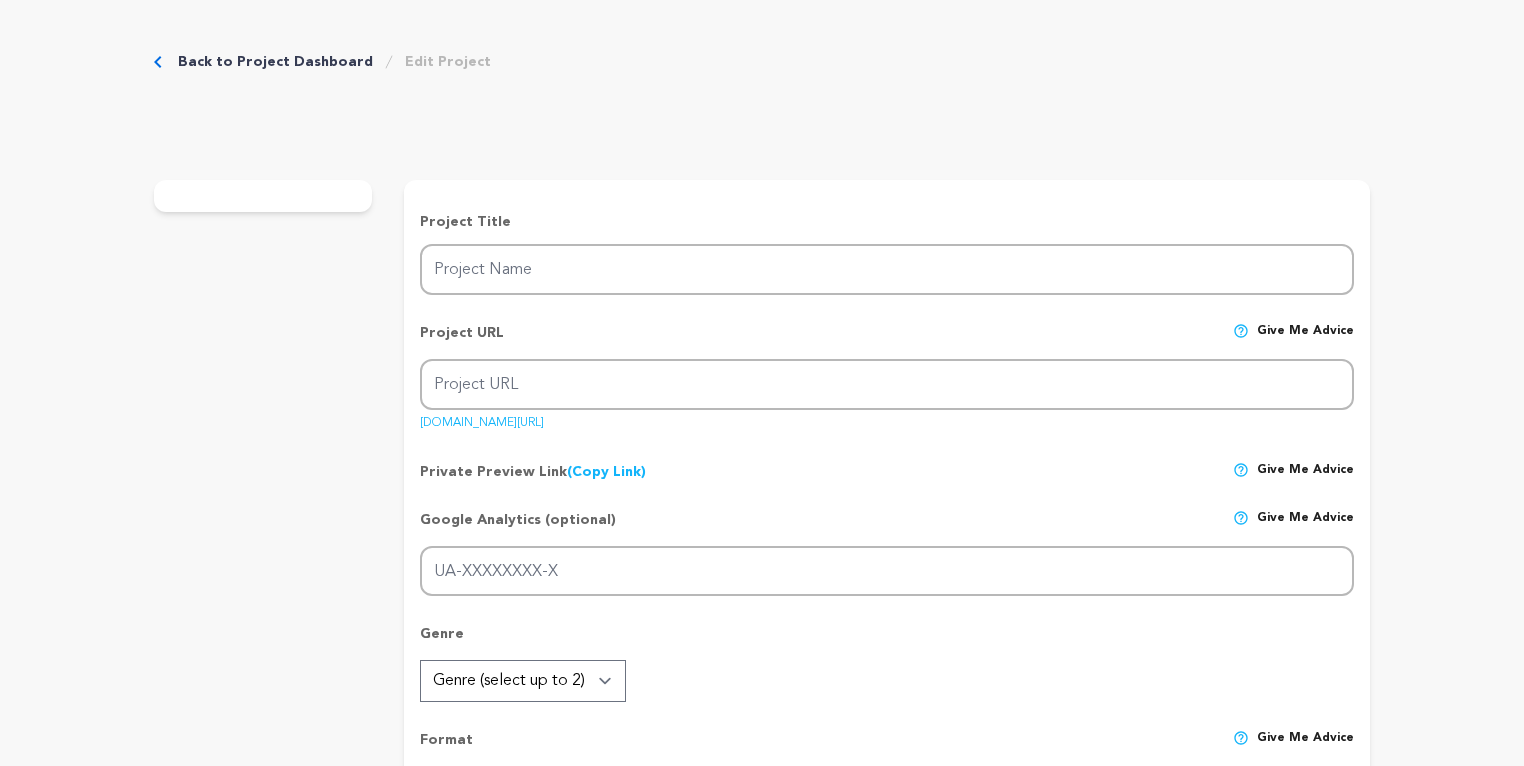 scroll, scrollTop: 0, scrollLeft: 0, axis: both 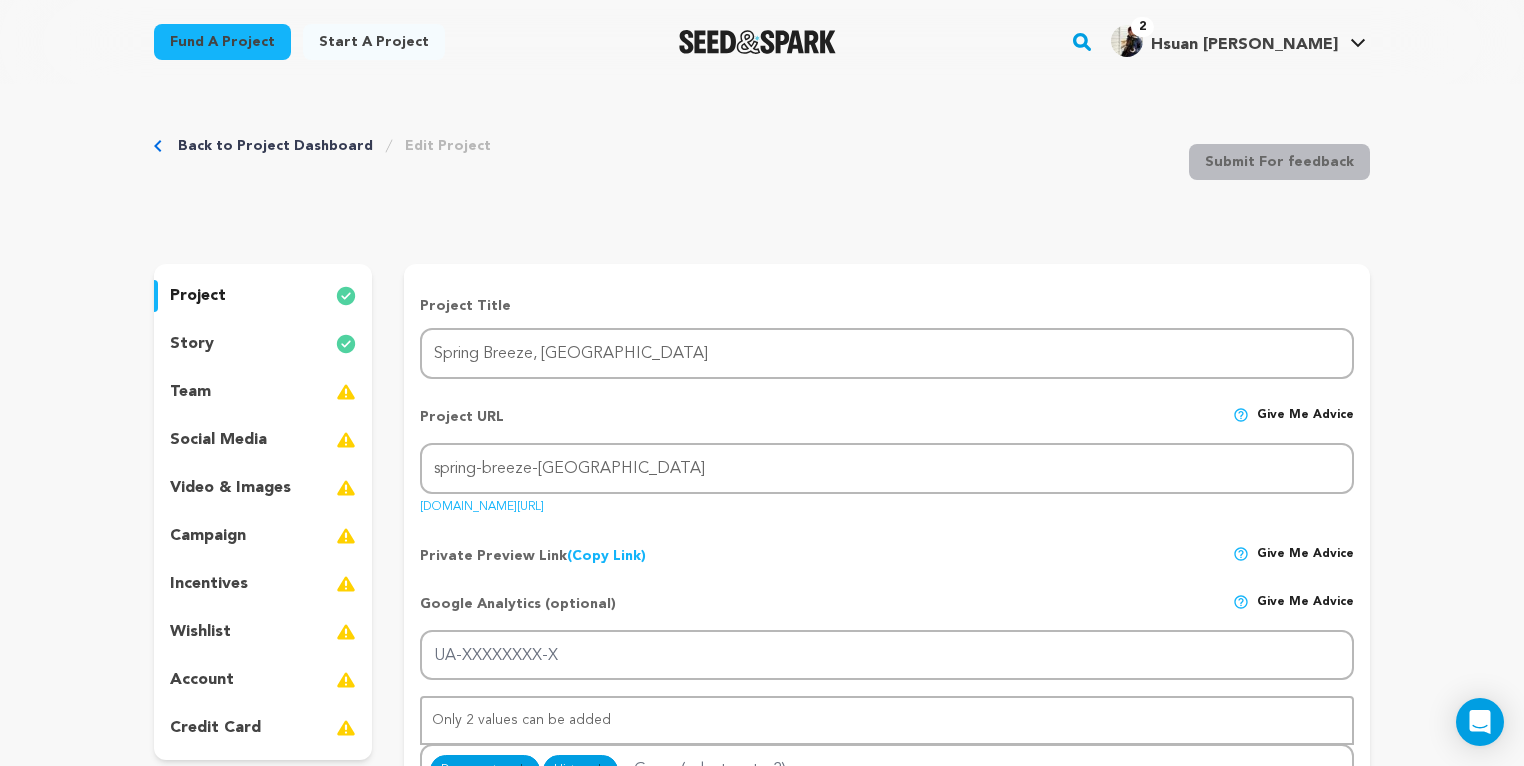 click on "Project URL
Give me advice" at bounding box center (887, 425) 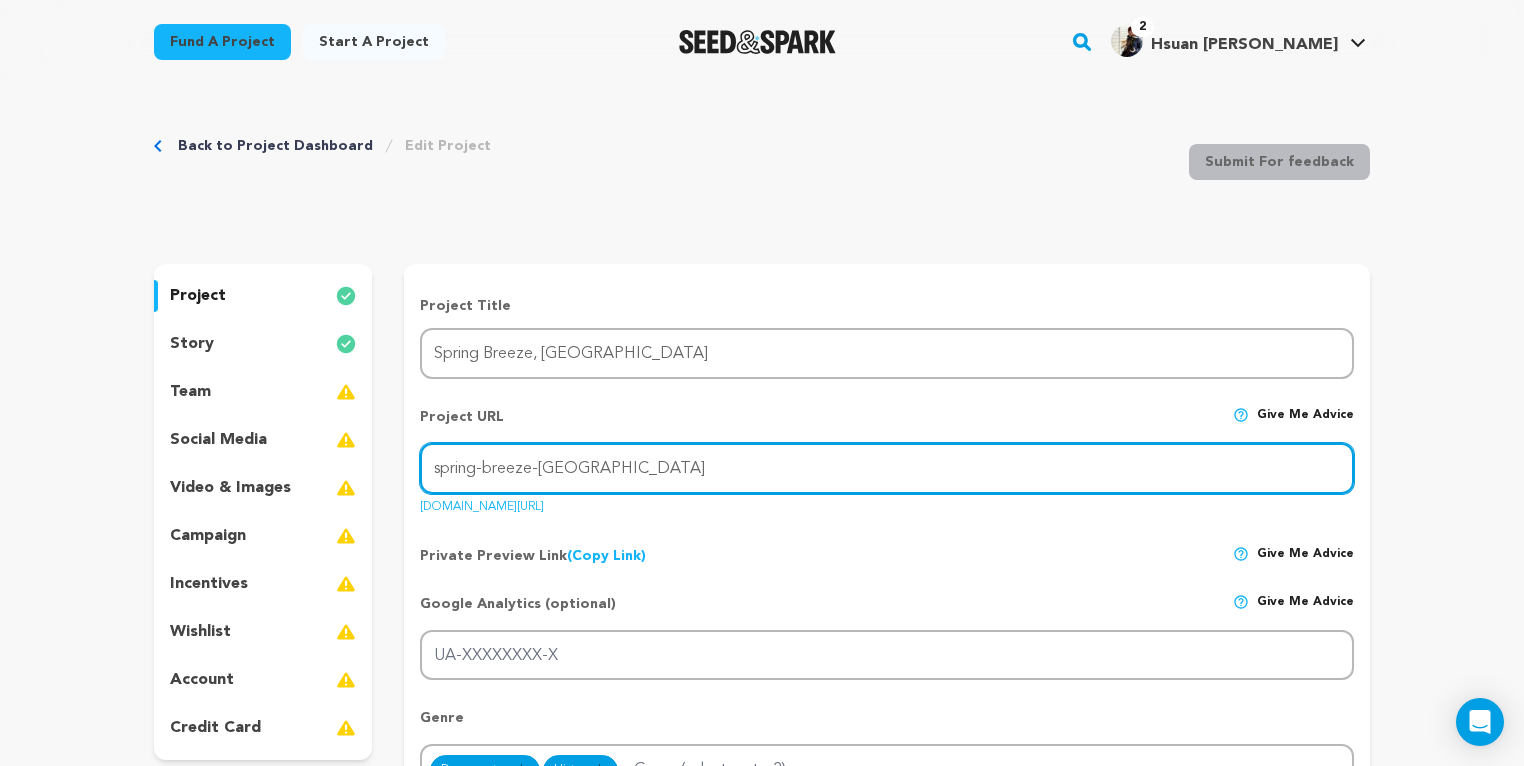 click on "spring-breeze-taiwan" at bounding box center [887, 468] 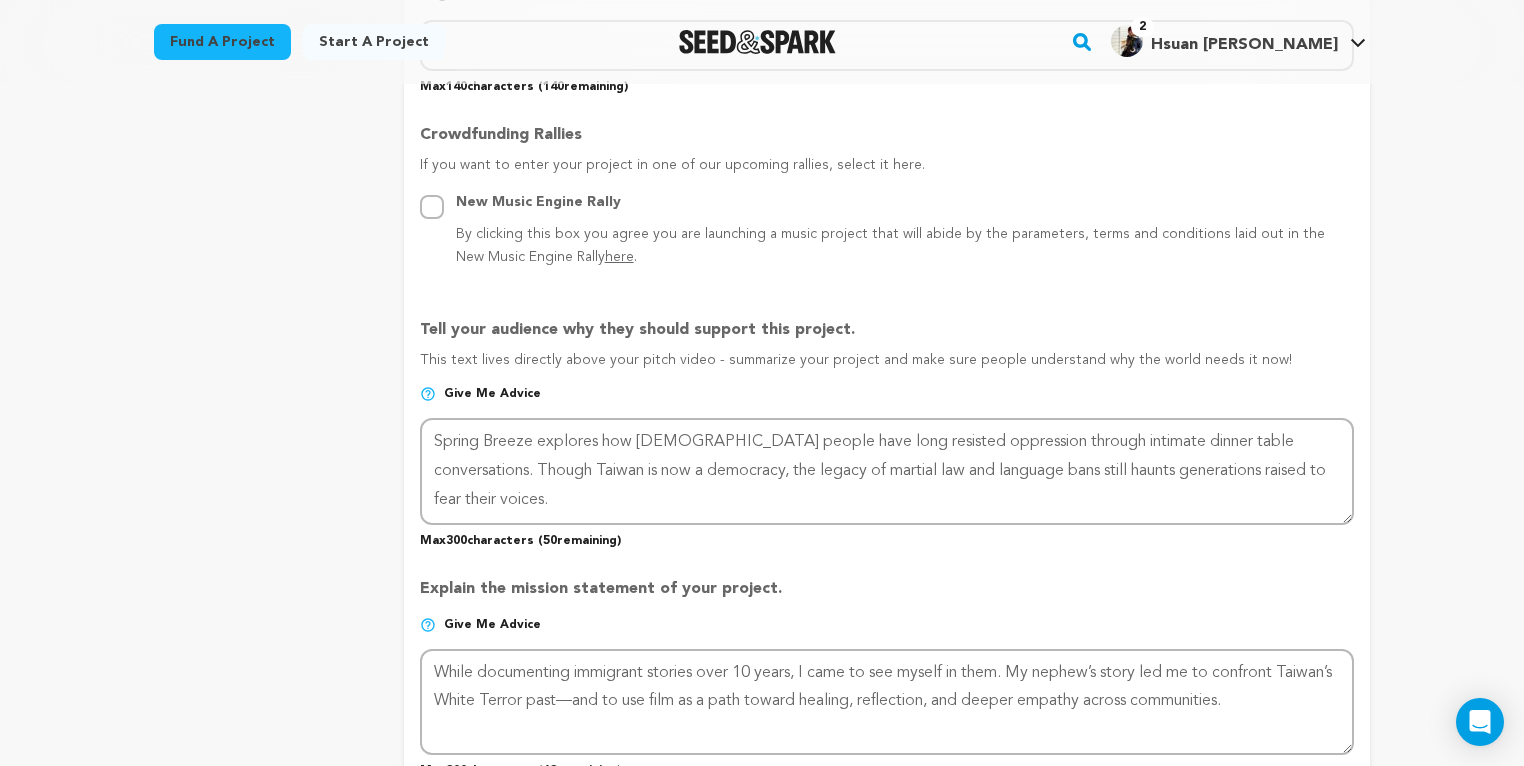 scroll, scrollTop: 1124, scrollLeft: 0, axis: vertical 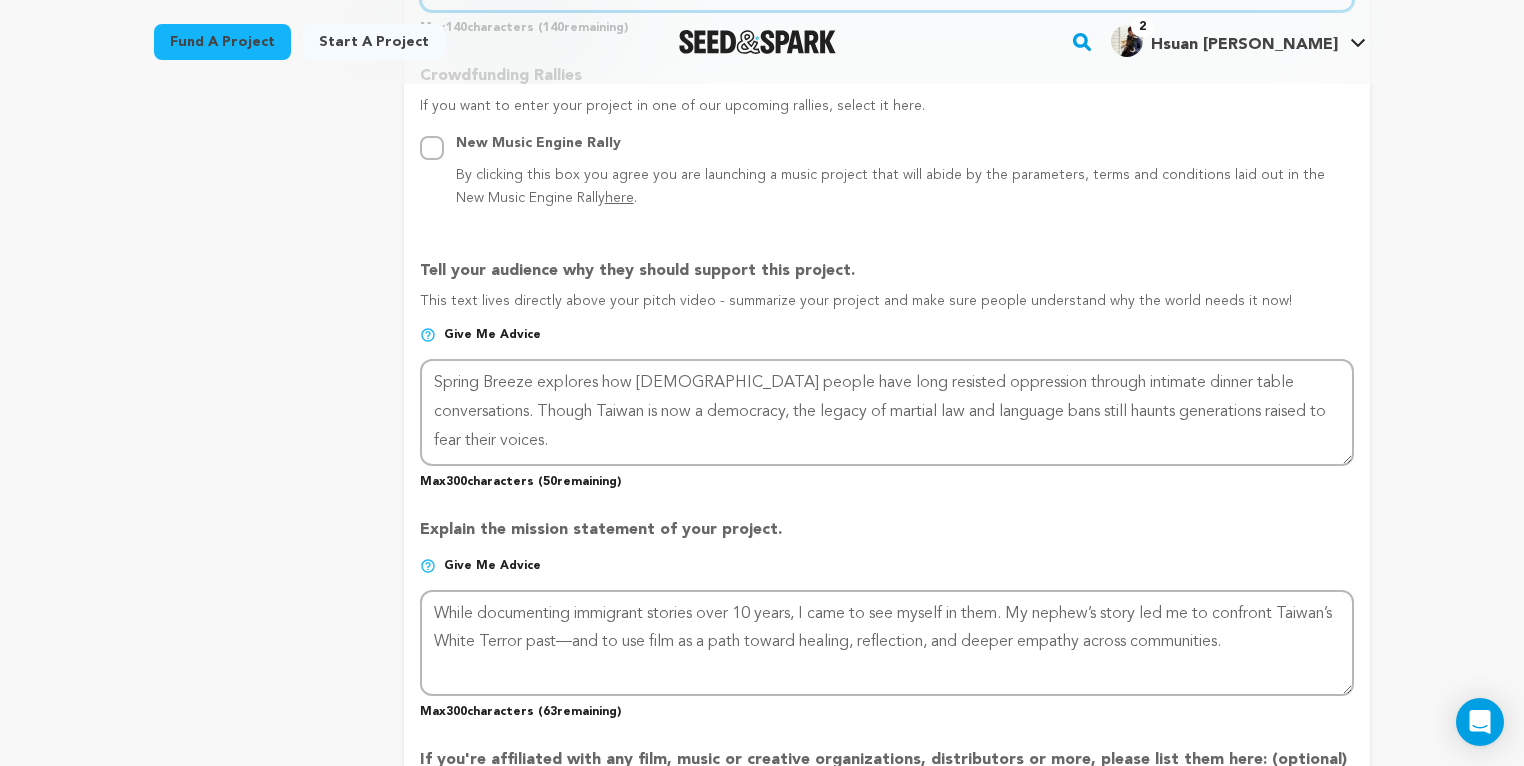 click at bounding box center (887, -14) 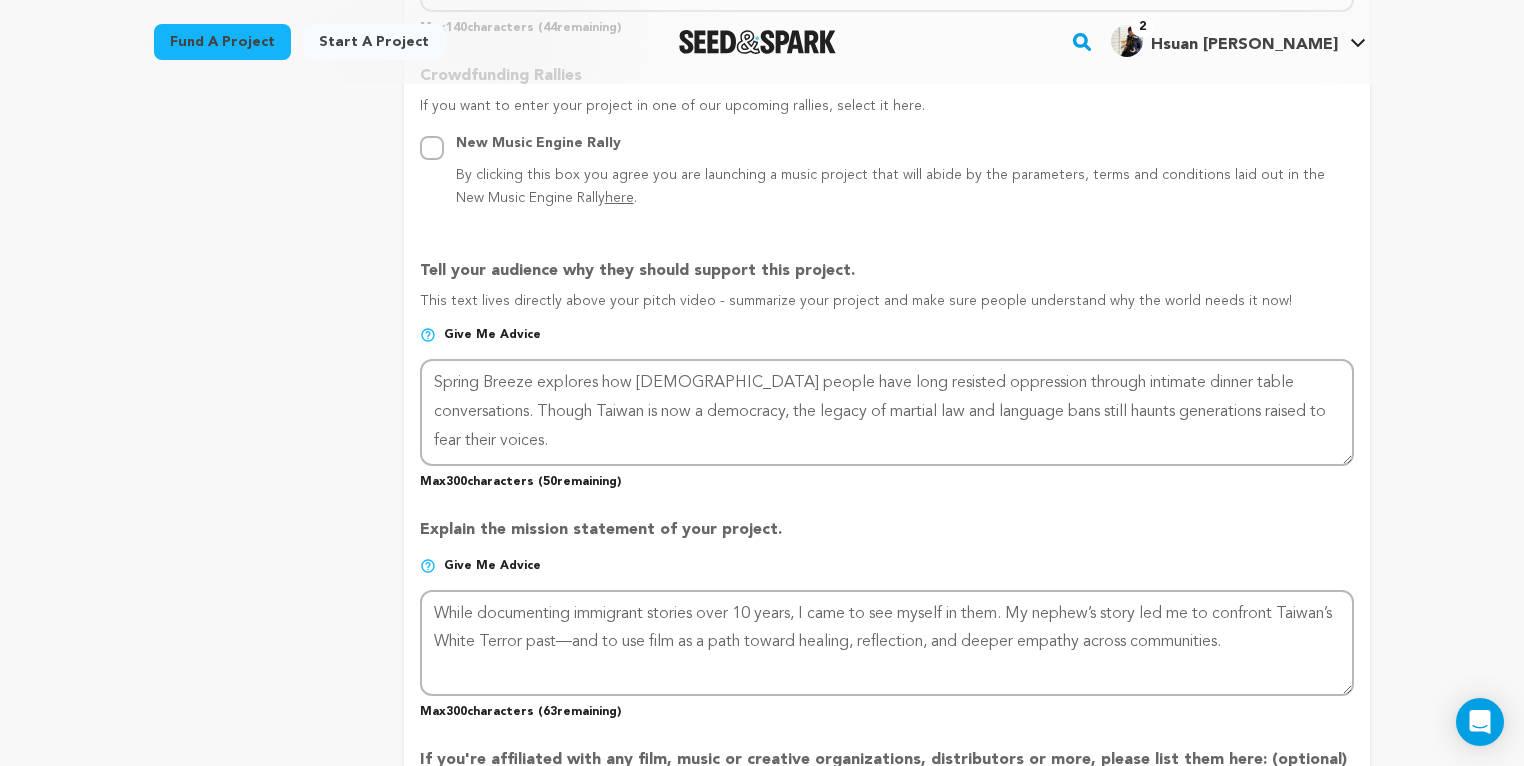 click on "Crowdfunding Rallies" at bounding box center (887, 80) 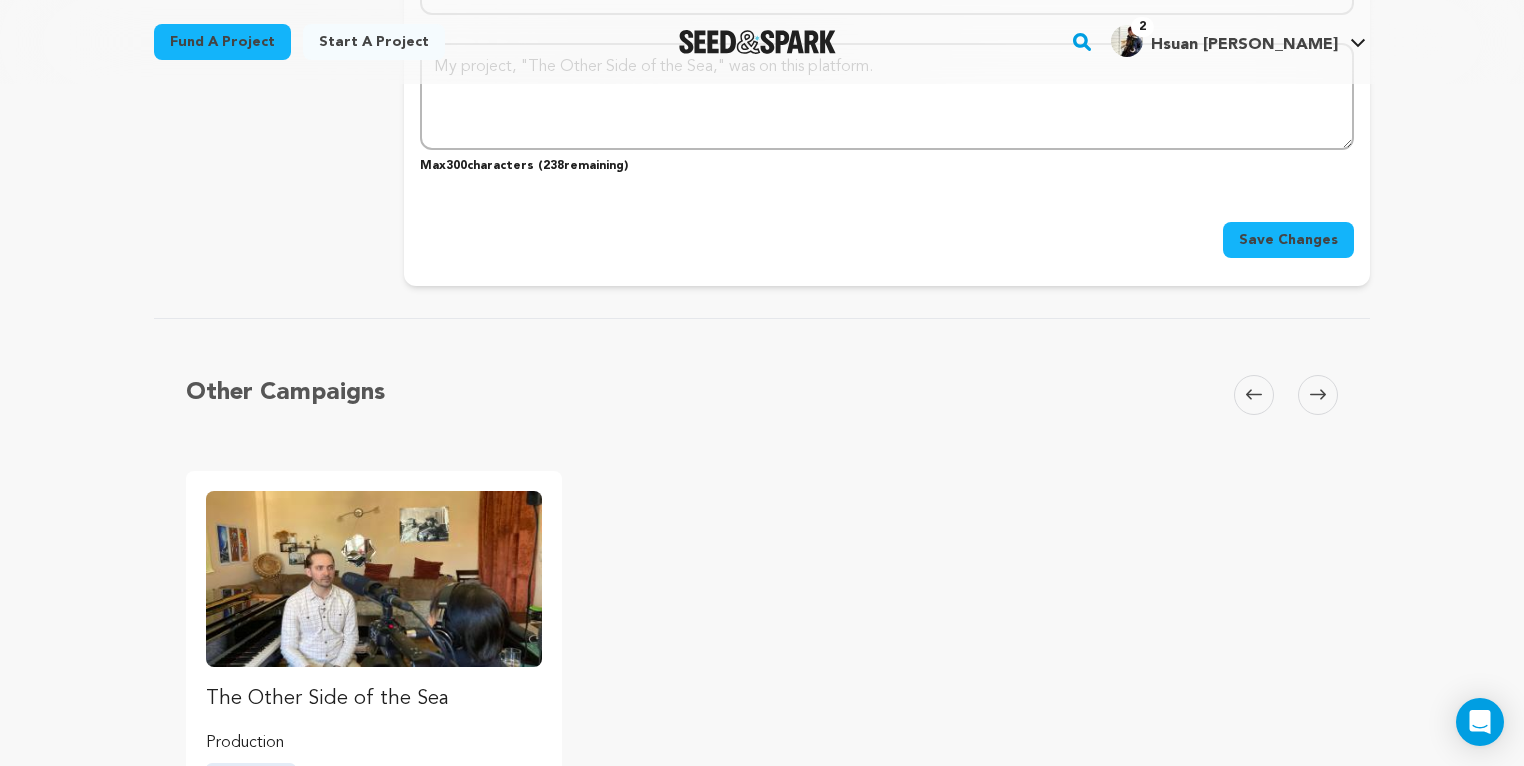 scroll, scrollTop: 2676, scrollLeft: 0, axis: vertical 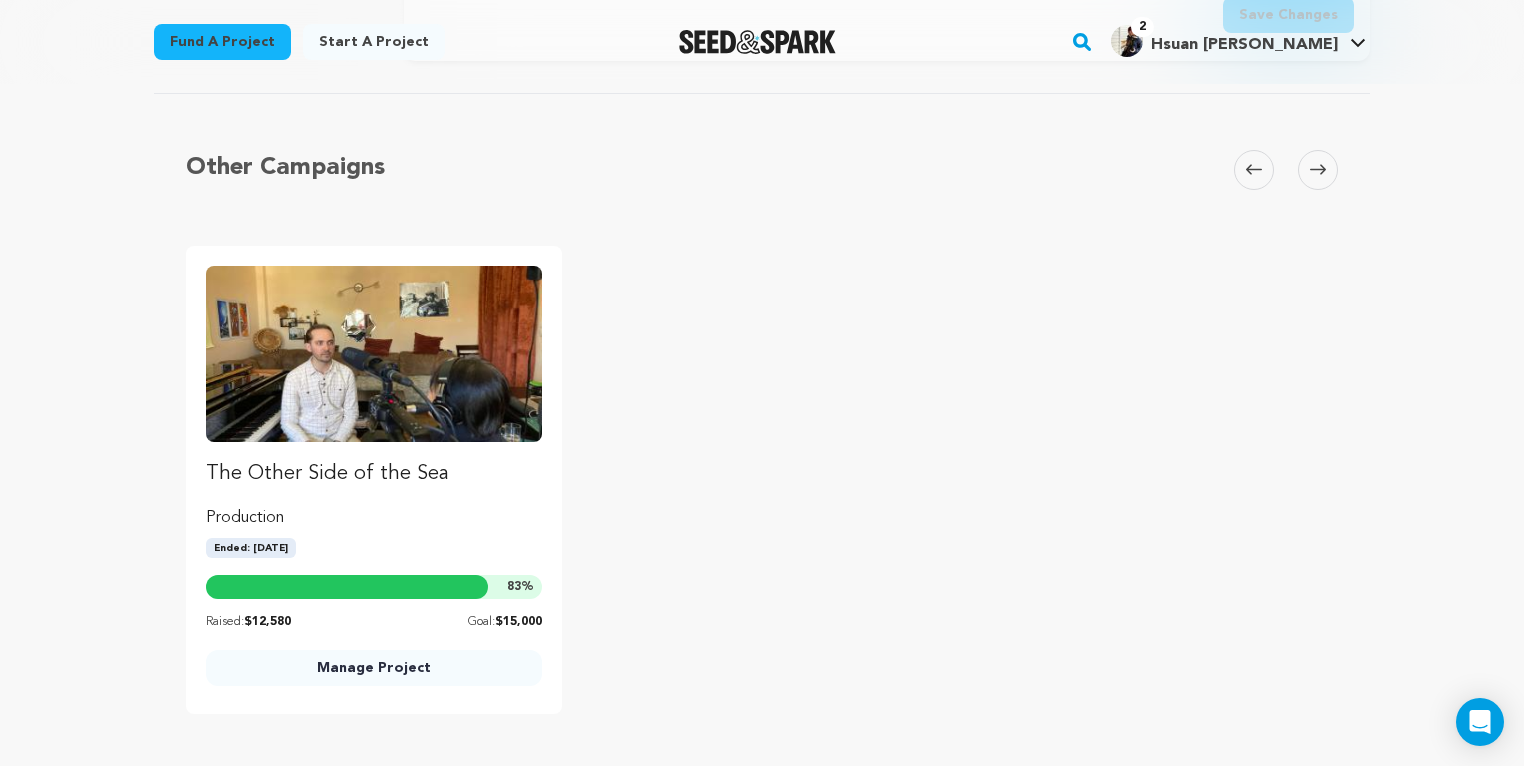 click on "Save Changes" at bounding box center (1288, 15) 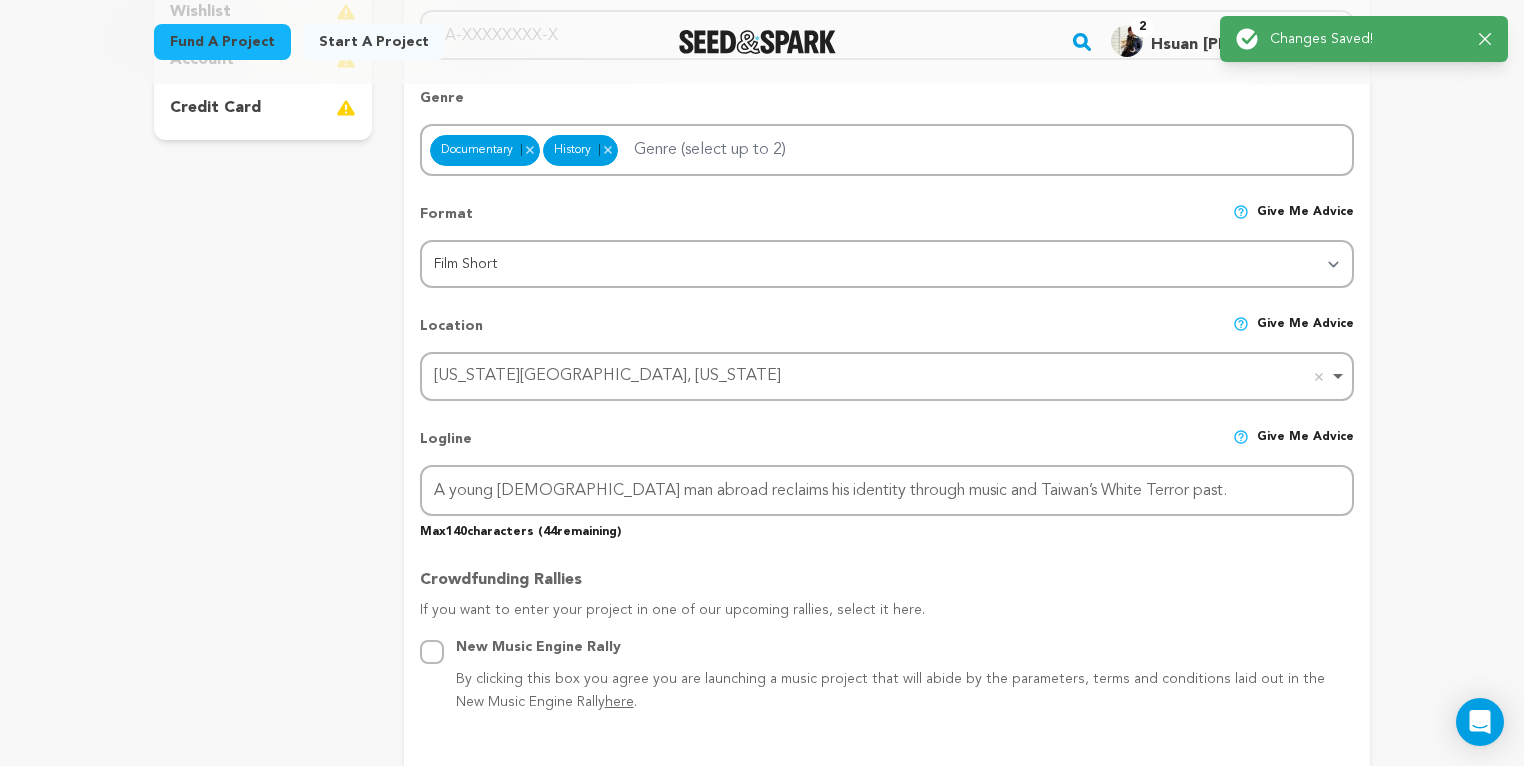 scroll, scrollTop: 0, scrollLeft: 0, axis: both 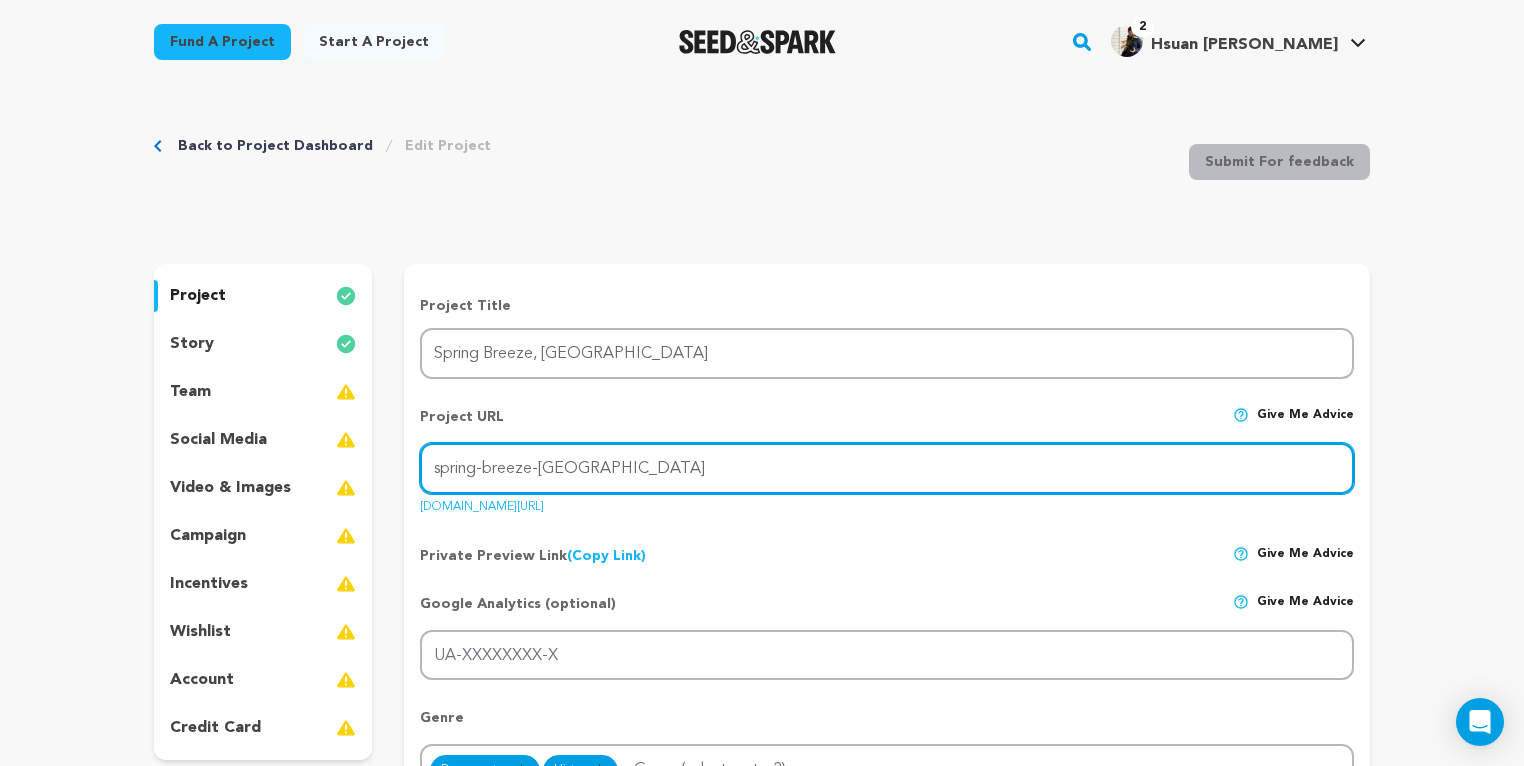 click on "spring-breeze-taiwan" at bounding box center (887, 468) 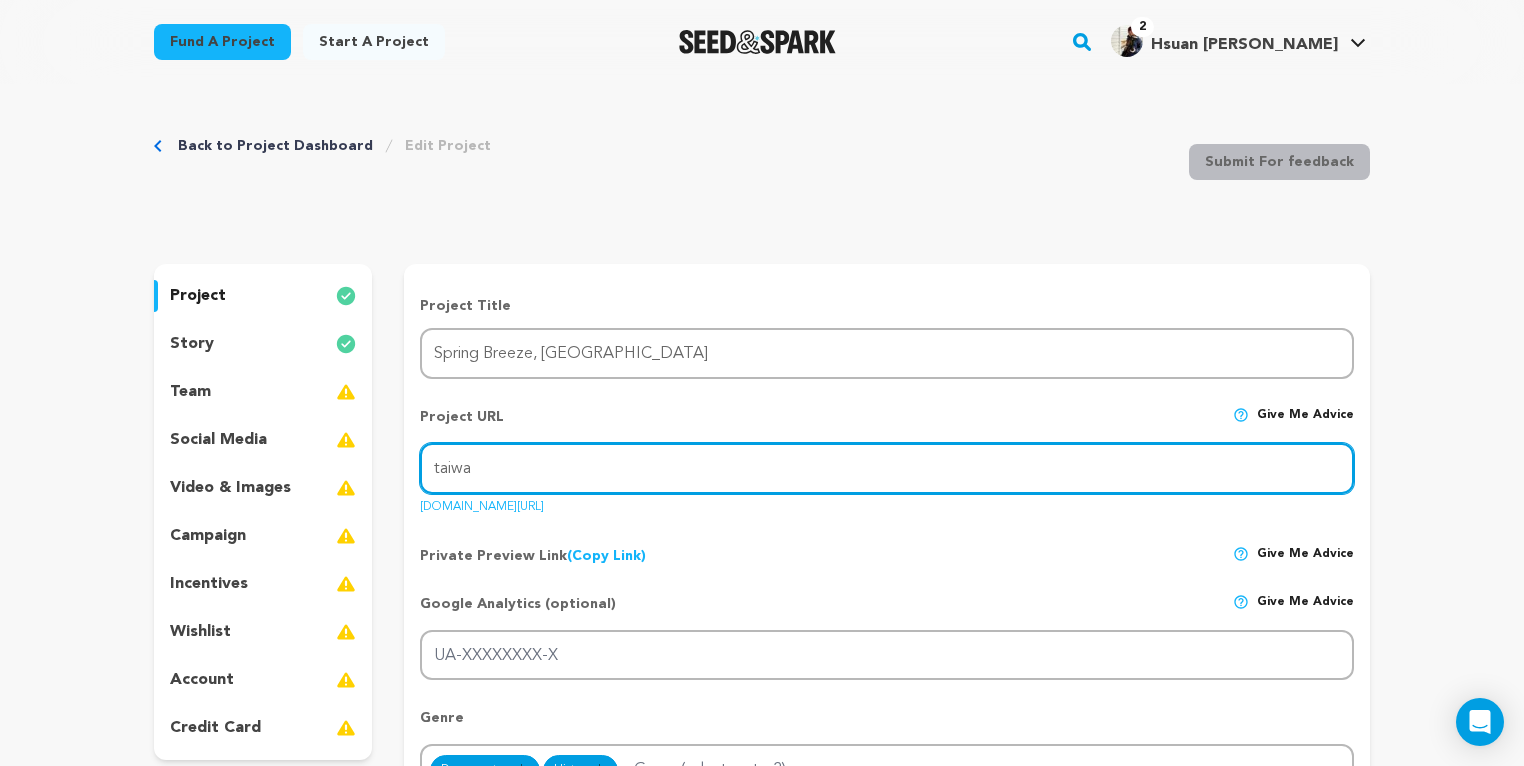 type on "taiwan-doc" 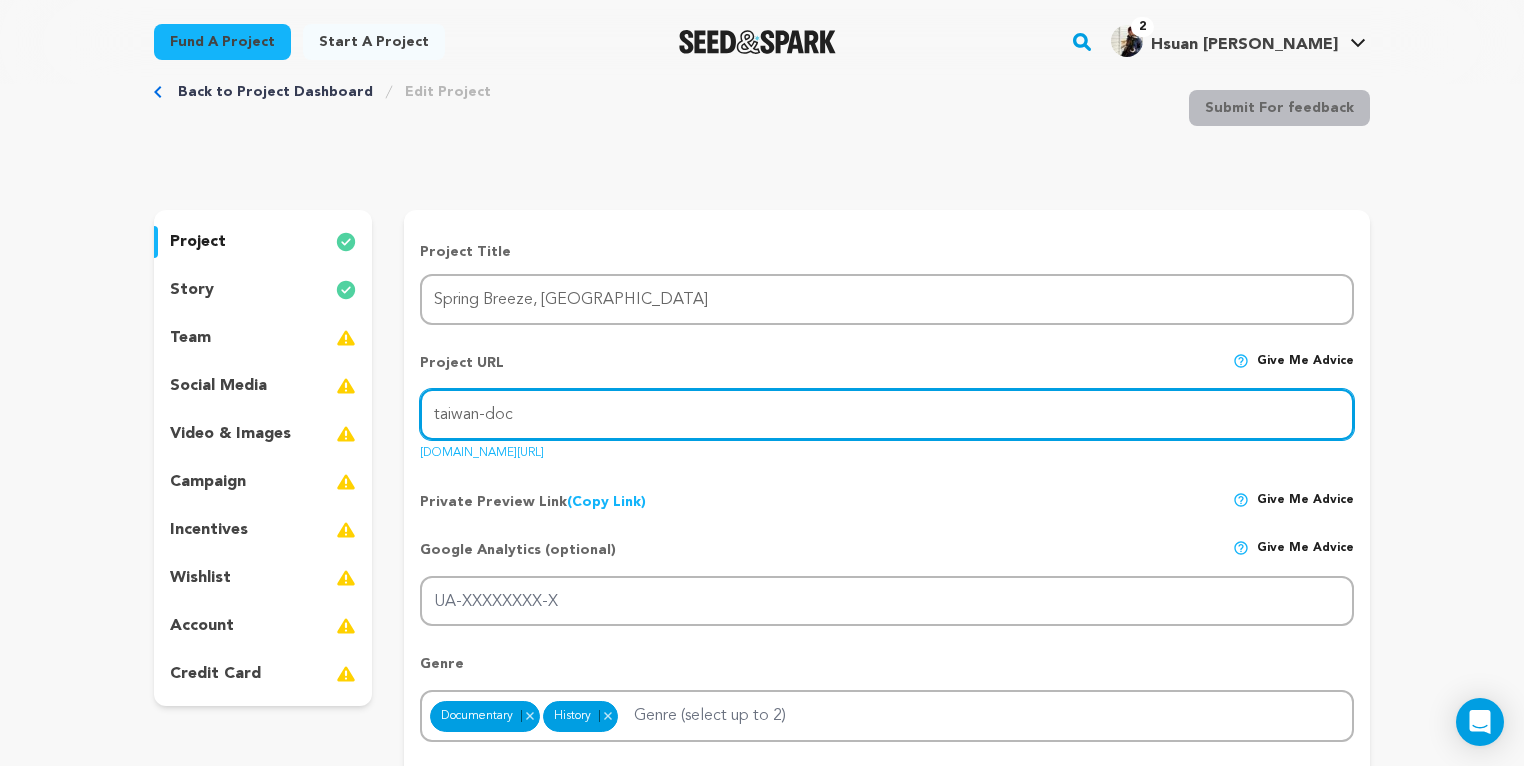 scroll, scrollTop: 57, scrollLeft: 0, axis: vertical 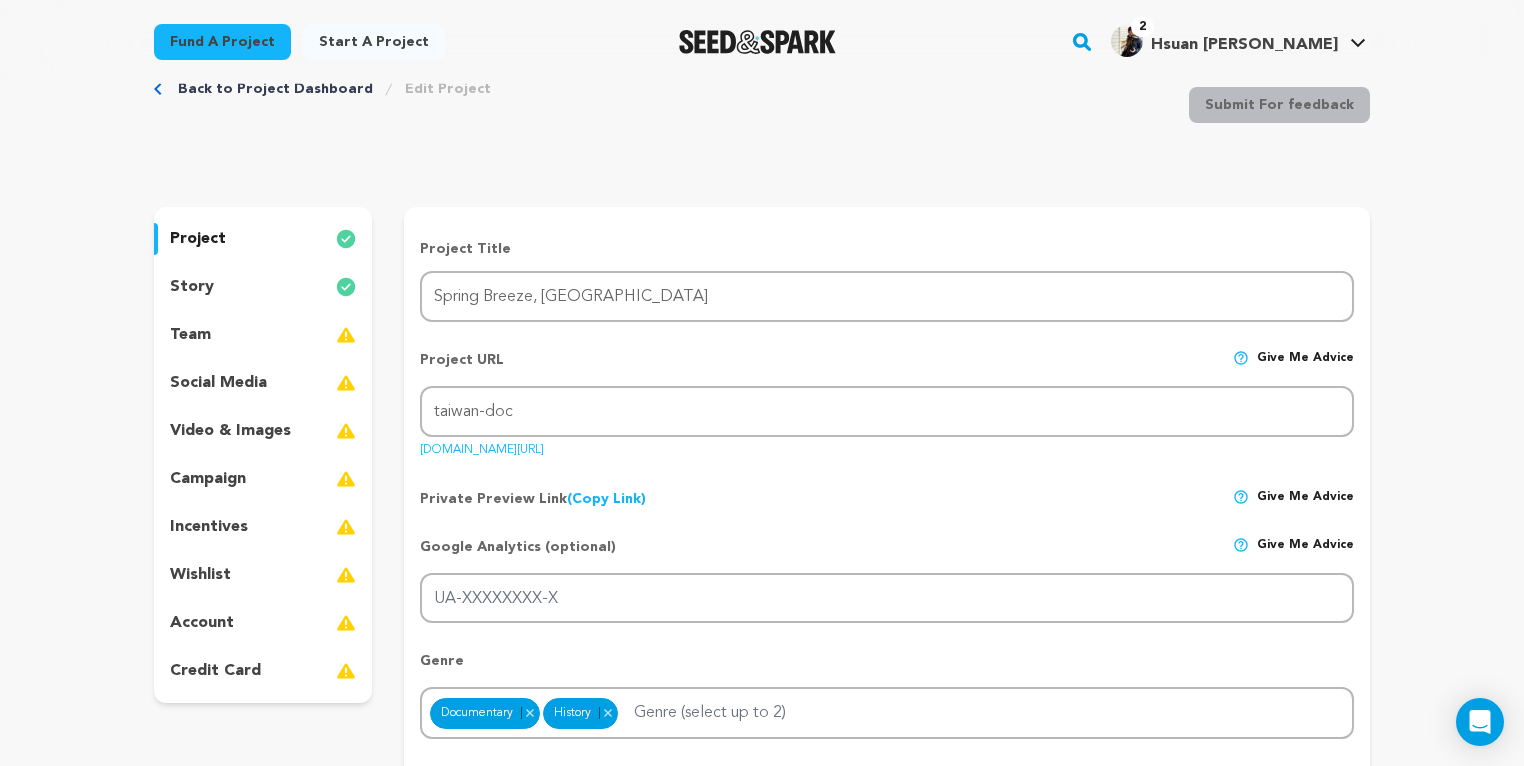click on "Project Title" at bounding box center [887, 249] 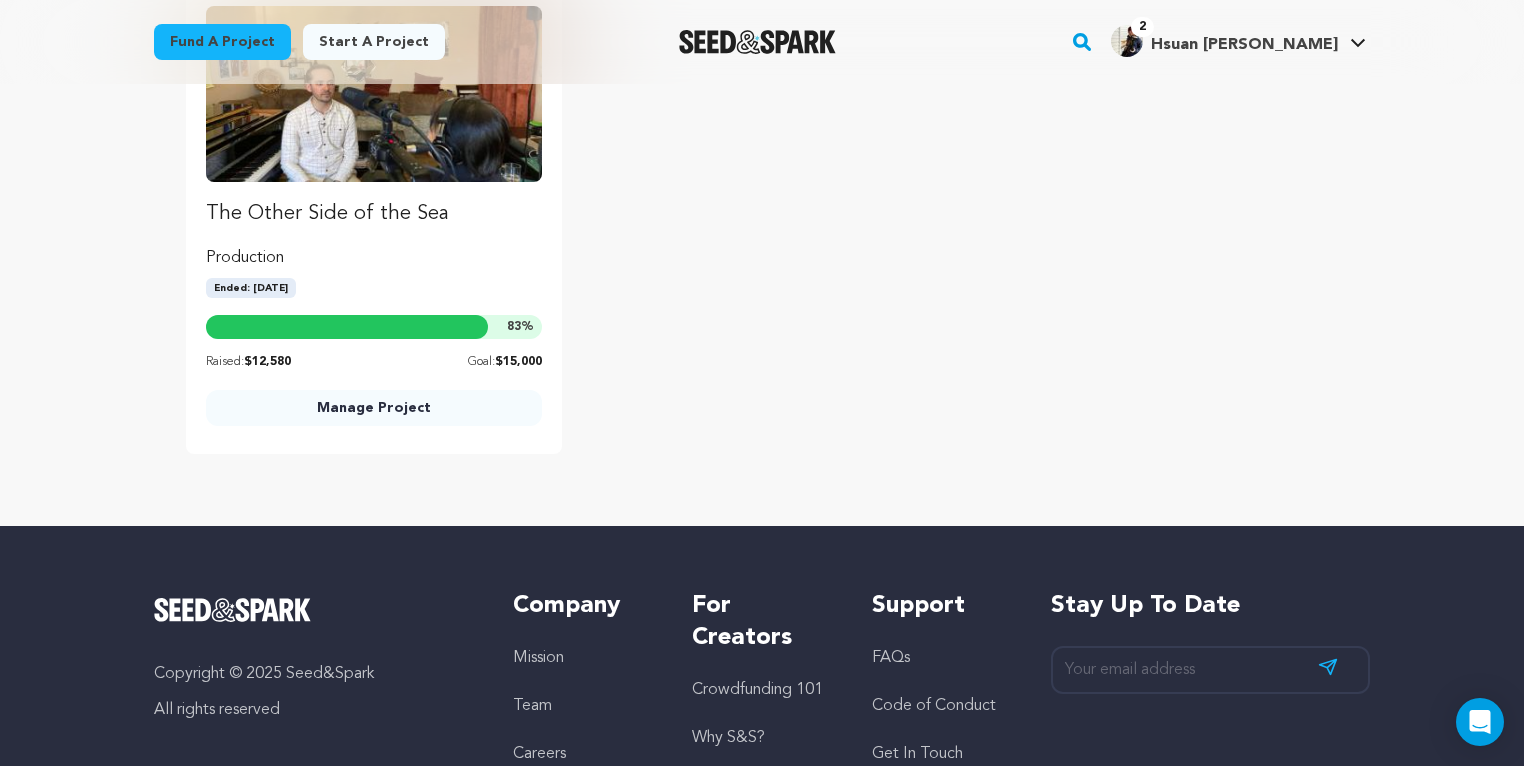scroll, scrollTop: 2933, scrollLeft: 0, axis: vertical 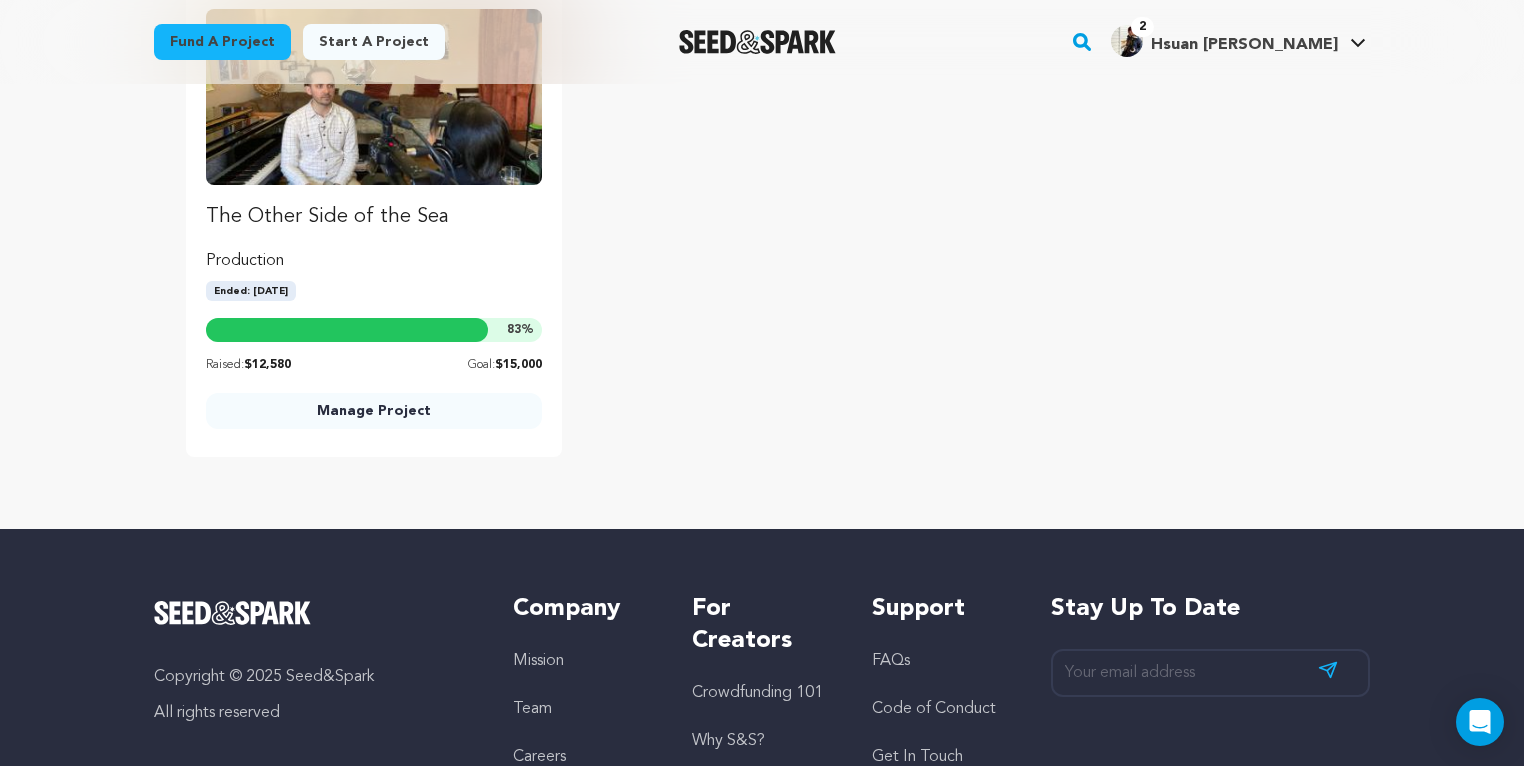 click on "Save Changes" at bounding box center (1288, -242) 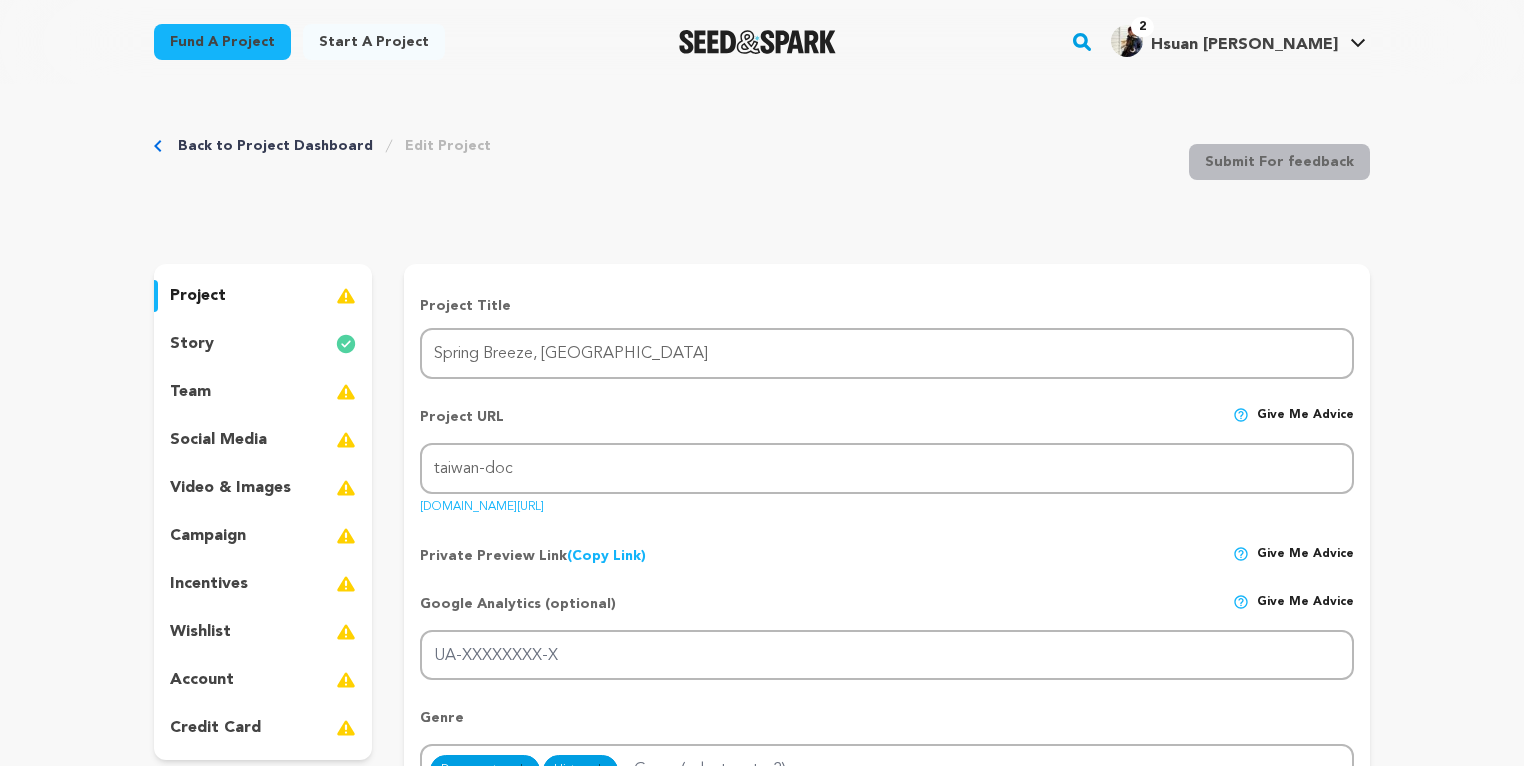 scroll, scrollTop: 0, scrollLeft: 0, axis: both 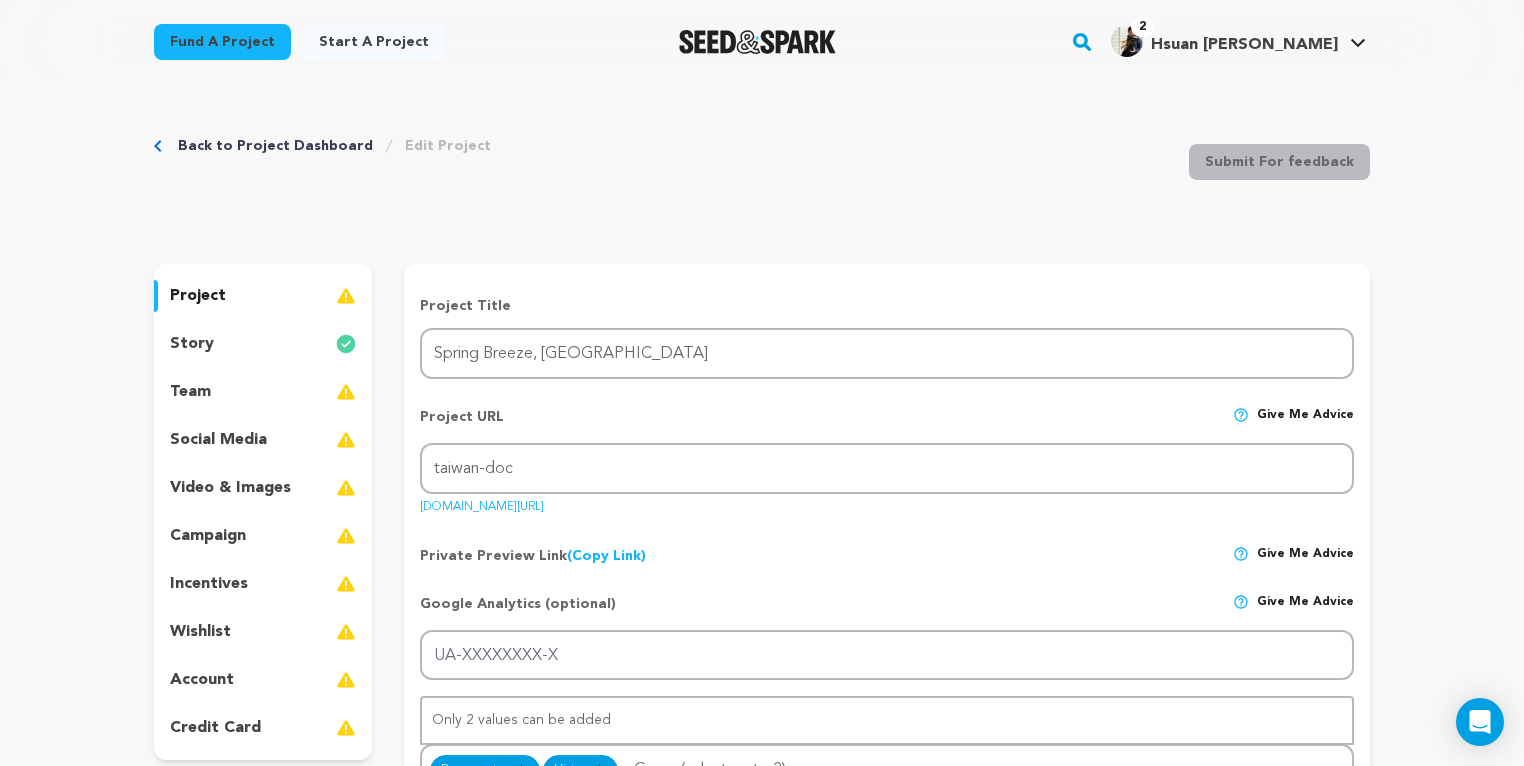 click at bounding box center [346, 296] 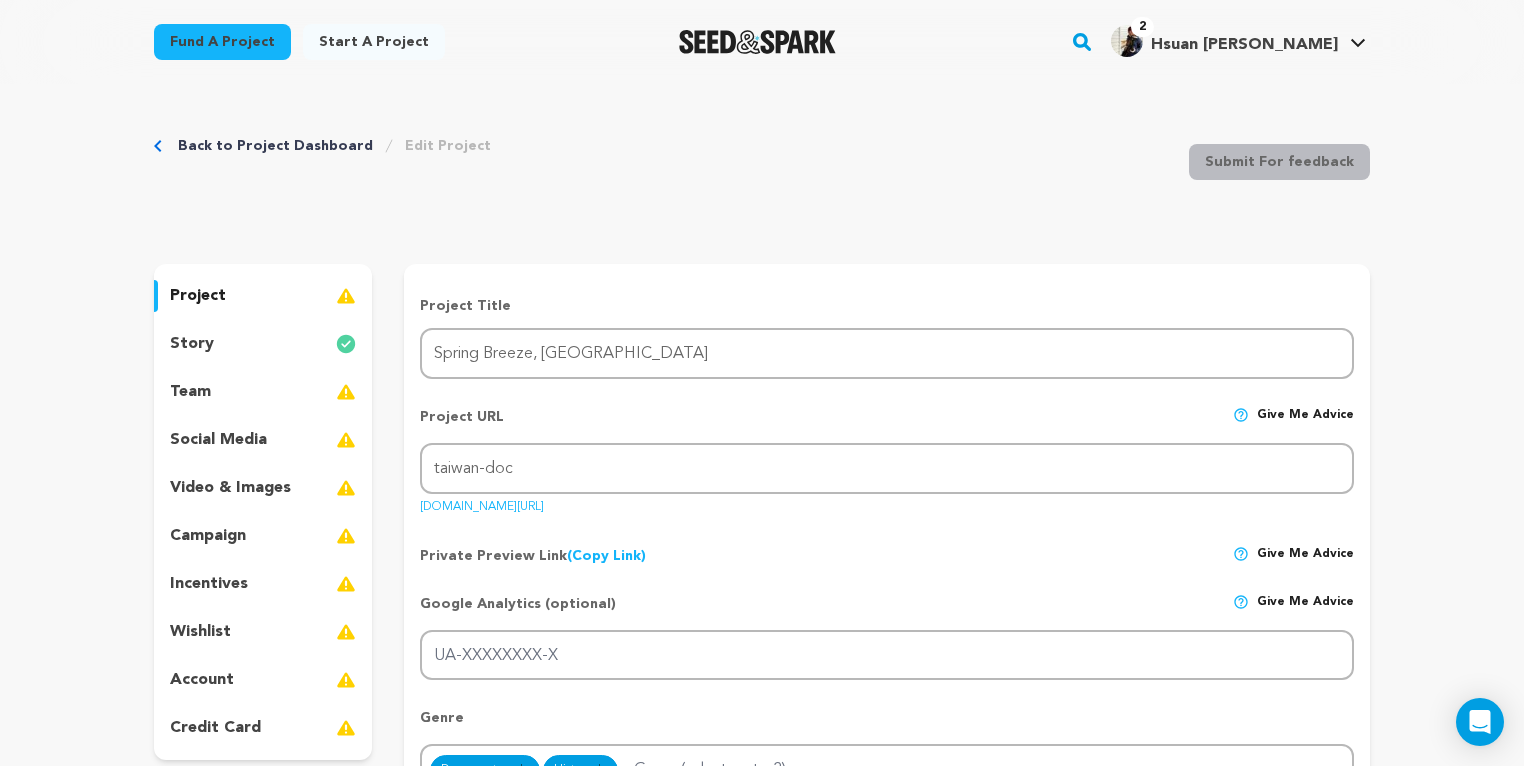 click at bounding box center (346, 296) 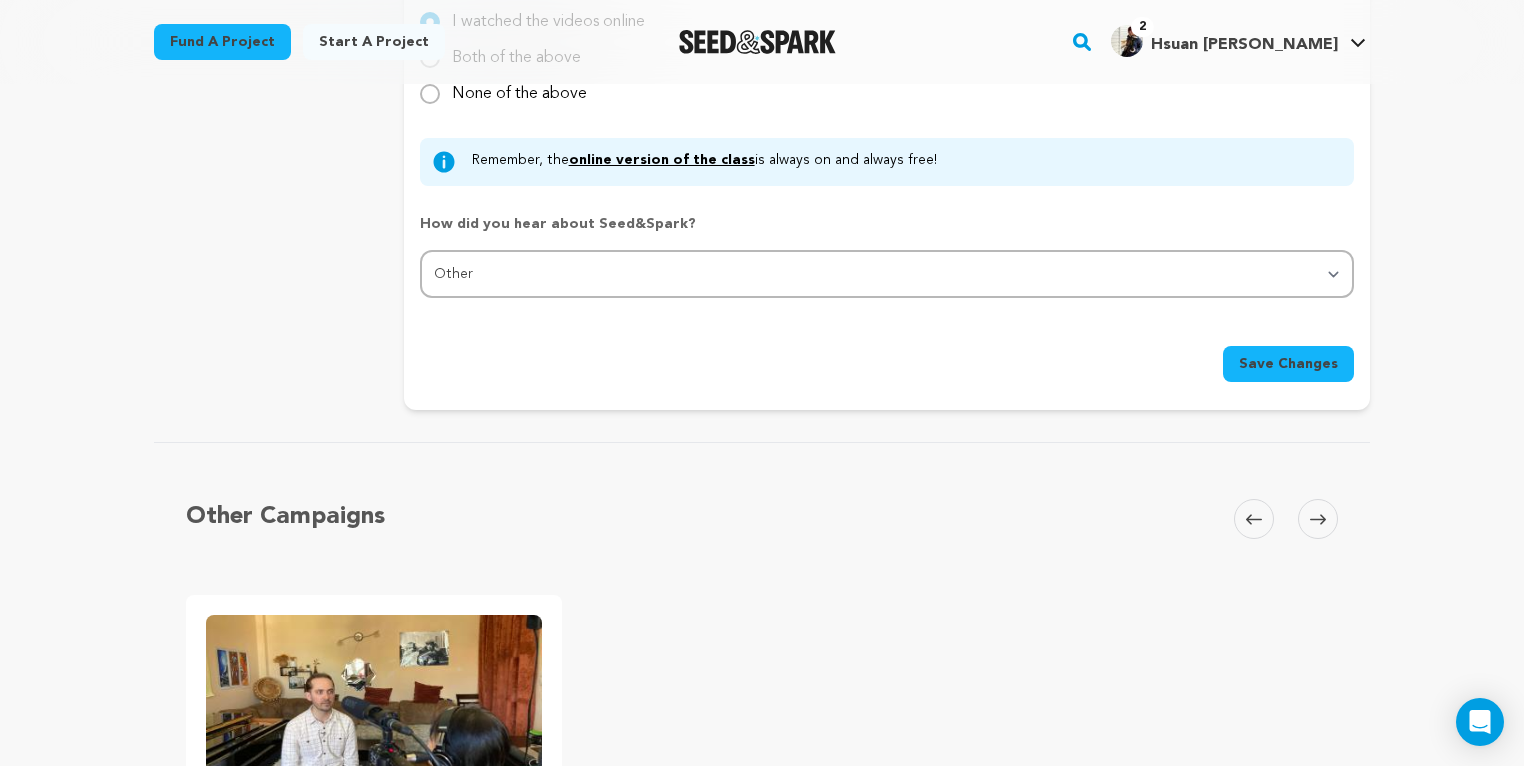 scroll, scrollTop: 2353, scrollLeft: 0, axis: vertical 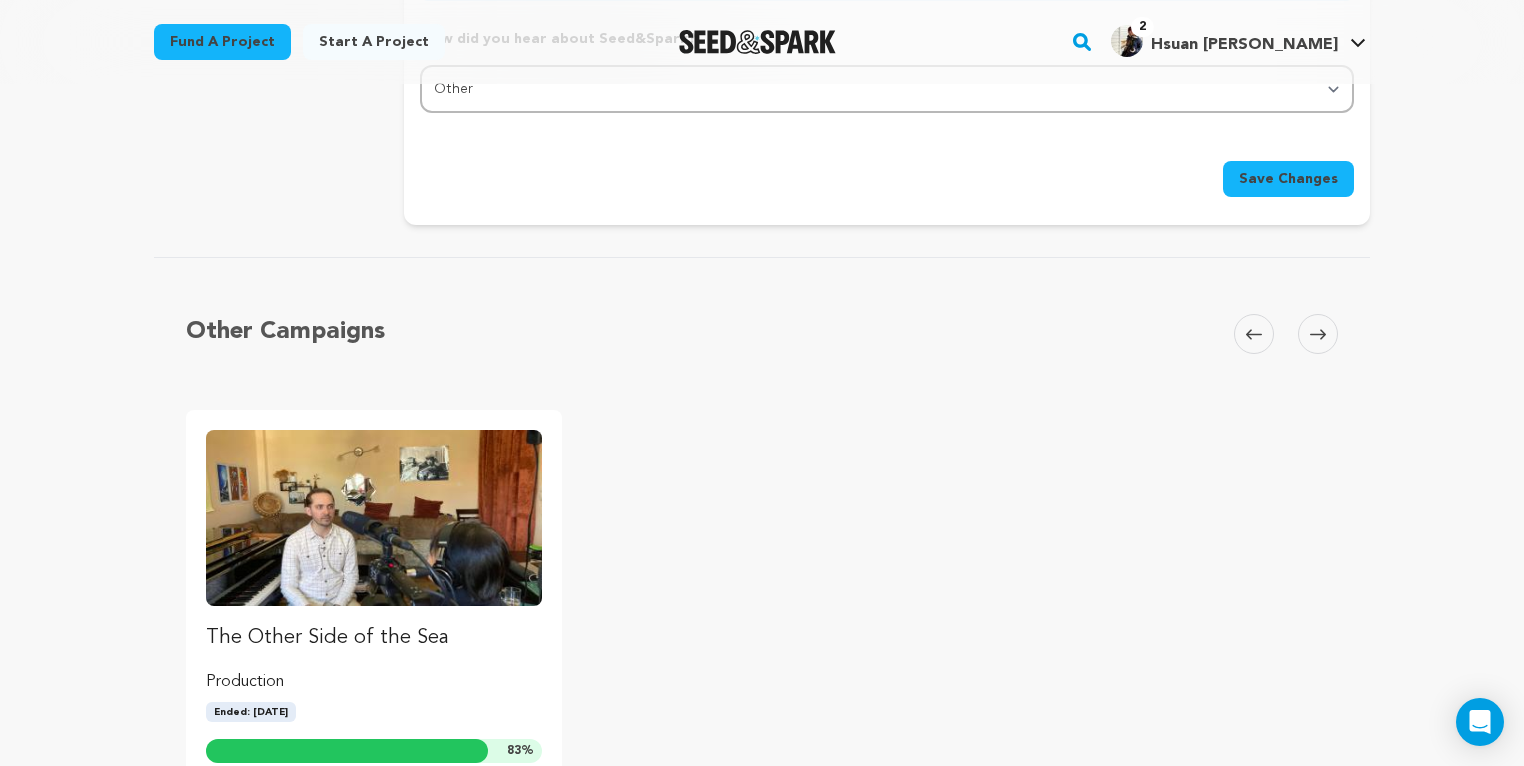 click on "Save Changes" at bounding box center (887, 179) 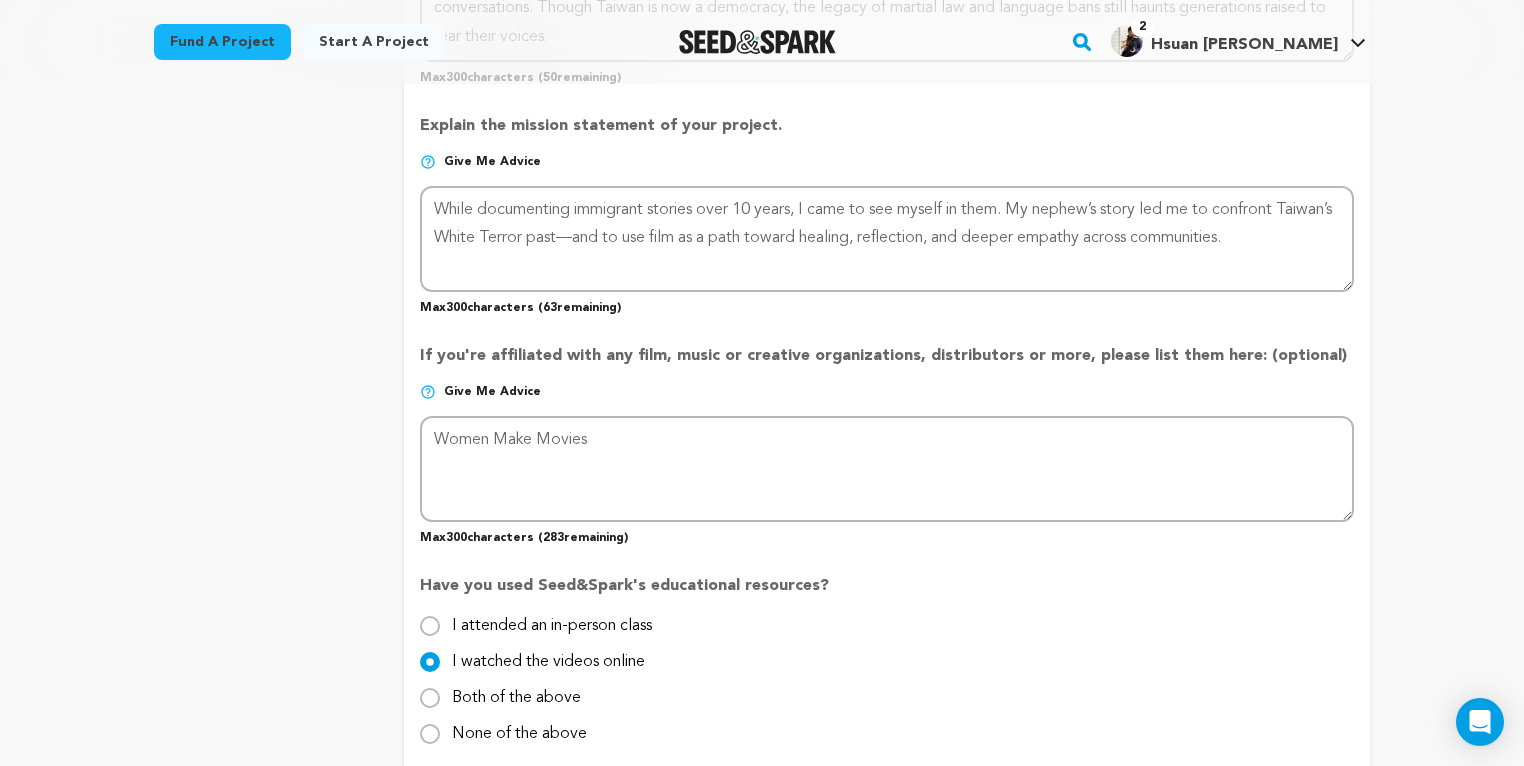 scroll, scrollTop: 177, scrollLeft: 0, axis: vertical 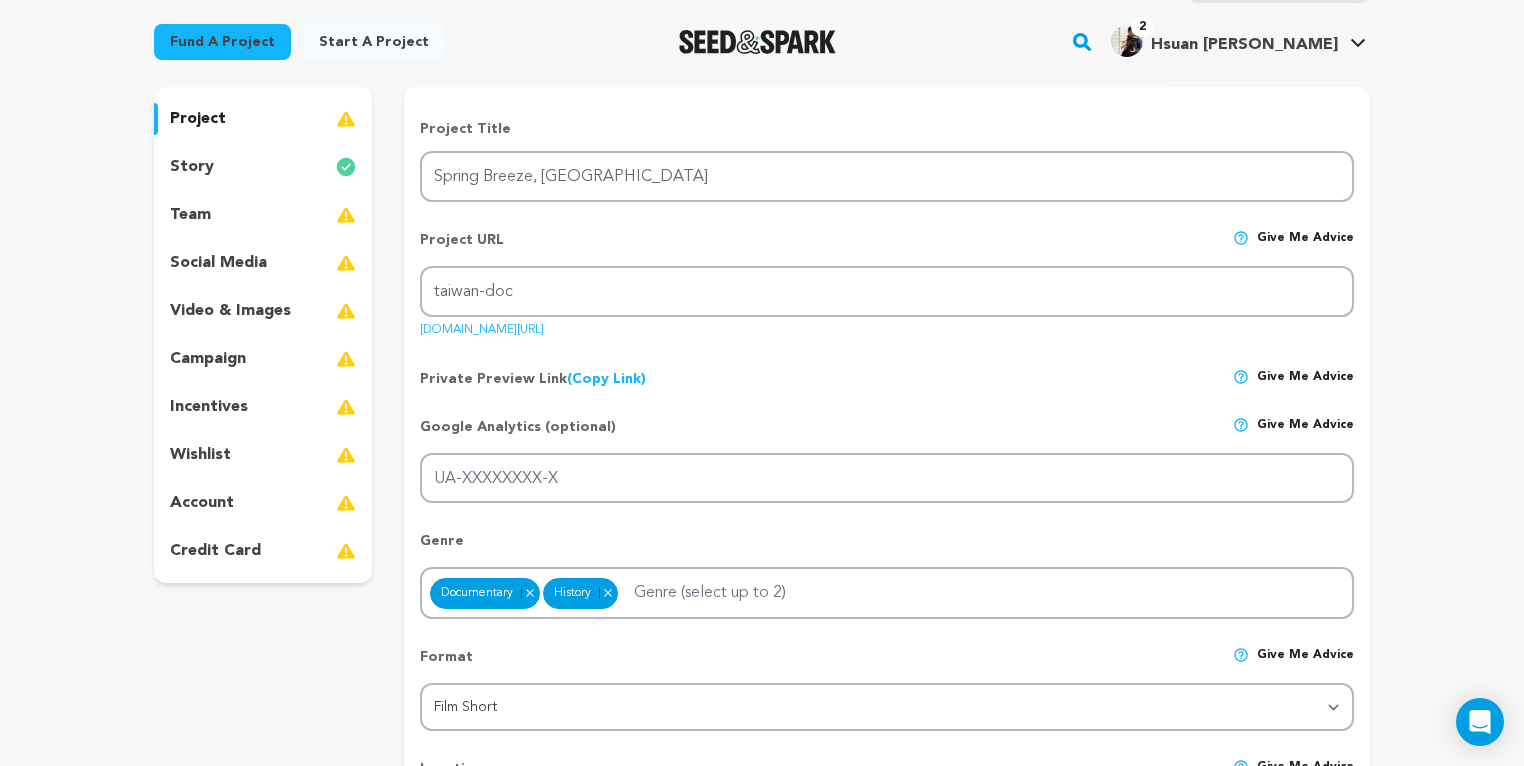 click at bounding box center [346, 119] 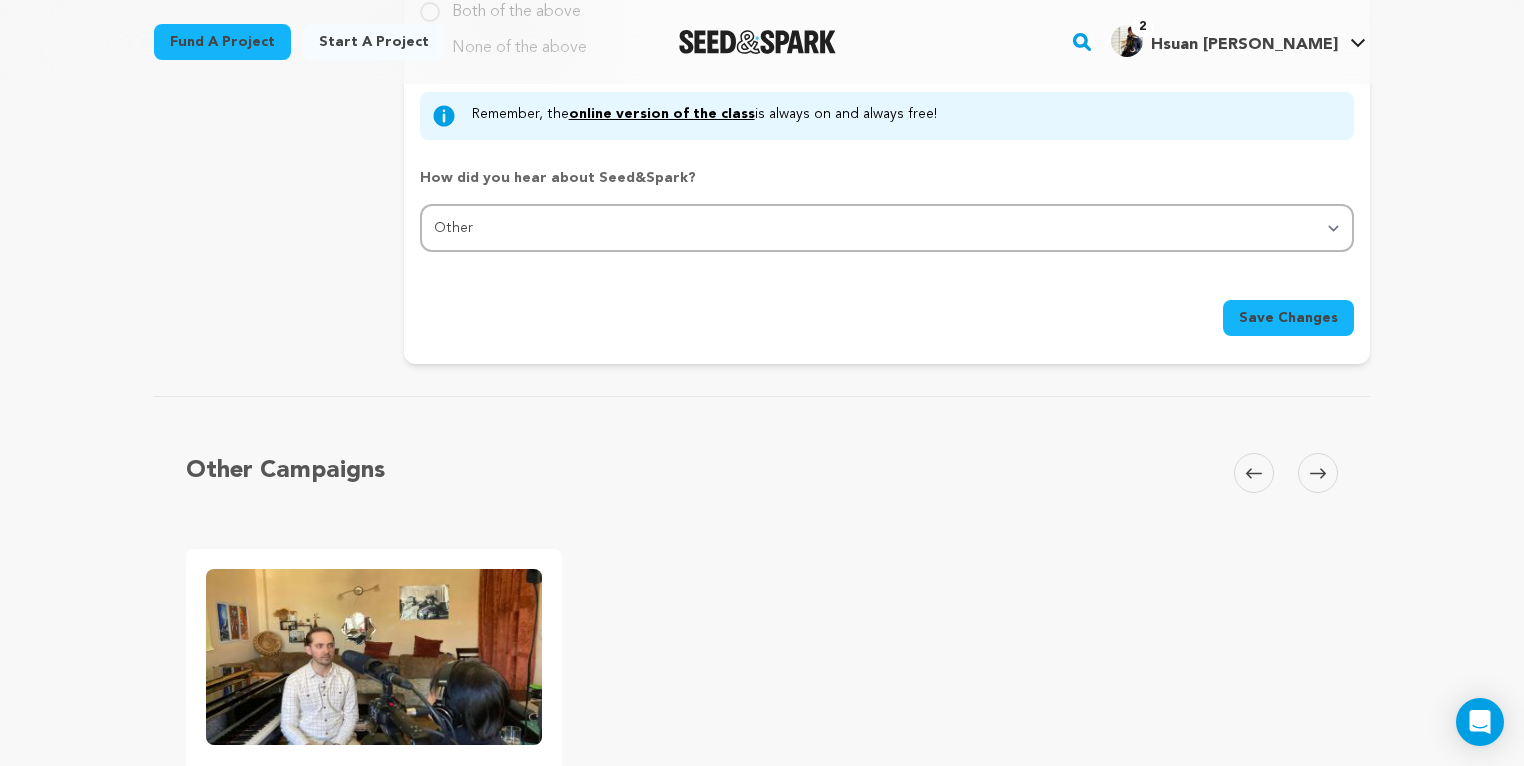 scroll, scrollTop: 2757, scrollLeft: 0, axis: vertical 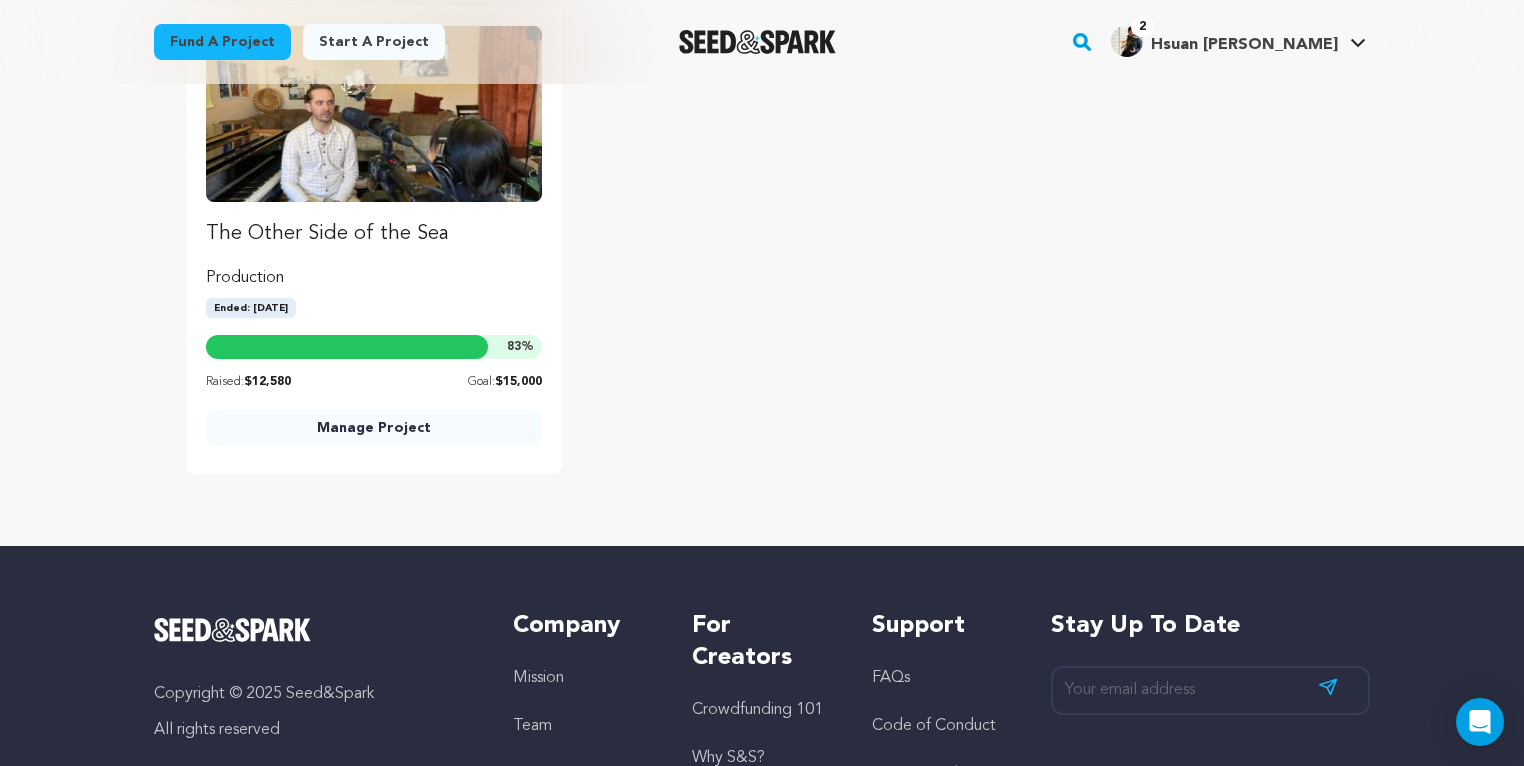 click on "Save Changes" at bounding box center (1288, -225) 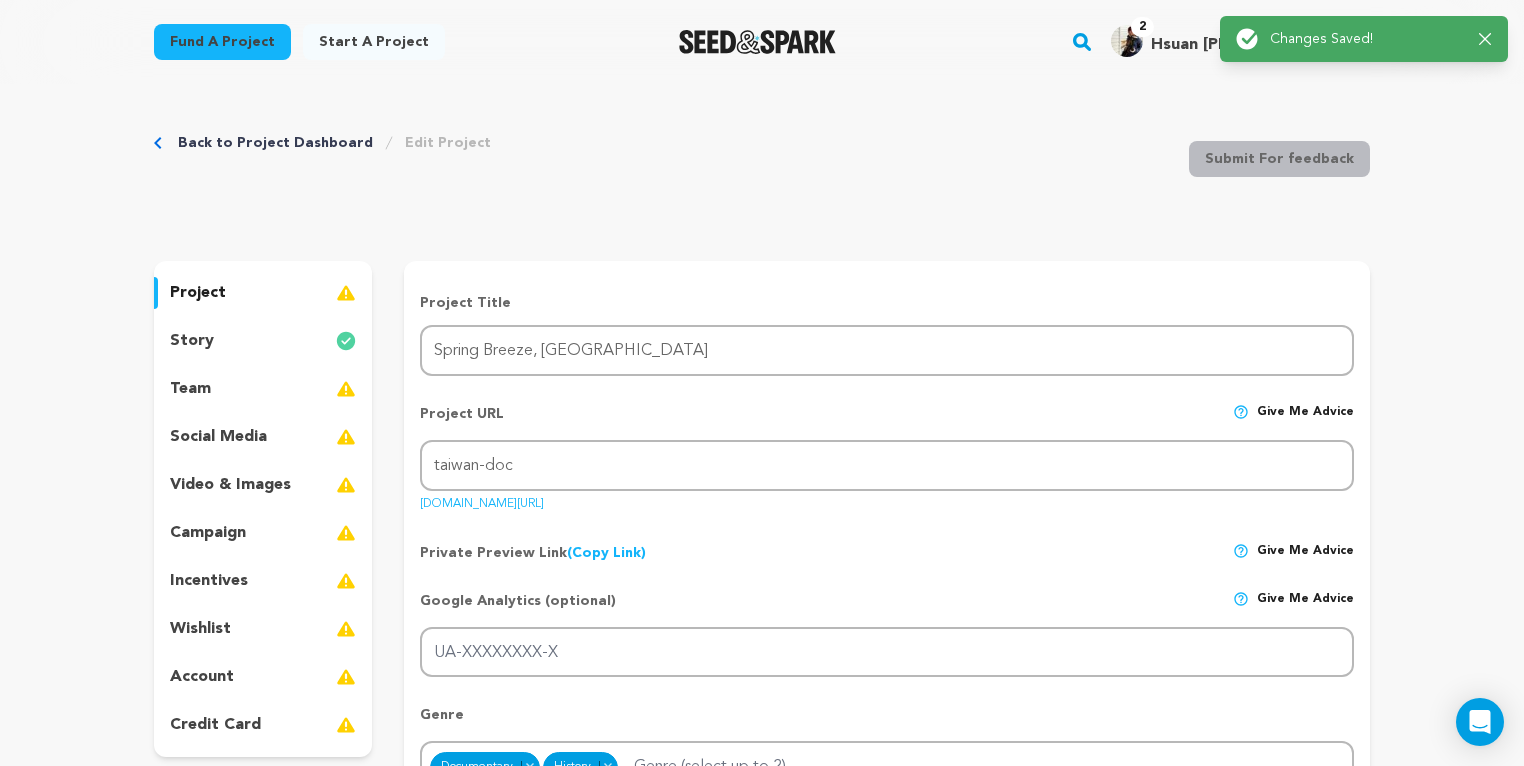 scroll, scrollTop: 0, scrollLeft: 0, axis: both 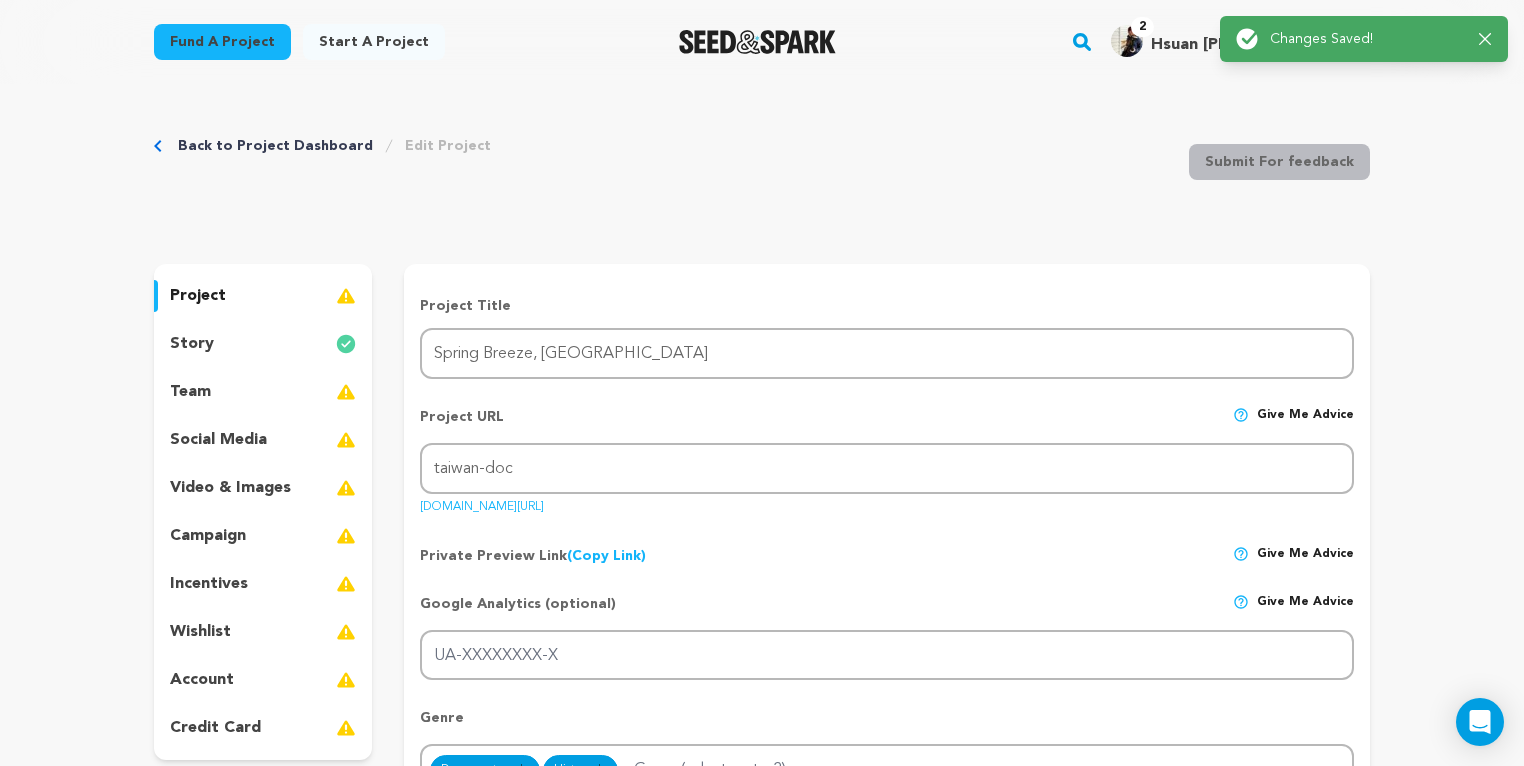 click on "Back to Project Dashboard
Edit Project
Submit For feedback
Submit For feedback
project
story" at bounding box center (762, 1693) 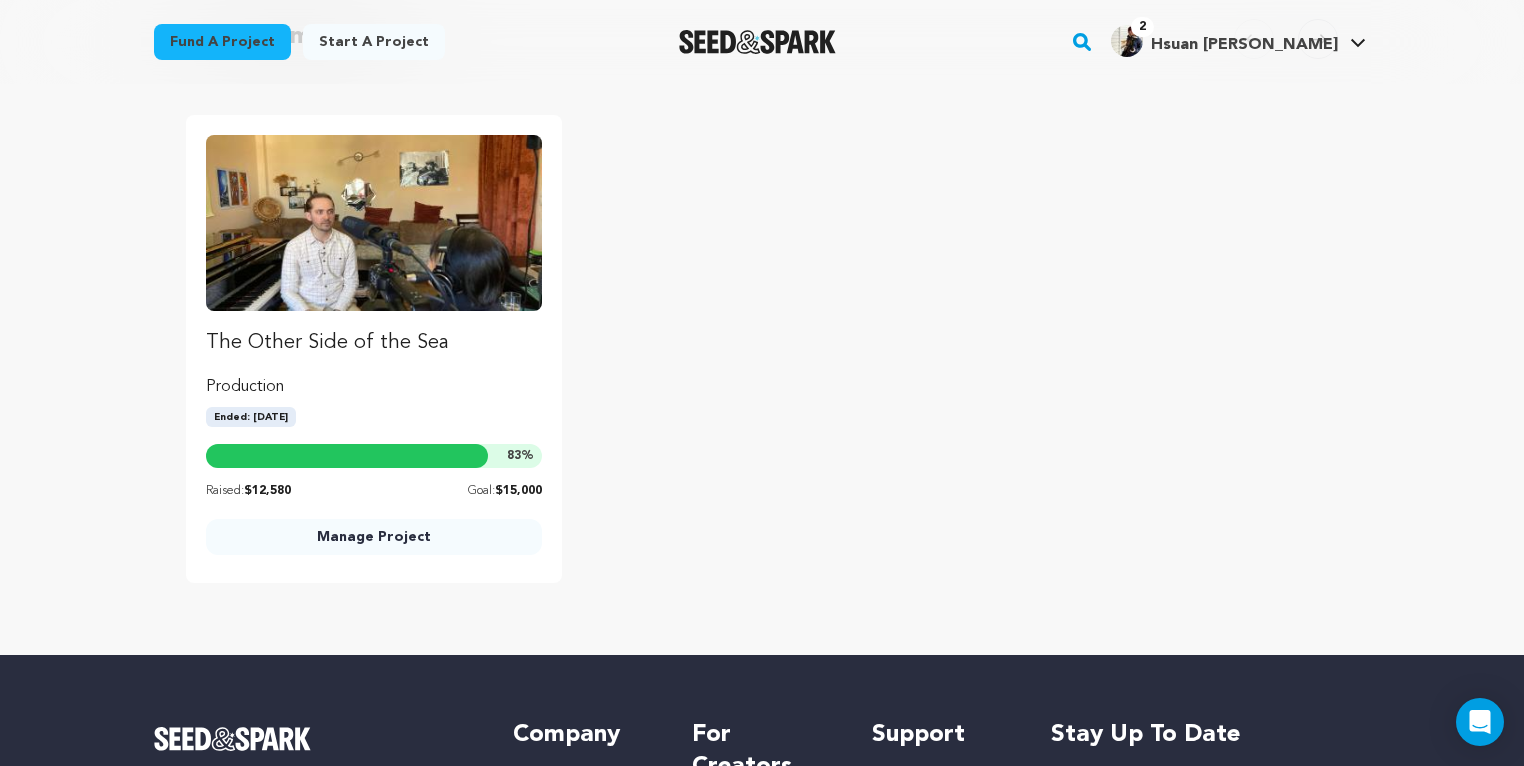scroll, scrollTop: 2660, scrollLeft: 0, axis: vertical 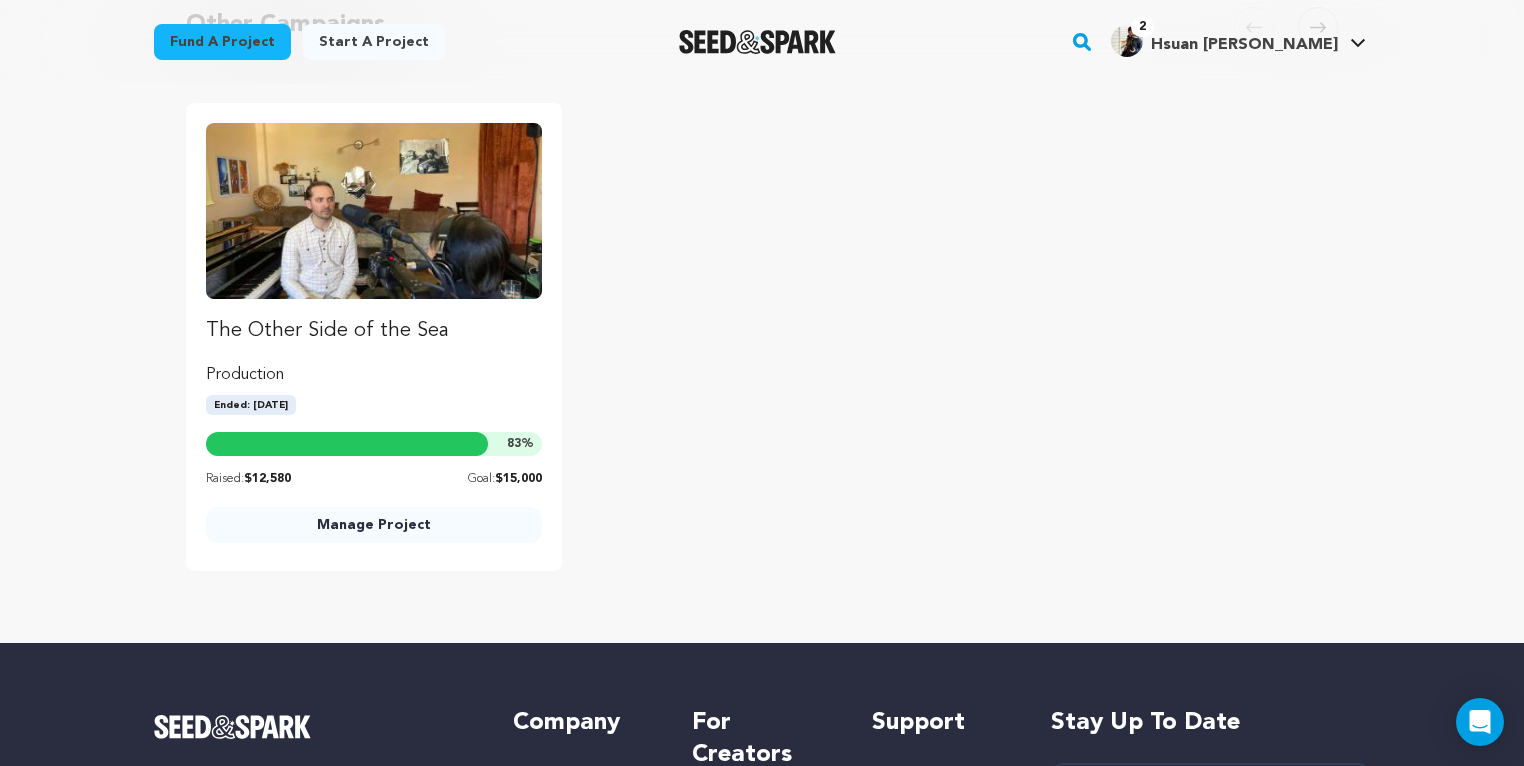 click 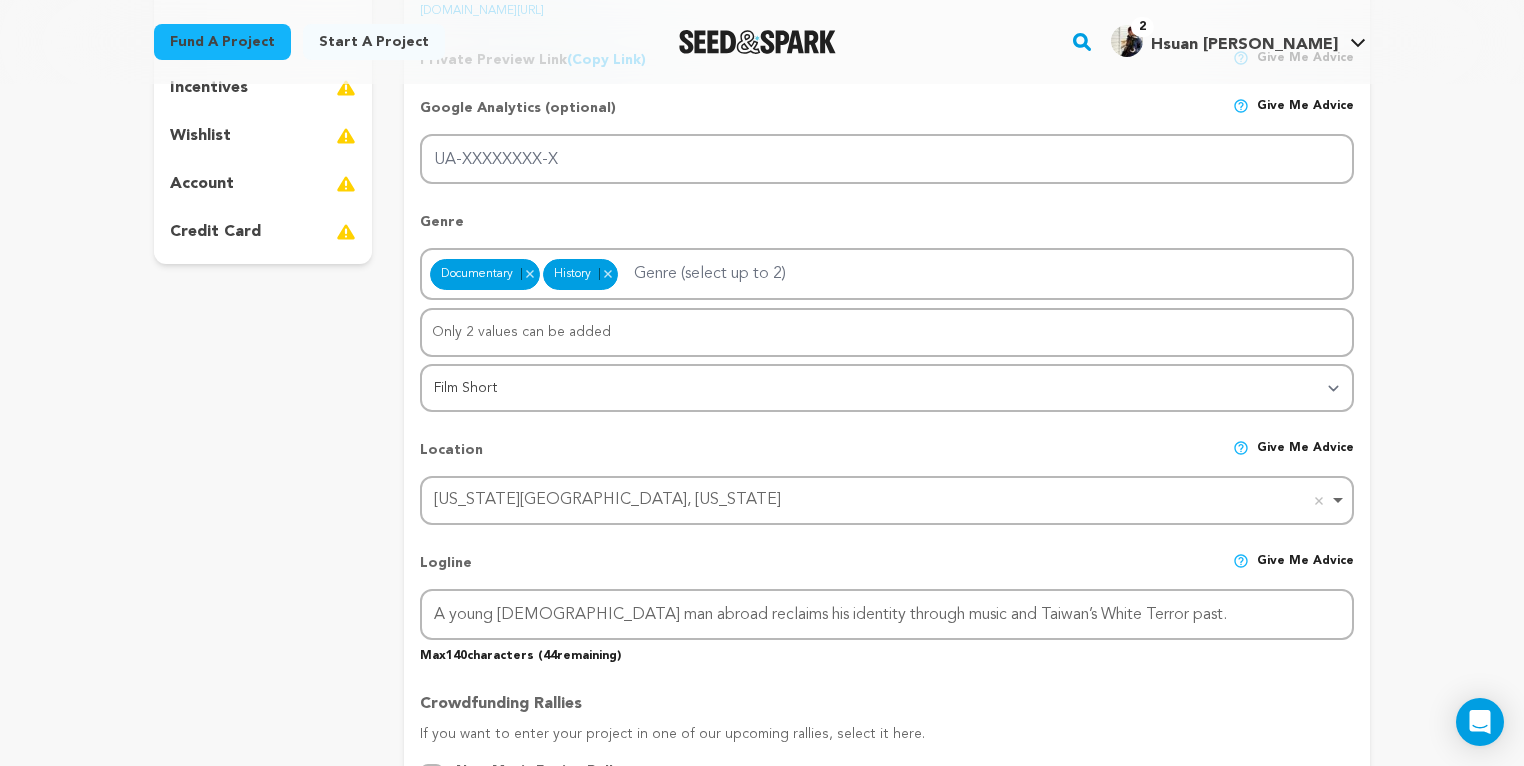 scroll, scrollTop: 0, scrollLeft: 0, axis: both 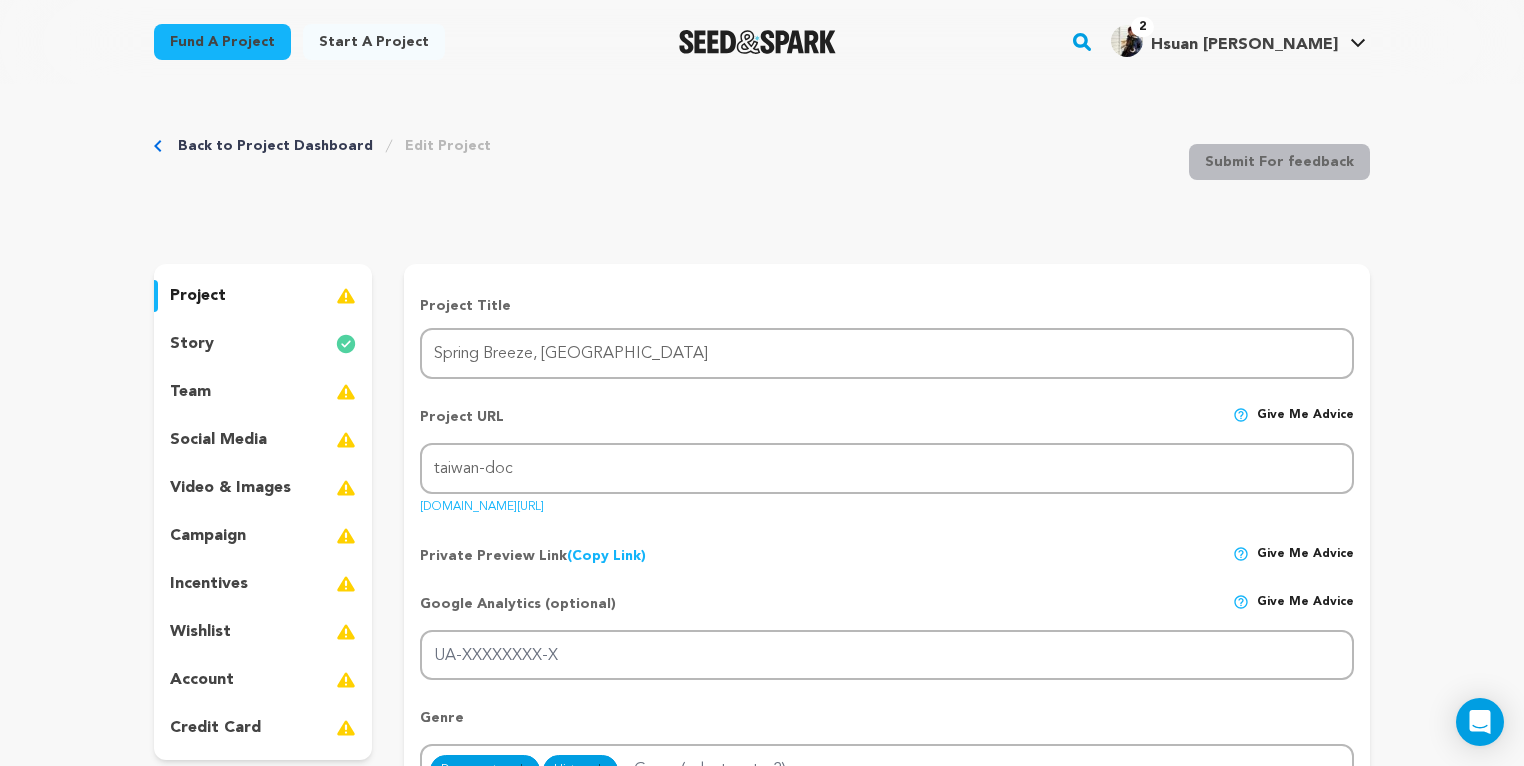 click at bounding box center (346, 344) 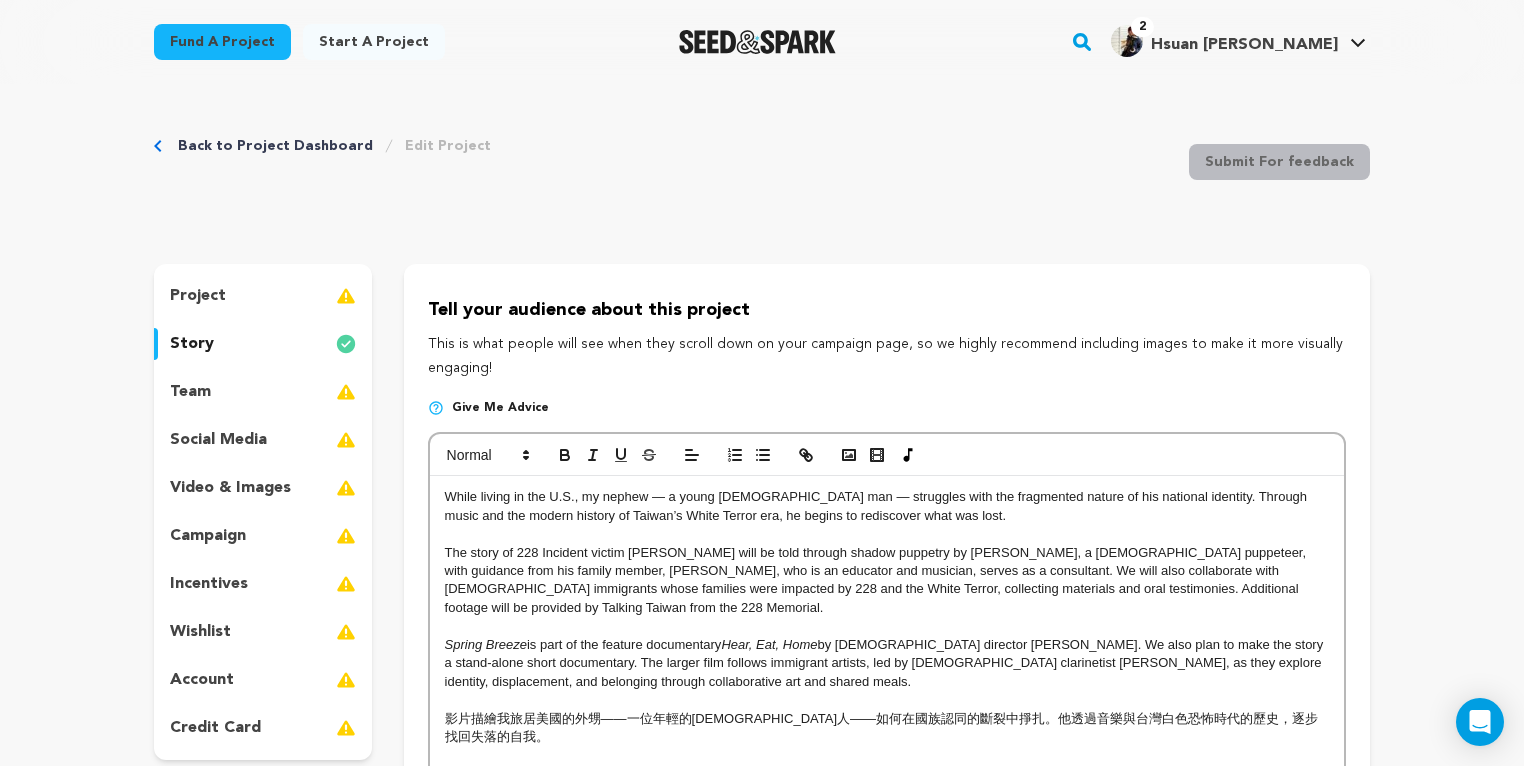 click at bounding box center (346, 344) 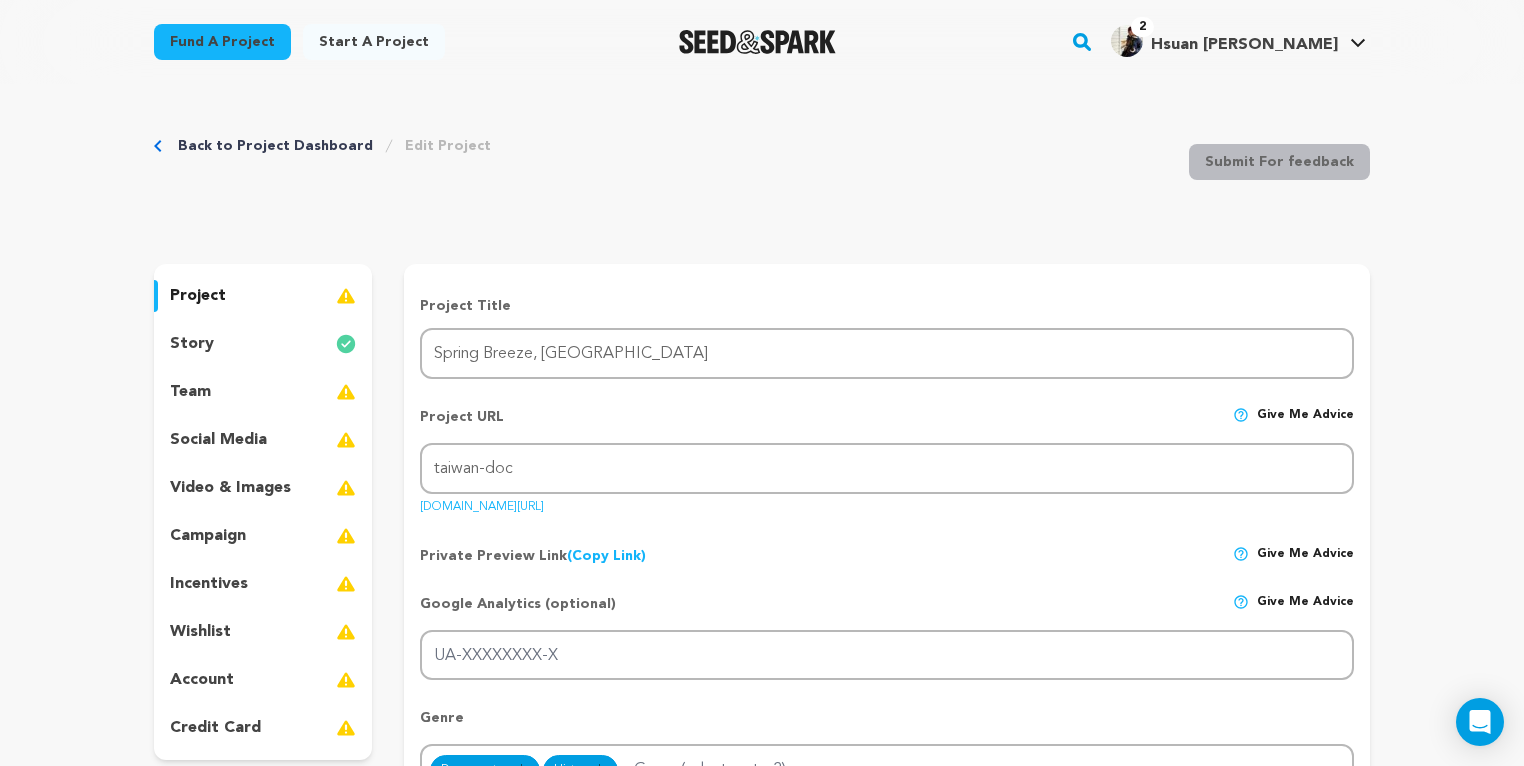 click at bounding box center (346, 296) 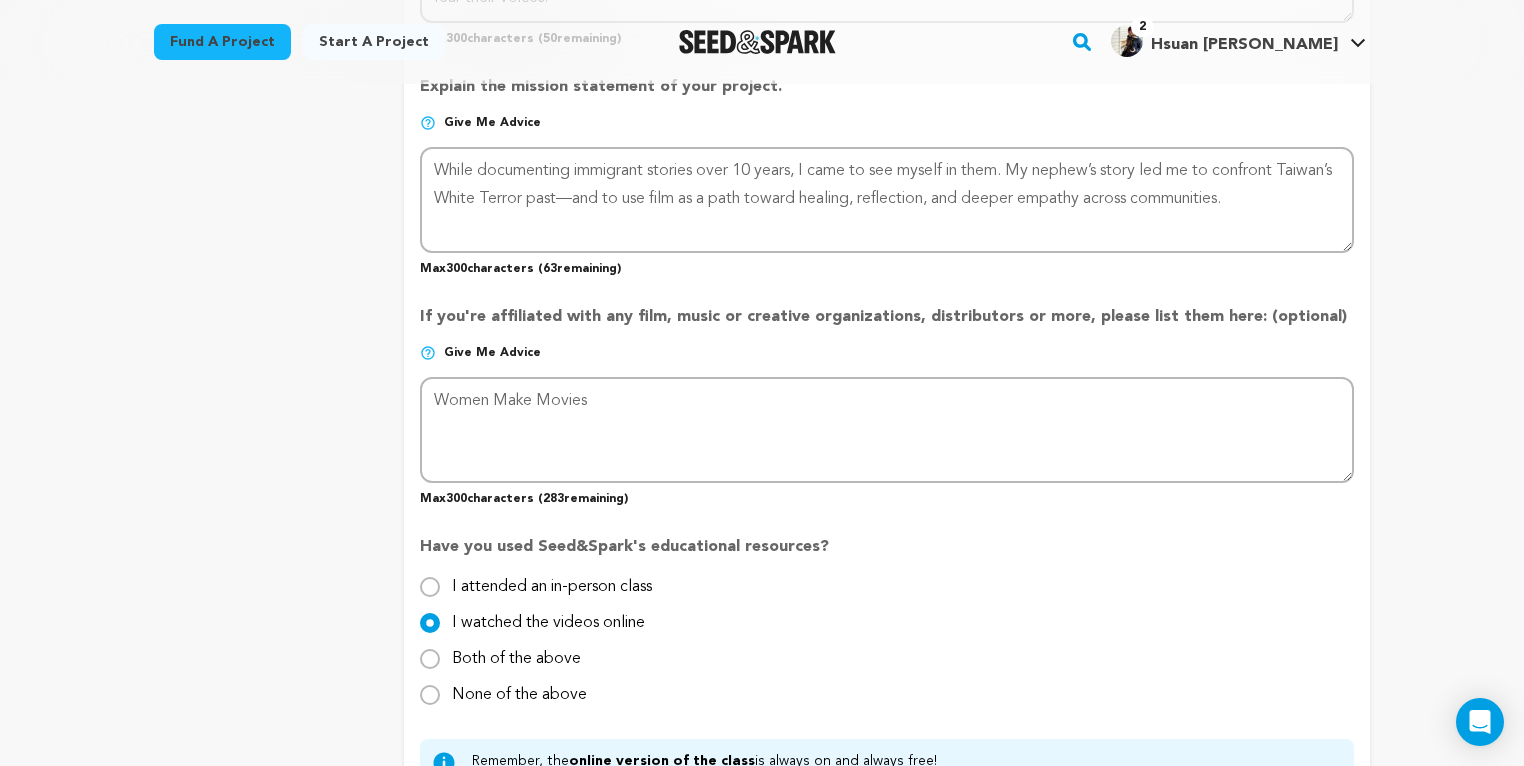 scroll, scrollTop: 882, scrollLeft: 0, axis: vertical 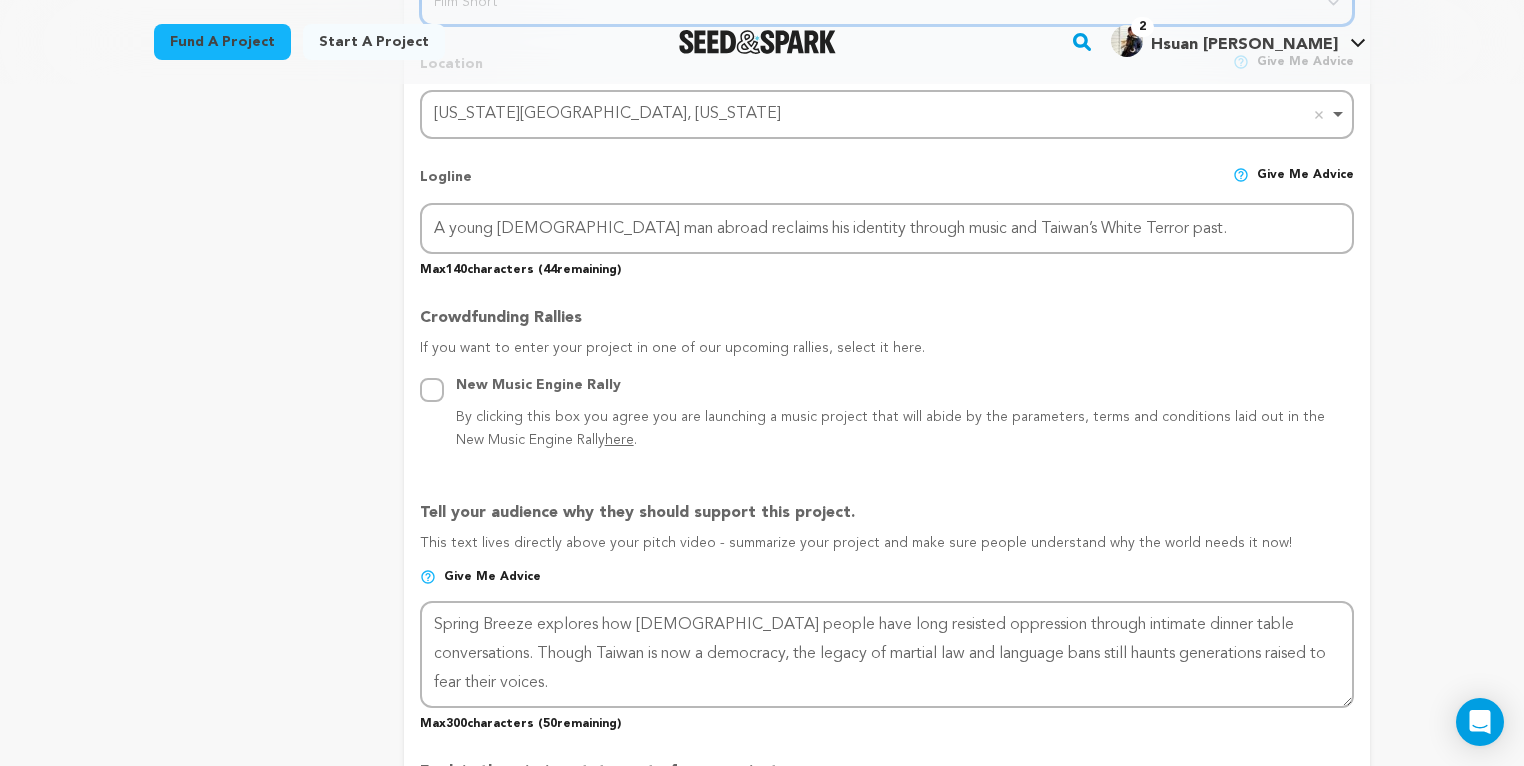 click on "Category
Film Feature
Film Short
Series
VR Experience
Film Festival
Company
Music Video
Comics
Artist Residency
Art & Photography
Collective
Dance
Games
Music
Radio & Podcasts
Venue & Spaces" at bounding box center (887, 2) 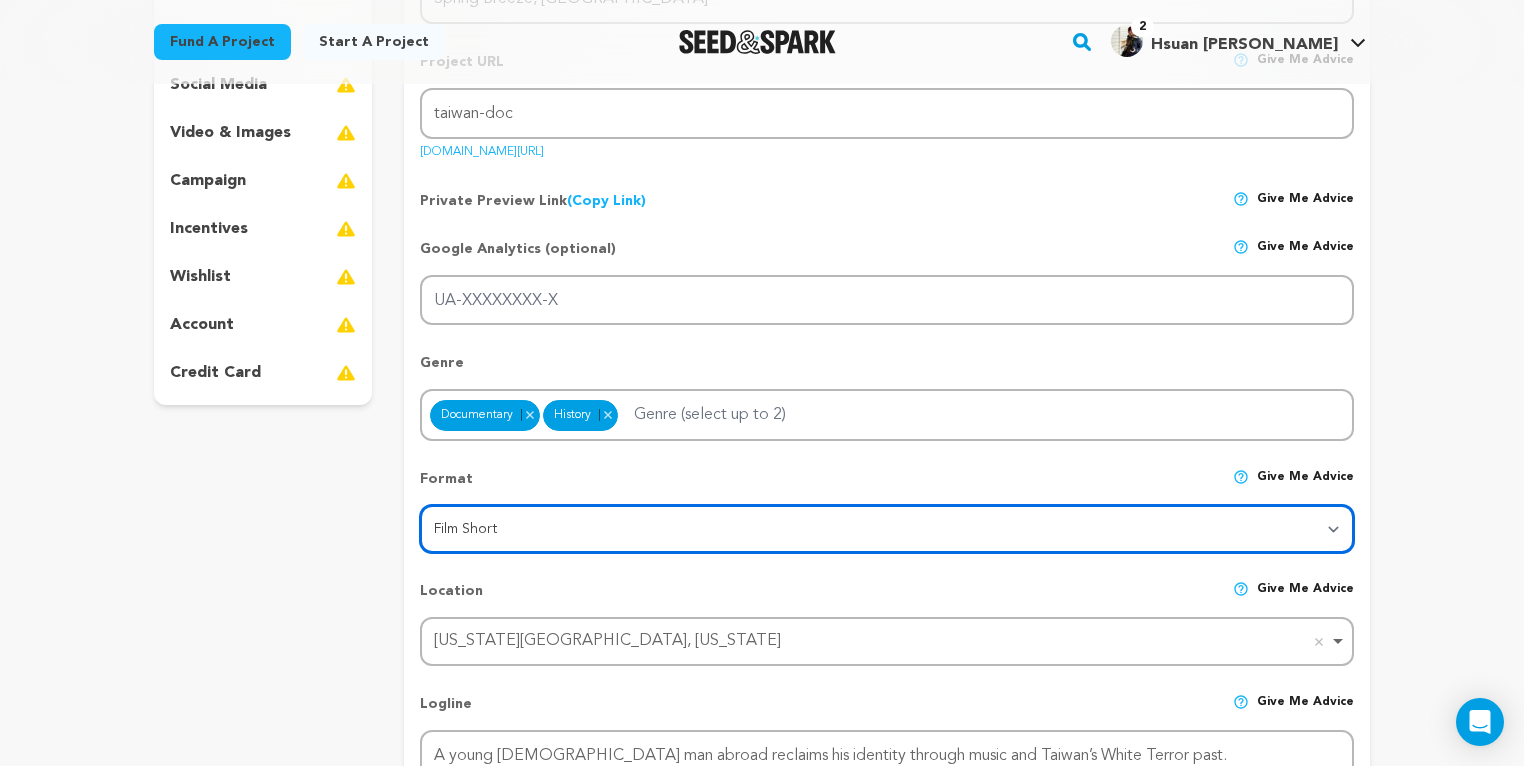 scroll, scrollTop: 0, scrollLeft: 0, axis: both 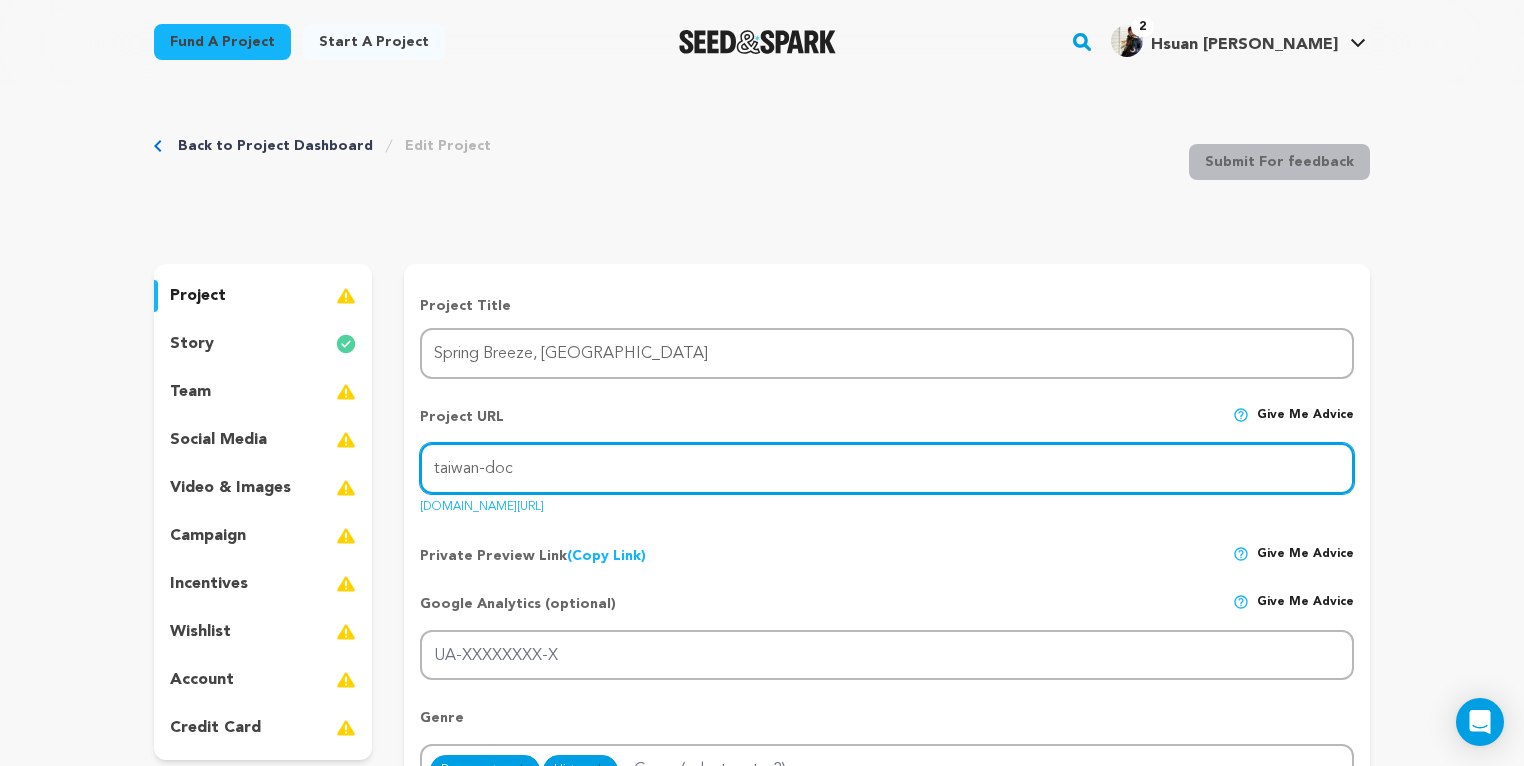 click on "taiwan-doc" at bounding box center [887, 468] 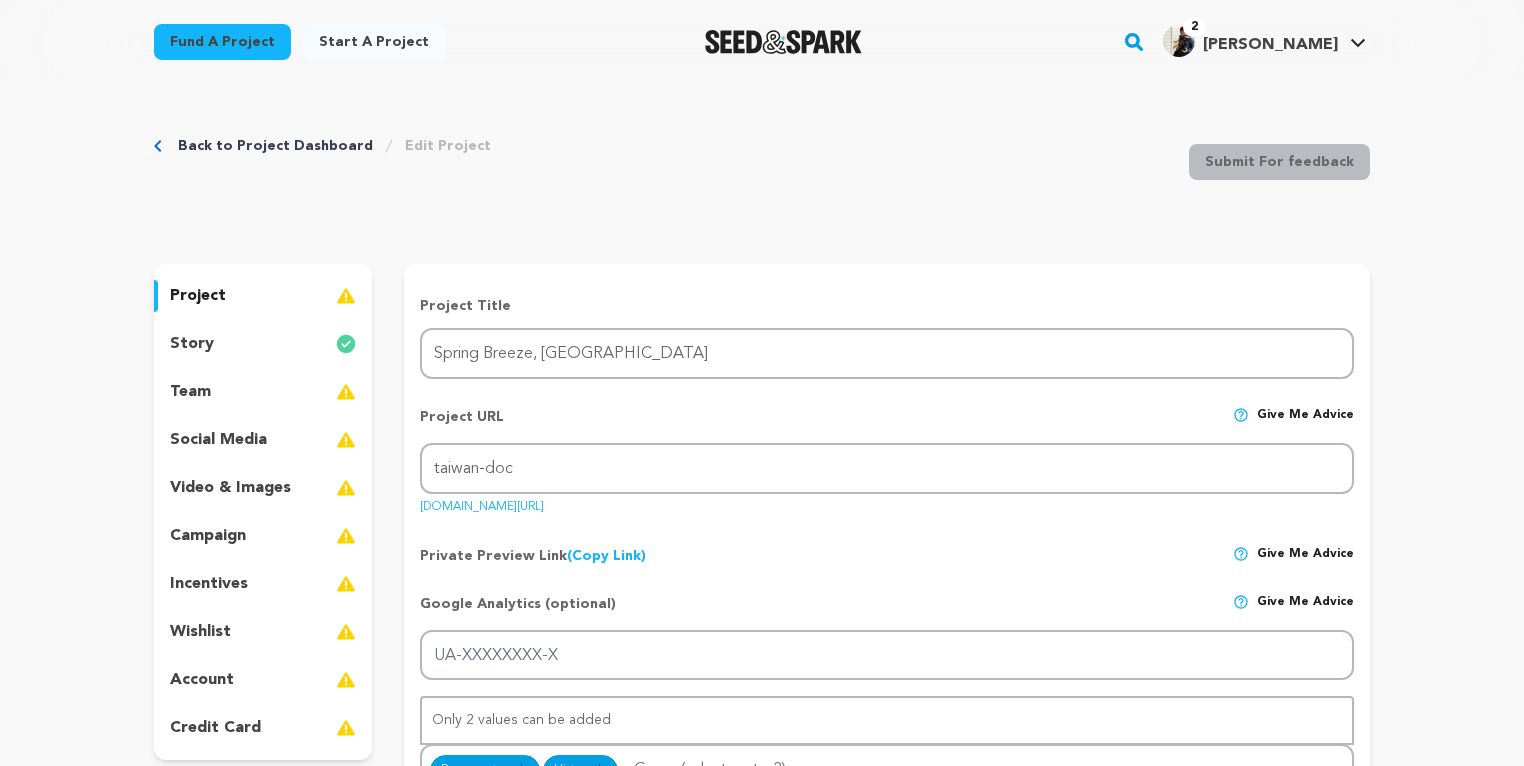 scroll, scrollTop: 0, scrollLeft: 0, axis: both 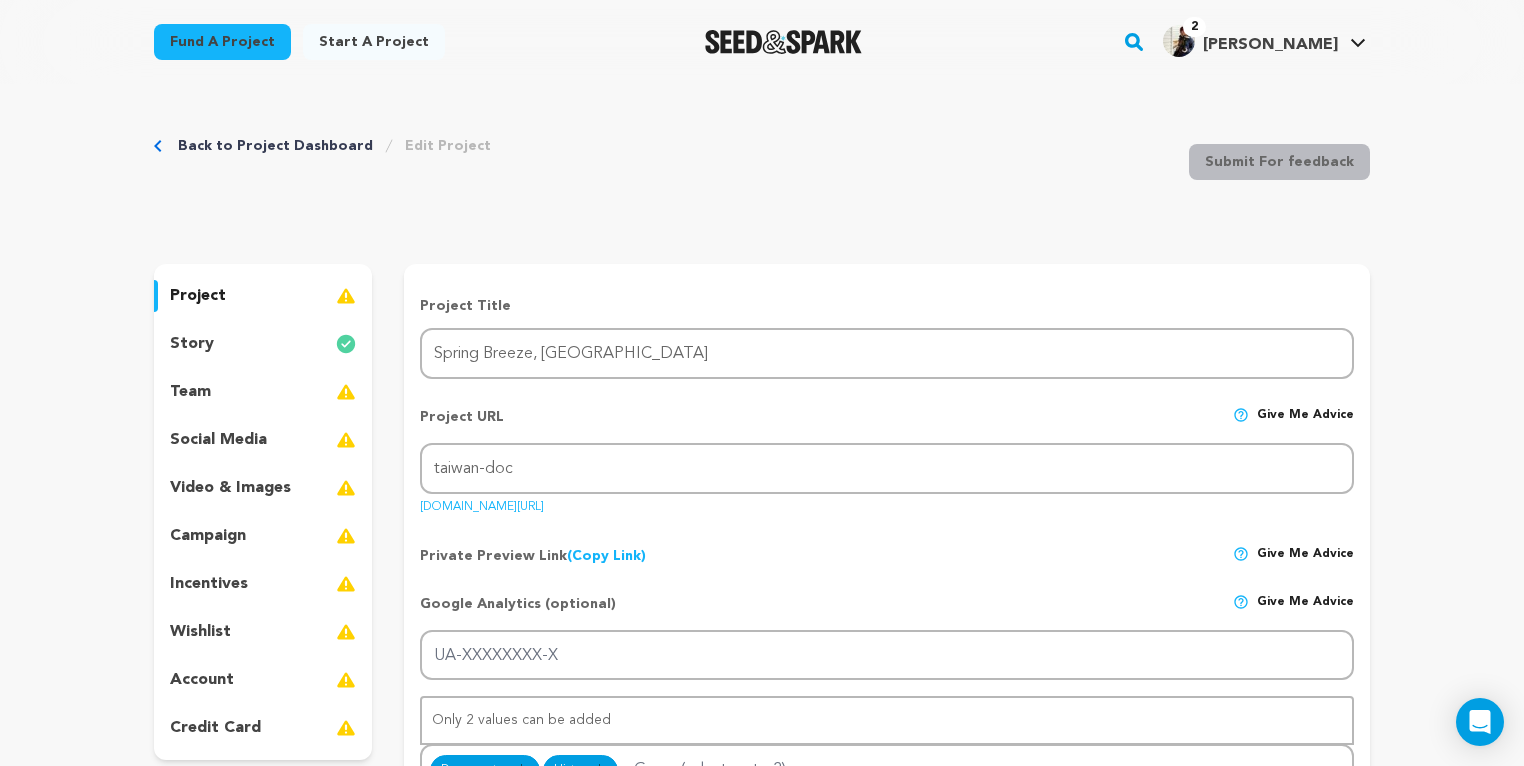 click at bounding box center [346, 296] 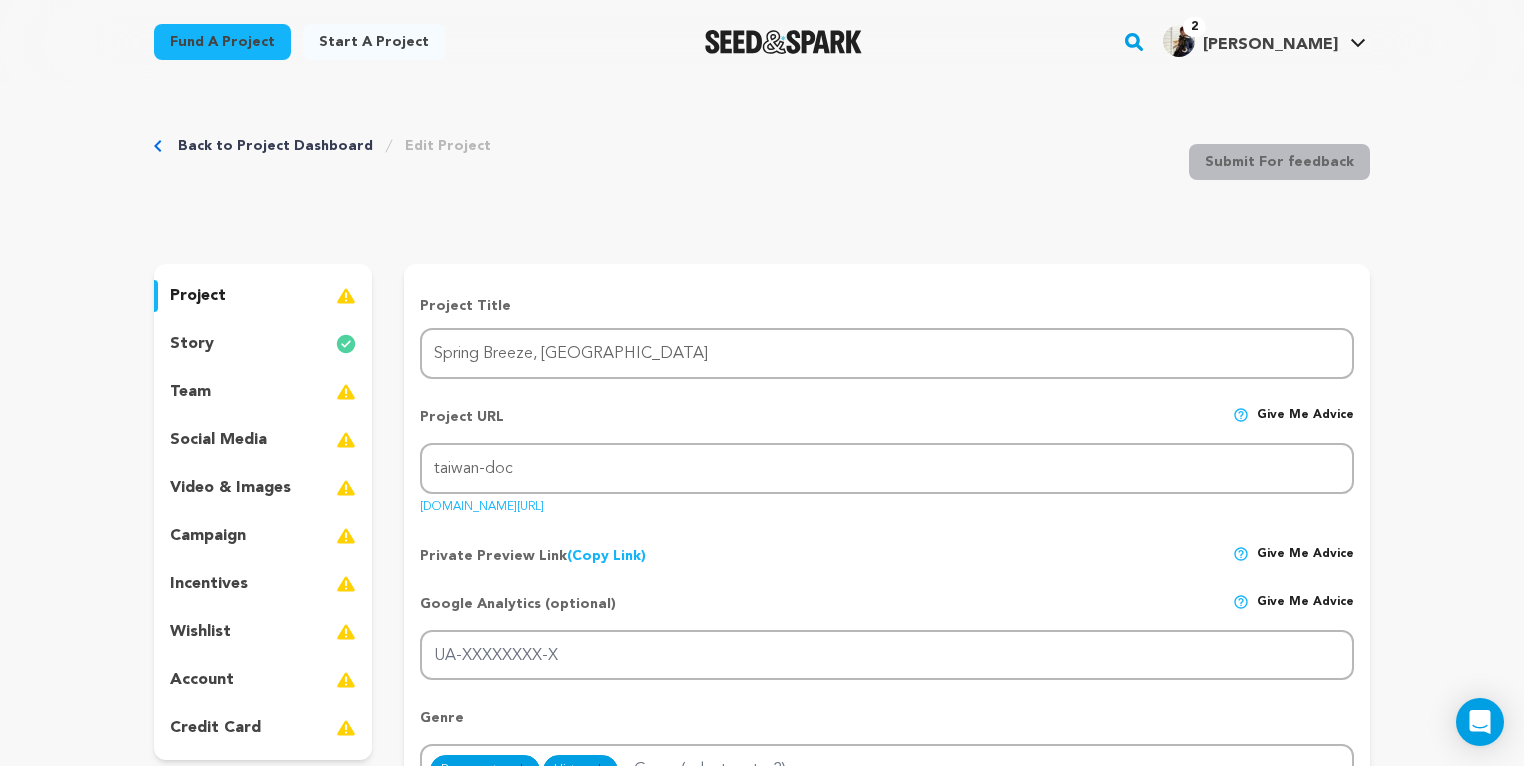 click at bounding box center (346, 296) 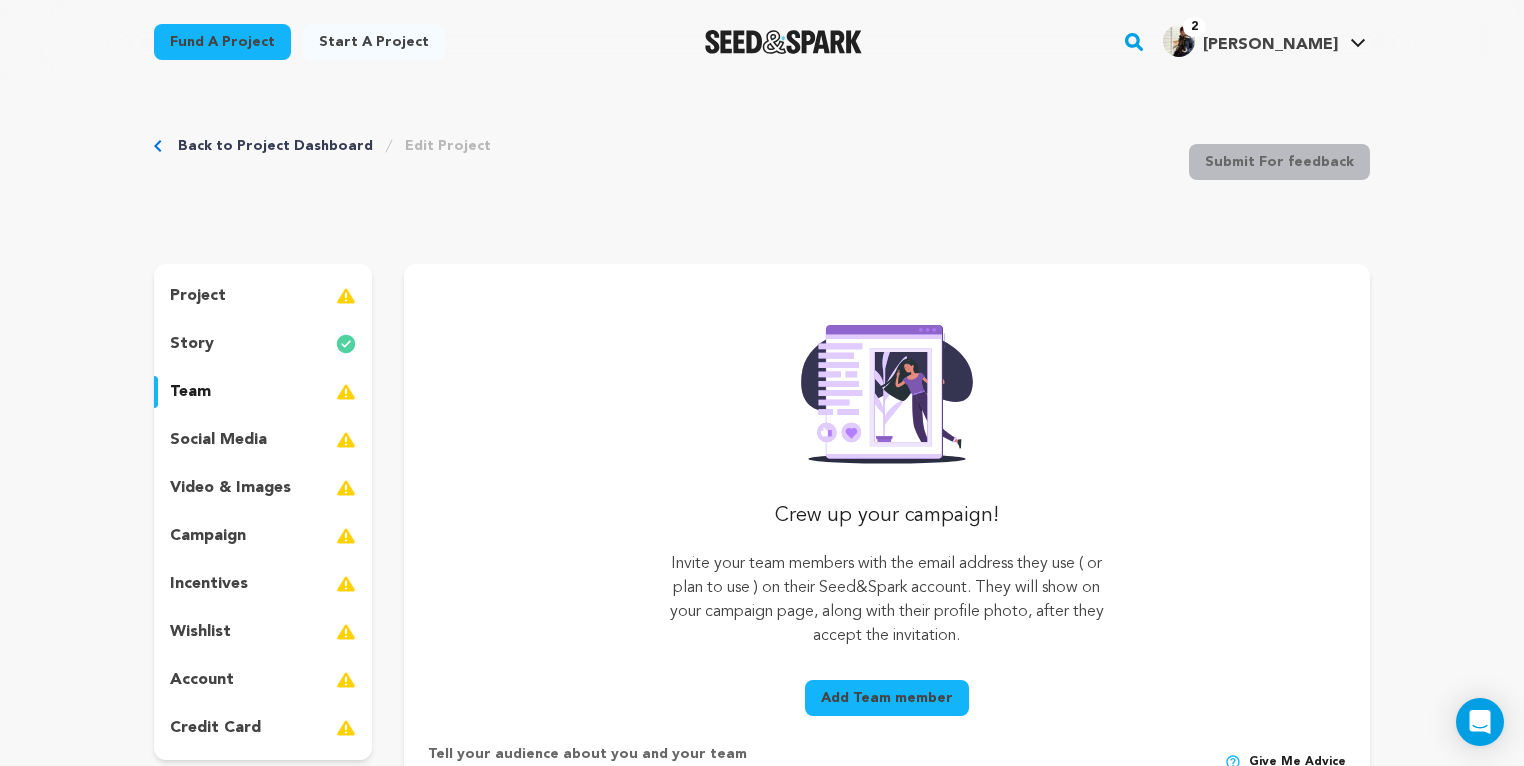 click at bounding box center [346, 344] 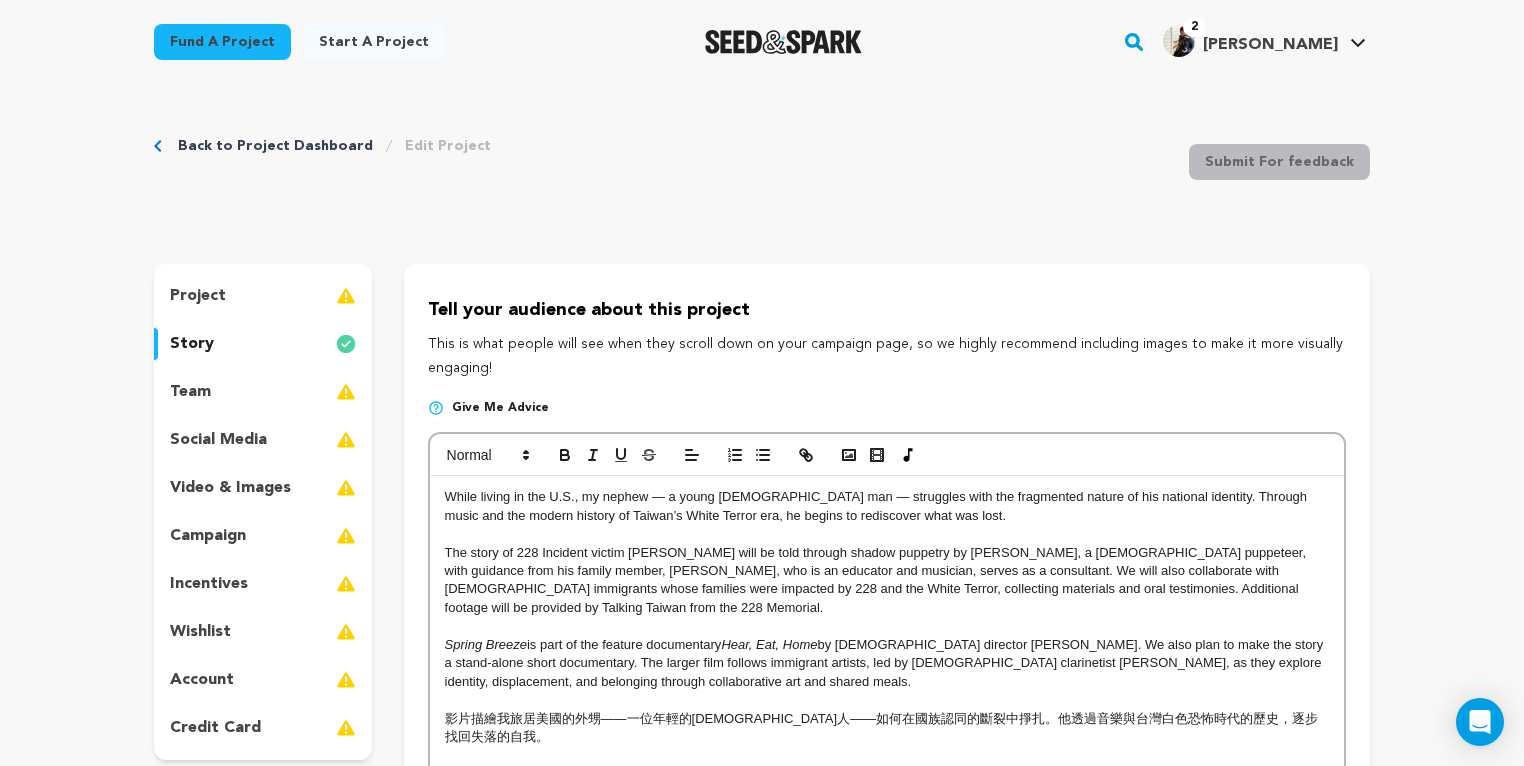 click at bounding box center (346, 296) 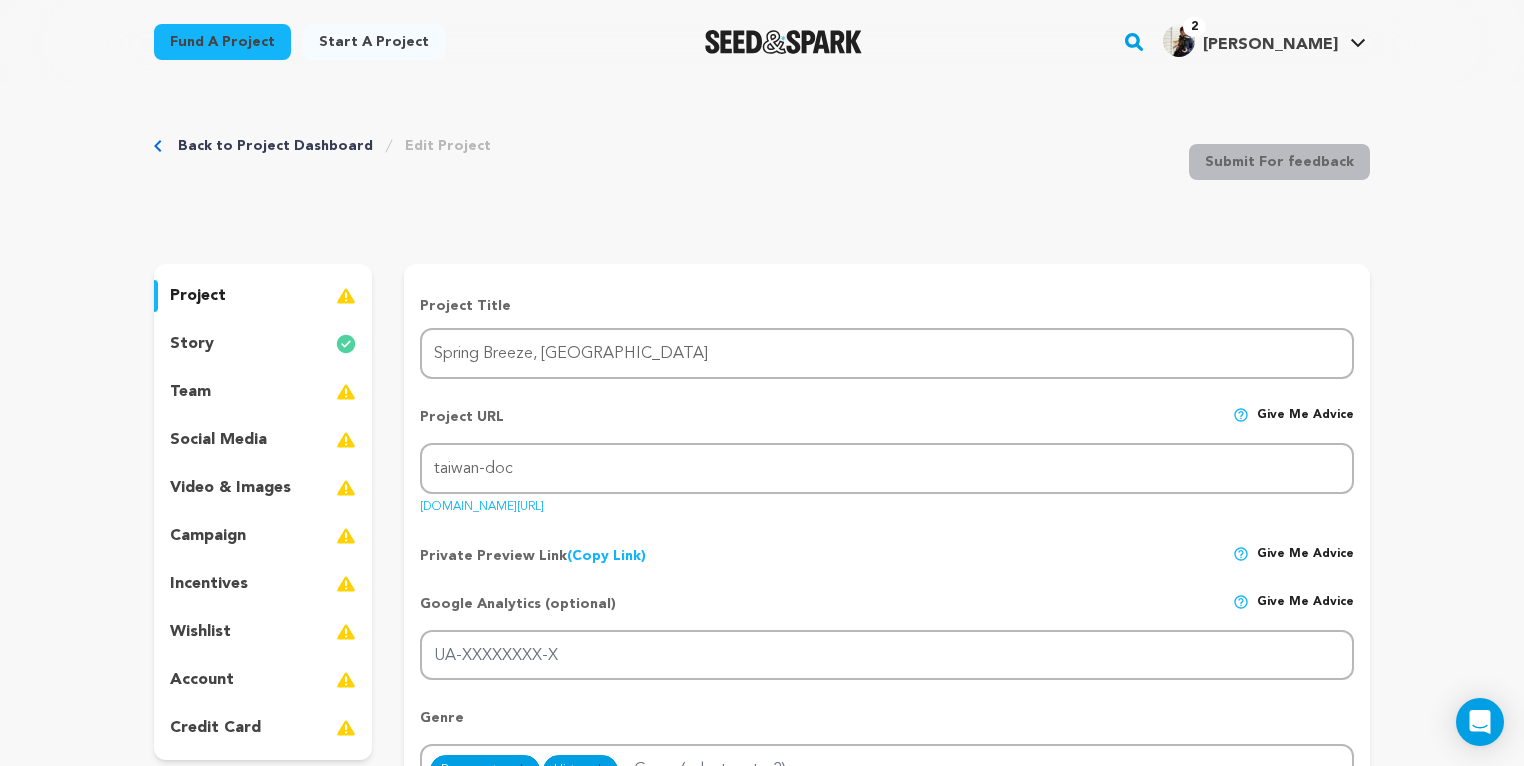 click on "Project URL
Give me advice" at bounding box center [887, 425] 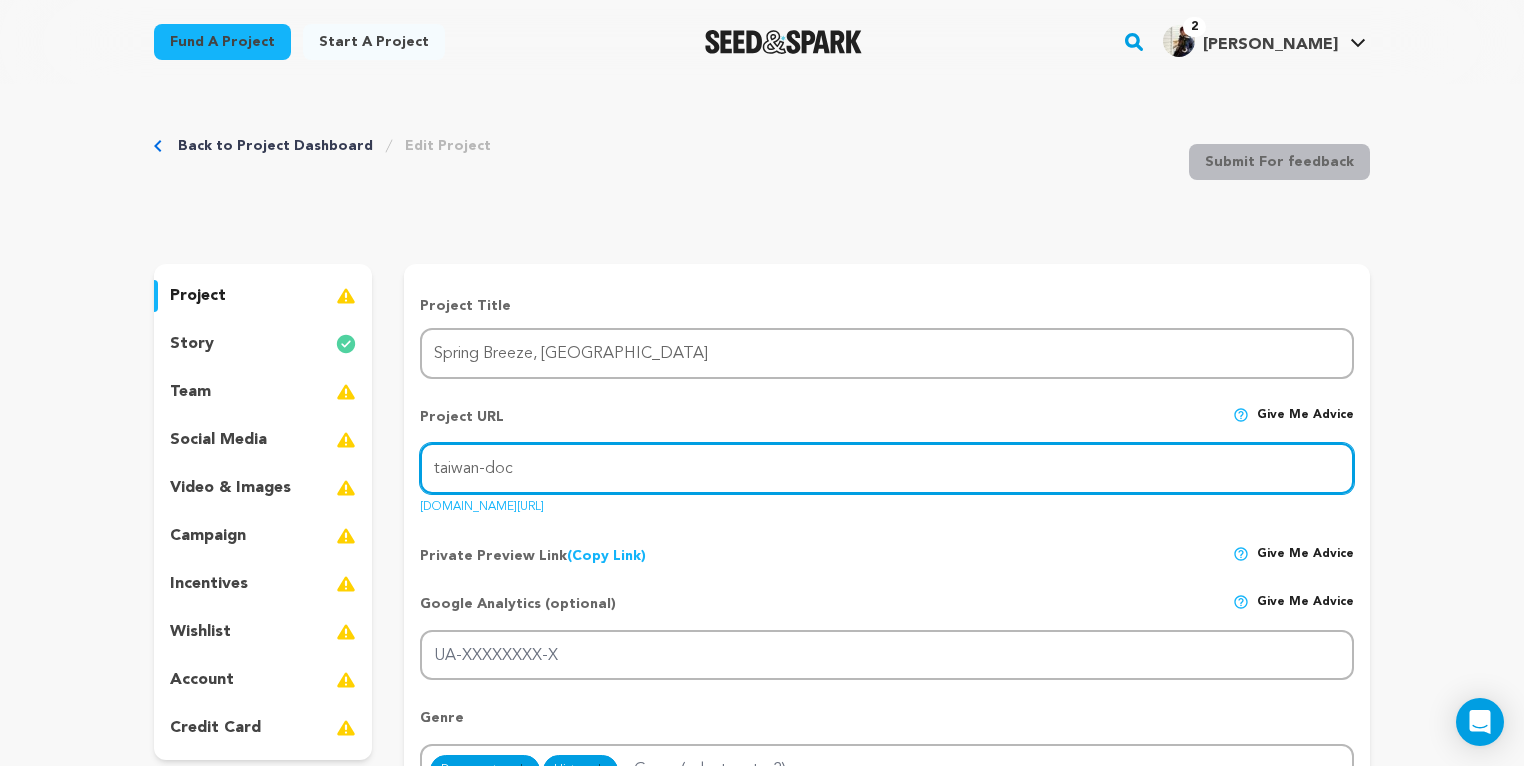 click on "taiwan-doc" at bounding box center [887, 468] 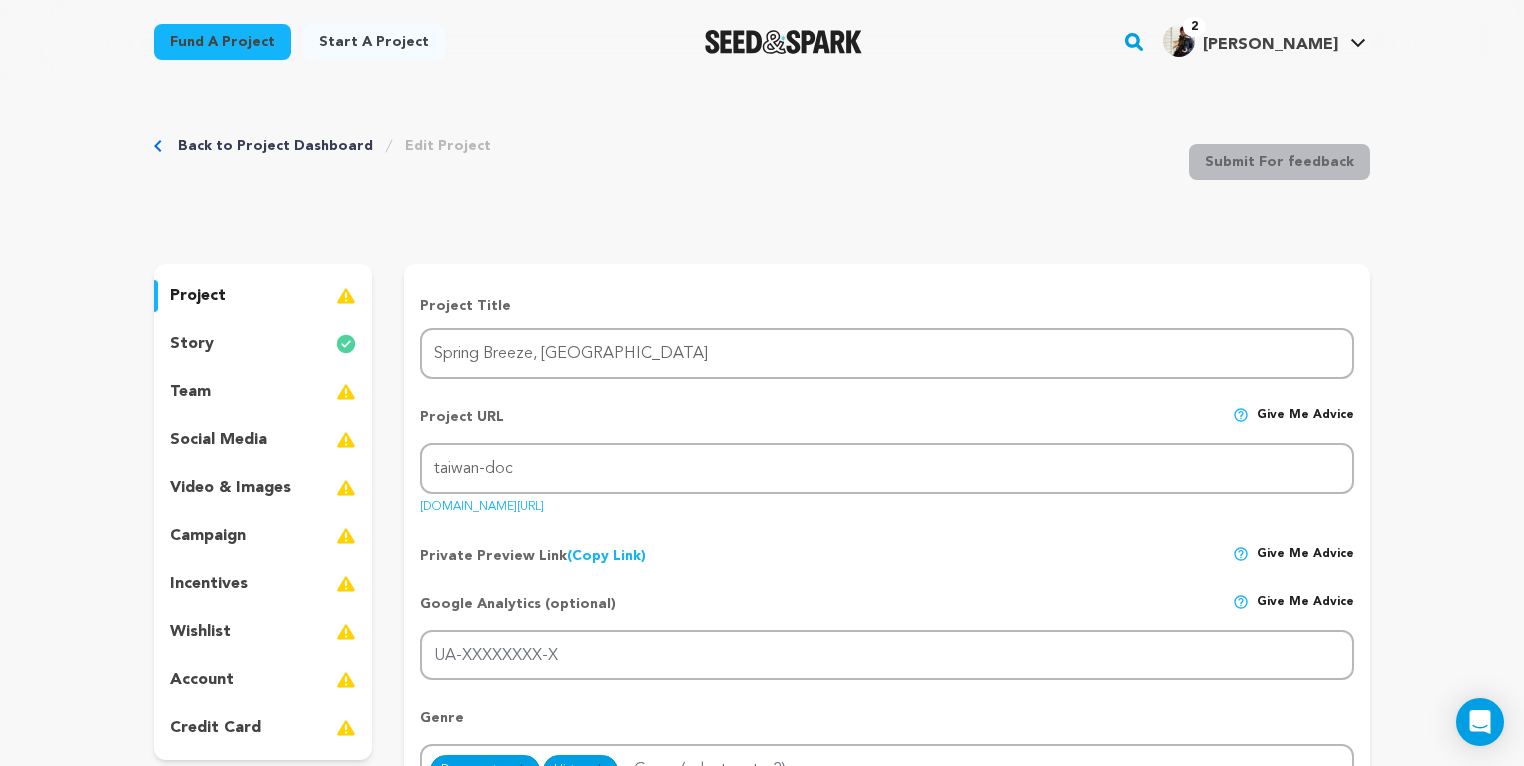 click on "Project URL
Give me advice
Project URL
taiwan-doc
seedandspark.com/fund/taiwan-doc" at bounding box center [887, 454] 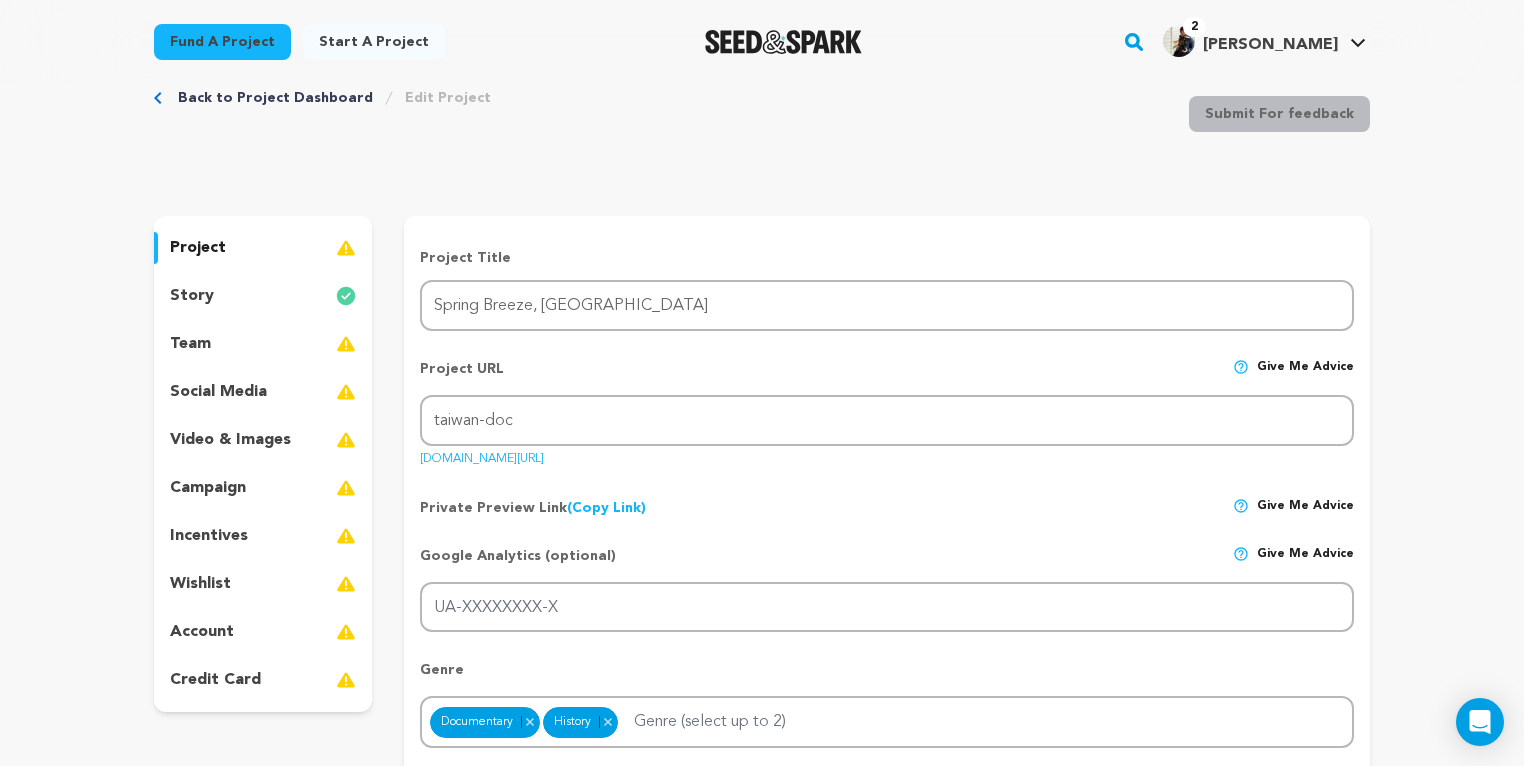 scroll, scrollTop: 53, scrollLeft: 0, axis: vertical 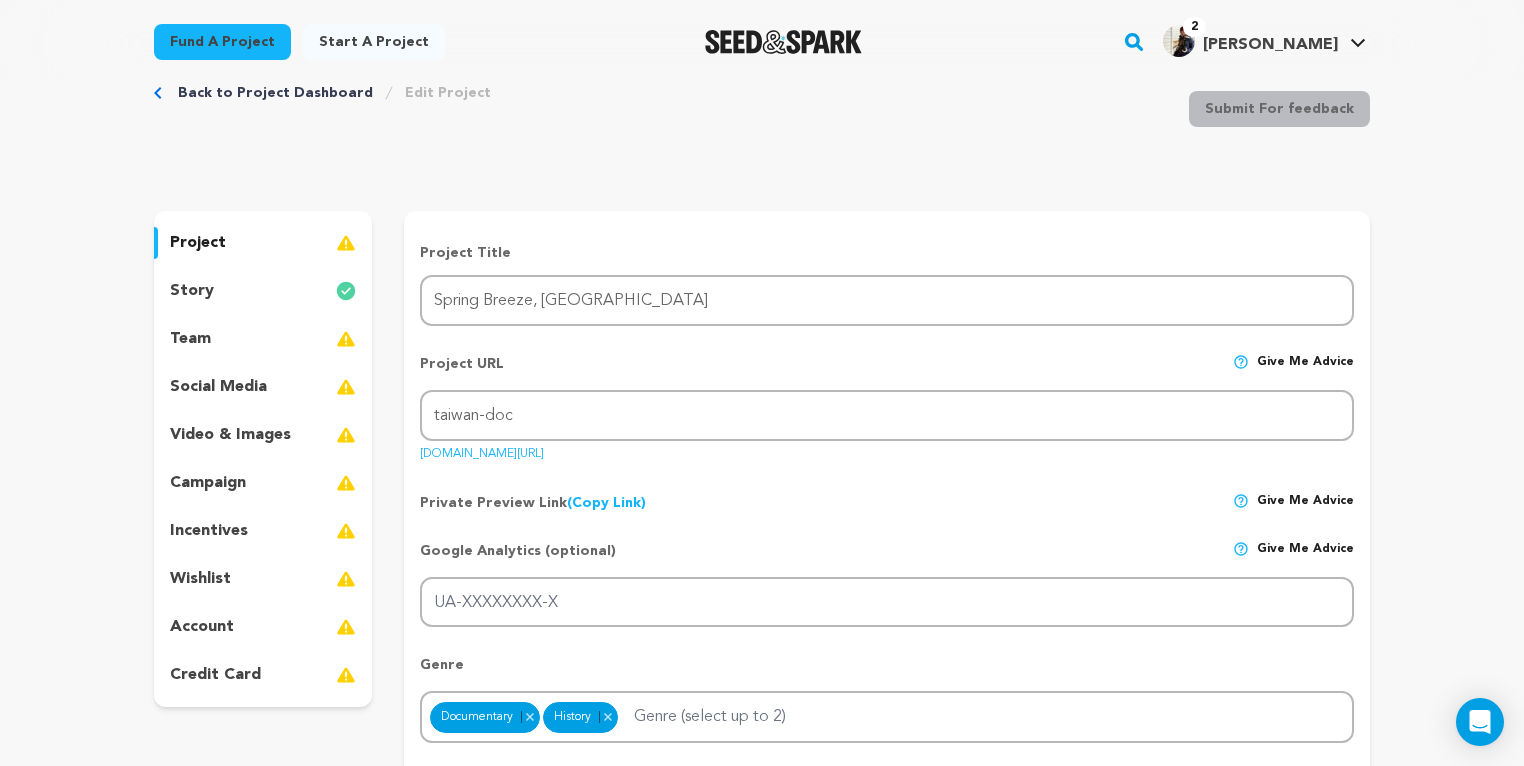 click on "Private Preview Link
(Copy Link)
Copy private preview link" at bounding box center [533, 503] 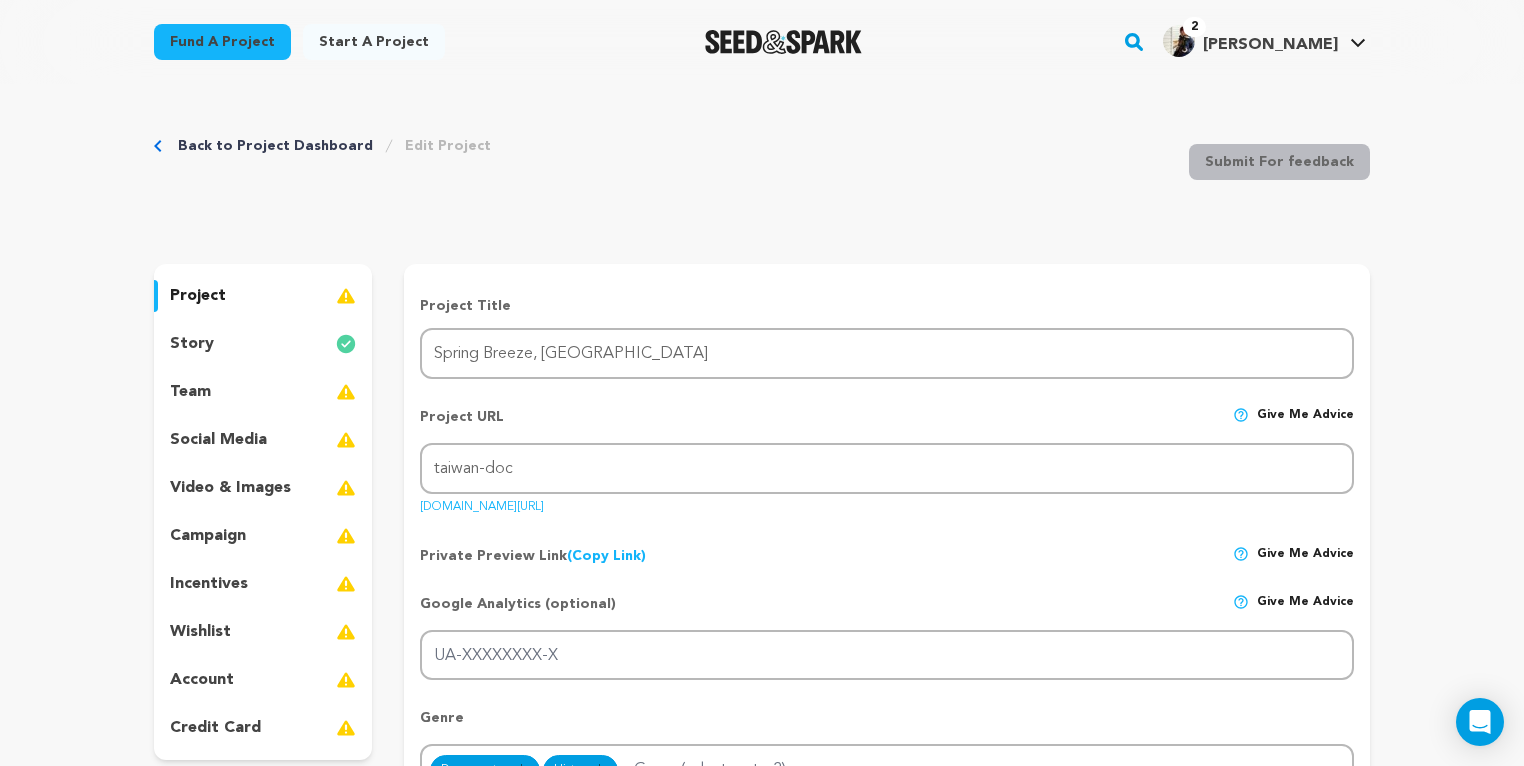 click on "Back to Project Dashboard
Edit Project
Submit For feedback
Submit For feedback
project
story" at bounding box center [762, 1693] 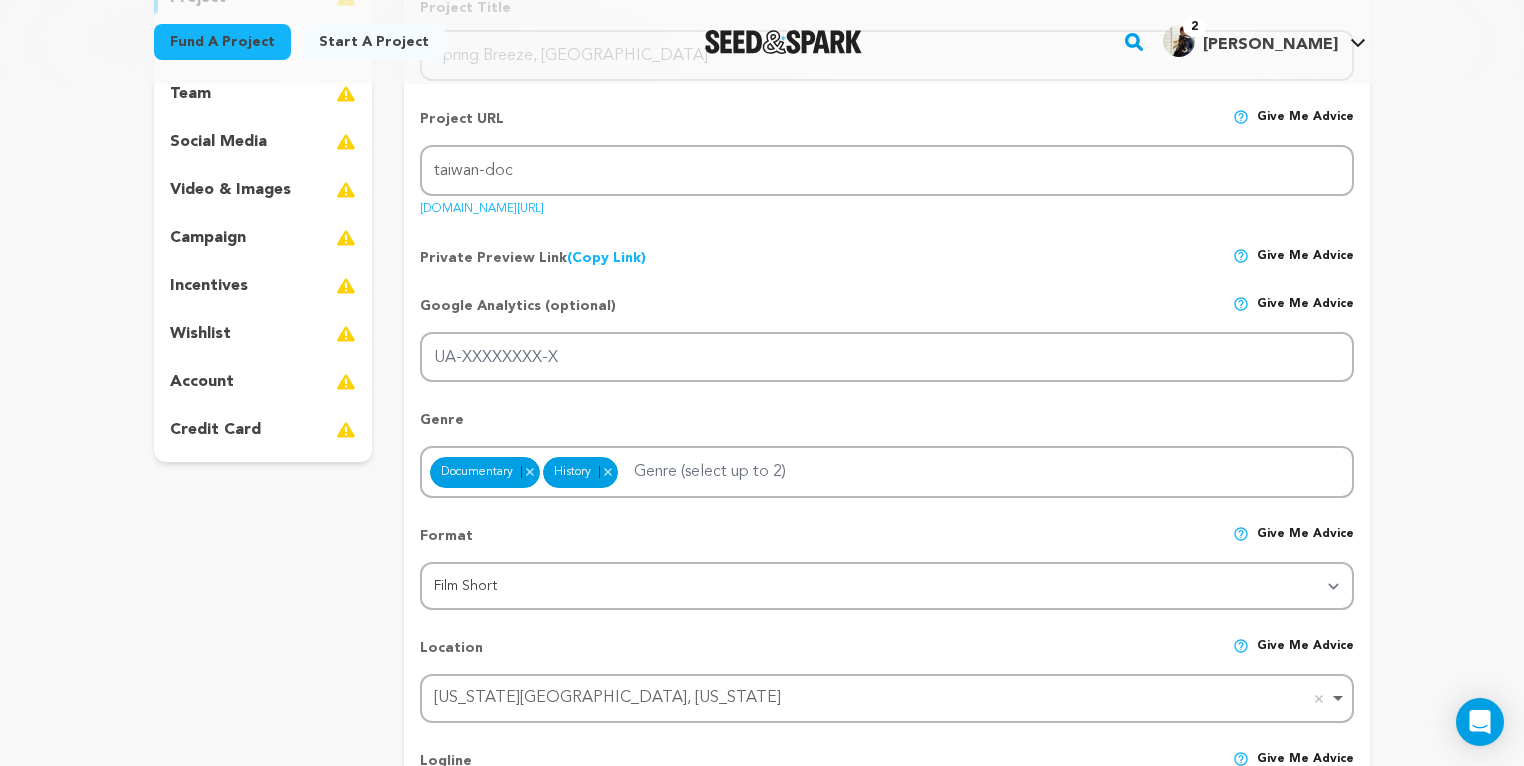 scroll, scrollTop: 280, scrollLeft: 0, axis: vertical 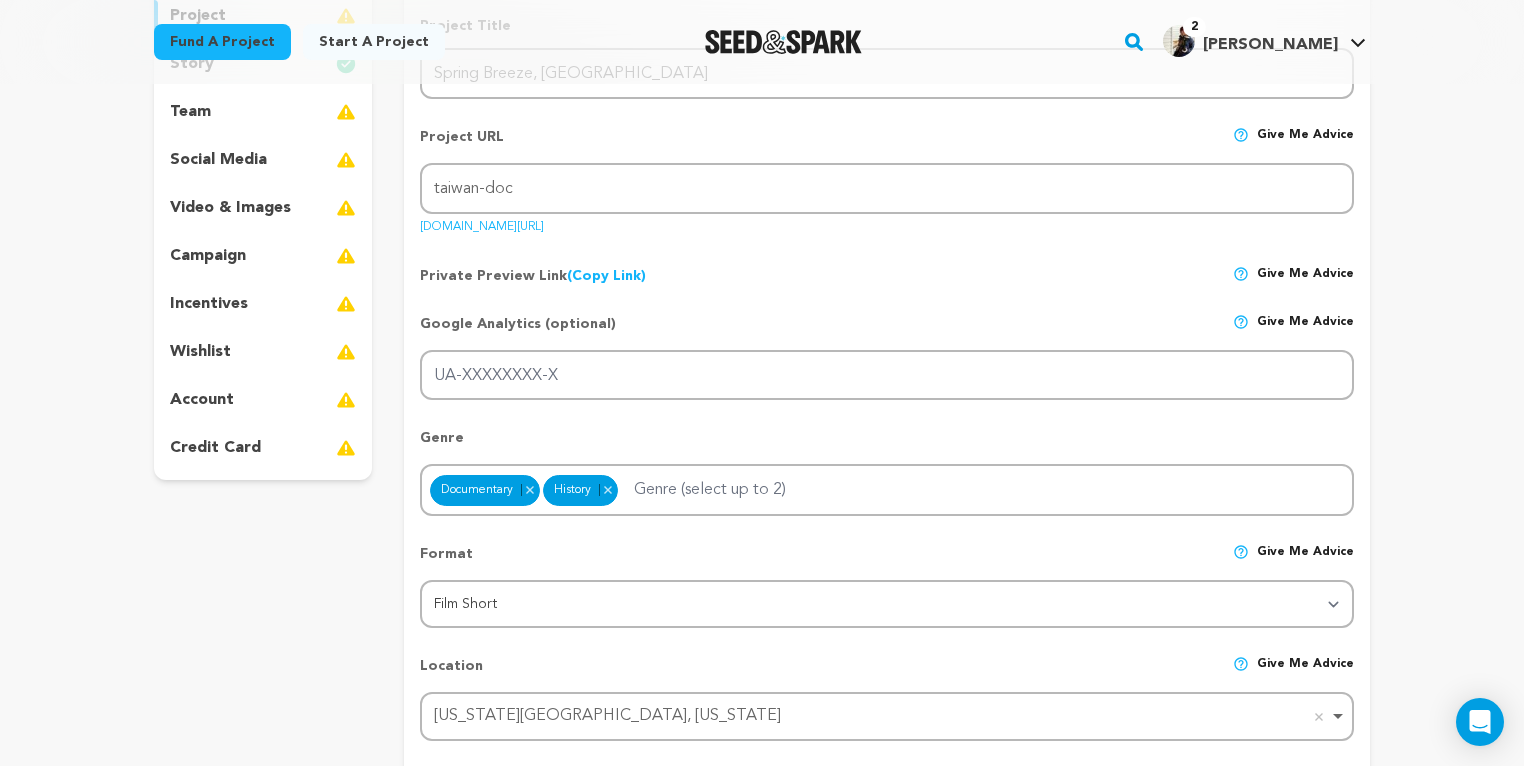 click at bounding box center (346, 112) 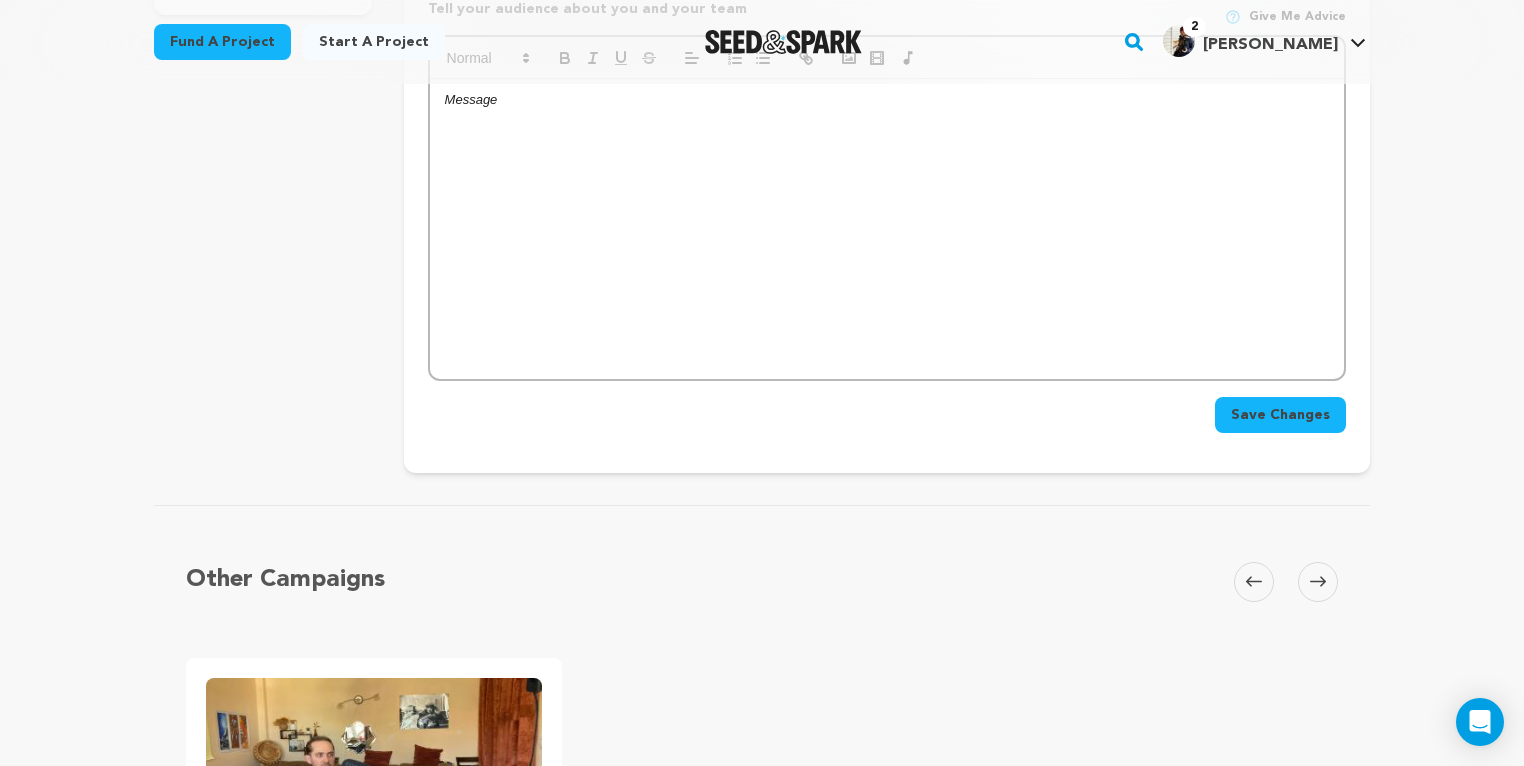 scroll, scrollTop: 744, scrollLeft: 0, axis: vertical 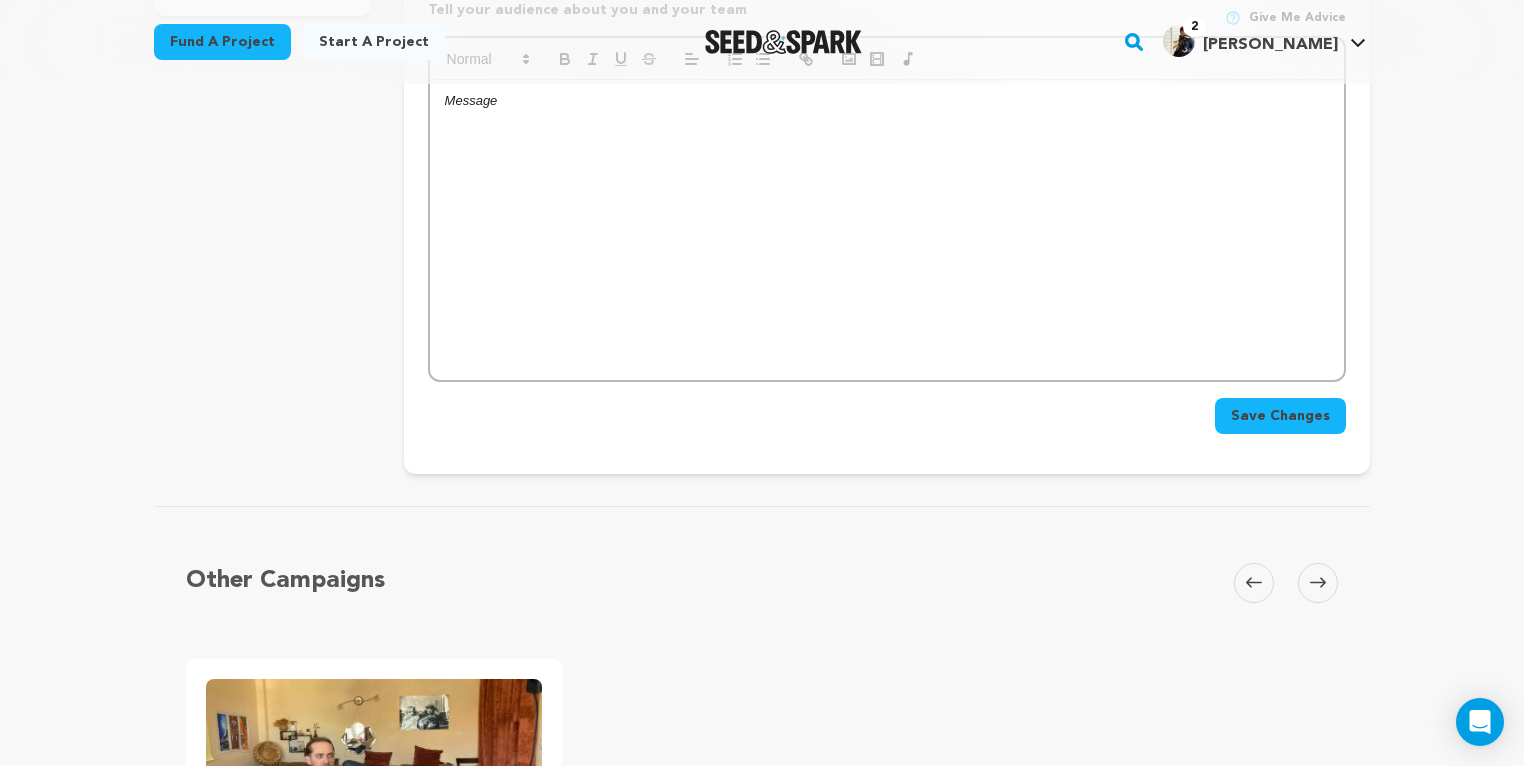 click at bounding box center [887, 230] 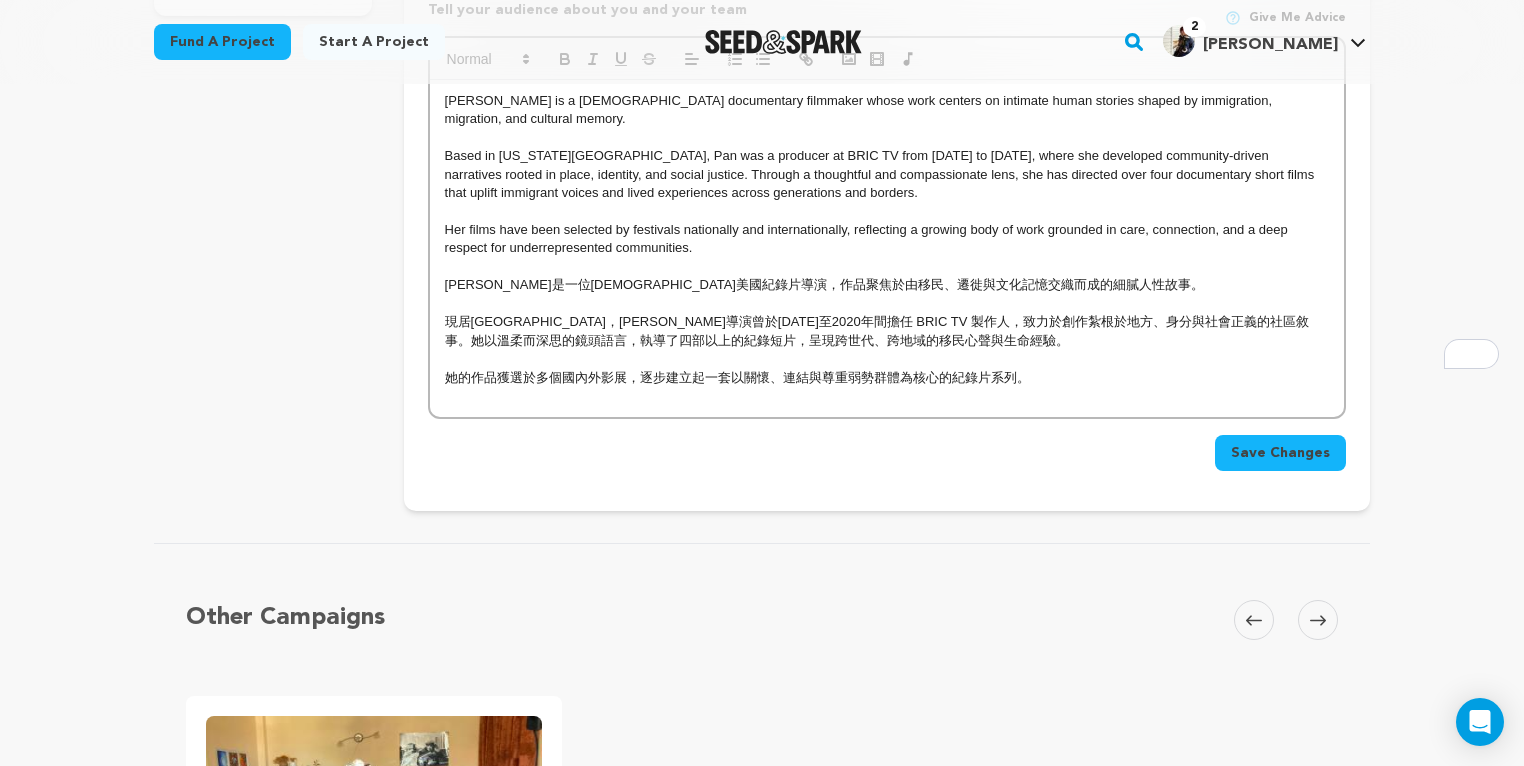 scroll, scrollTop: 0, scrollLeft: 0, axis: both 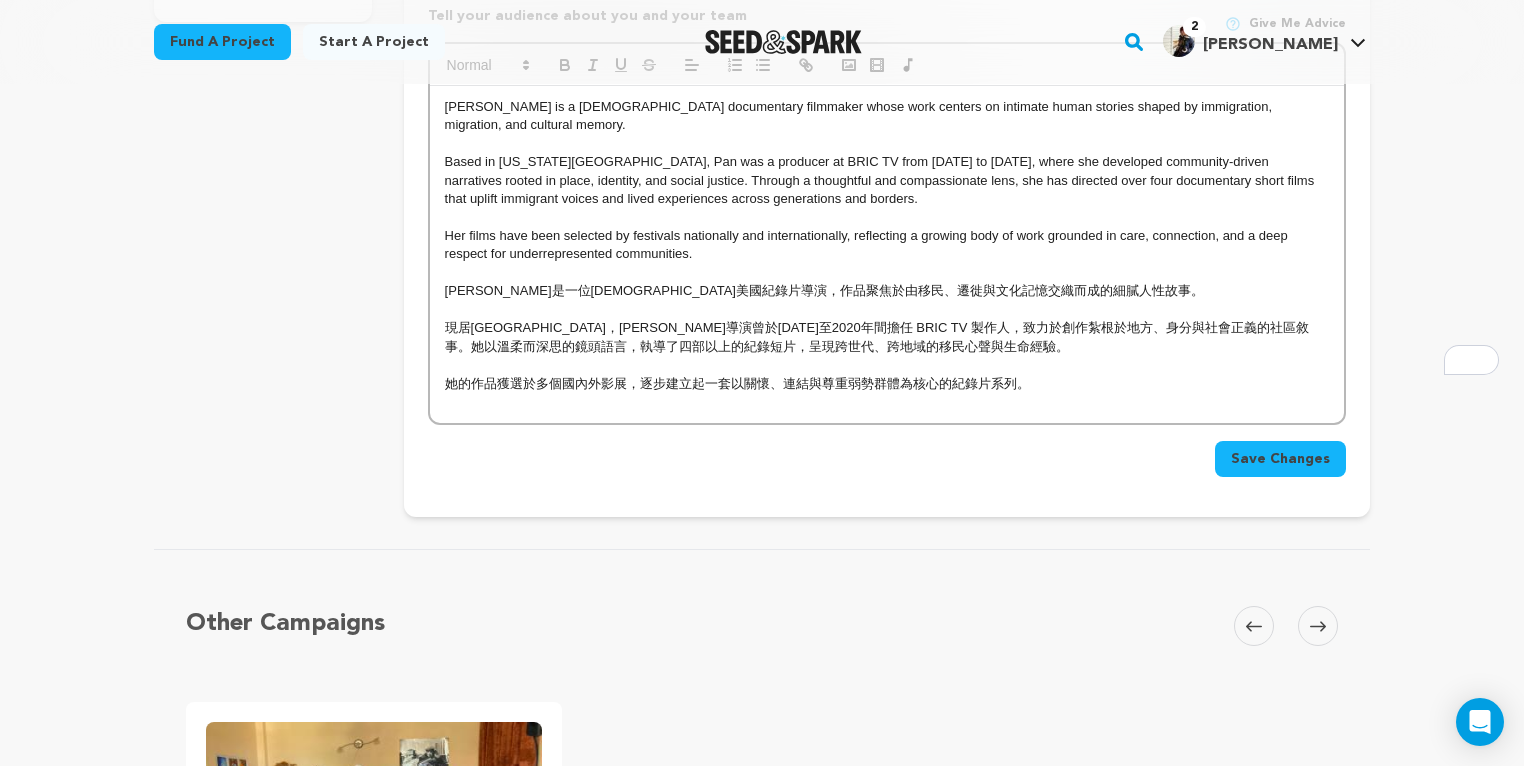 click on "[PERSON_NAME] is a [DEMOGRAPHIC_DATA] documentary filmmaker whose work centers on intimate human stories shaped by immigration, migration, and cultural memory." at bounding box center (887, 116) 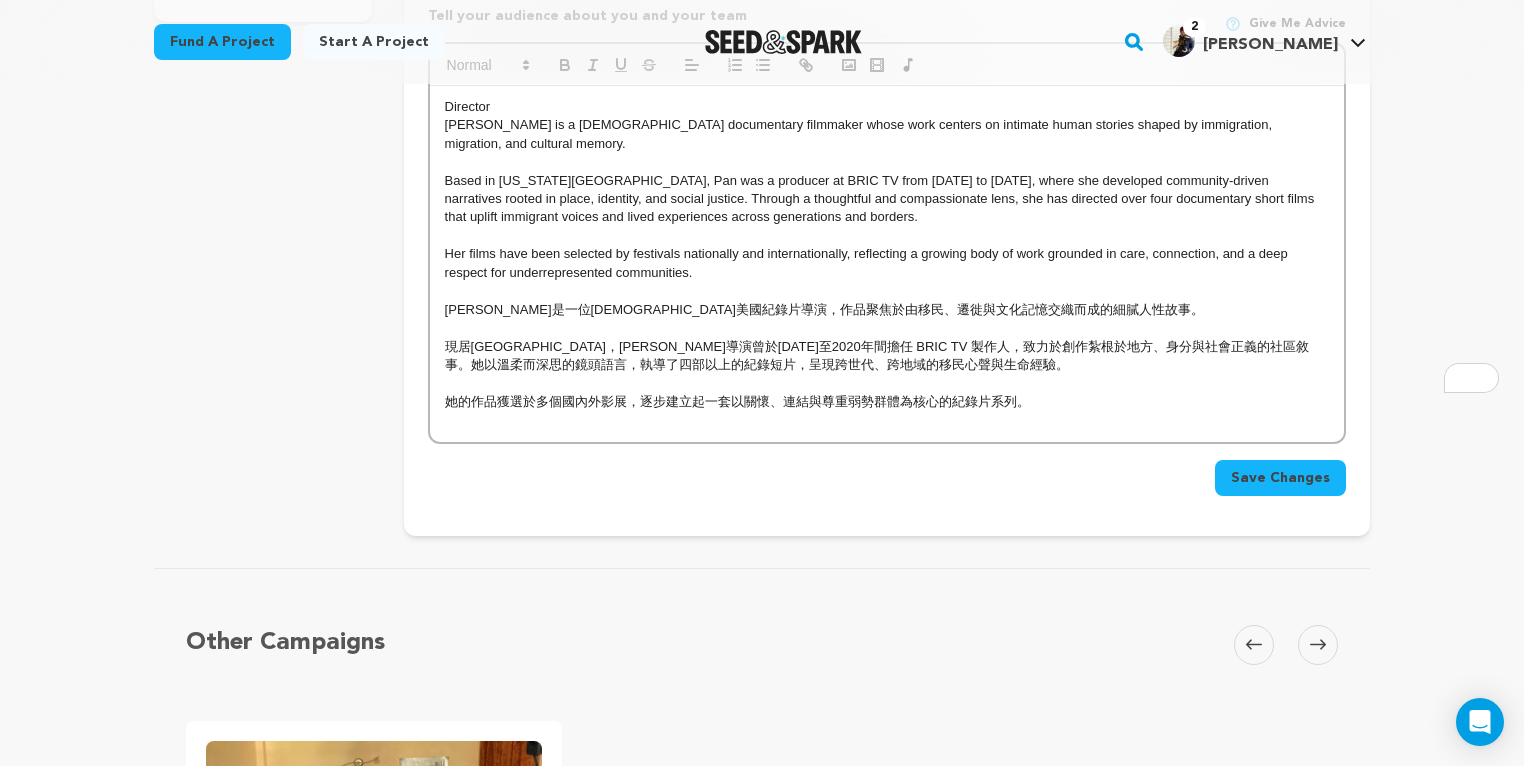 click on "她的作品獲選於多個國內外影展，逐步建立起一套以關懷、連結與尊重弱勢群體為核心的紀錄片系列。" at bounding box center (887, 402) 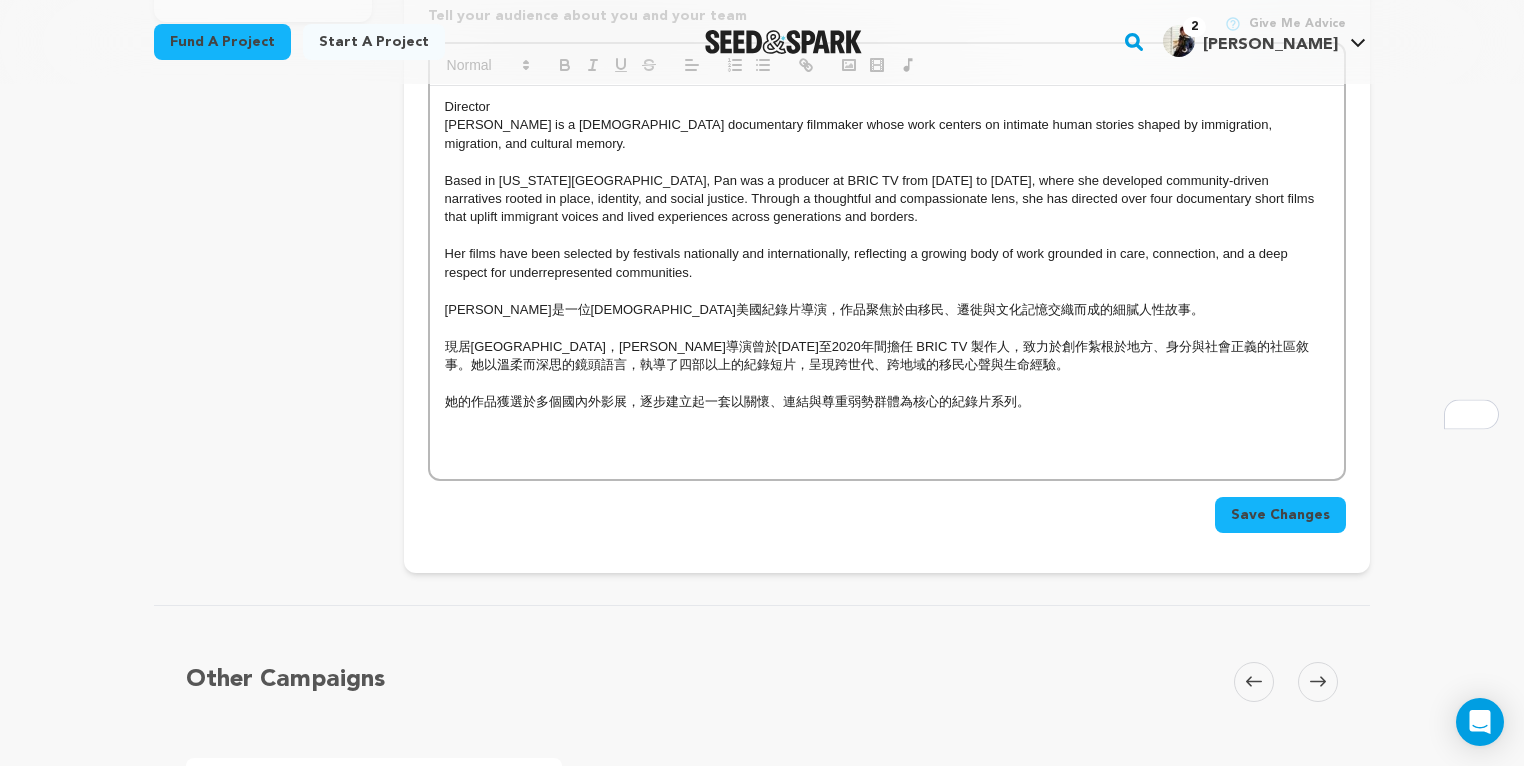 click at bounding box center (887, 291) 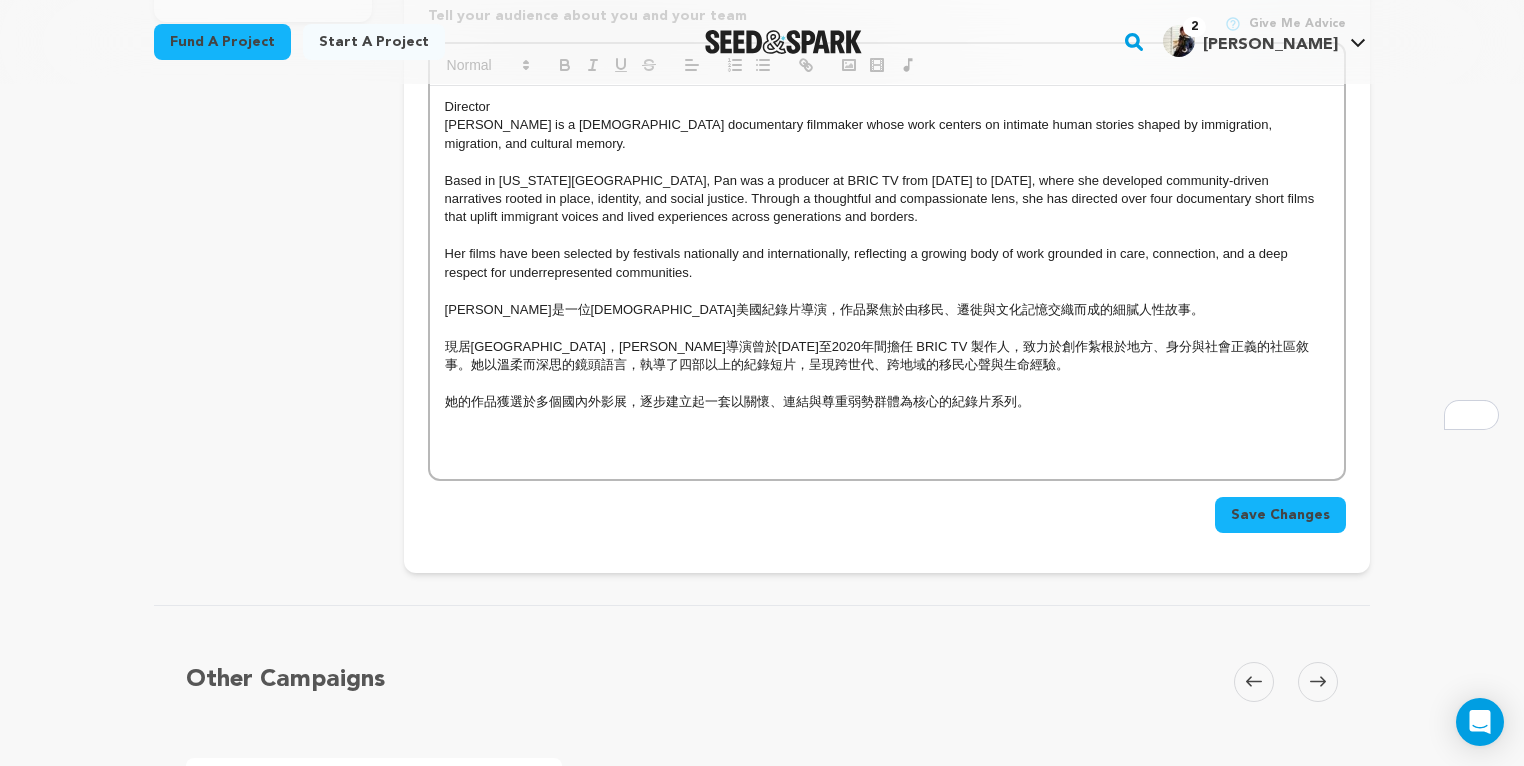 click on "Director" at bounding box center (887, 107) 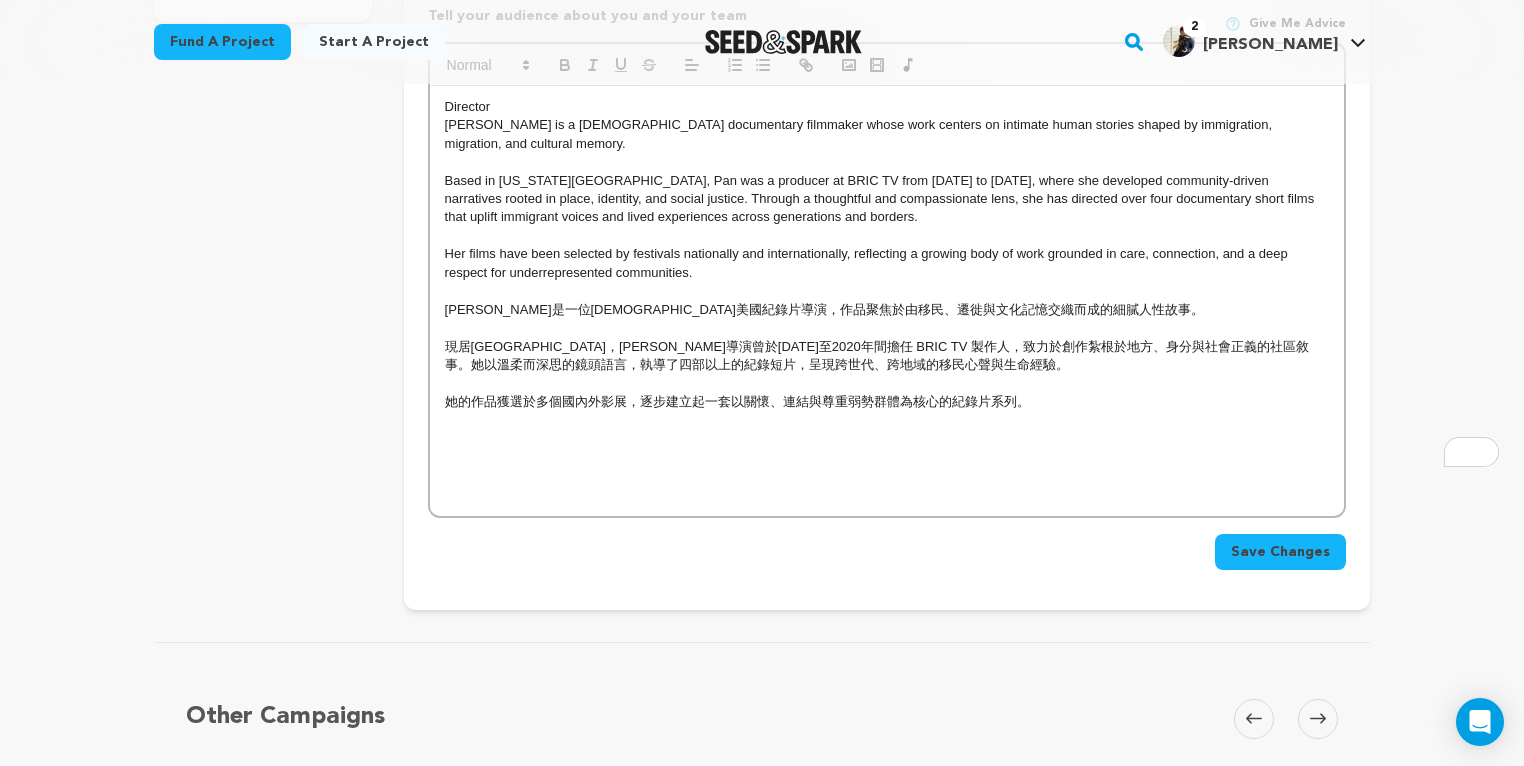 click at bounding box center [887, 328] 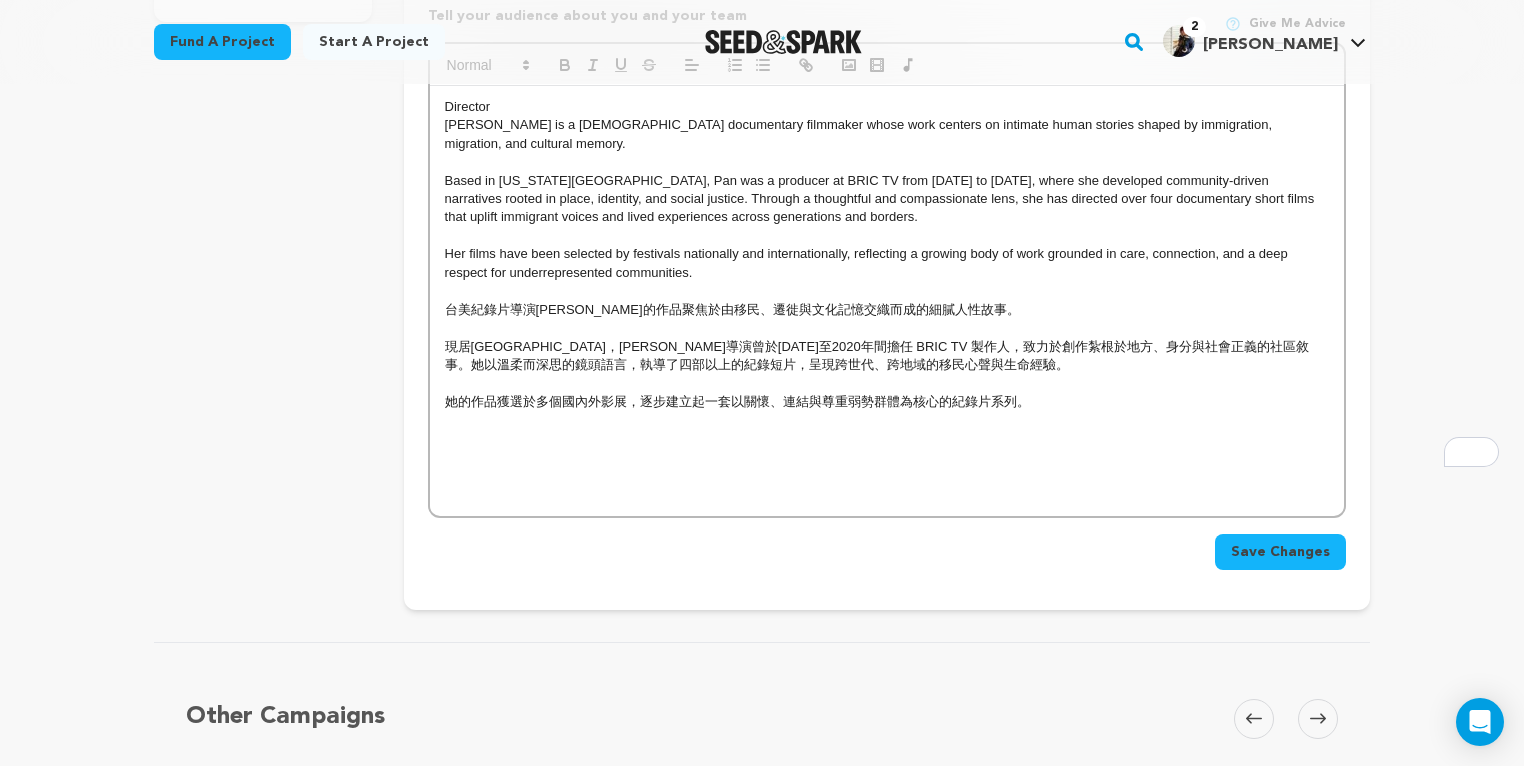 click on "她的作品獲選於多個國內外影展，逐步建立起一套以關懷、連結與尊重弱勢群體為核心的紀錄片系列。" at bounding box center (887, 402) 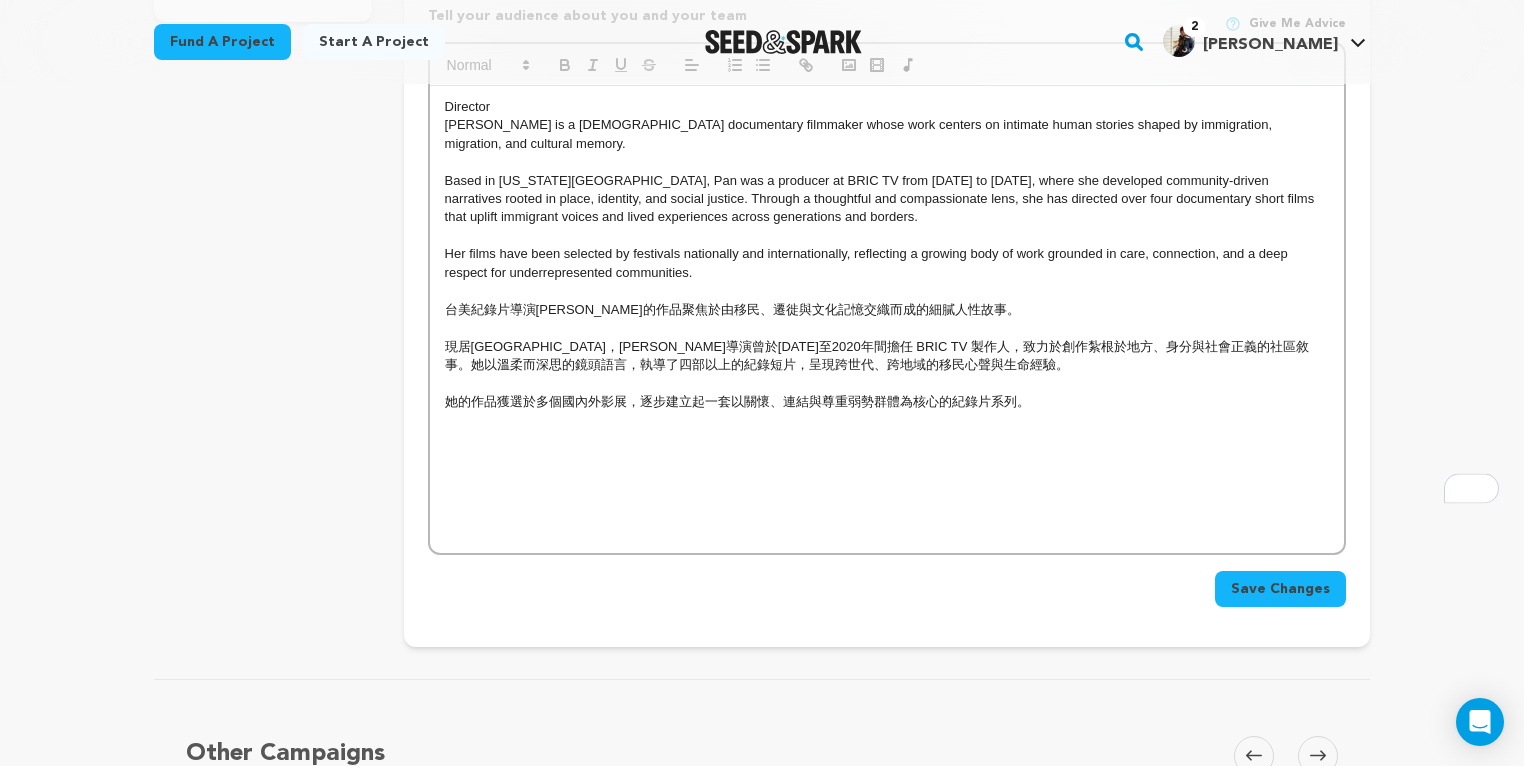 click on "Hsuan Yu Pan is a Taiwanese American documentary filmmaker whose work centers on intimate human stories shaped by immigration, migration, and cultural memory." at bounding box center (887, 134) 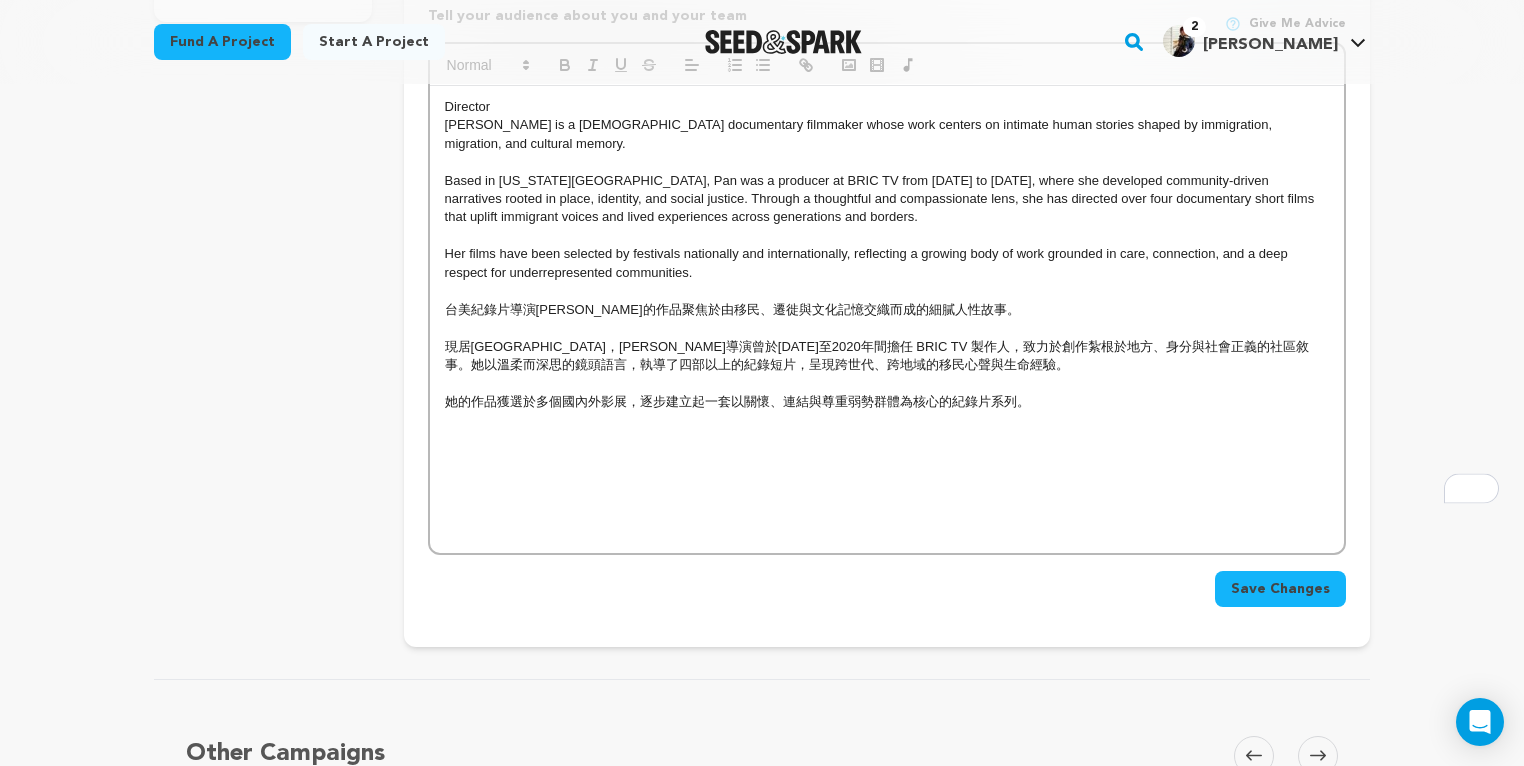 drag, startPoint x: 460, startPoint y: 257, endPoint x: 457, endPoint y: 277, distance: 20.22375 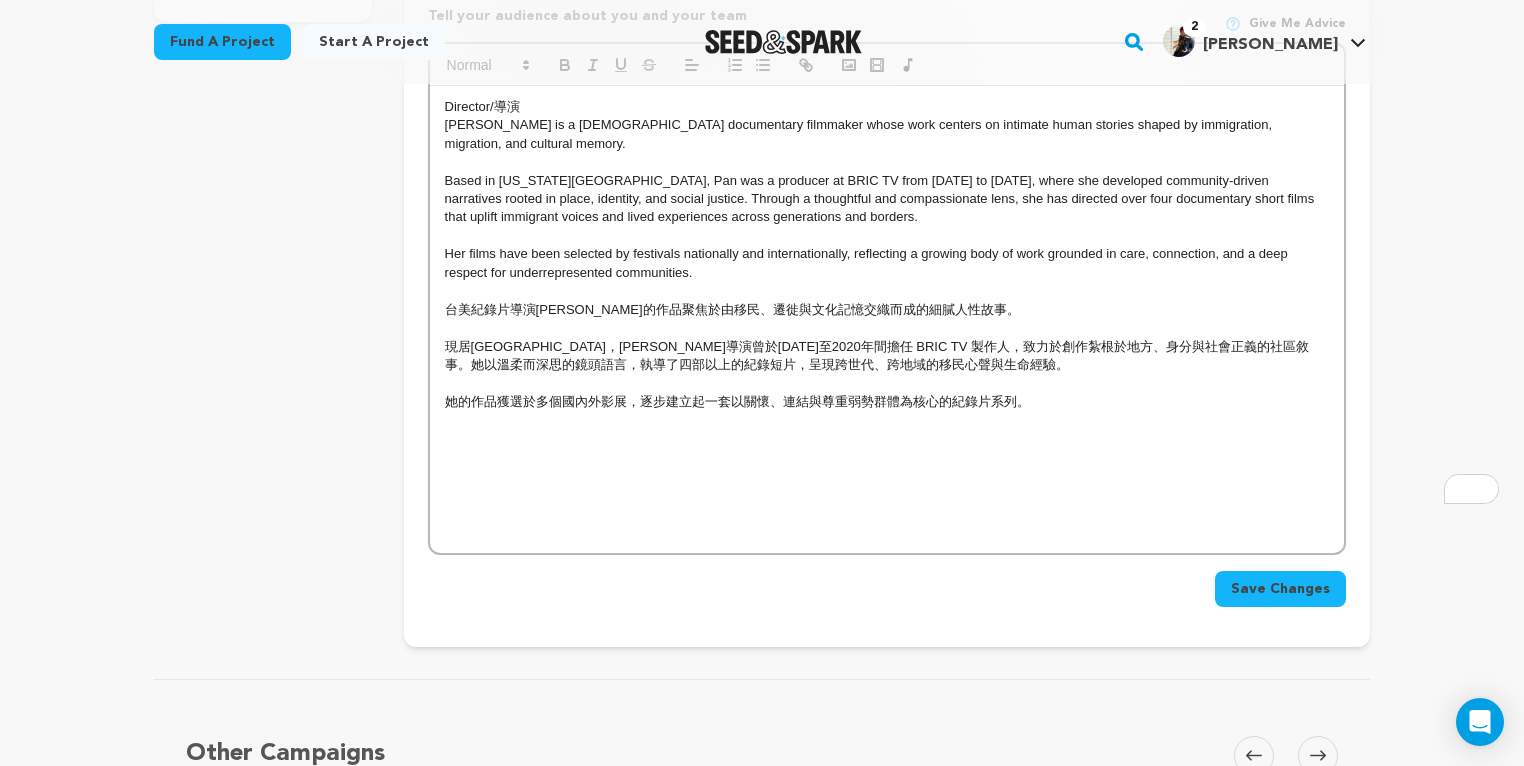 scroll, scrollTop: 0, scrollLeft: 0, axis: both 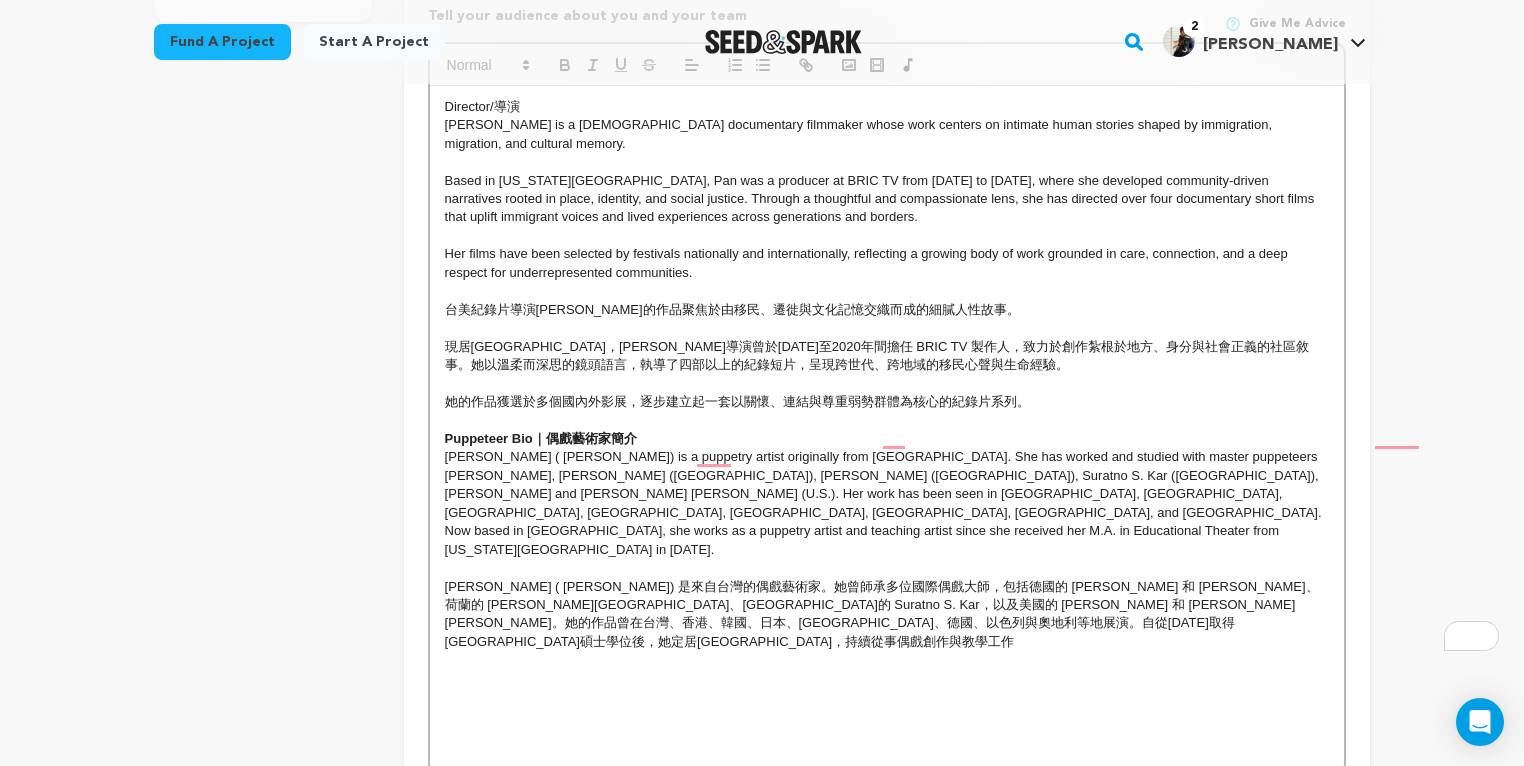 click on "Puppeteer Bio｜偶戲藝術家簡介" at bounding box center (887, 439) 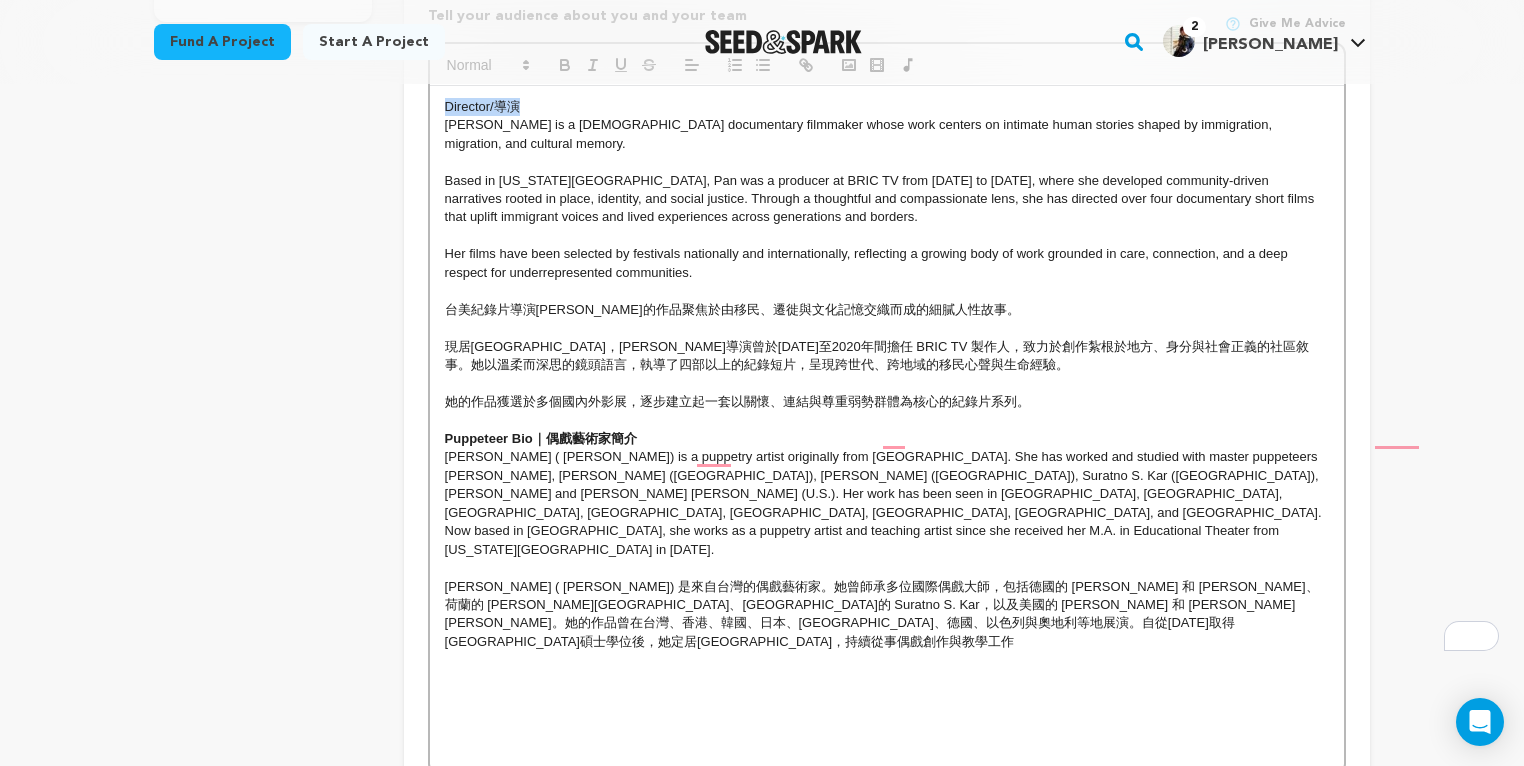 drag, startPoint x: 489, startPoint y: 262, endPoint x: 374, endPoint y: 268, distance: 115.15642 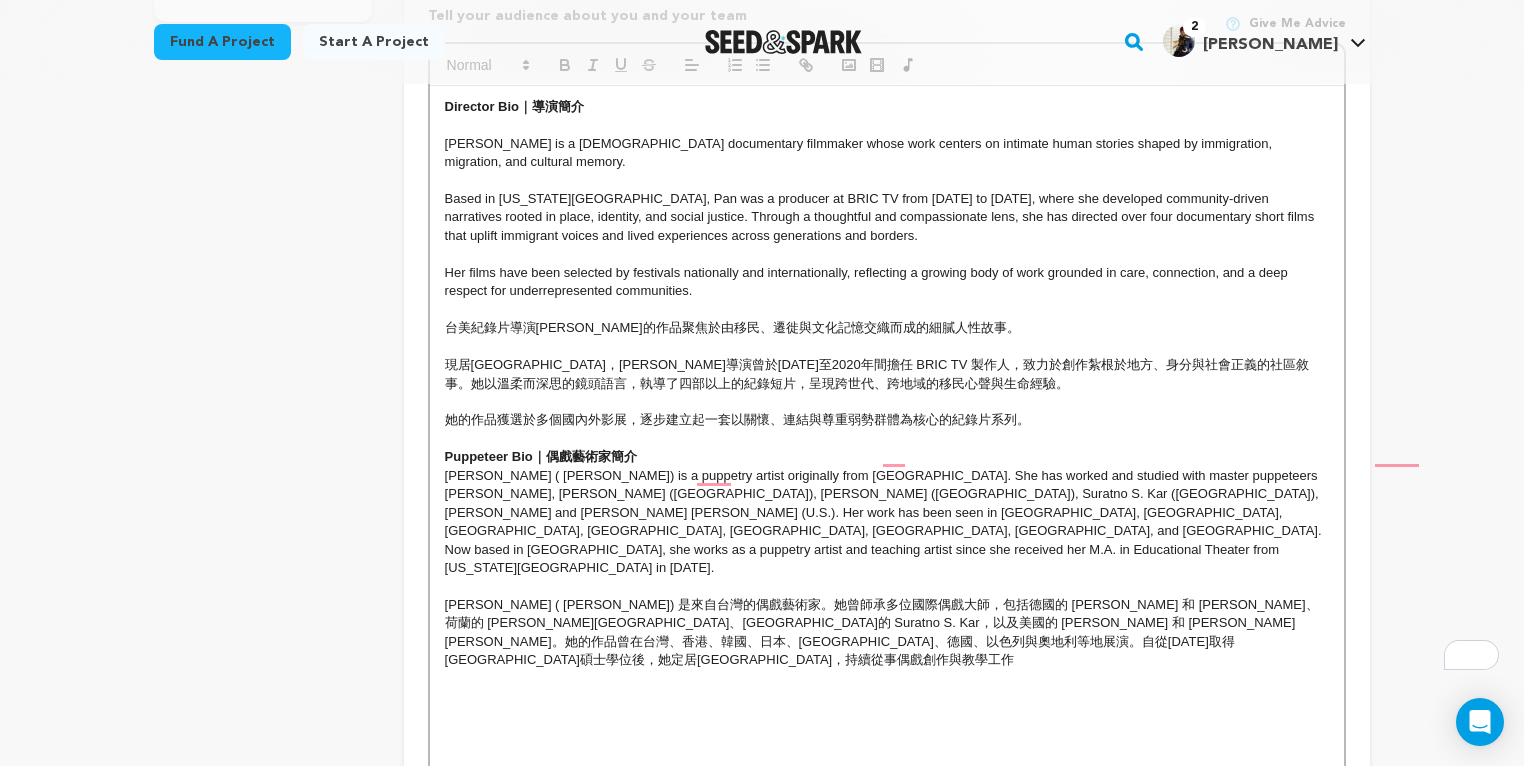 scroll, scrollTop: 0, scrollLeft: 0, axis: both 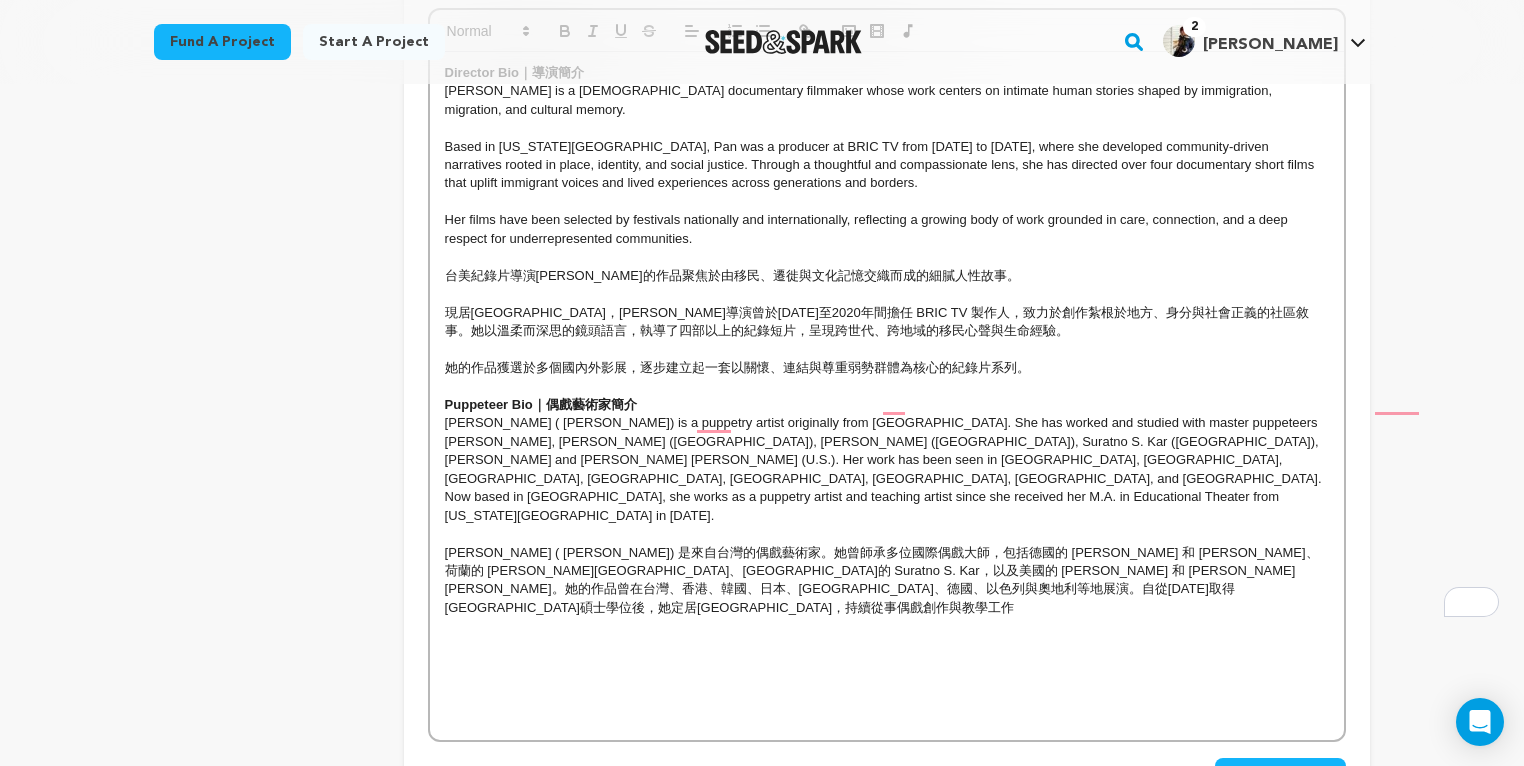 click on "Spica Wobbe ( 鄭淑芸 Shu-yun Cheng) 是來自台灣的偶戲藝術家。她曾師承多位國際偶戲大師，包括德國的 Albrecht Roser 和 Norbert Goetz、荷蘭的 Damiet van Dalsum、印尼的 Suratno S. Kar，以及美國的 Peter Schumann 和 Ralph Lee。她的作品曾在台灣、香港、韓國、日本、荷蘭、德國、以色列與奧地利等地展演。自從2003年取得紐約大學教育劇場碩士學位後，她定居紐約市，持續從事偶戲創作與教學工作" at bounding box center (887, 581) 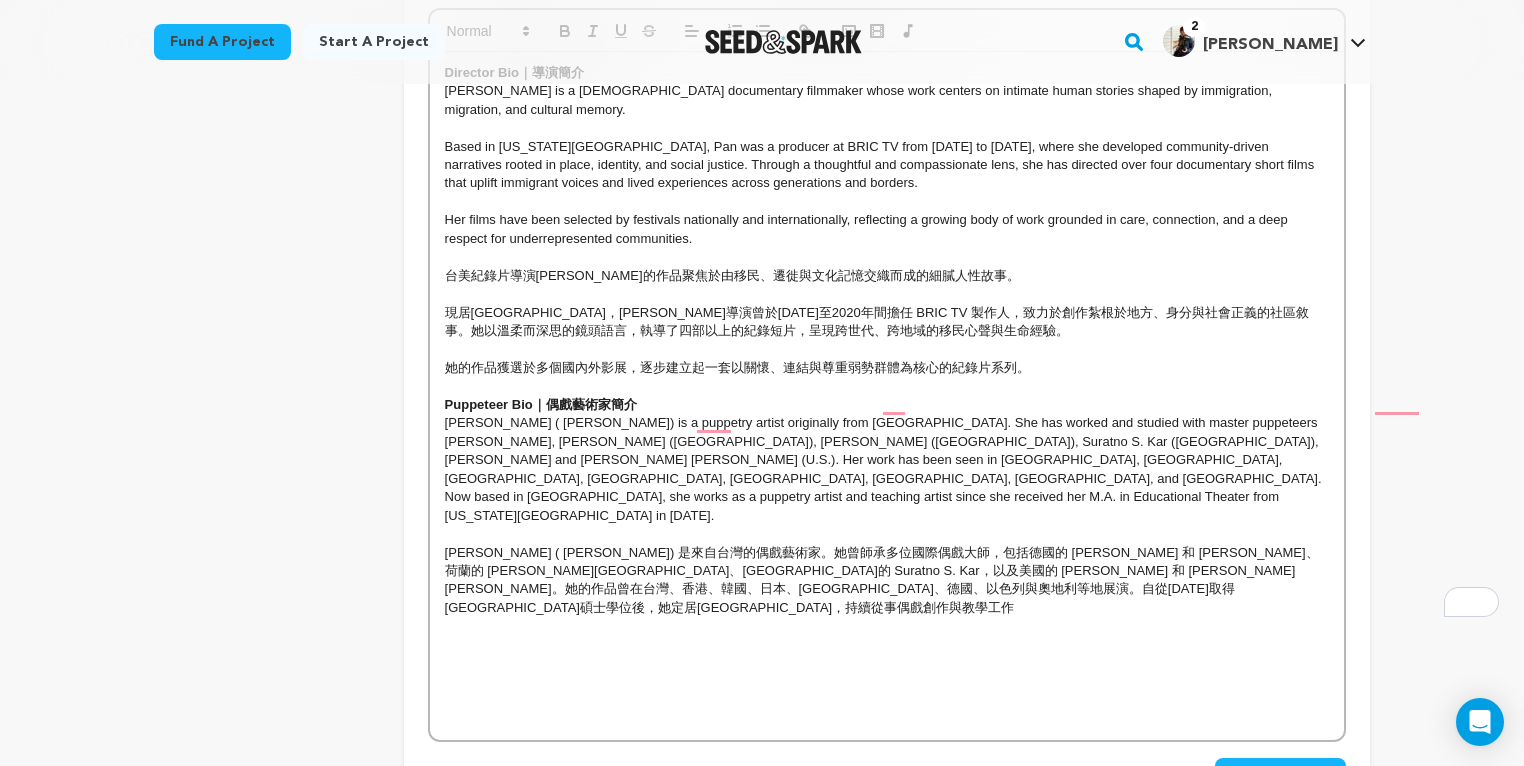 click on "Spica Wobbe ( 鄭淑芸 Shu-yun Cheng) 是來自台灣的偶戲藝術家。她曾師承多位國際偶戲大師，包括德國的 Albrecht Roser 和 Norbert Goetz、荷蘭的 Damiet van Dalsum、印尼的 Suratno S. Kar，以及美國的 Peter Schumann 和 Ralph Lee。她的作品曾在台灣、香港、韓國、日本、荷蘭、德國、以色列與奧地利等地展演。自從2003年取得紐約大學教育劇場碩士學位後，她定居紐約市，持續從事偶戲創作與教學工作" at bounding box center [887, 581] 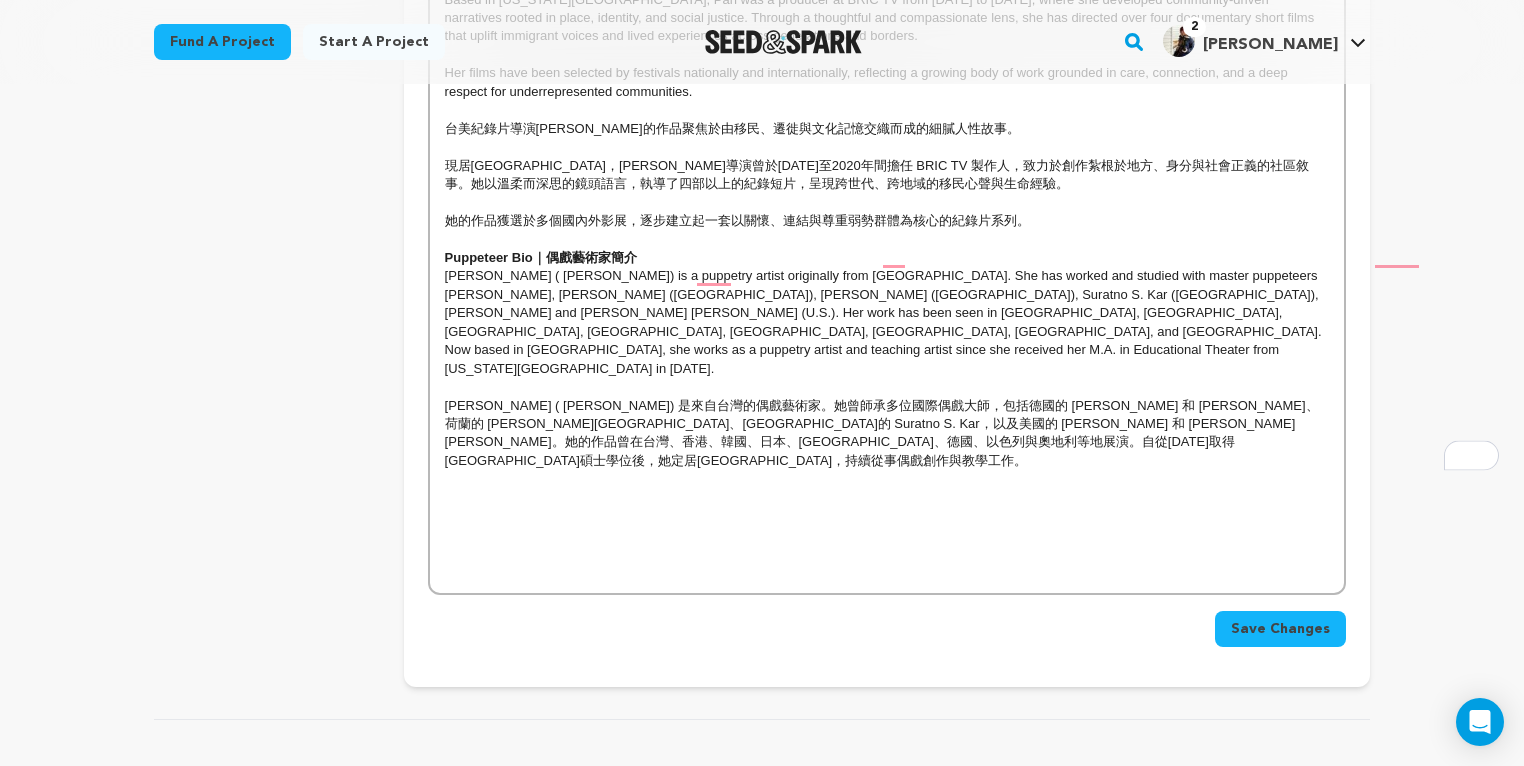 scroll, scrollTop: 1045, scrollLeft: 0, axis: vertical 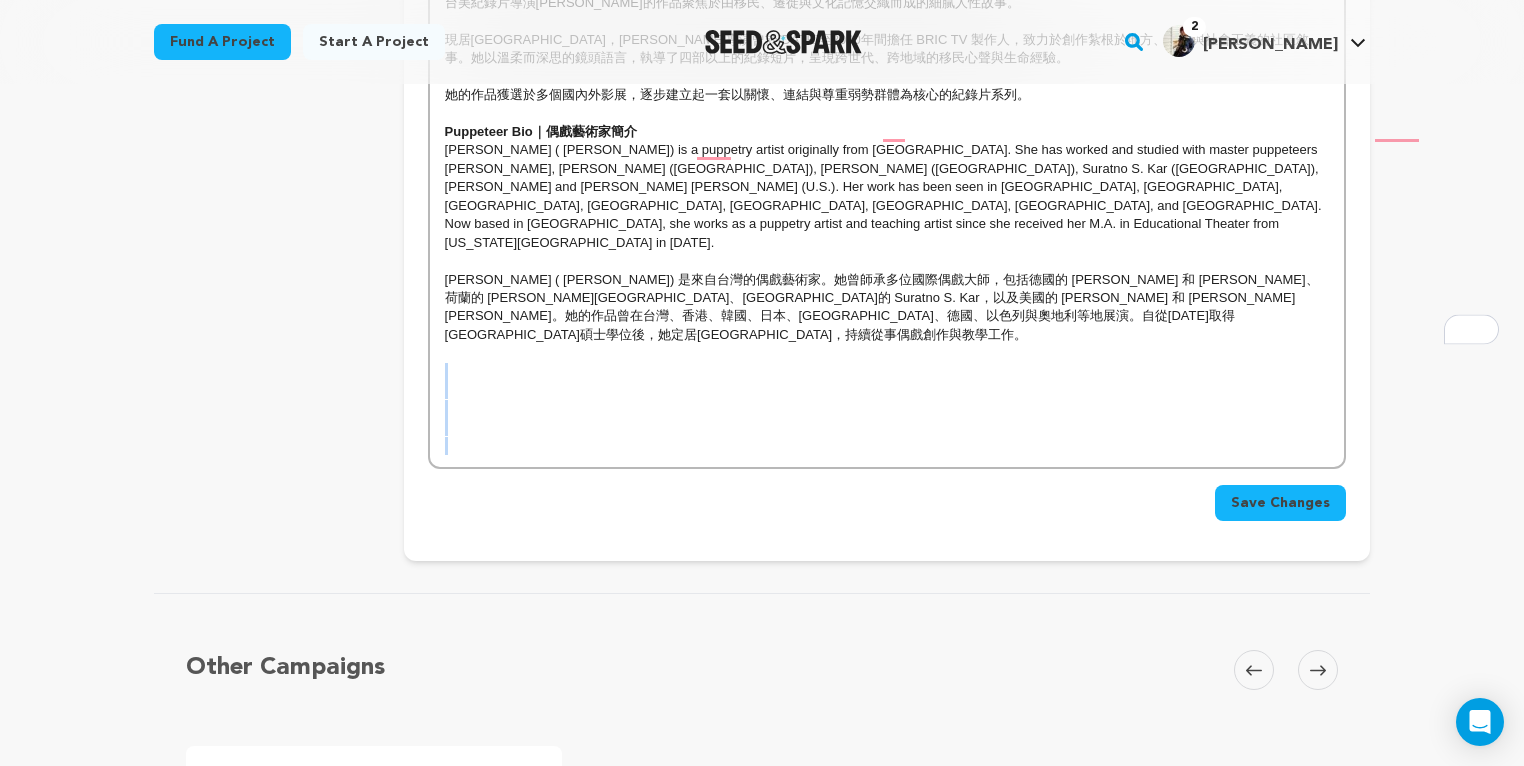 drag, startPoint x: 818, startPoint y: 423, endPoint x: 827, endPoint y: 545, distance: 122.33152 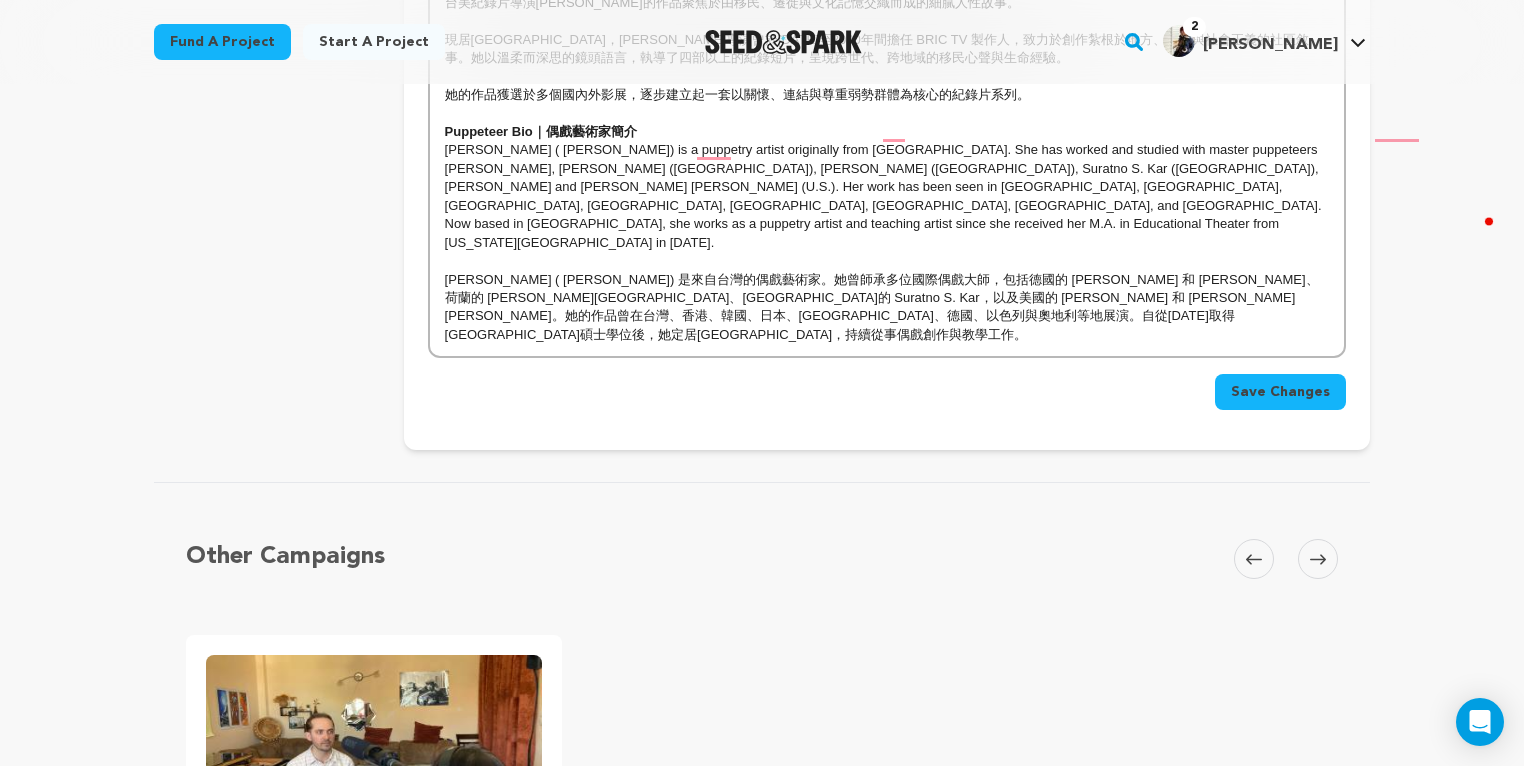 click on "Save Changes" at bounding box center [1280, 392] 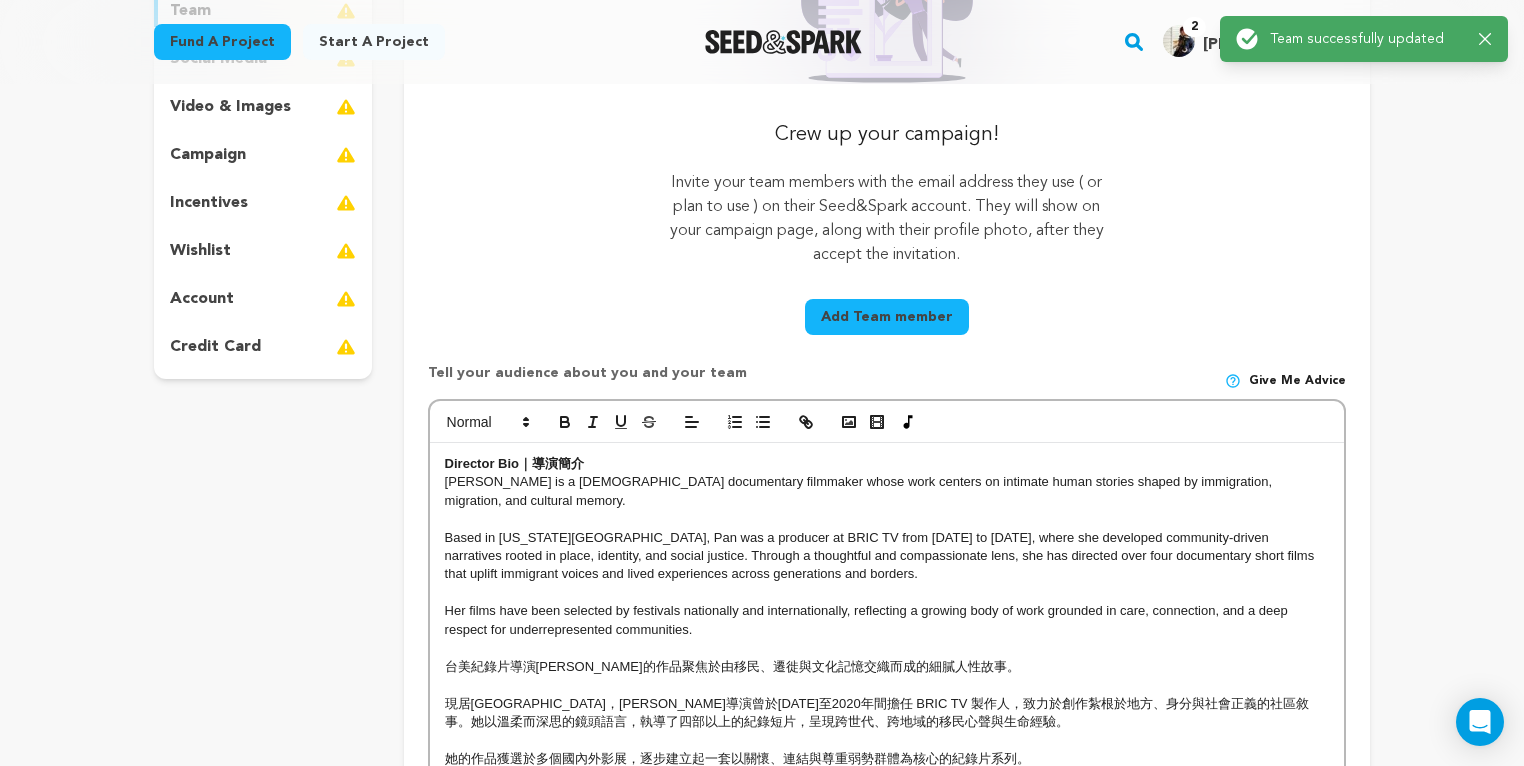 scroll, scrollTop: 410, scrollLeft: 0, axis: vertical 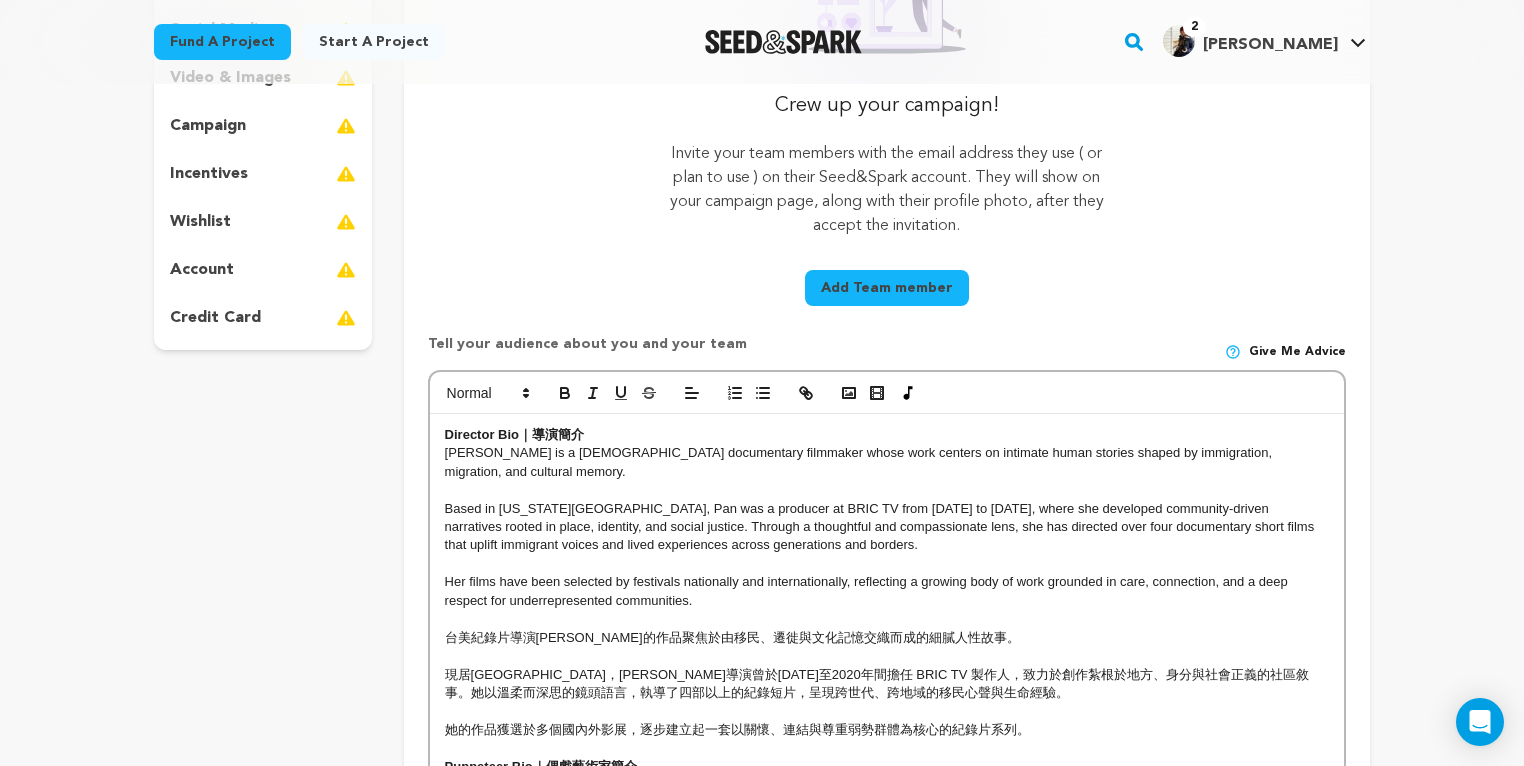 click on "Add Team member" at bounding box center (887, 288) 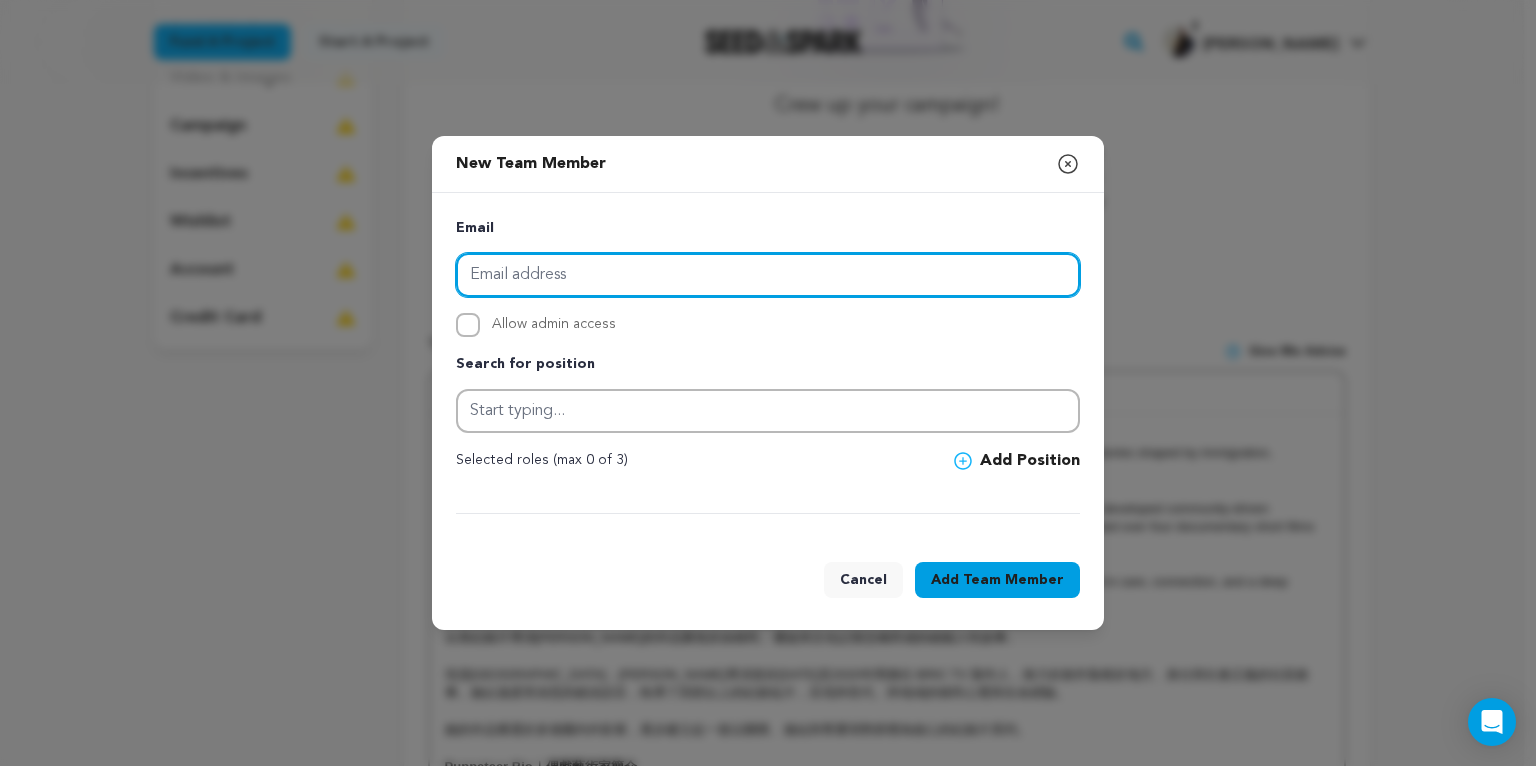click at bounding box center (768, 275) 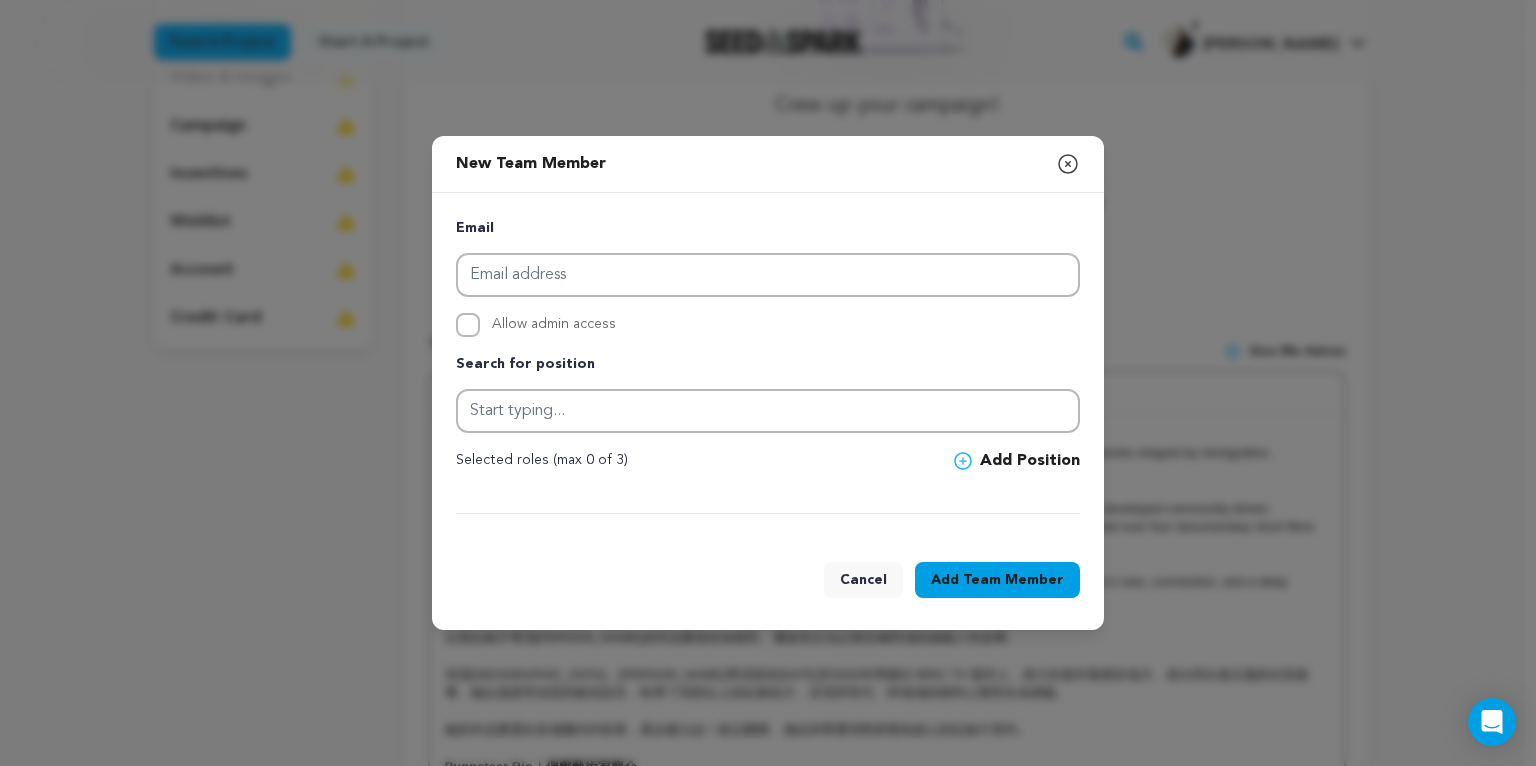 click on "Cancel" at bounding box center [863, 580] 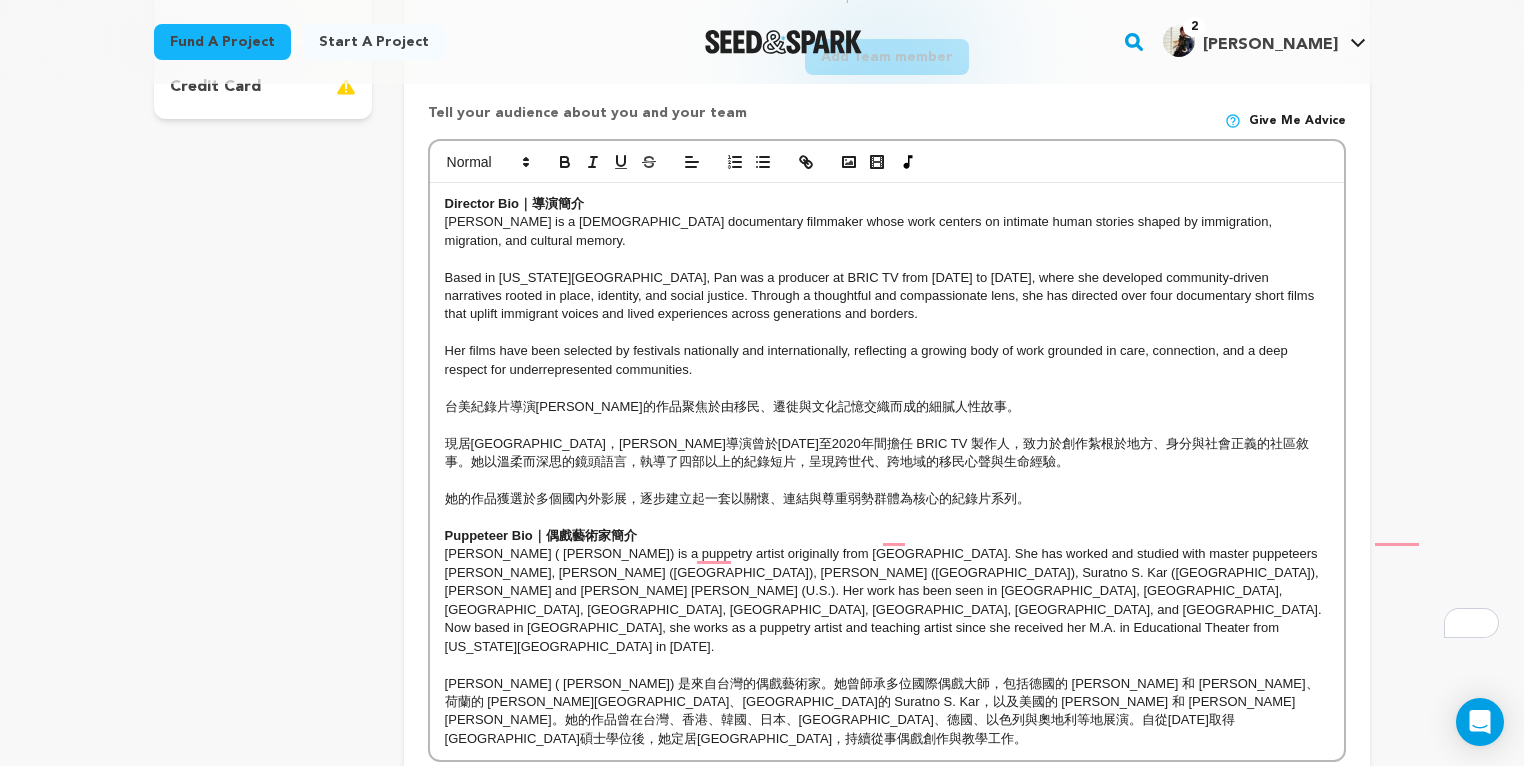 scroll, scrollTop: 1143, scrollLeft: 0, axis: vertical 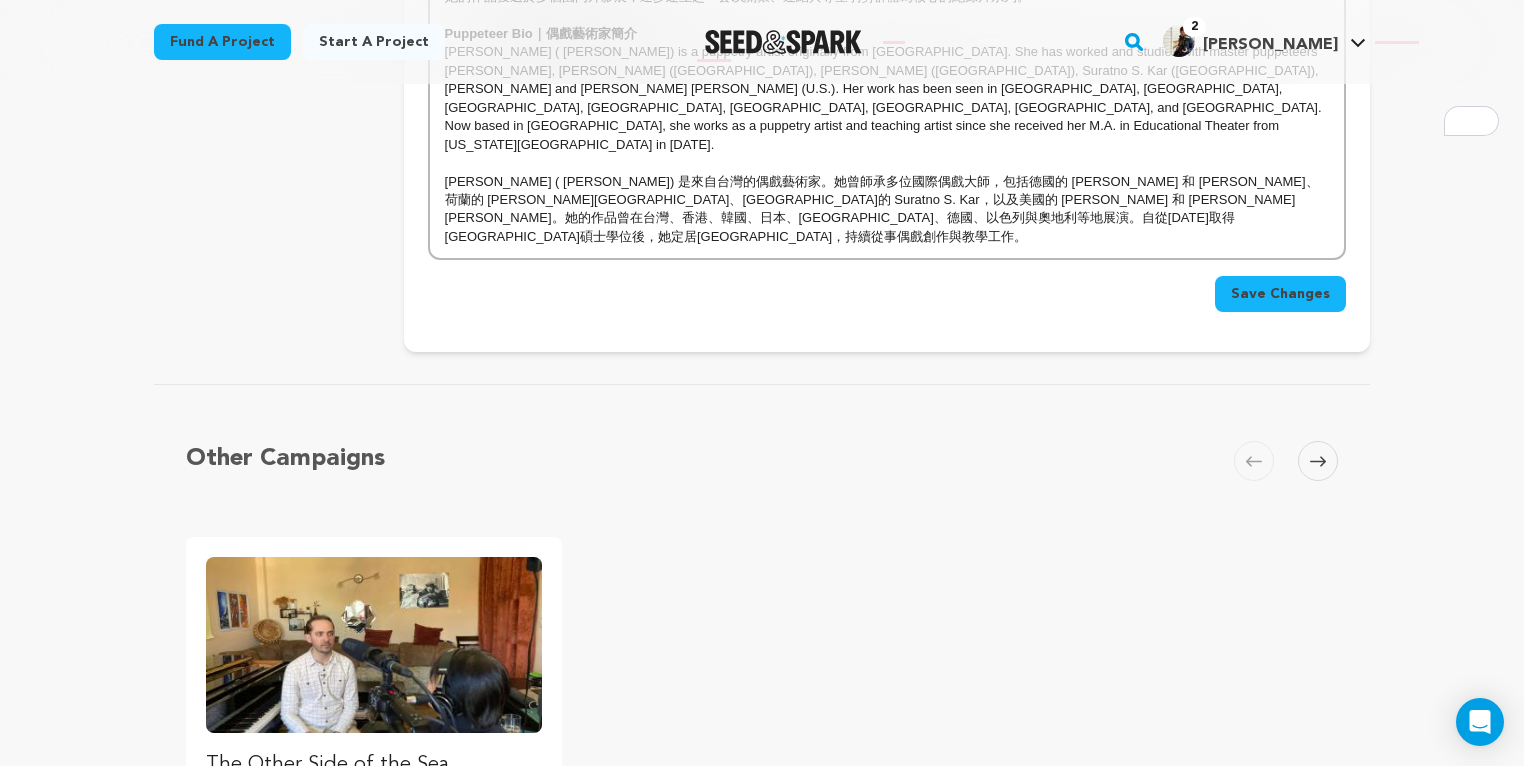 click on "Save Changes" at bounding box center (1280, 294) 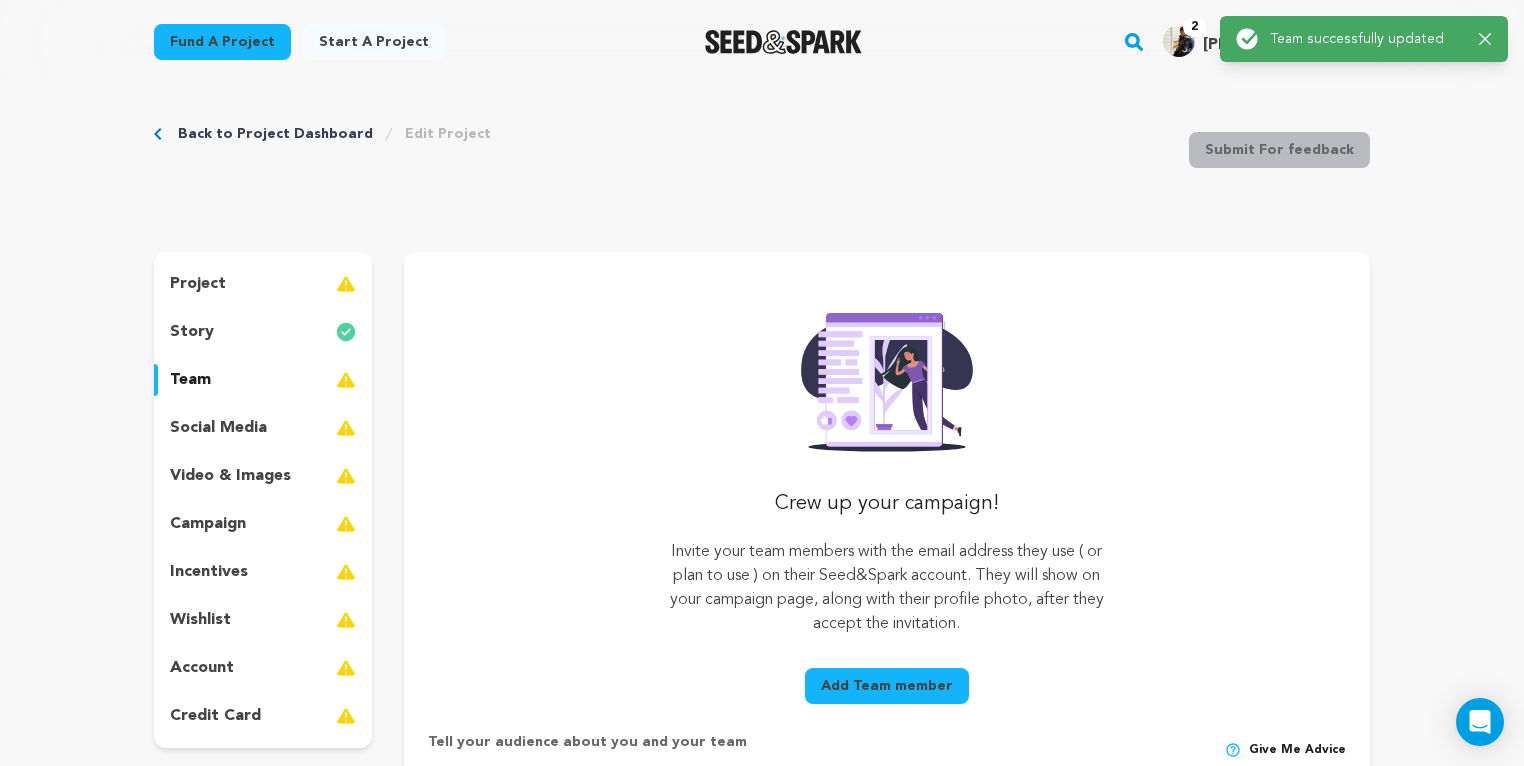 scroll, scrollTop: 0, scrollLeft: 0, axis: both 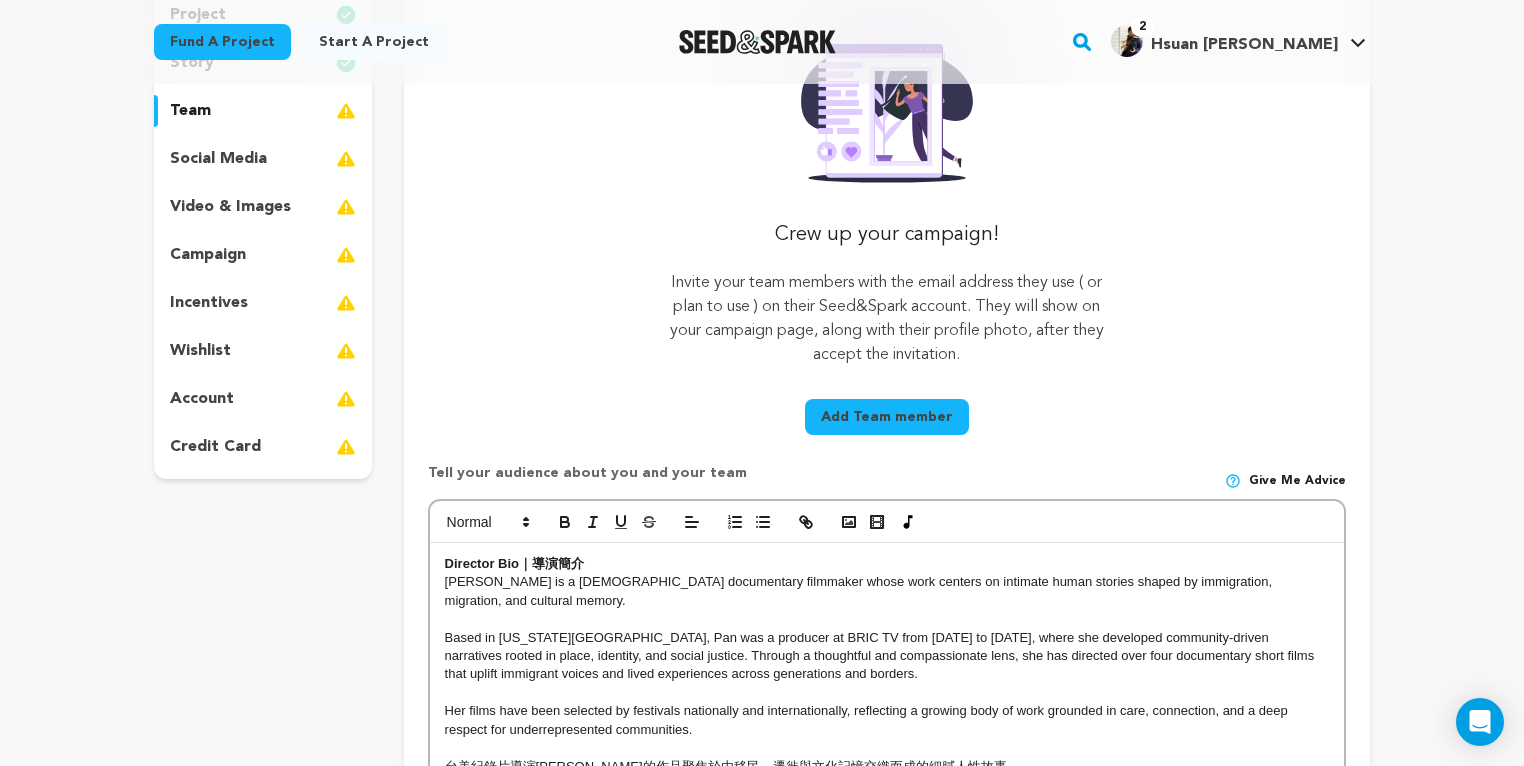 click at bounding box center (346, 111) 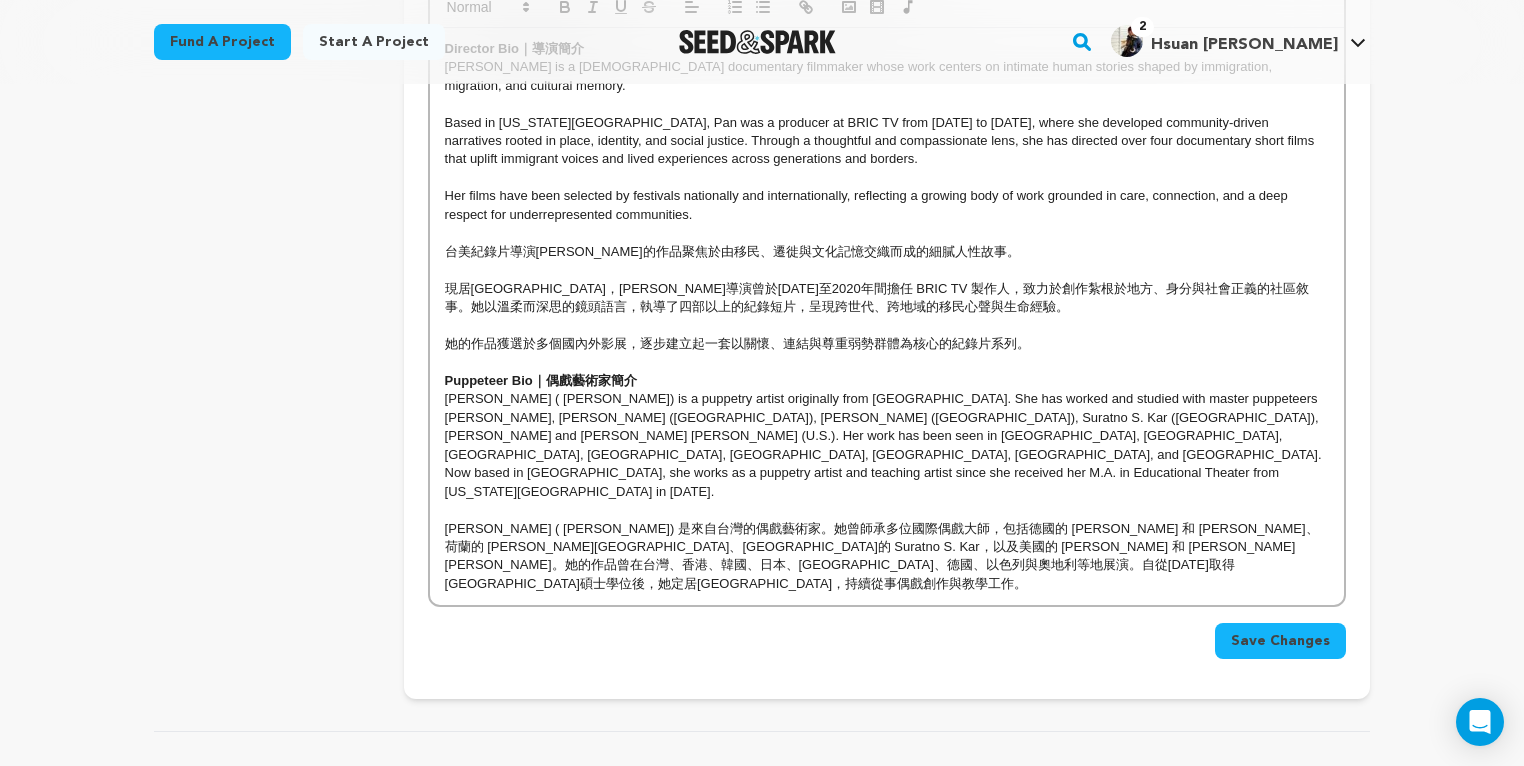 scroll, scrollTop: 800, scrollLeft: 0, axis: vertical 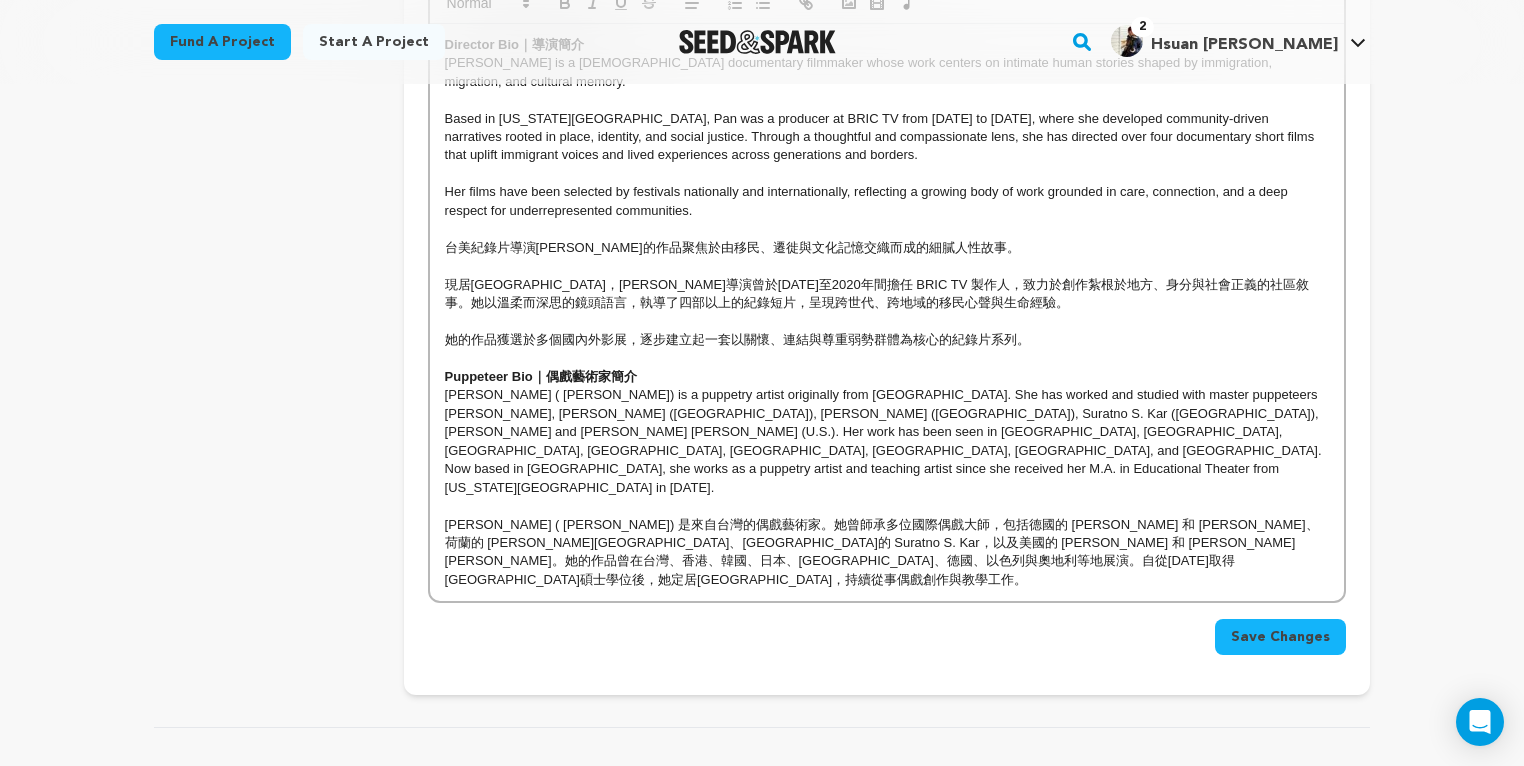 click on "Save Changes" at bounding box center (1280, 637) 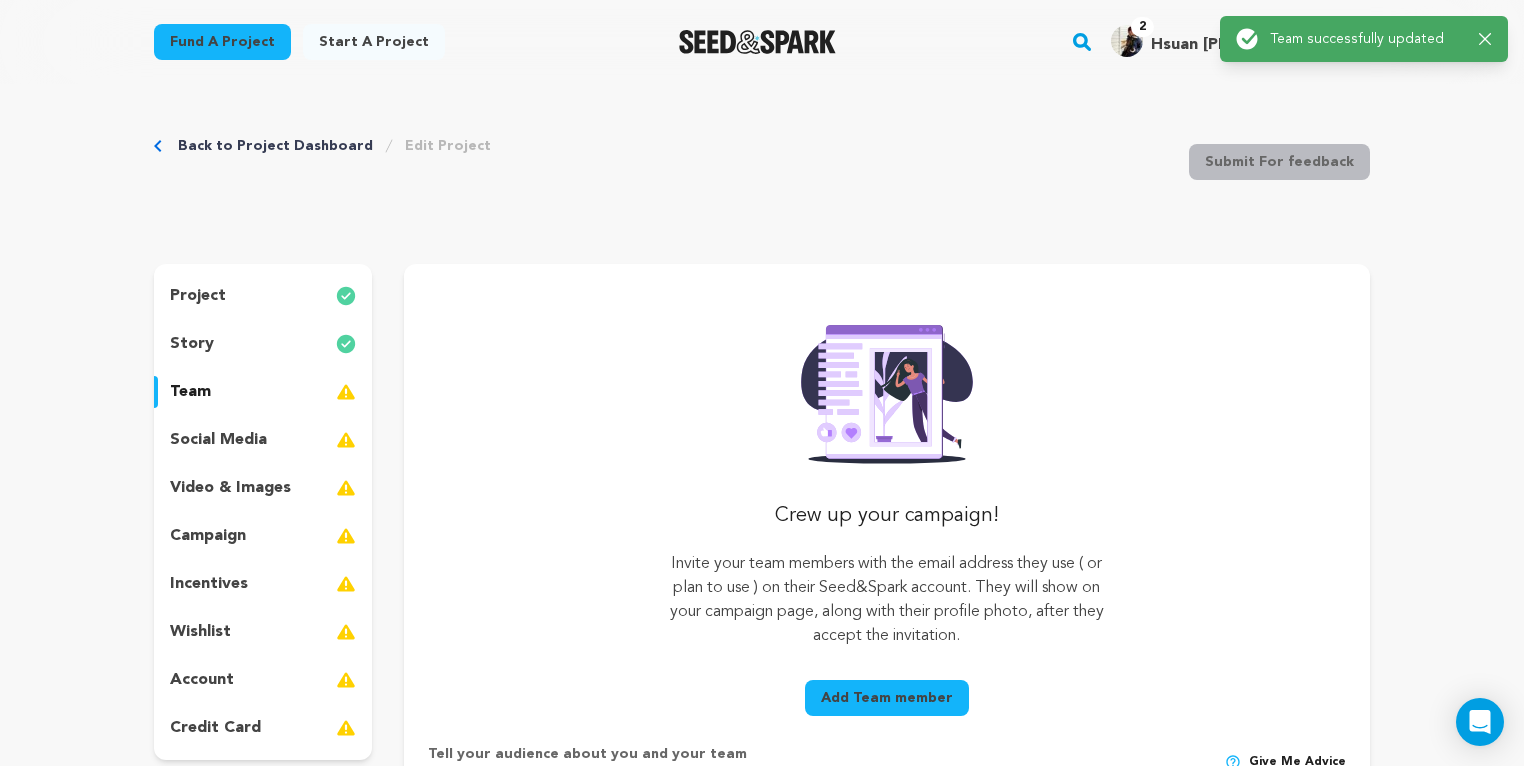 scroll, scrollTop: 17, scrollLeft: 0, axis: vertical 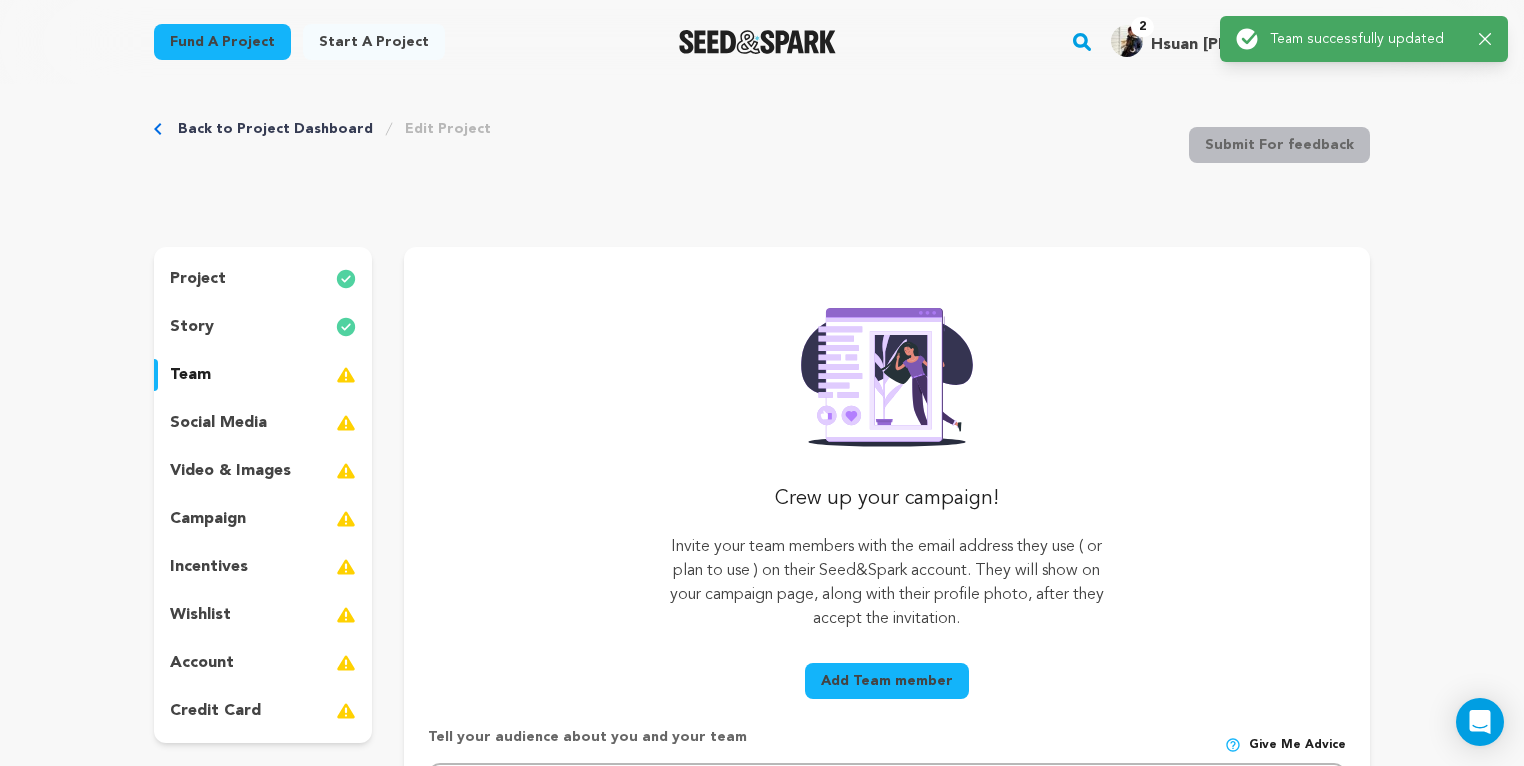 click at bounding box center (346, 375) 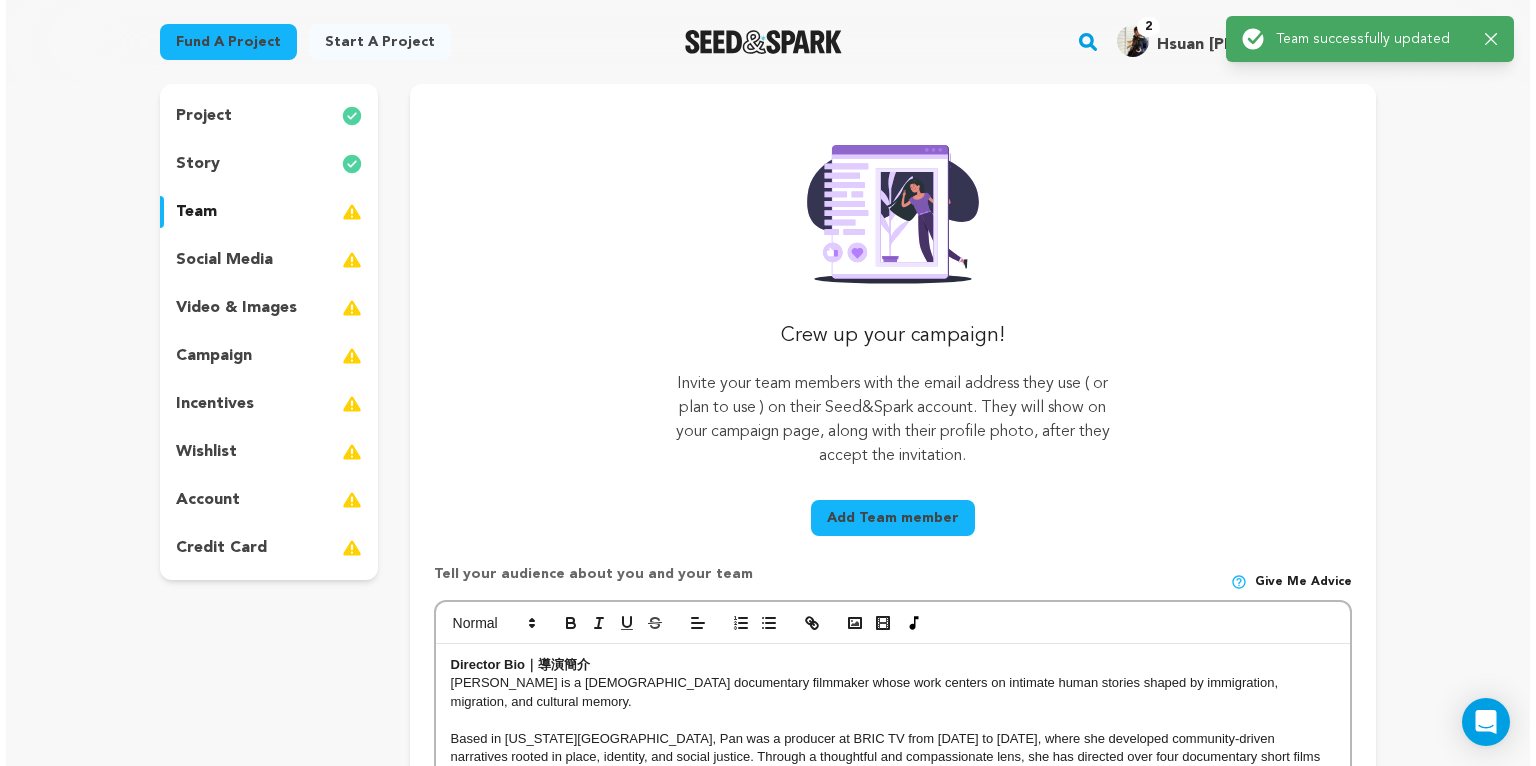 scroll, scrollTop: 716, scrollLeft: 0, axis: vertical 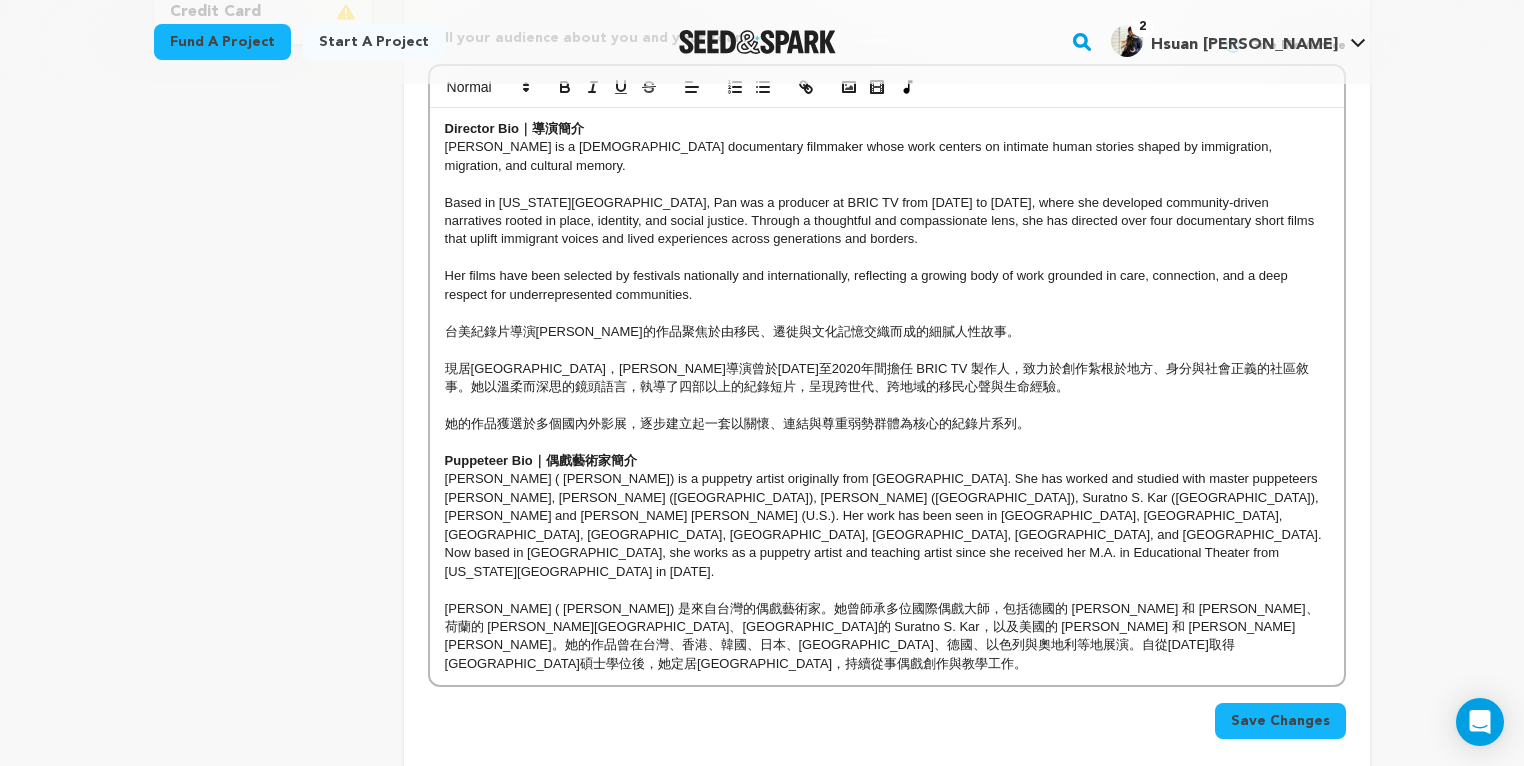 click on "Tell your audience about you and your team
Give me advice" at bounding box center [887, 46] 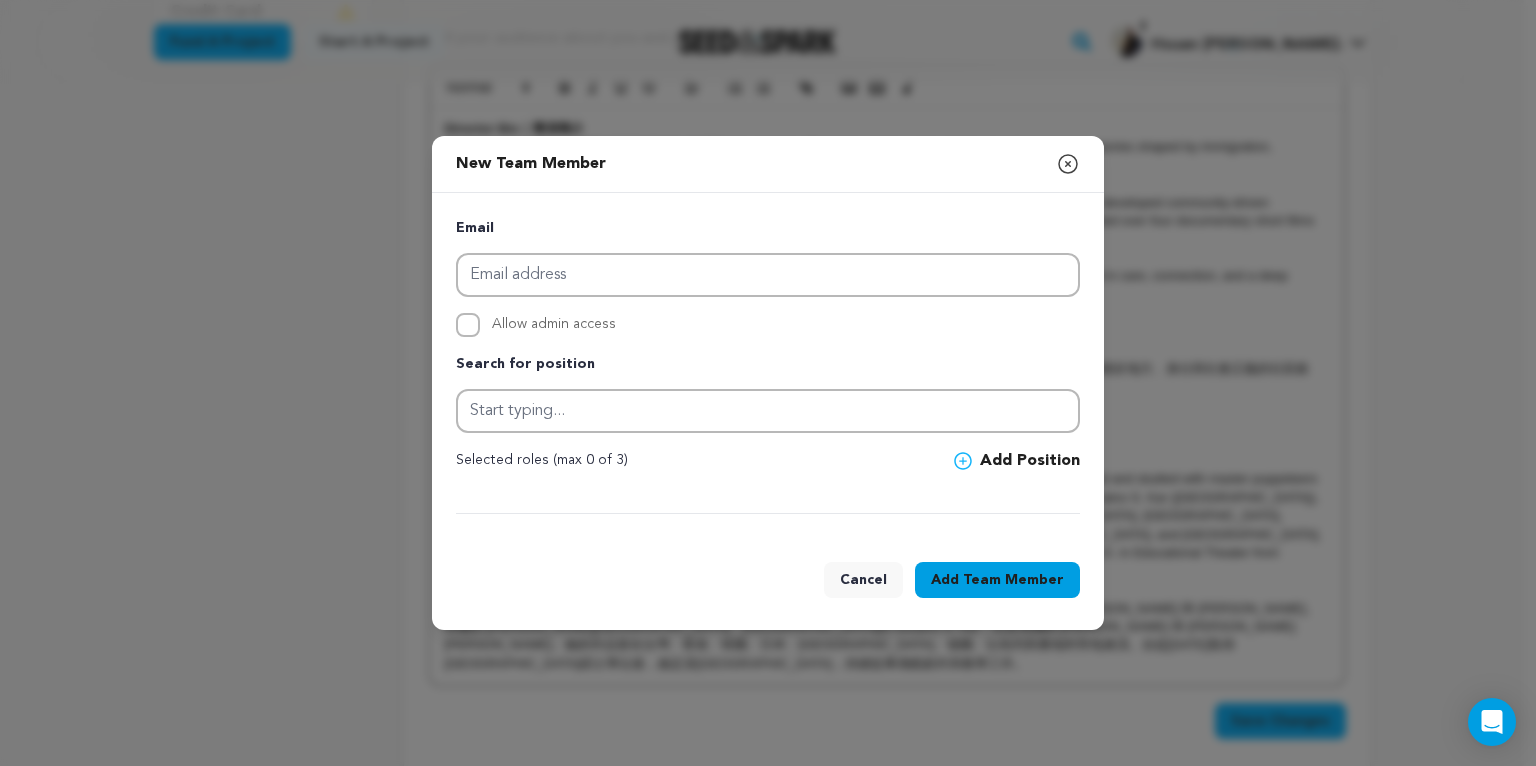 click on "Email" at bounding box center [768, 229] 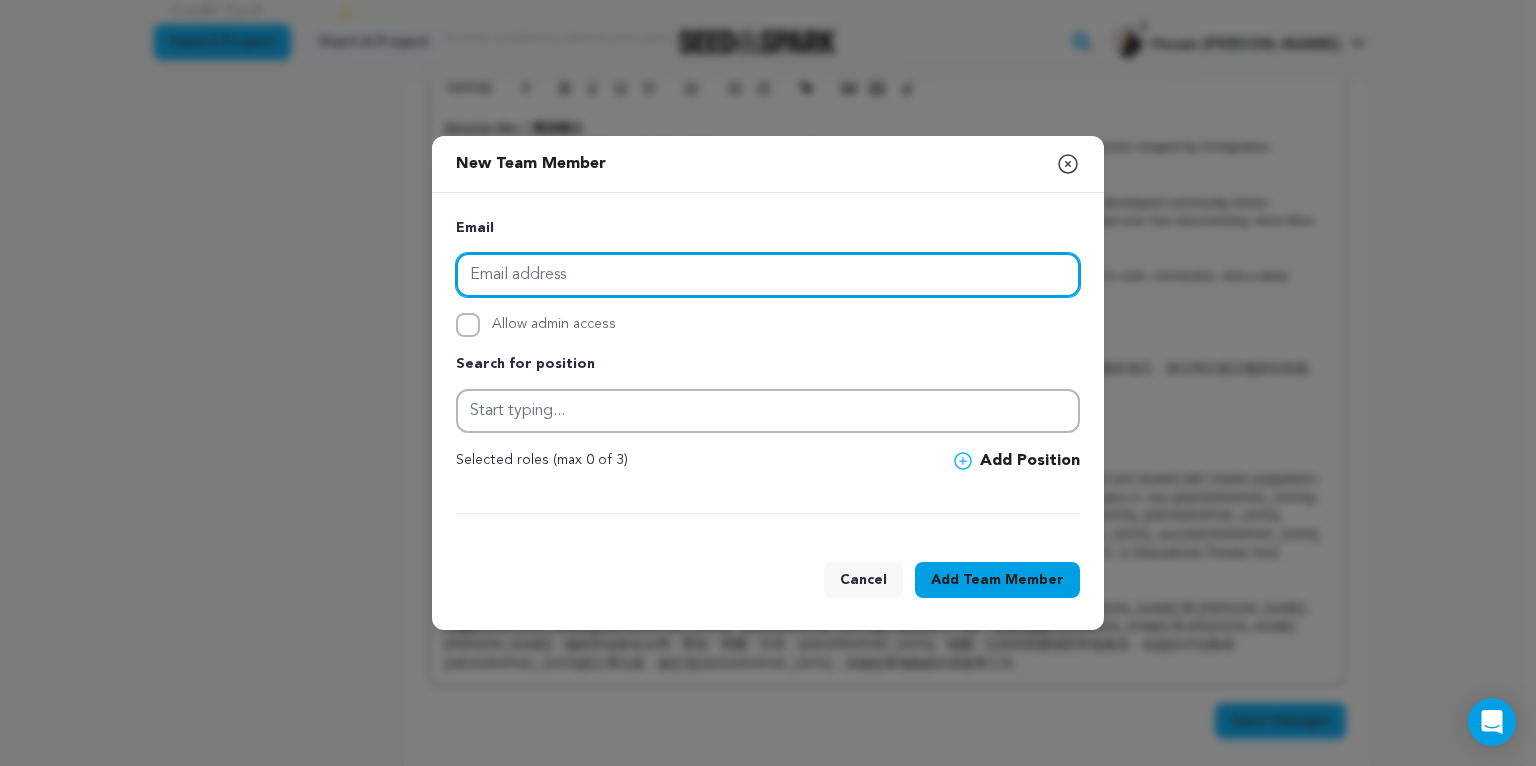 click at bounding box center (768, 275) 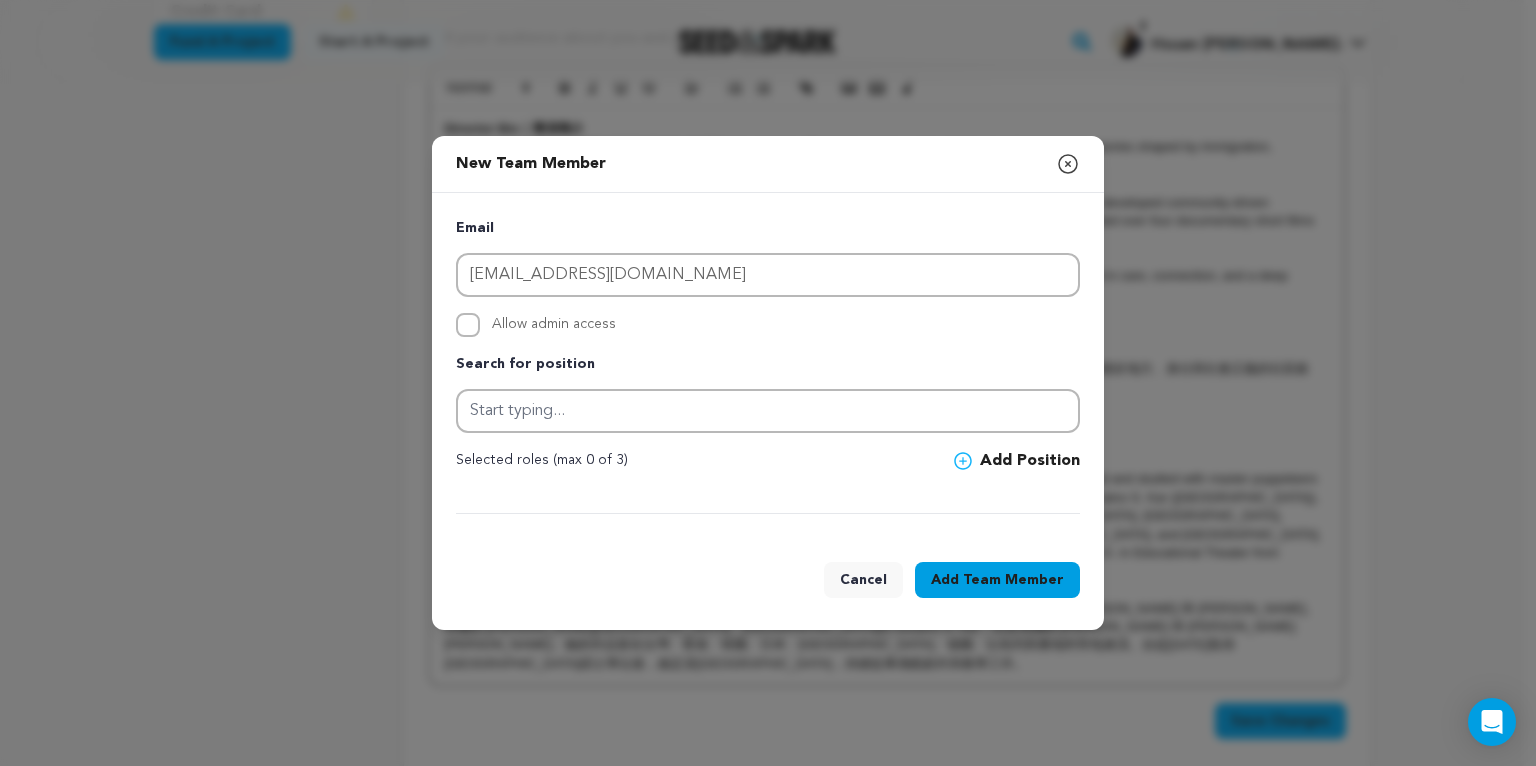 click on "Allow admin access" at bounding box center [554, 325] 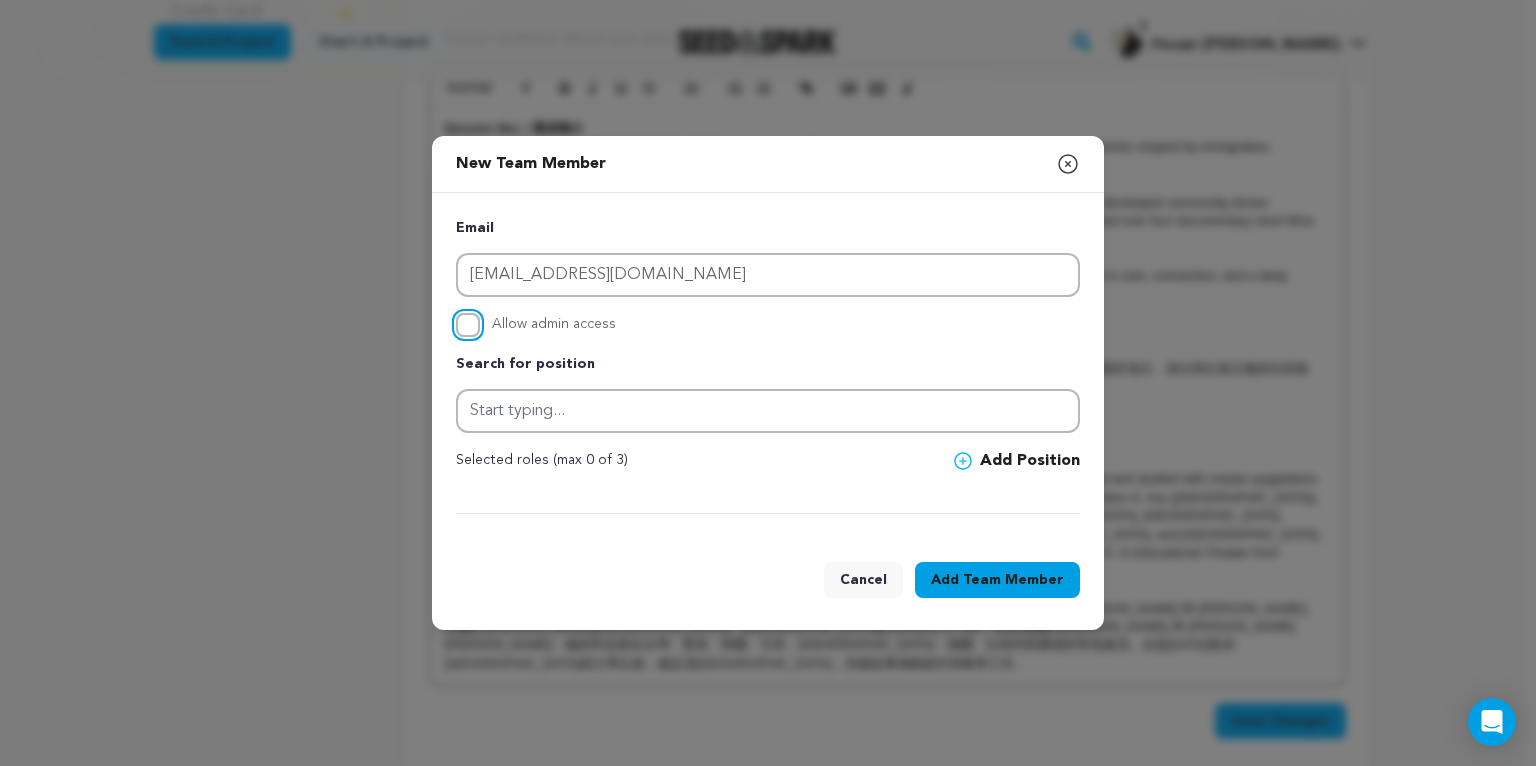click on "Allow admin access" at bounding box center [468, 325] 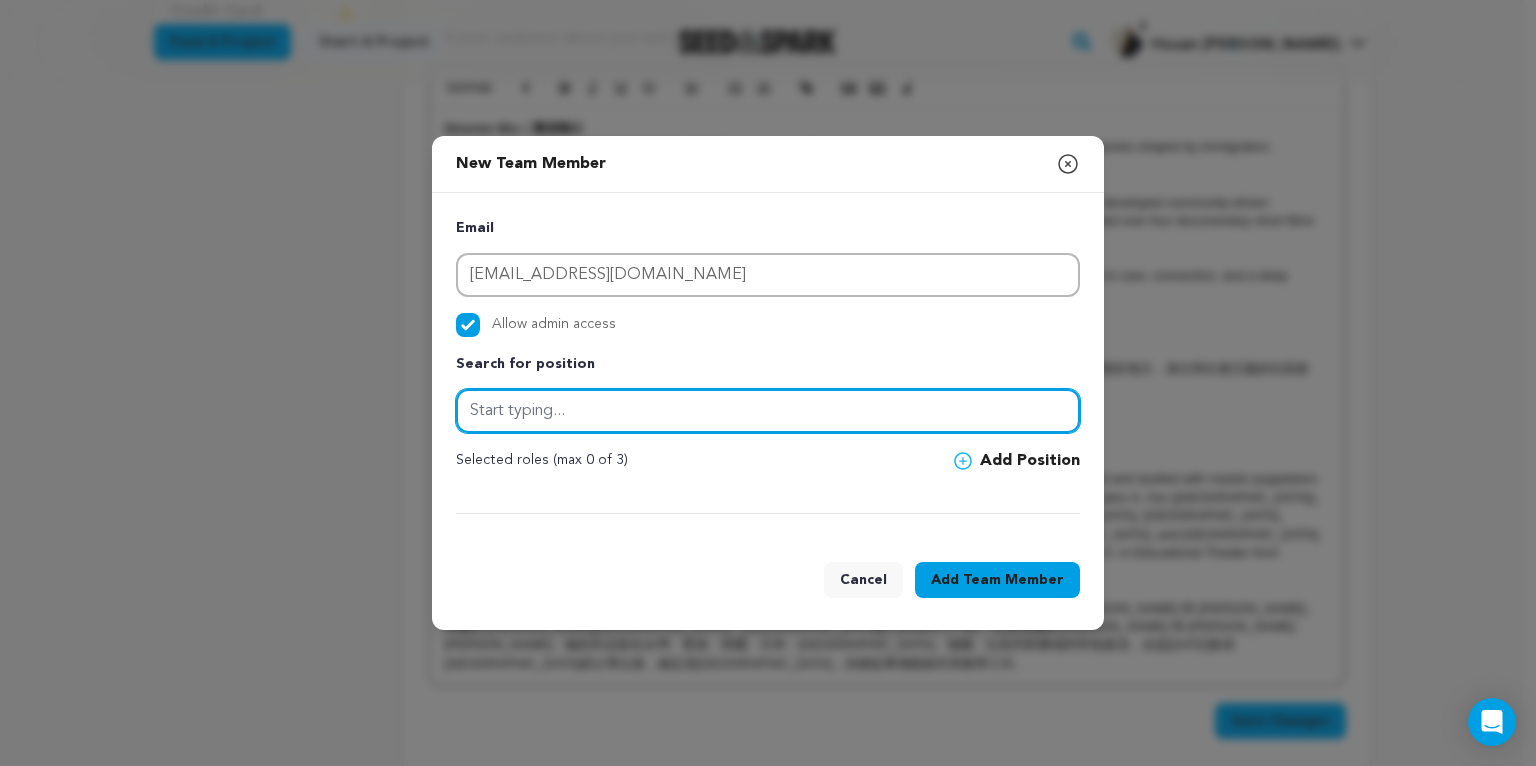 click at bounding box center [768, 411] 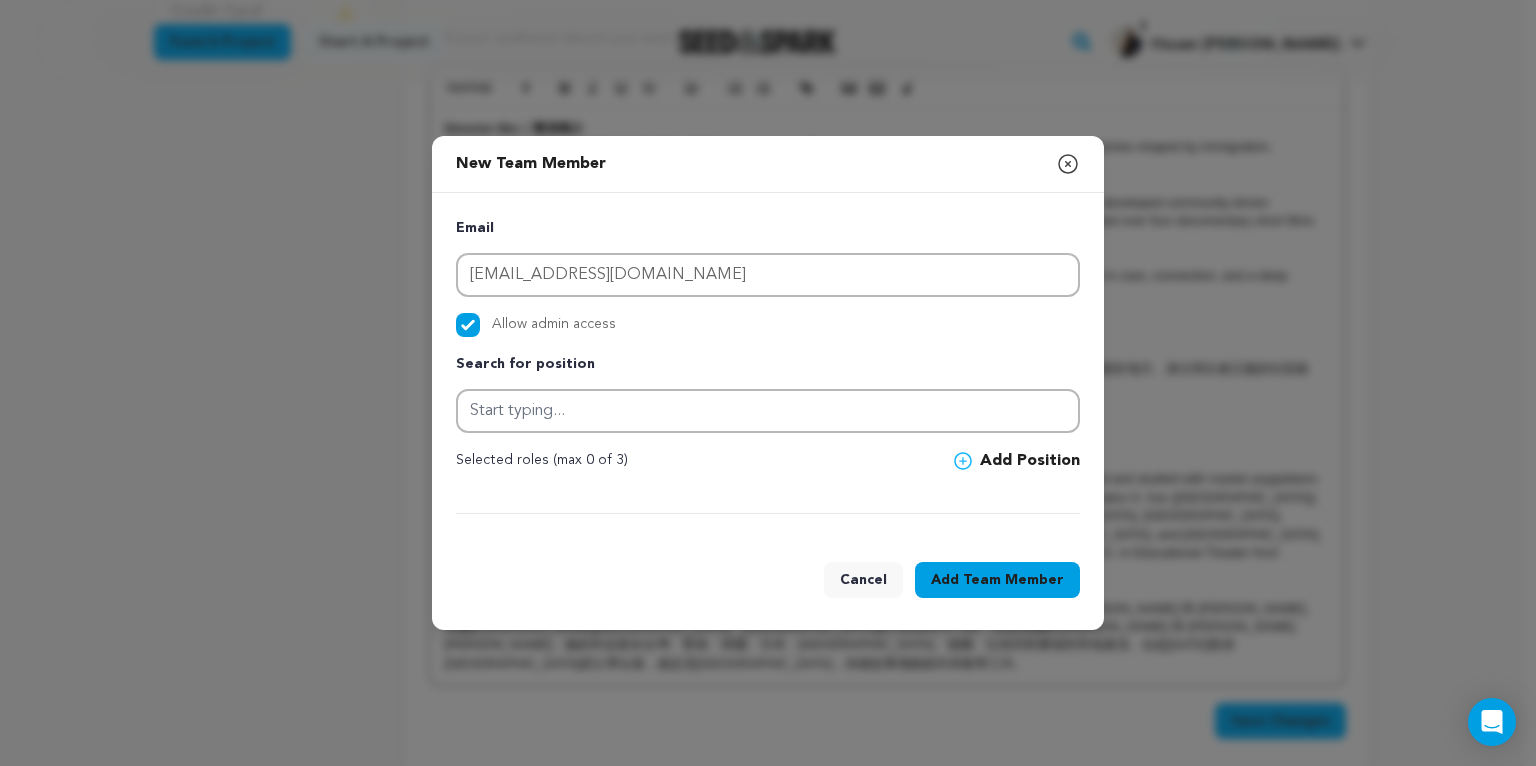 click at bounding box center [768, 501] 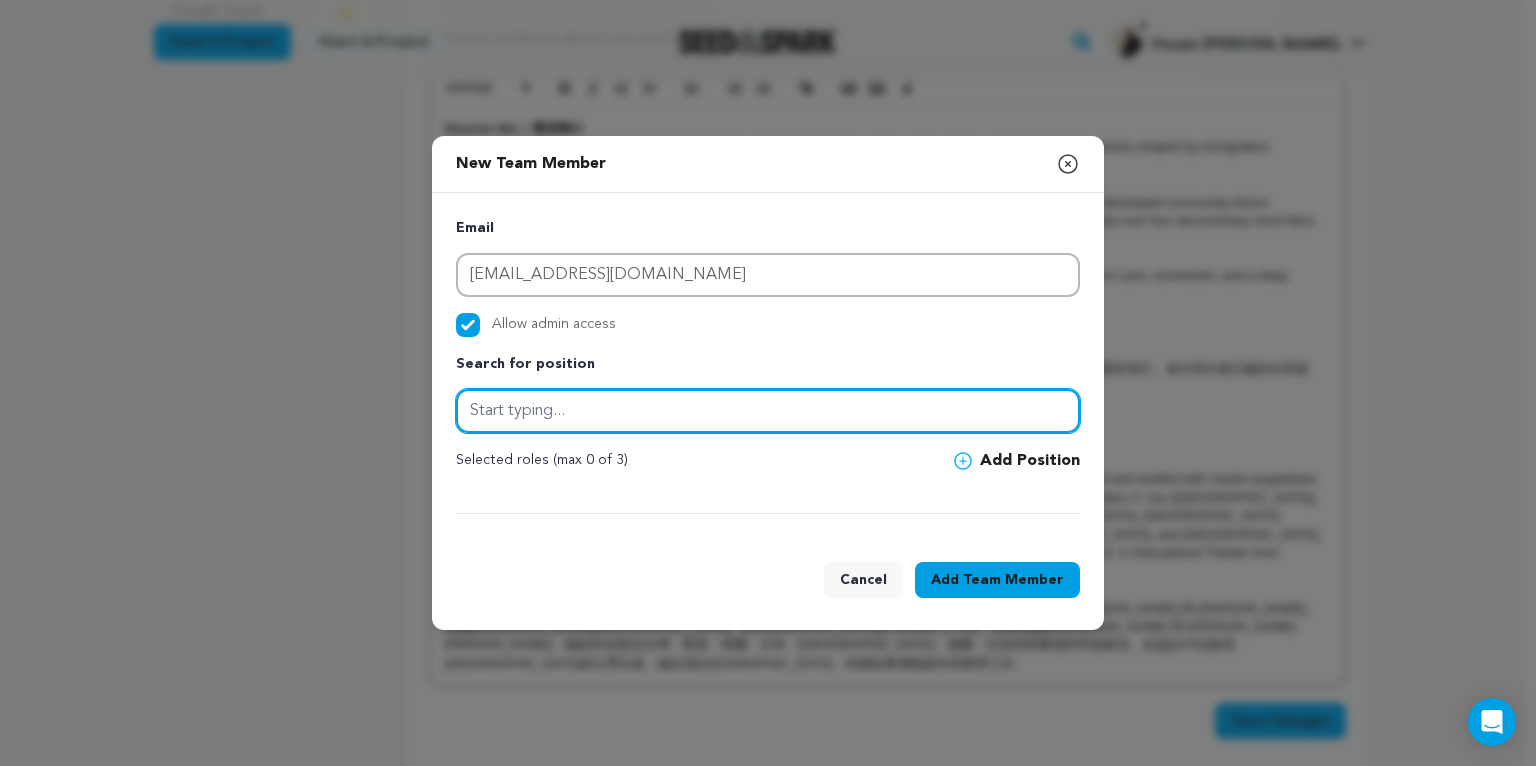 click at bounding box center [768, 411] 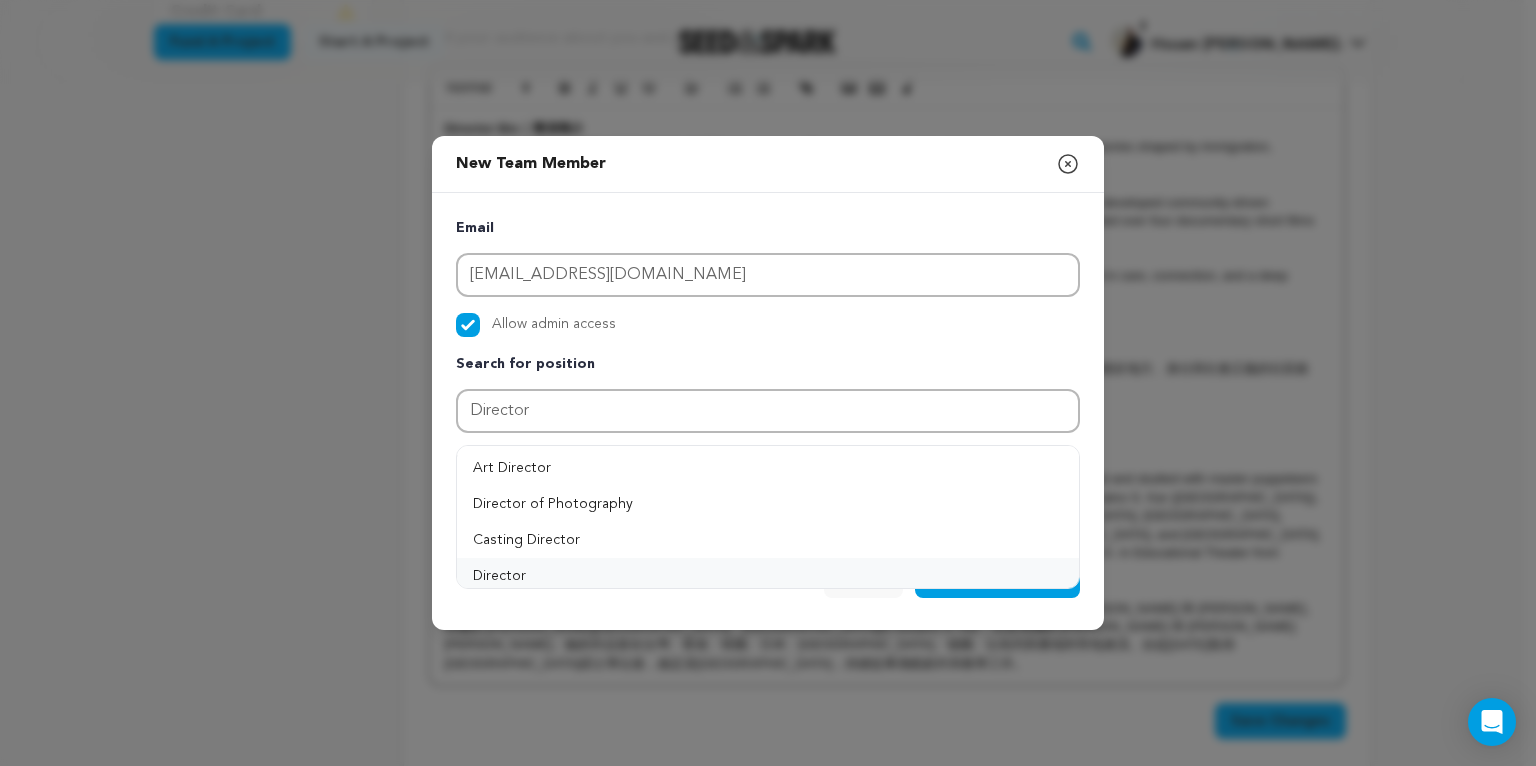 click on "Director" at bounding box center (768, 576) 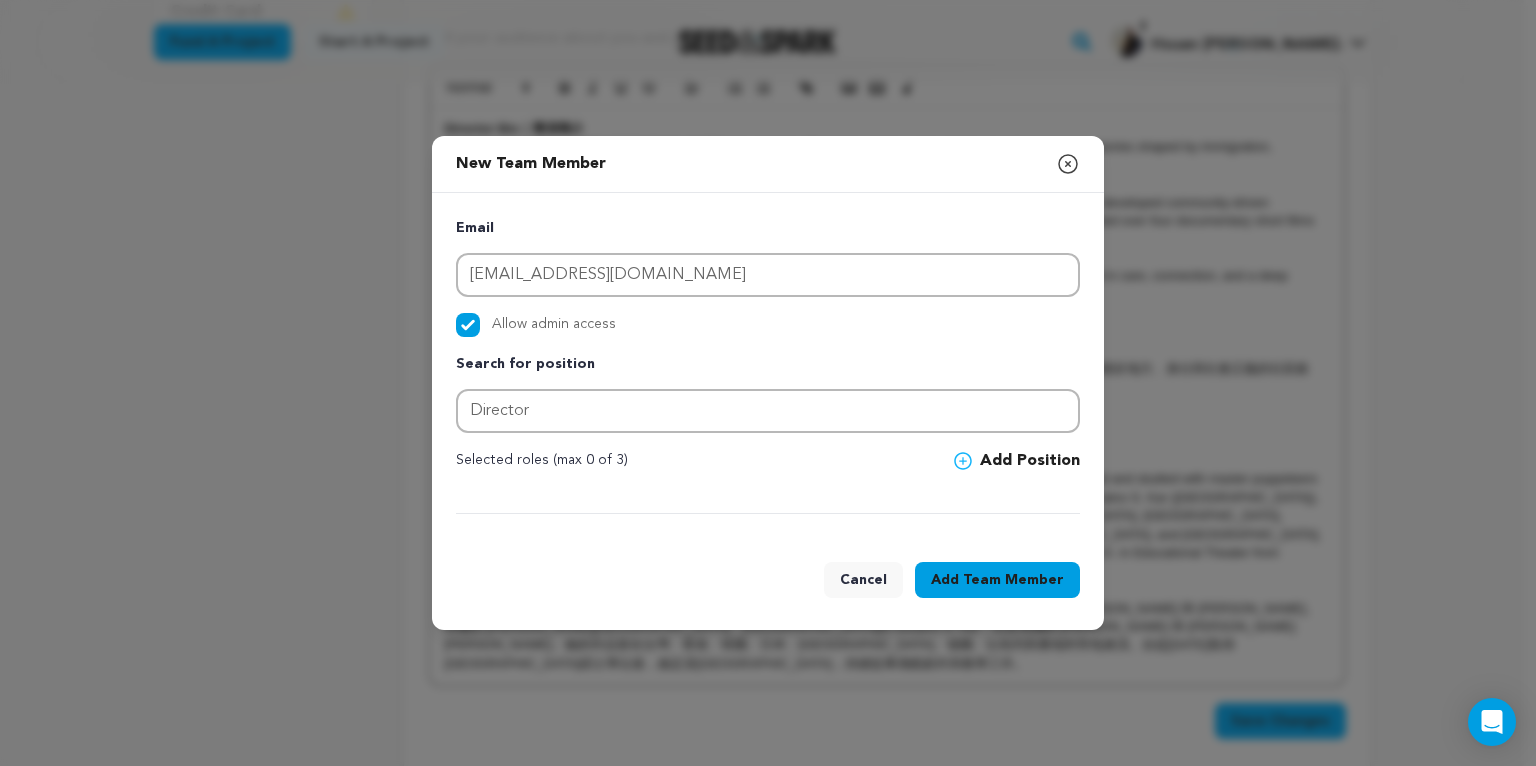 click on "Team Member" at bounding box center [1013, 580] 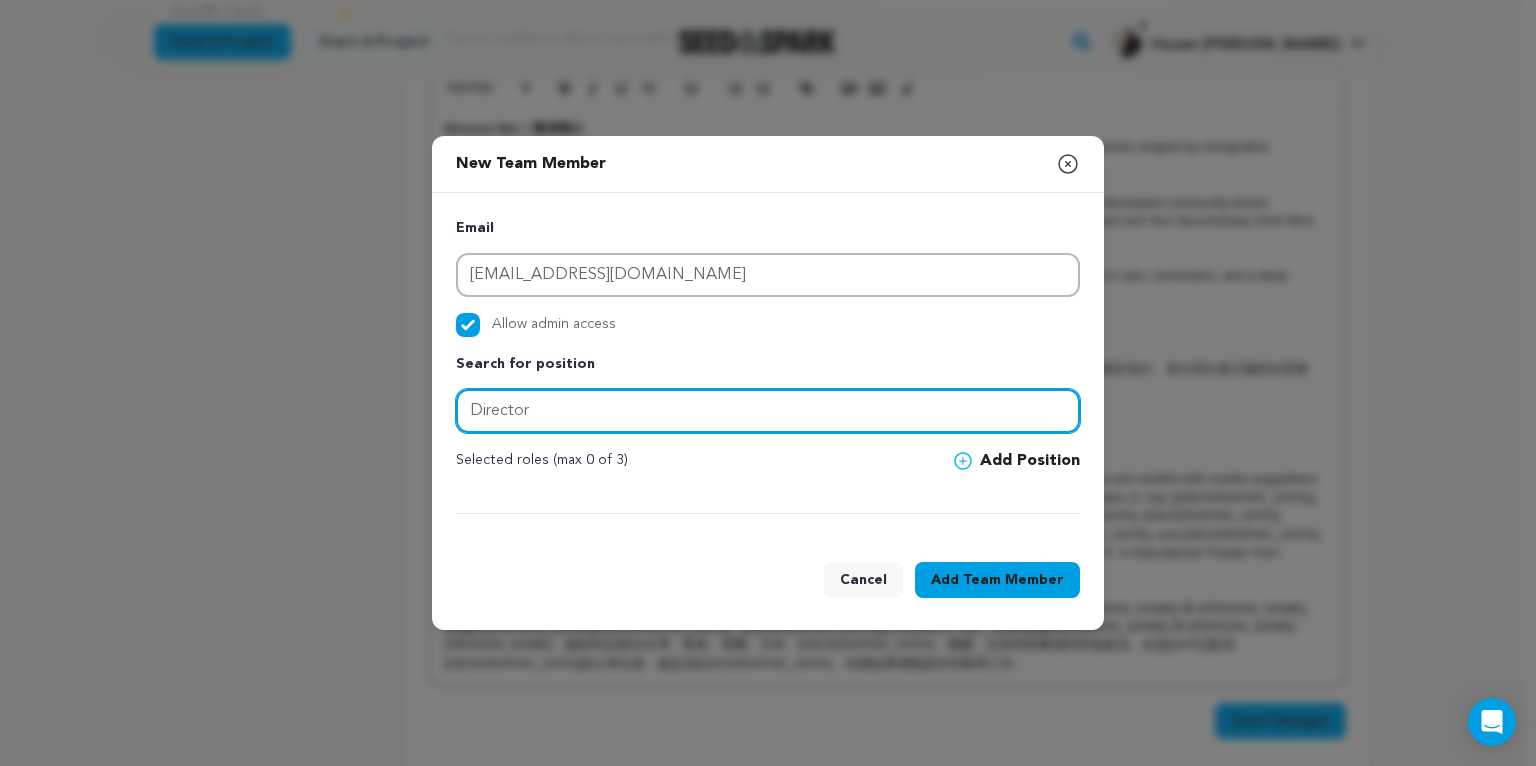 click on "Director" at bounding box center [768, 411] 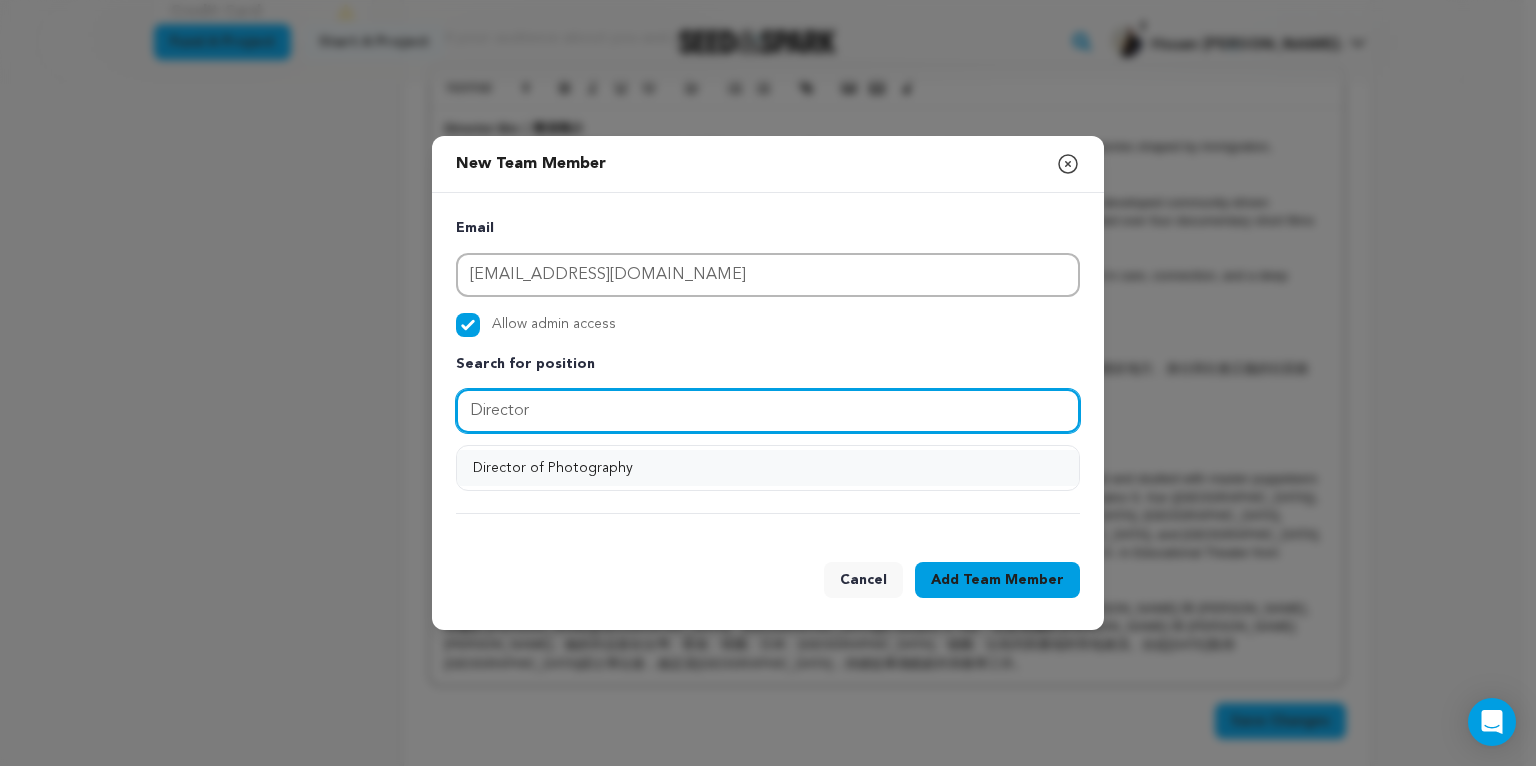 scroll, scrollTop: 0, scrollLeft: 0, axis: both 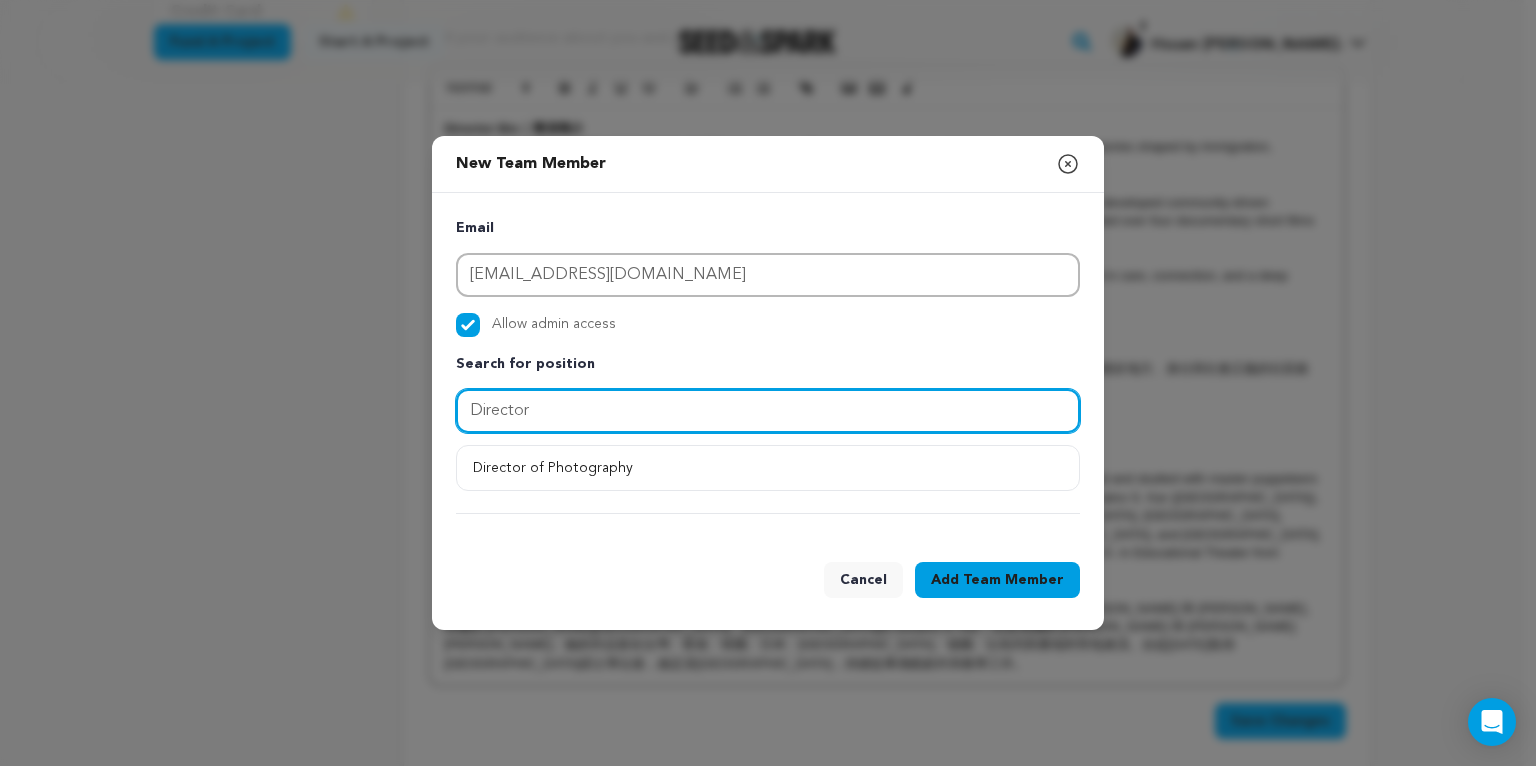 click on "Director" at bounding box center (768, 411) 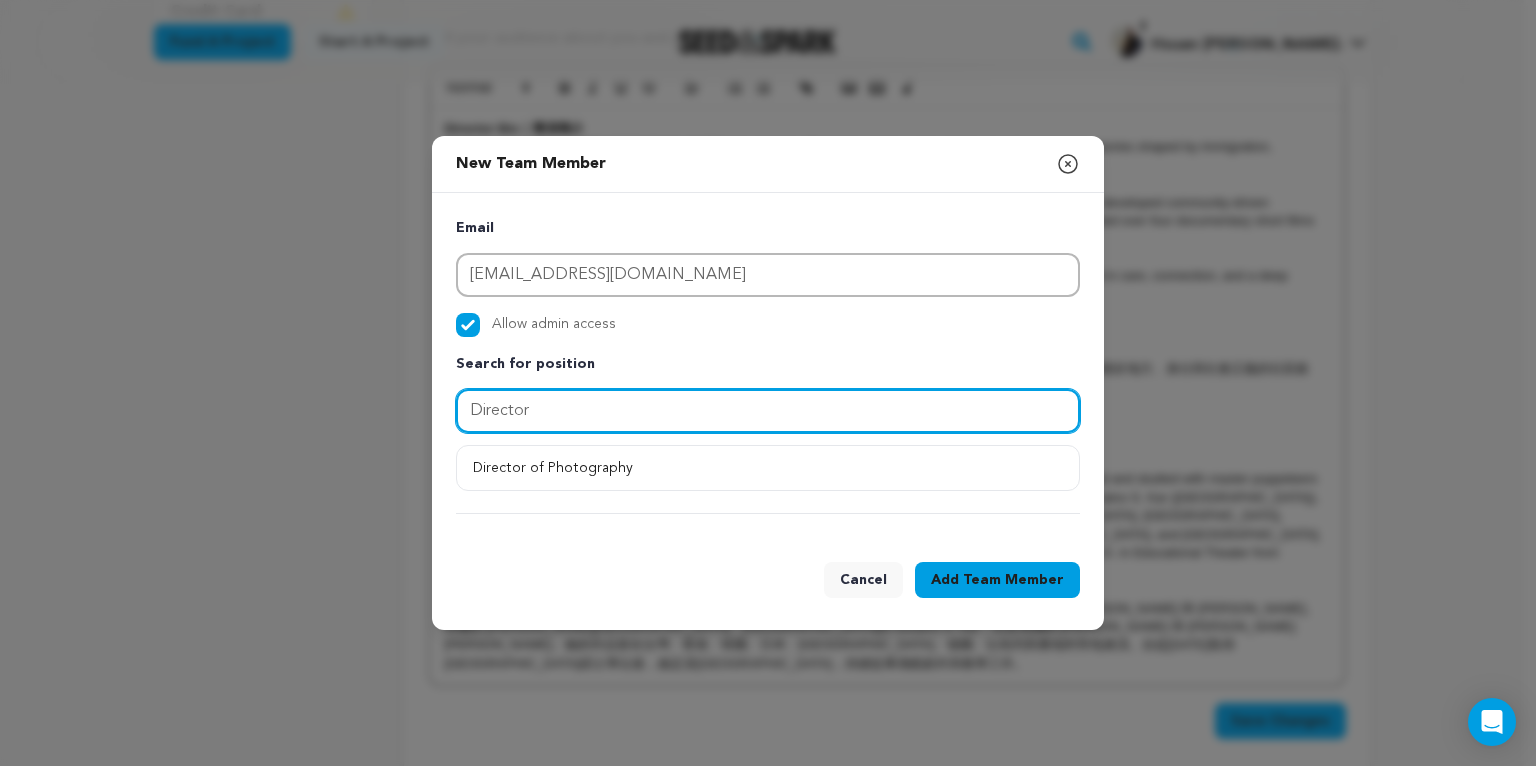 click on "Director" at bounding box center [768, 411] 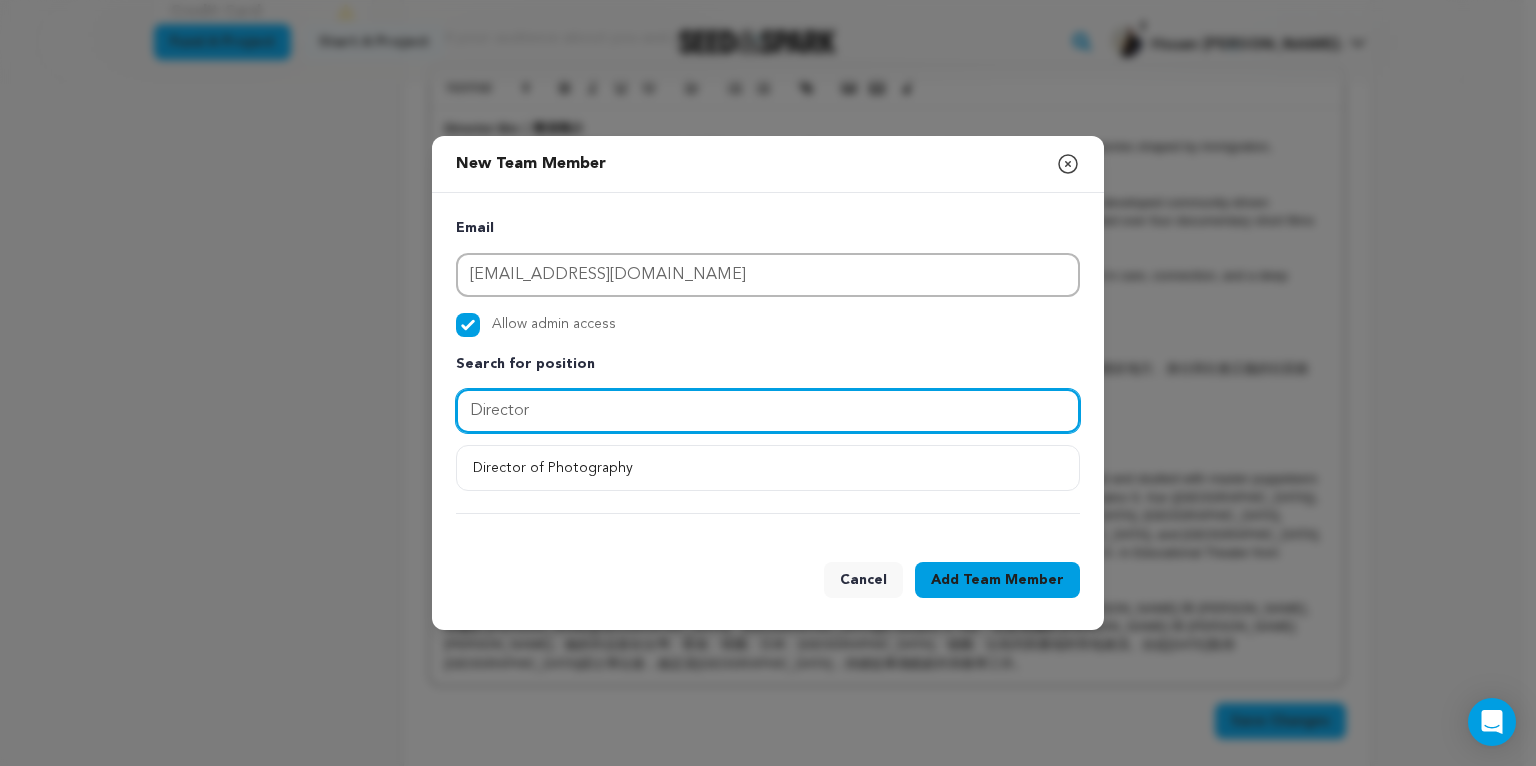 click on "New Team
Member
Close modal
Email
info.panvideo@gmail.com
Allow admin access
Search for position
Director" at bounding box center [768, 383] 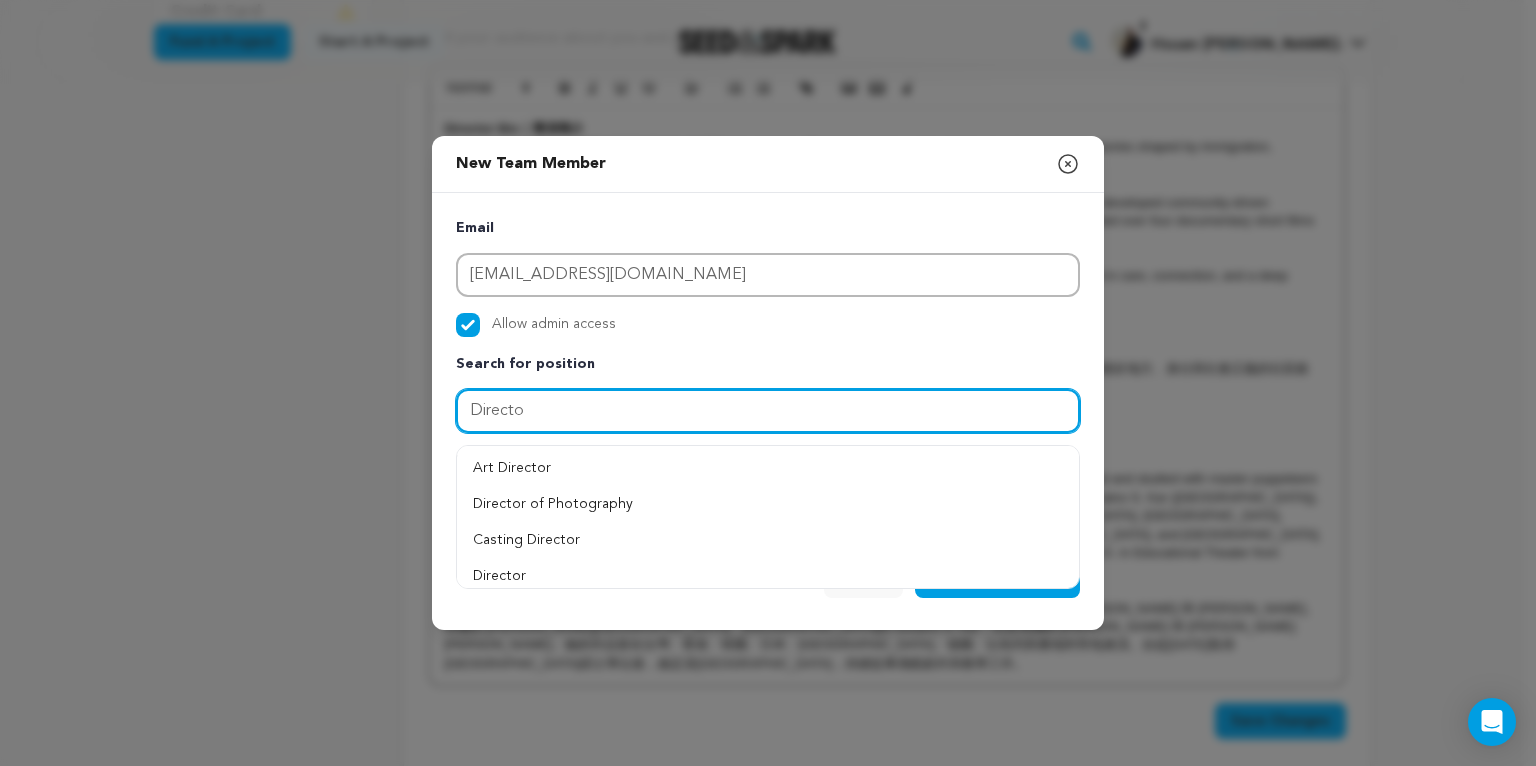 type on "Director" 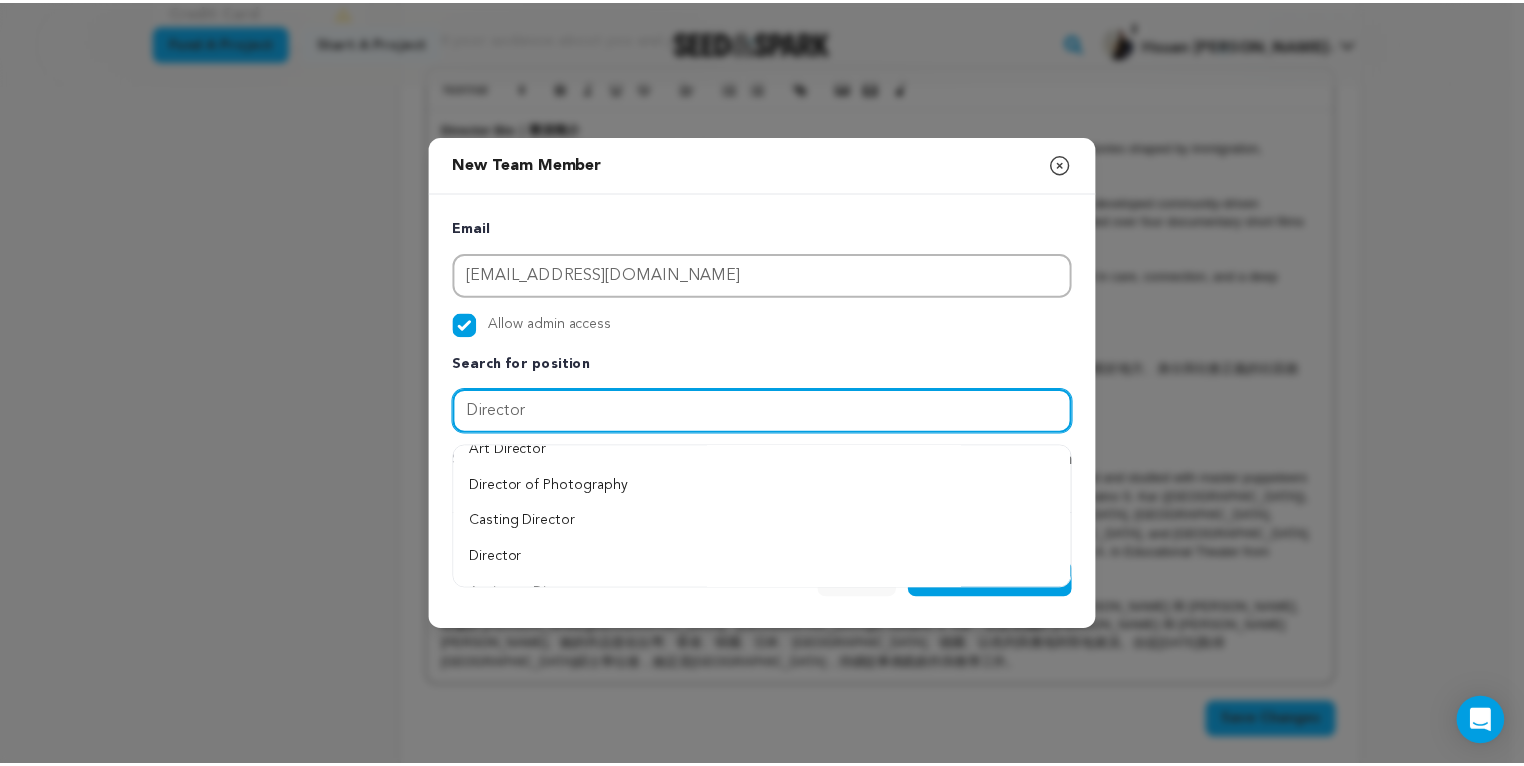 scroll, scrollTop: 16, scrollLeft: 0, axis: vertical 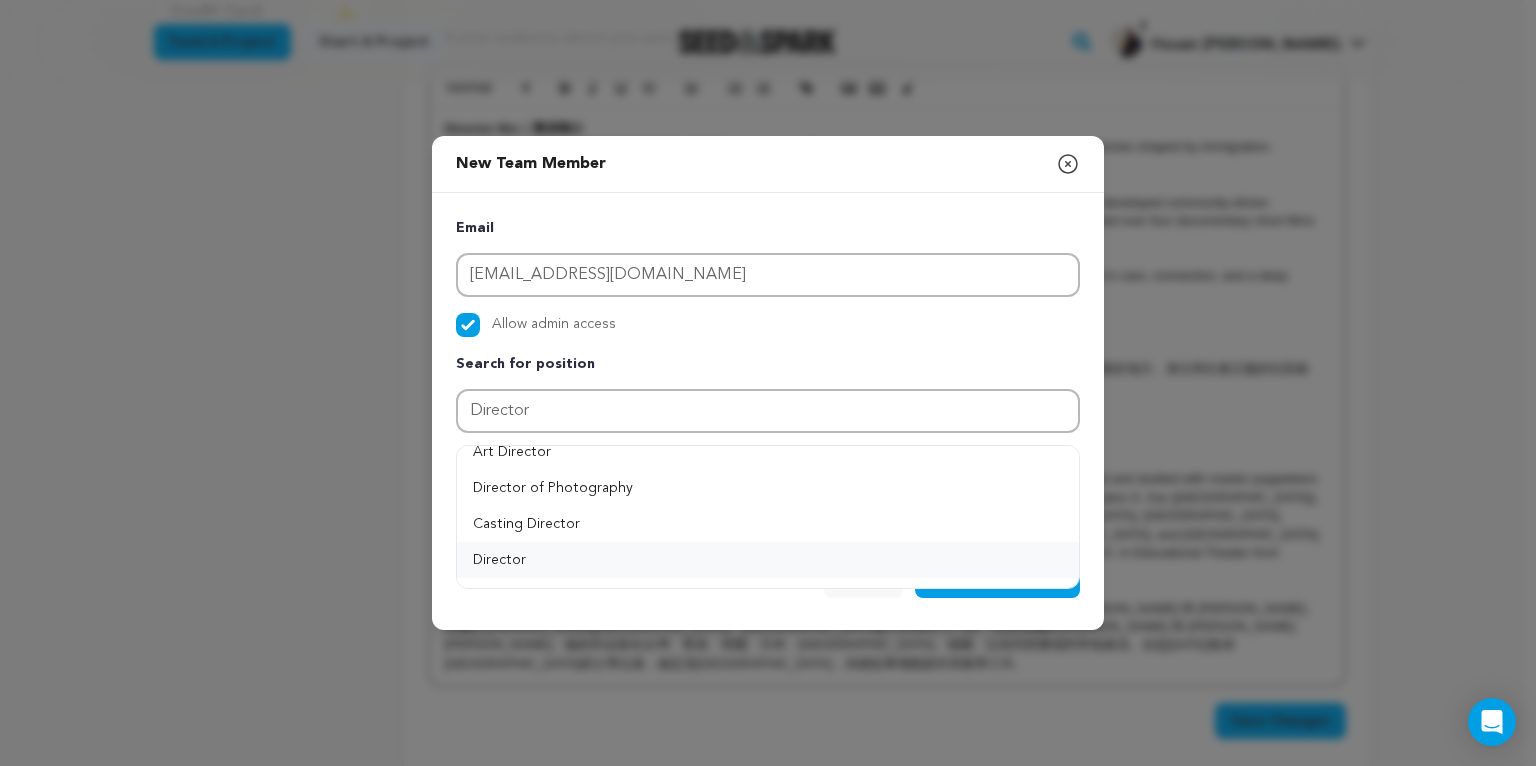 click on "Director" at bounding box center [768, 560] 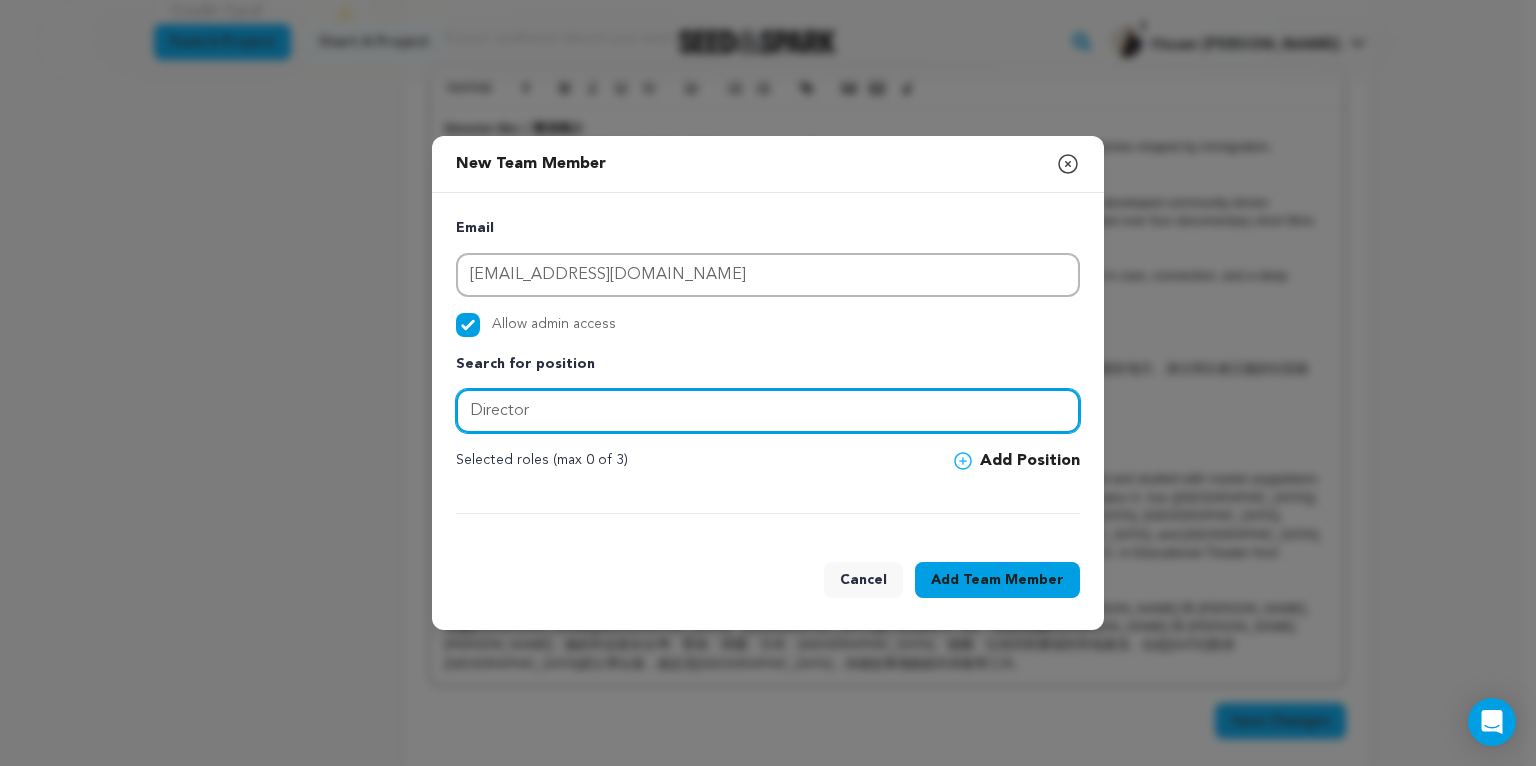 click on "Director" at bounding box center (768, 411) 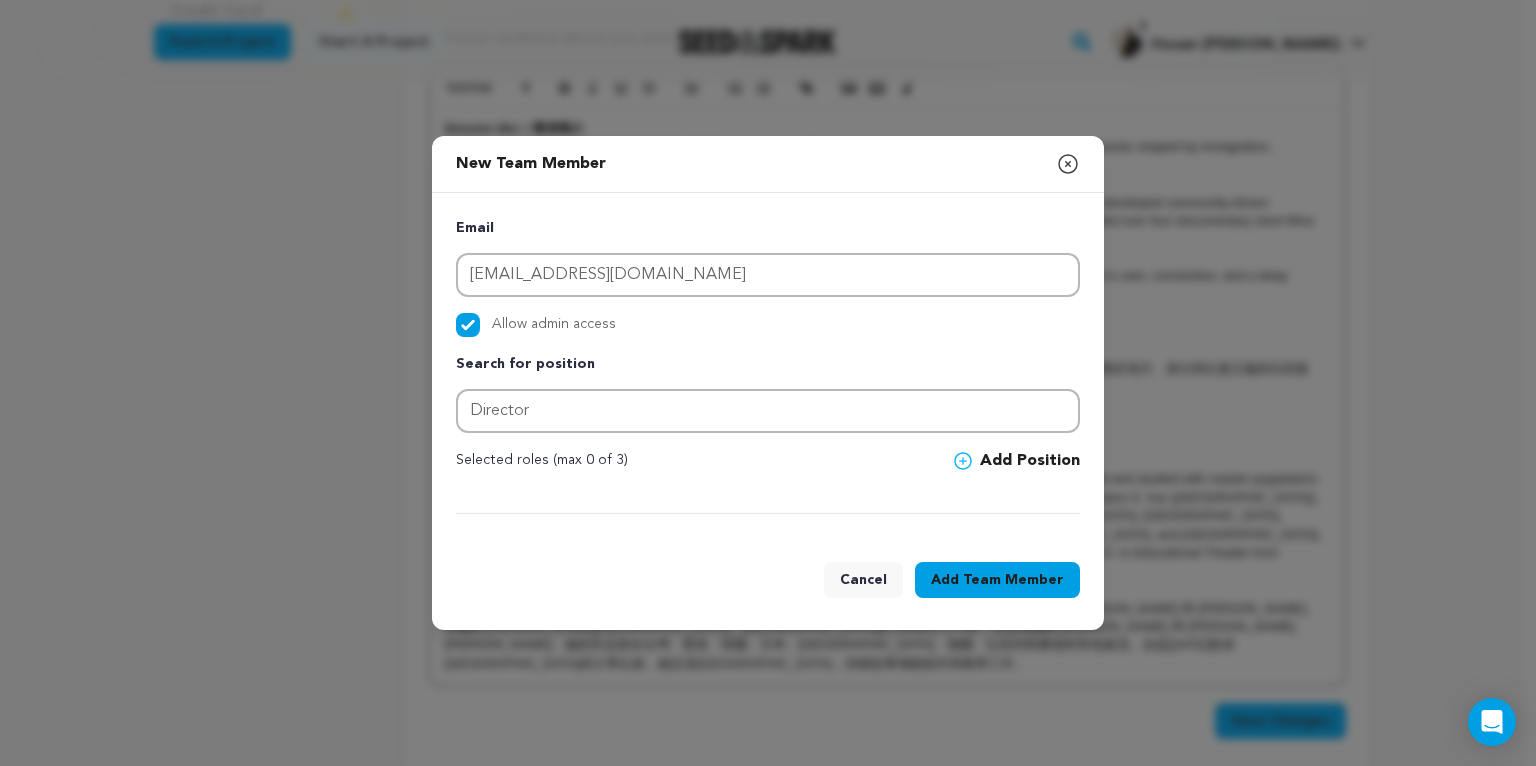 click 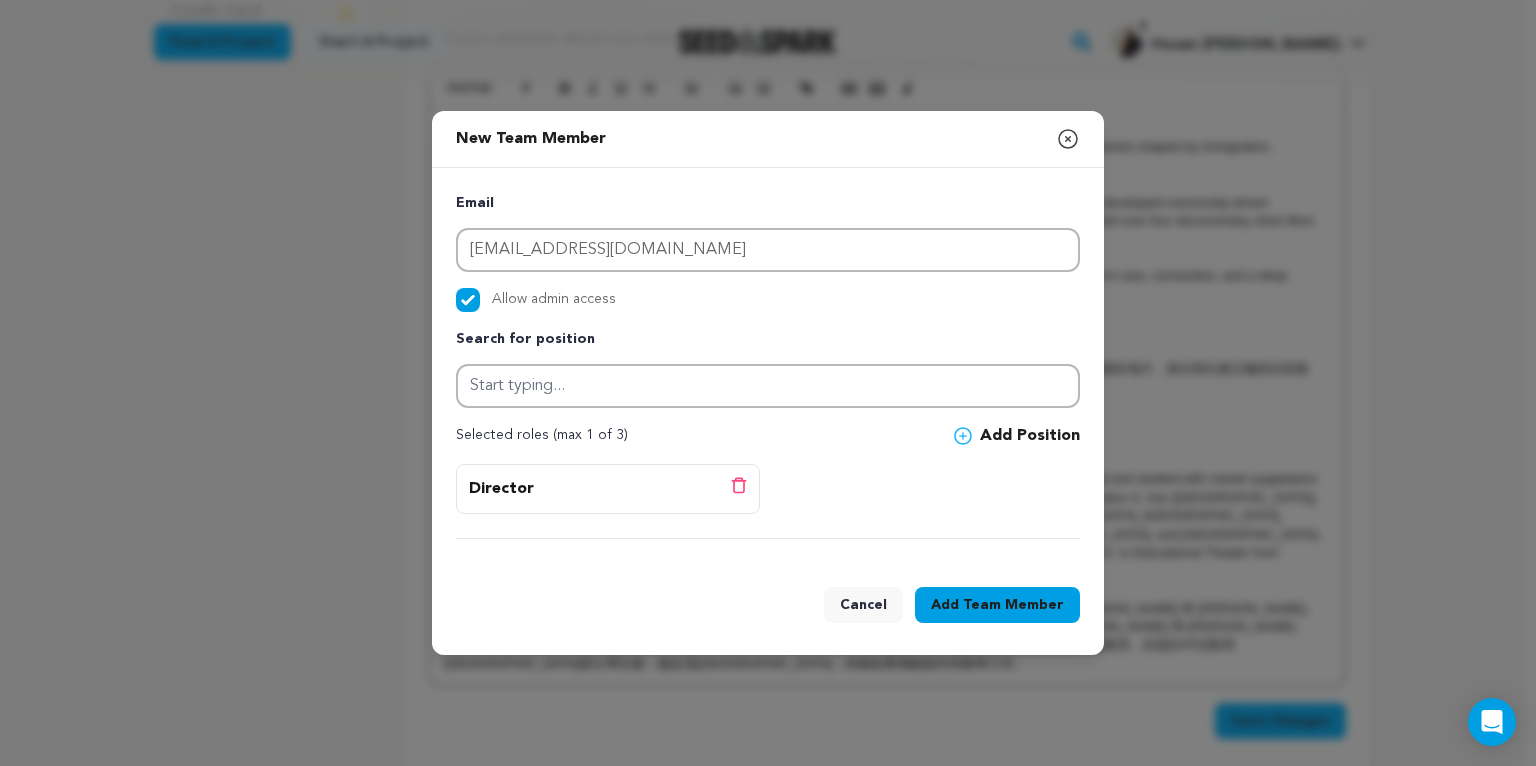 click 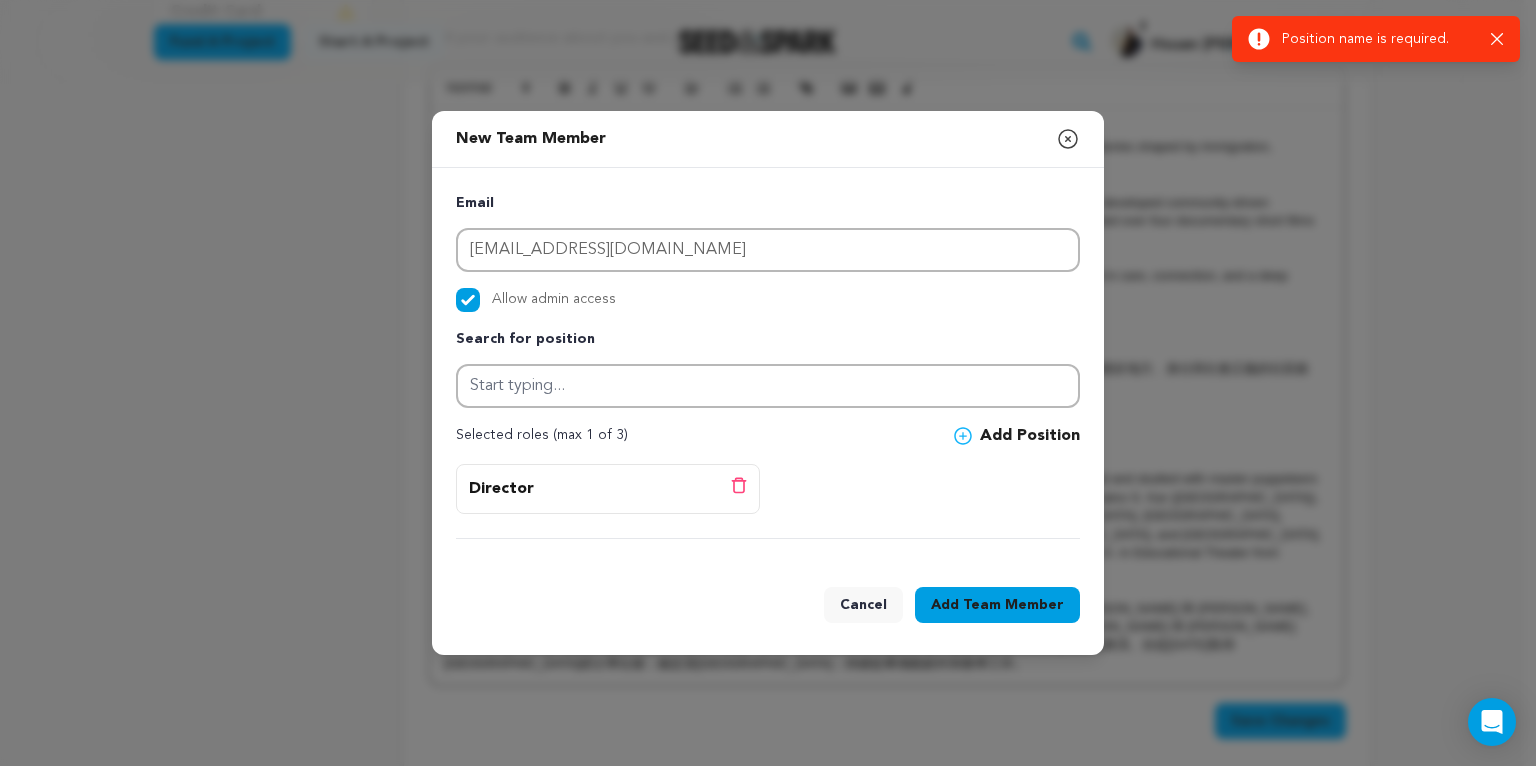click on "Selected roles (max 1 of 3)
Add Position" at bounding box center [768, 436] 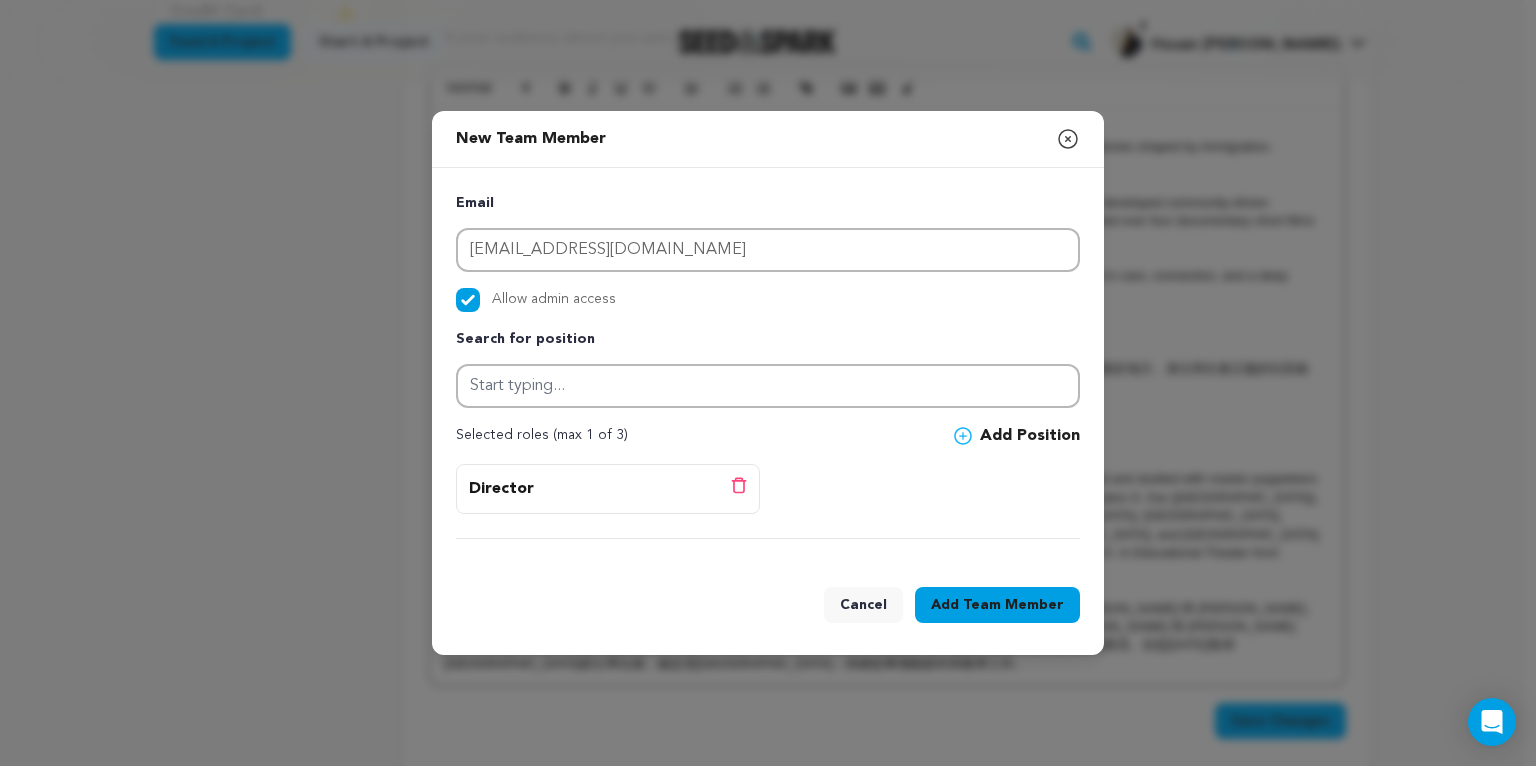 click on "Email
info.panvideo@gmail.com
Allow admin access
Search for position
Selected roles (max 1 of 3)" at bounding box center (768, 365) 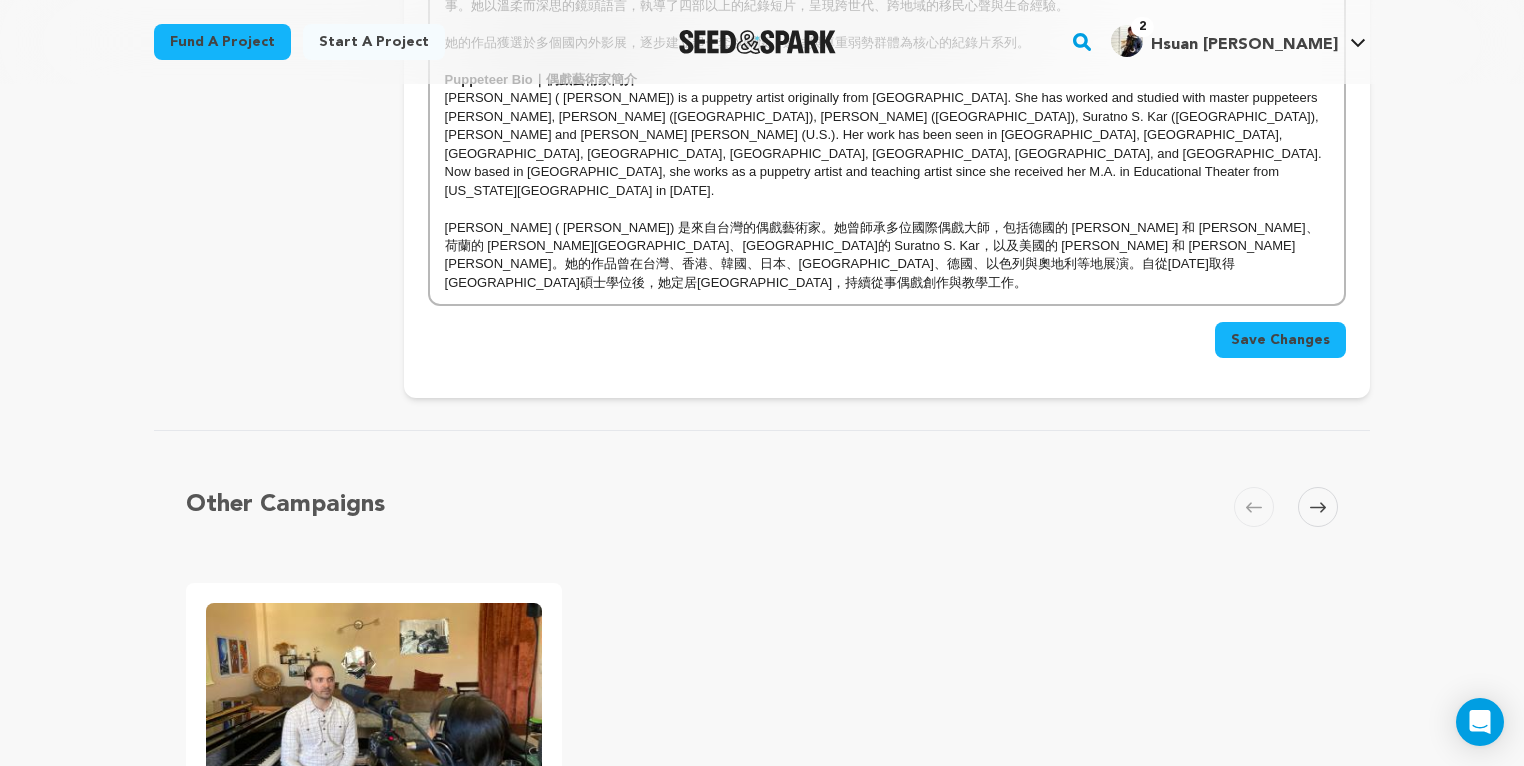 scroll, scrollTop: 989, scrollLeft: 0, axis: vertical 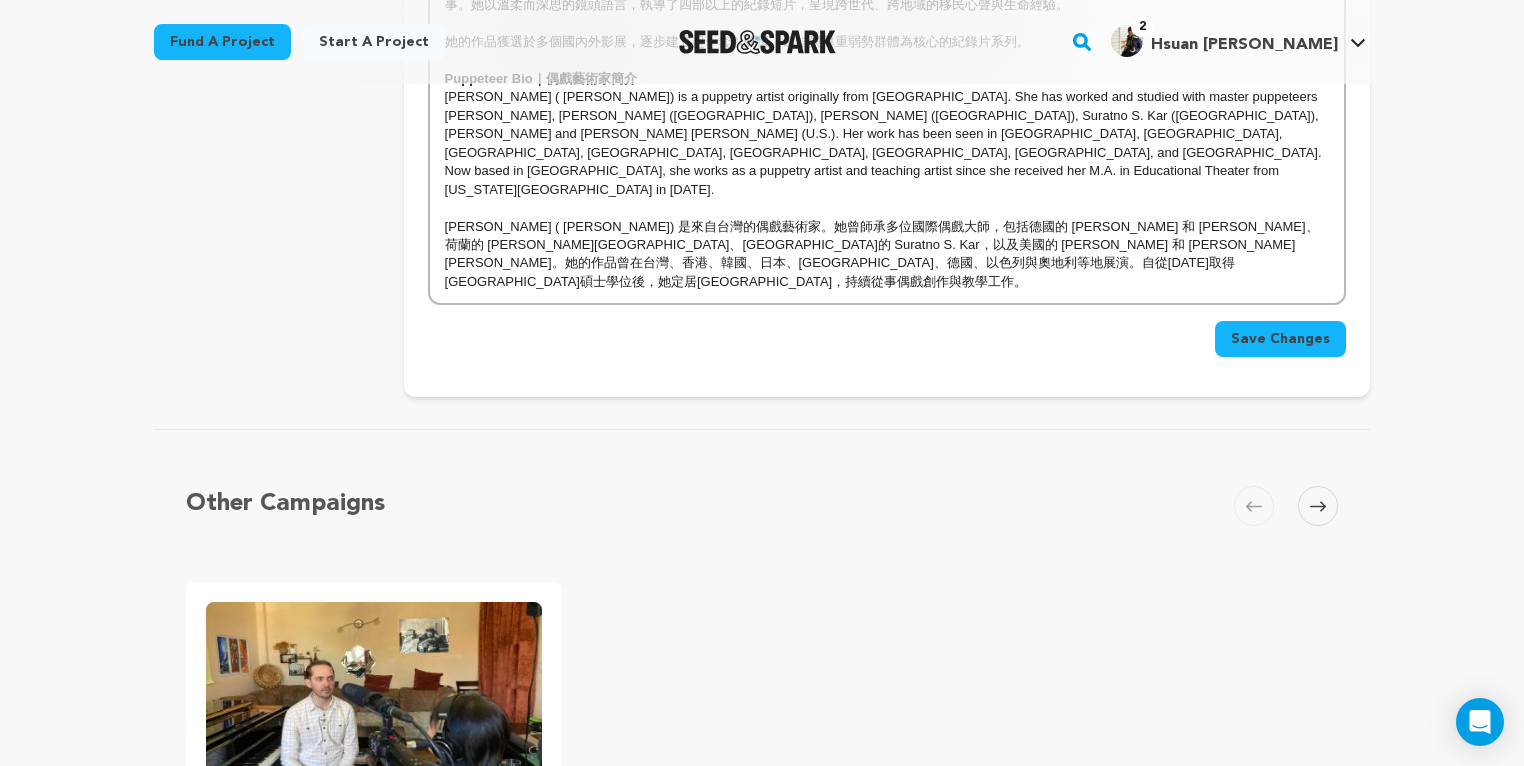 click on "Save Changes" at bounding box center (1280, 339) 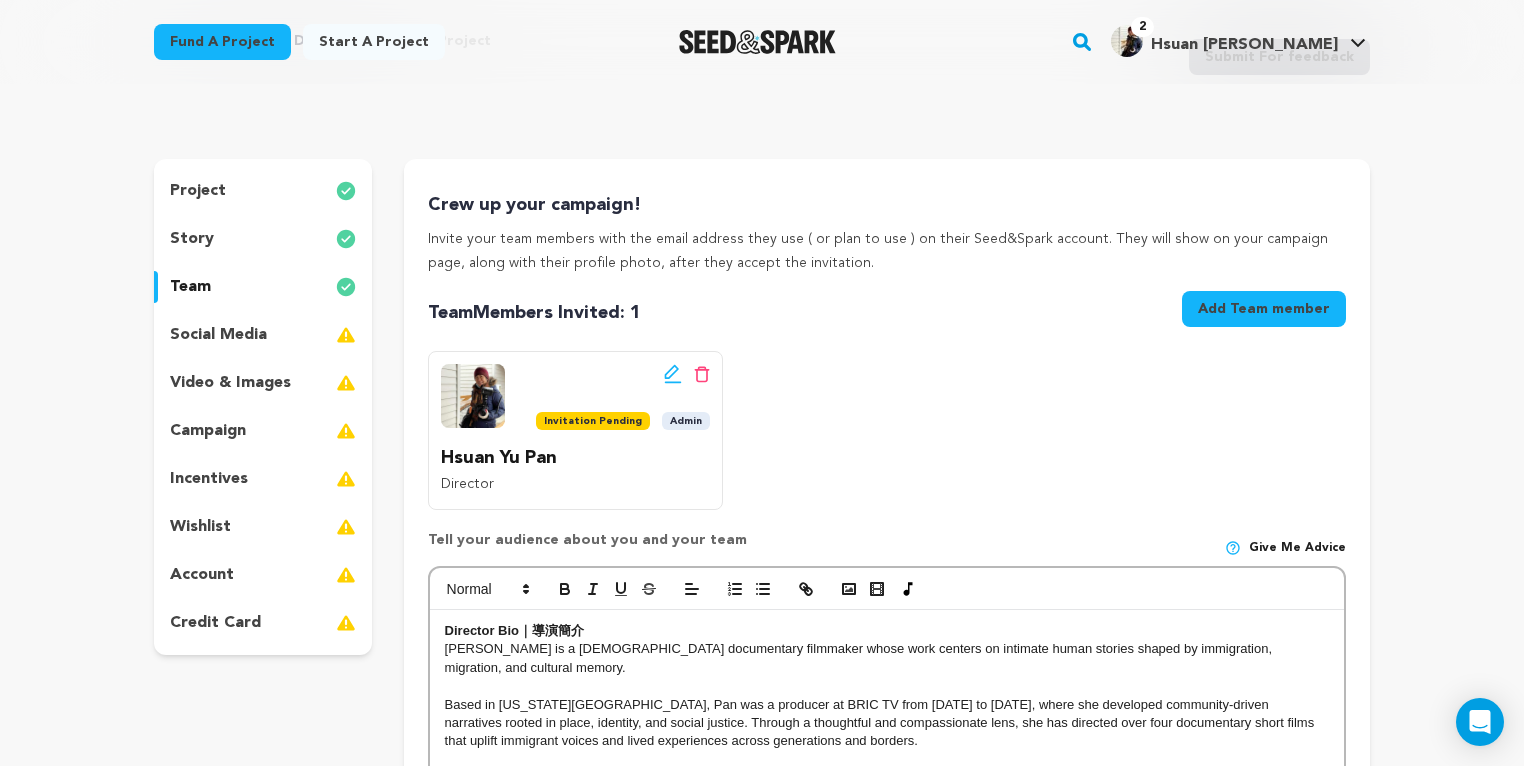 scroll, scrollTop: 104, scrollLeft: 0, axis: vertical 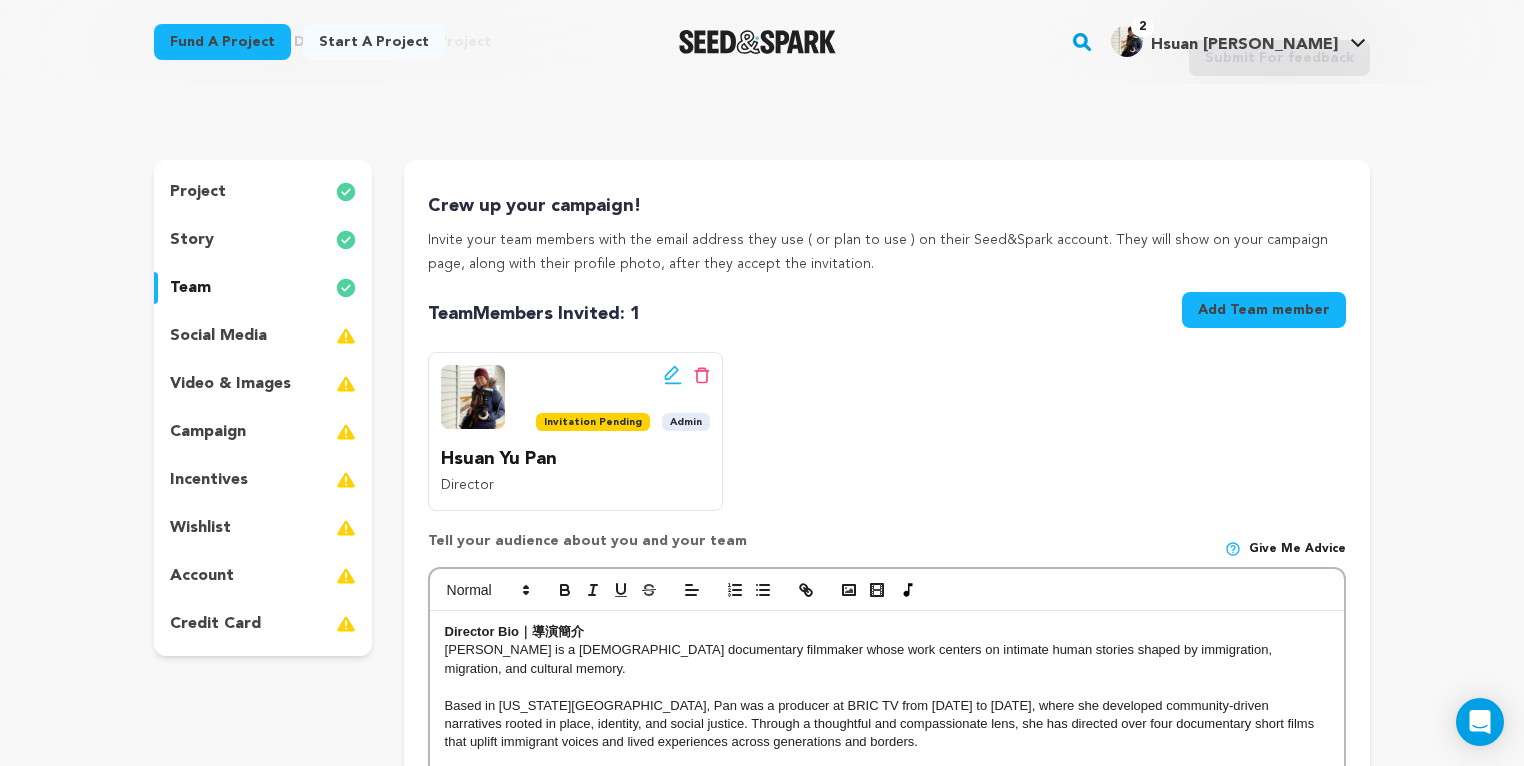 click on "social media" at bounding box center [218, 336] 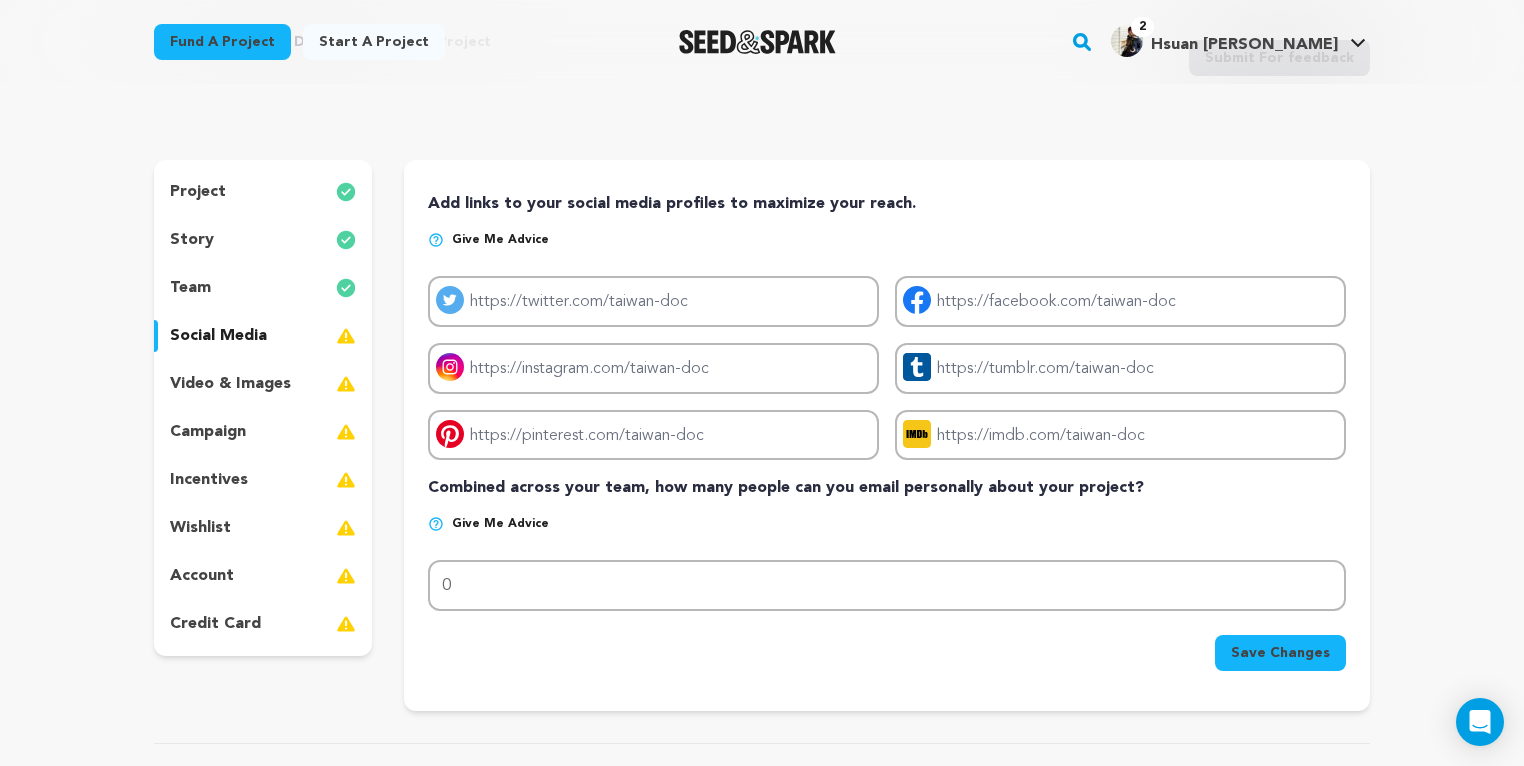 click at bounding box center [346, 336] 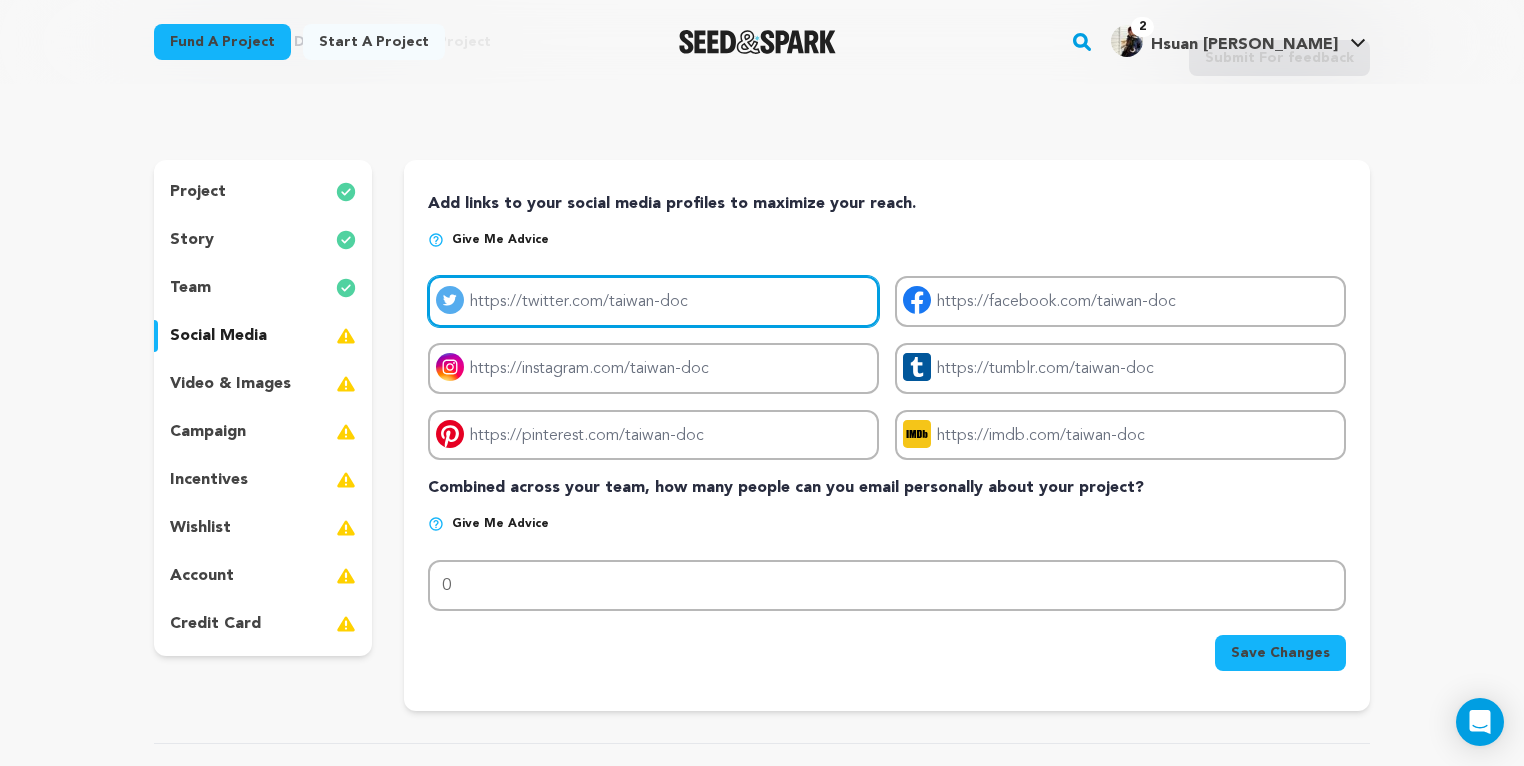 click on "Project twitter link" at bounding box center [653, 301] 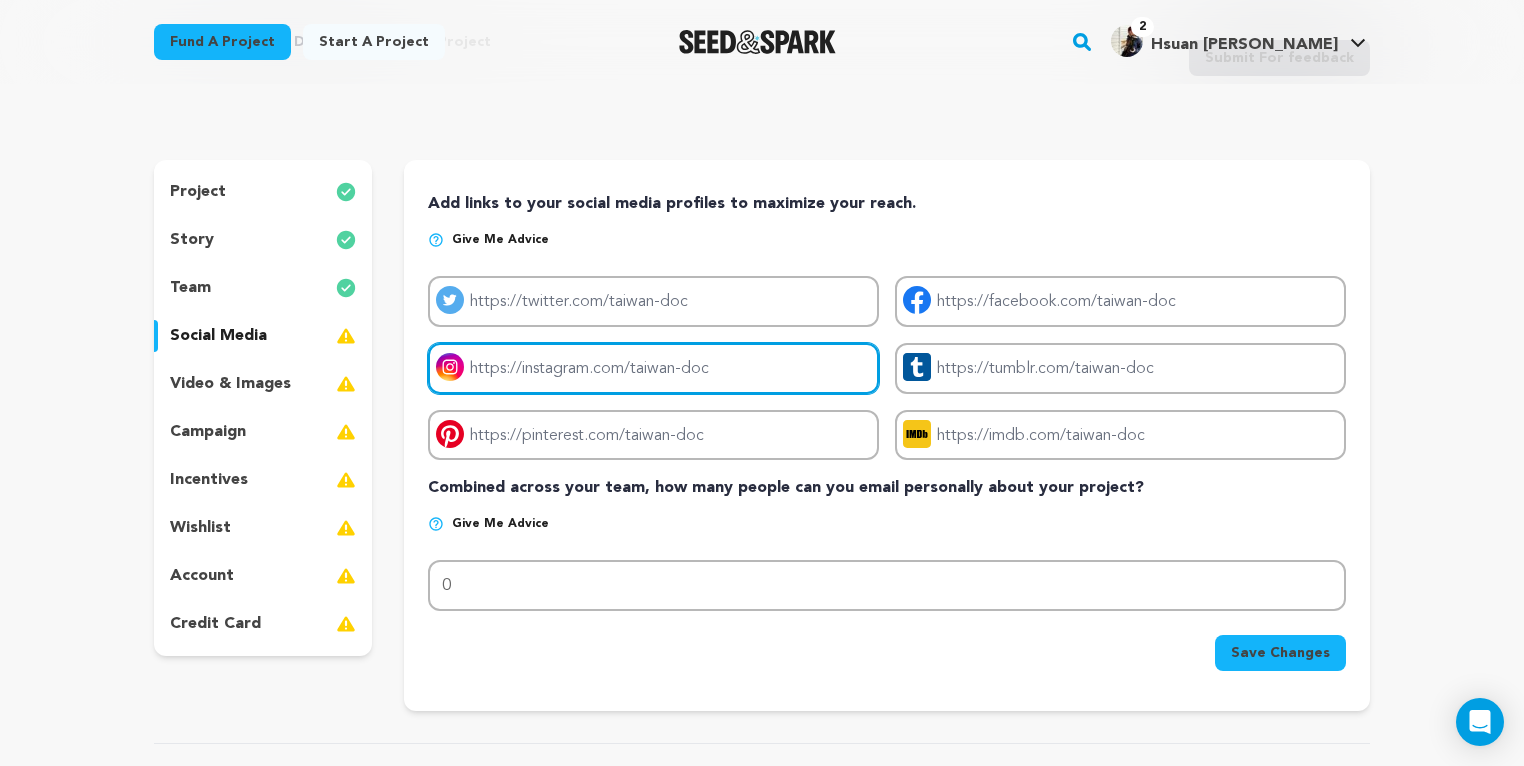 click on "Project instagram link" at bounding box center (653, 368) 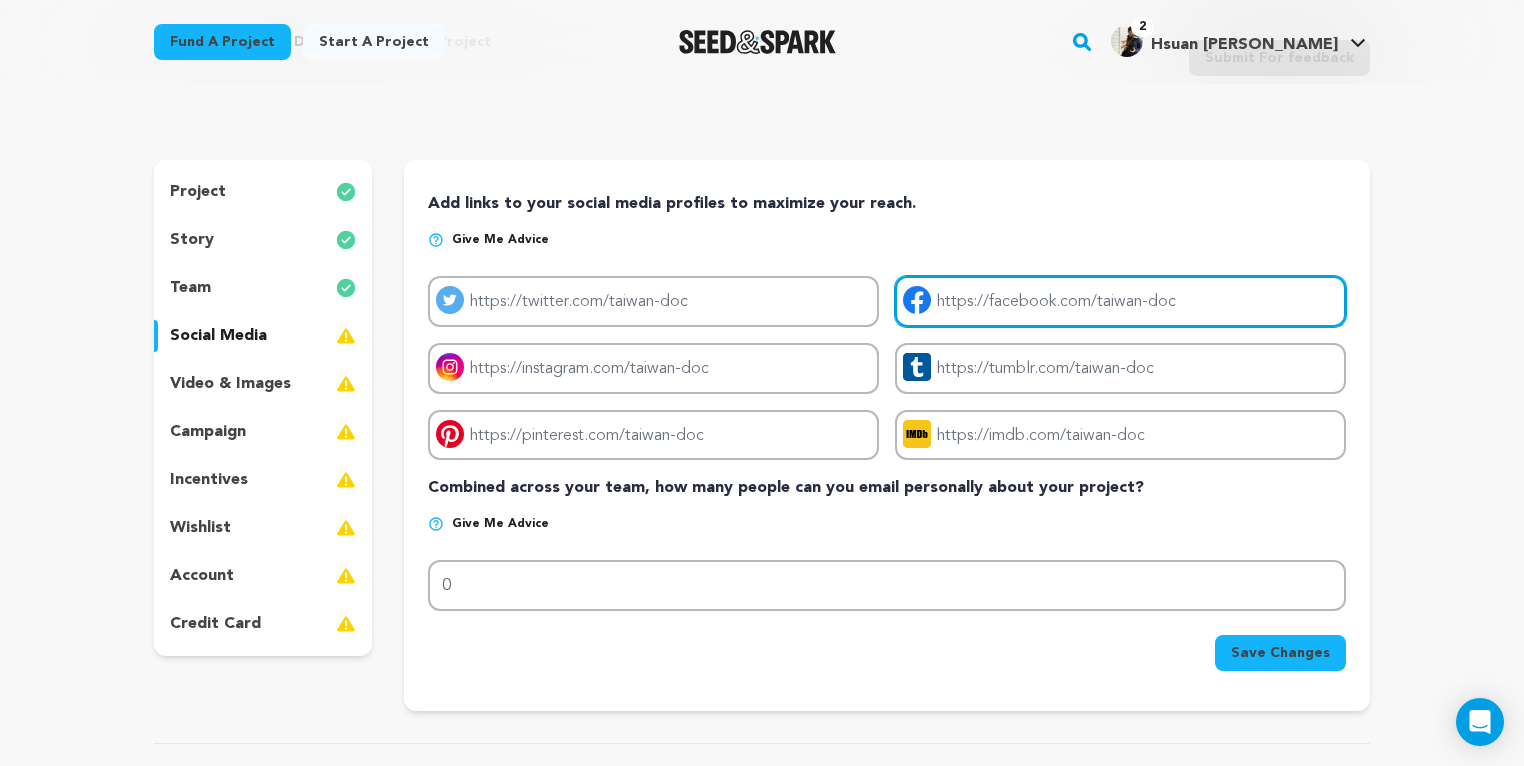 click on "Project facebook link" at bounding box center [1120, 301] 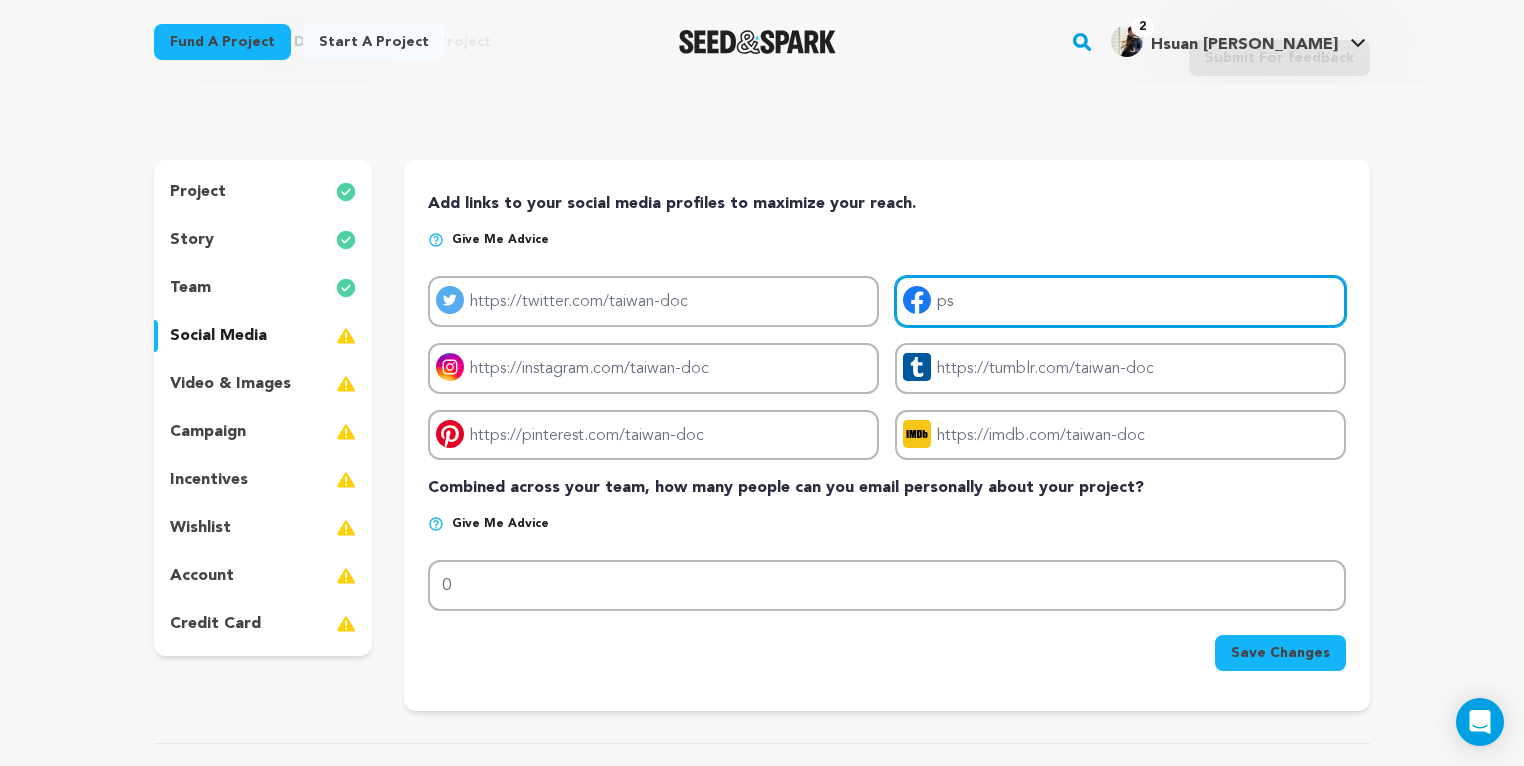 type on "p" 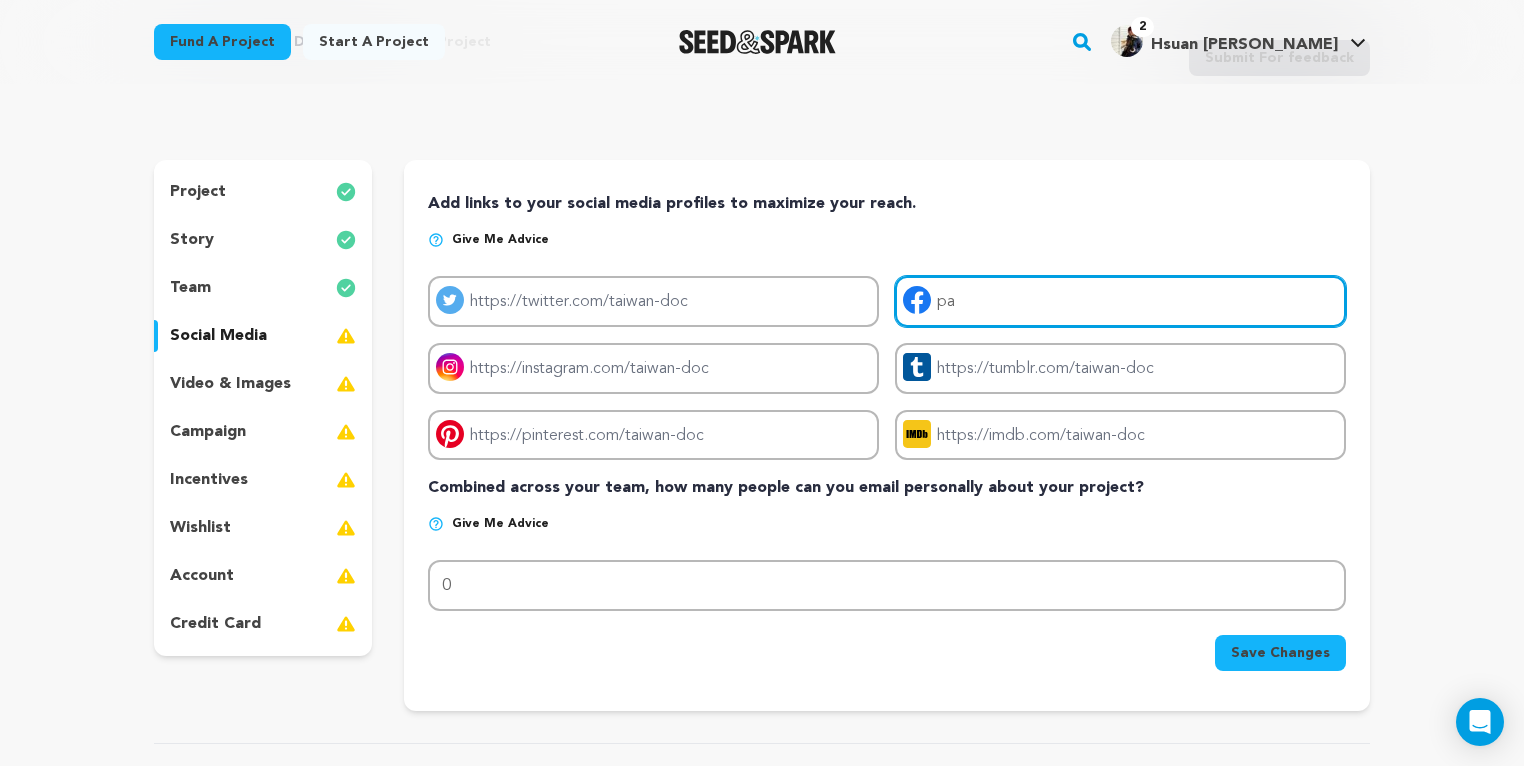 type on "p" 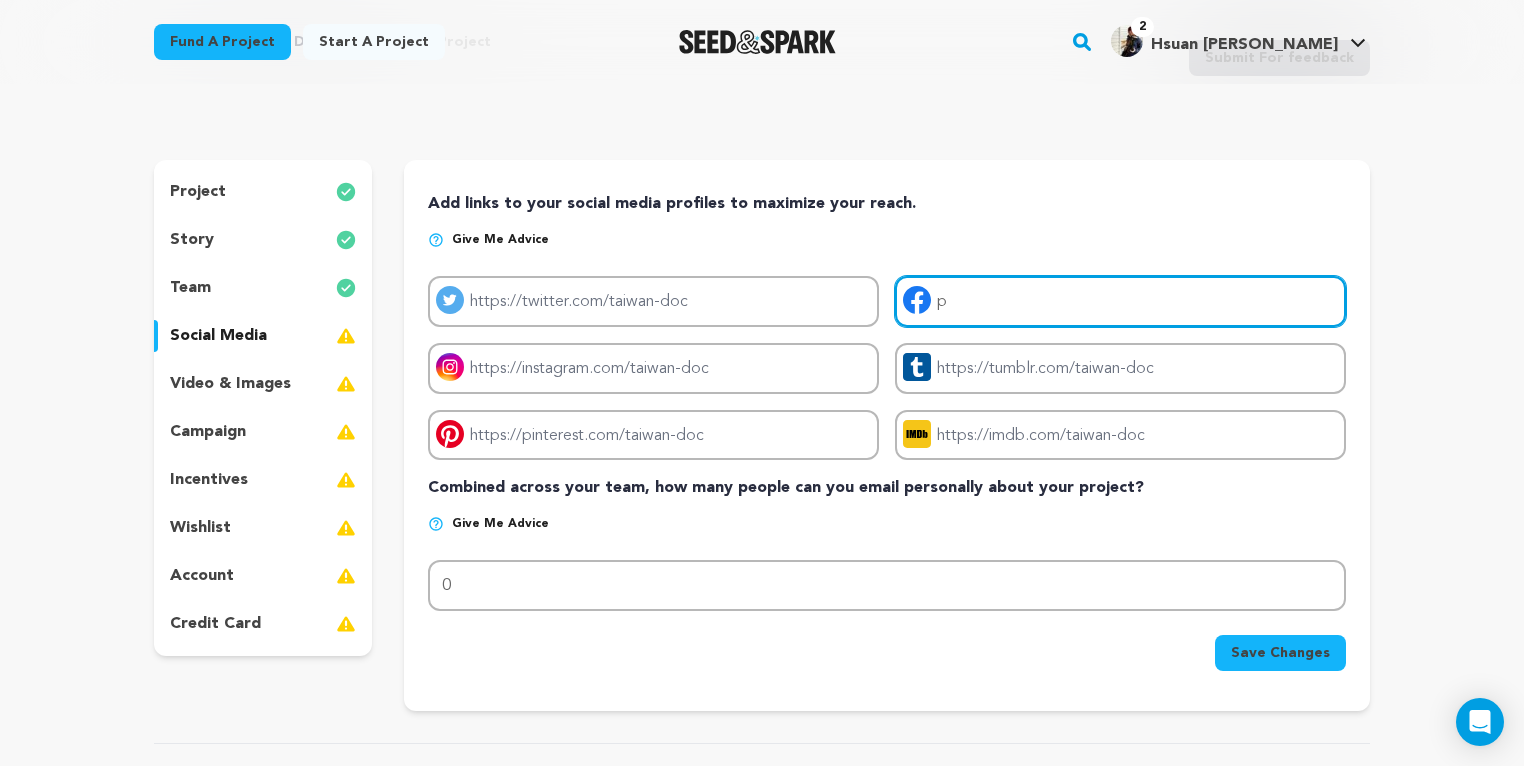 type 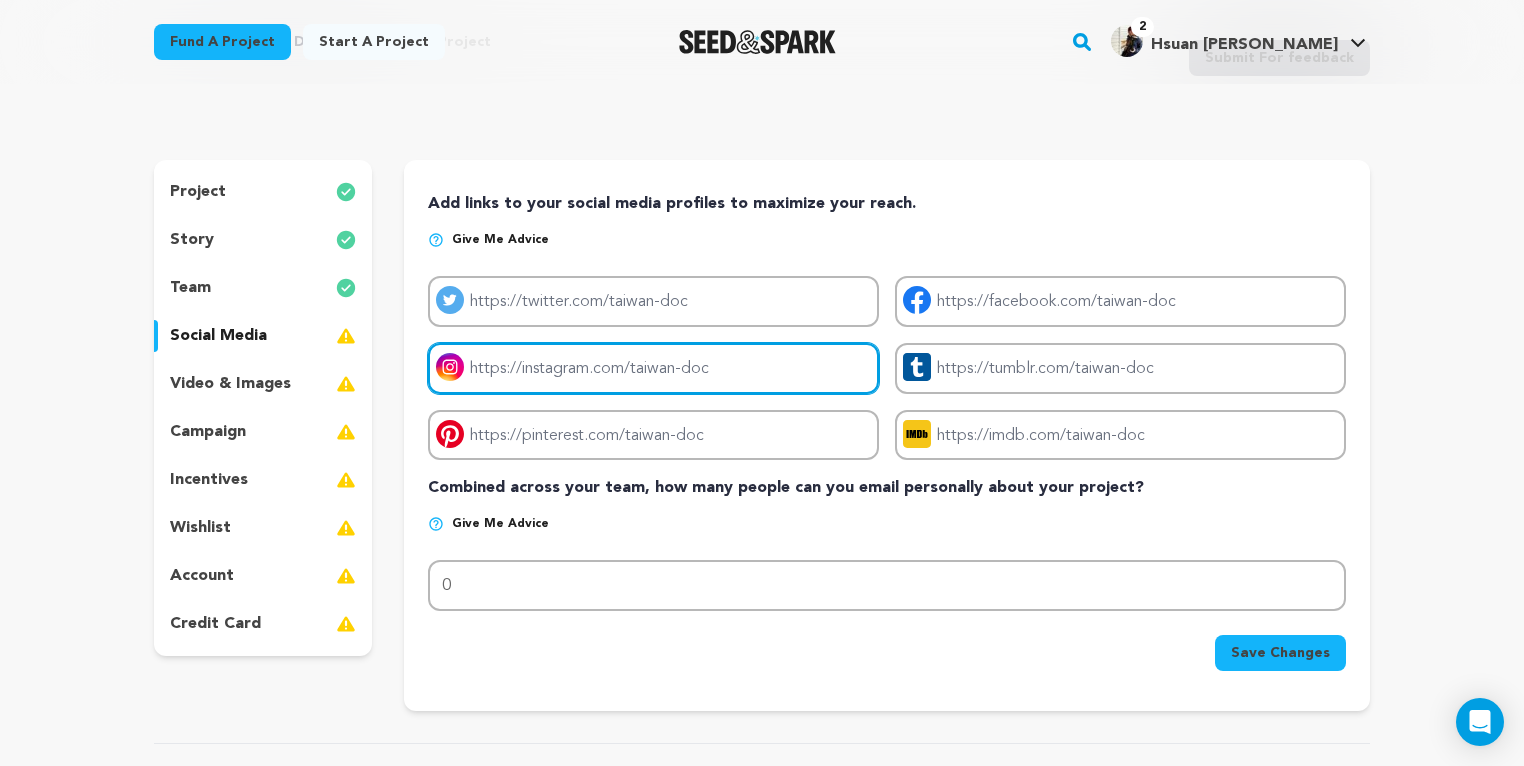 click on "Project instagram link" at bounding box center (653, 368) 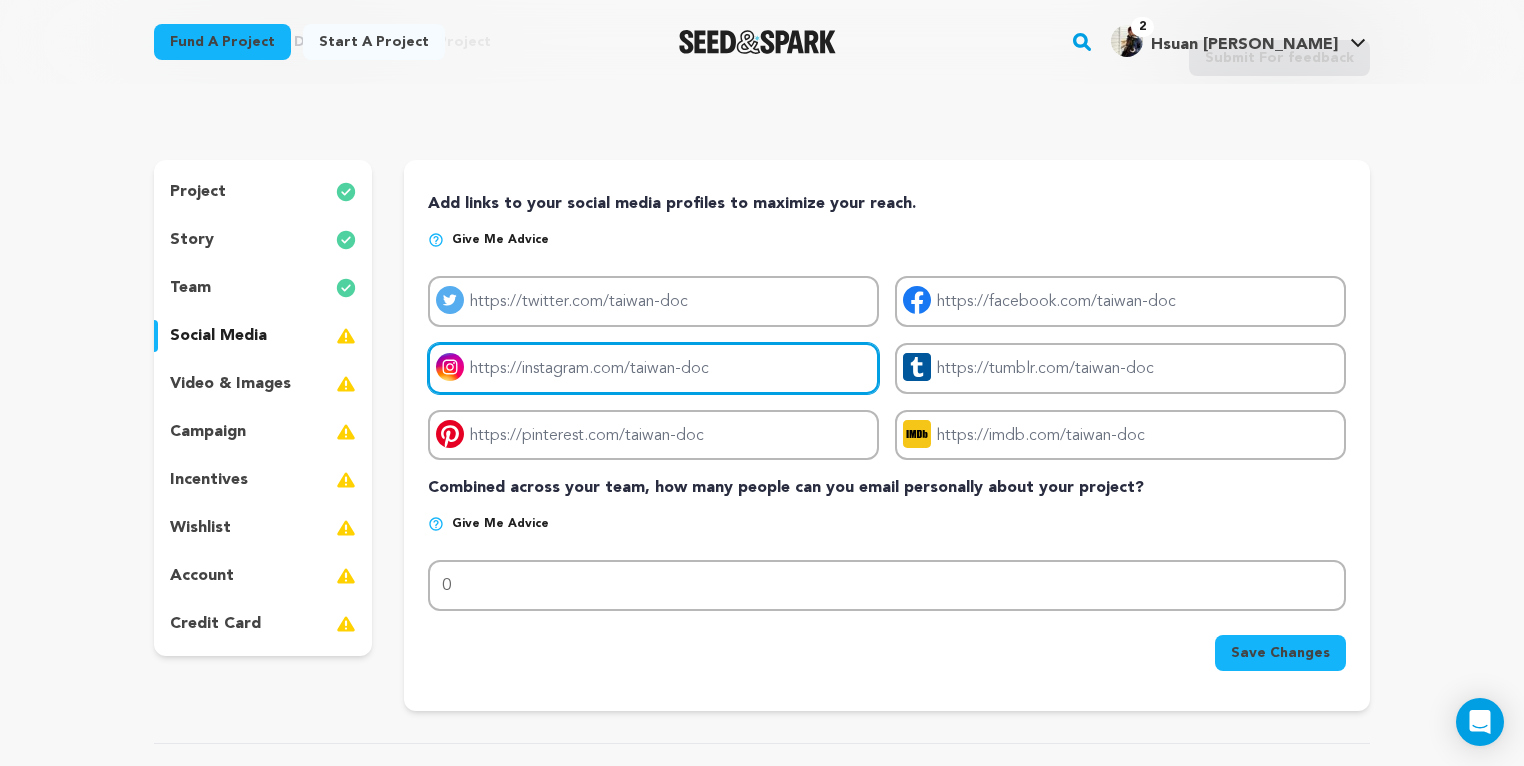 type on "@panvideo" 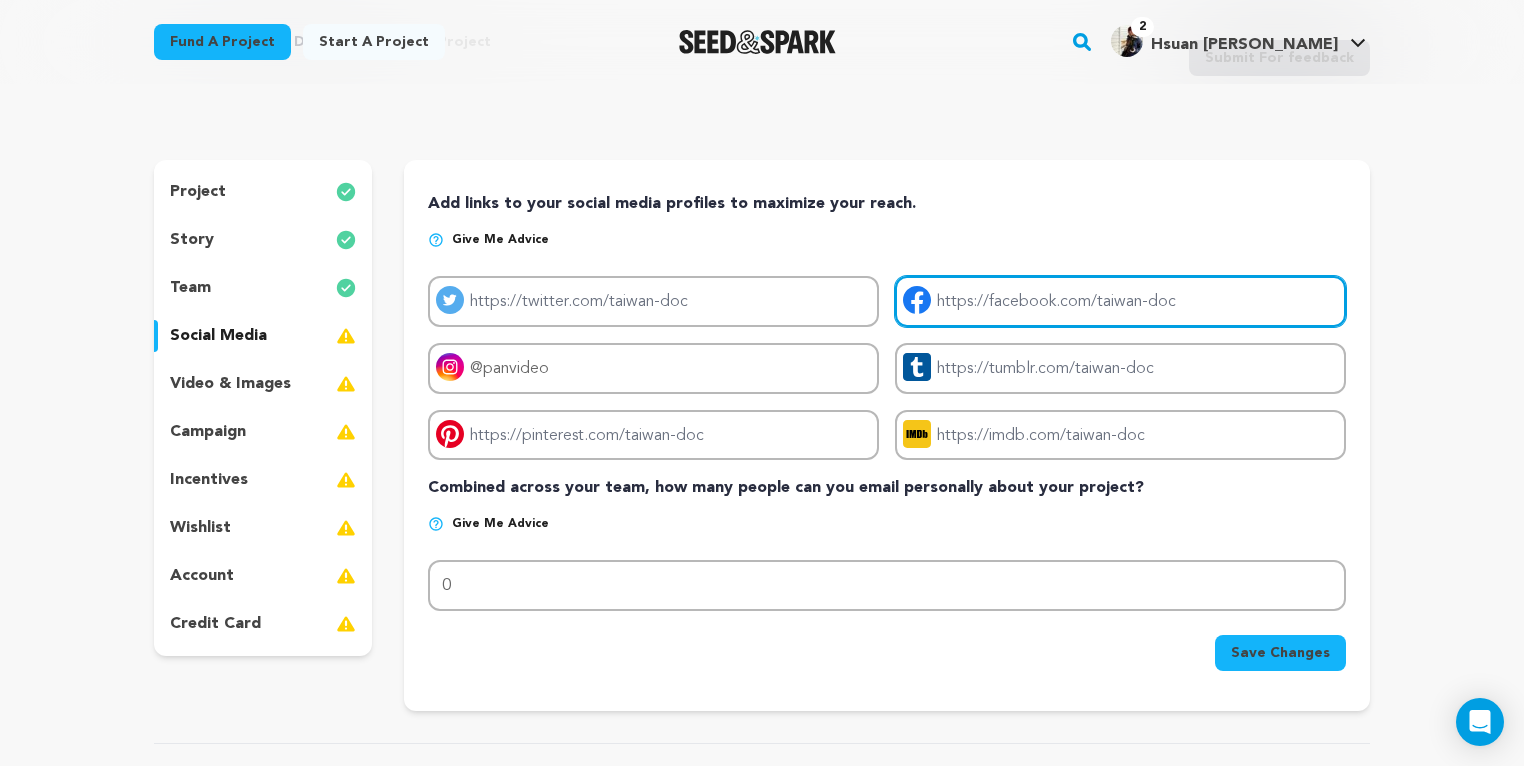 click on "Project facebook link" at bounding box center [1120, 301] 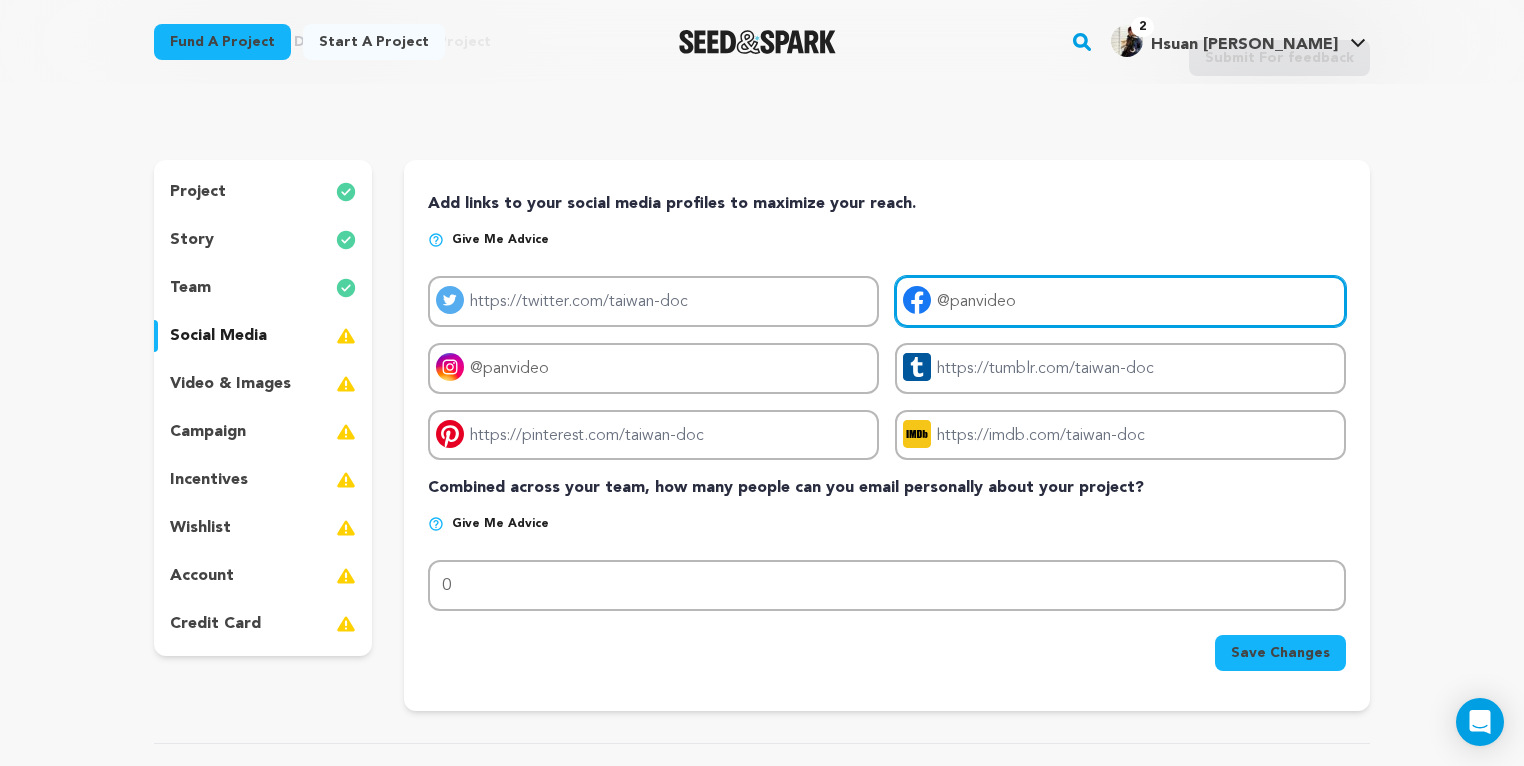 drag, startPoint x: 1118, startPoint y: 416, endPoint x: 923, endPoint y: 413, distance: 195.02307 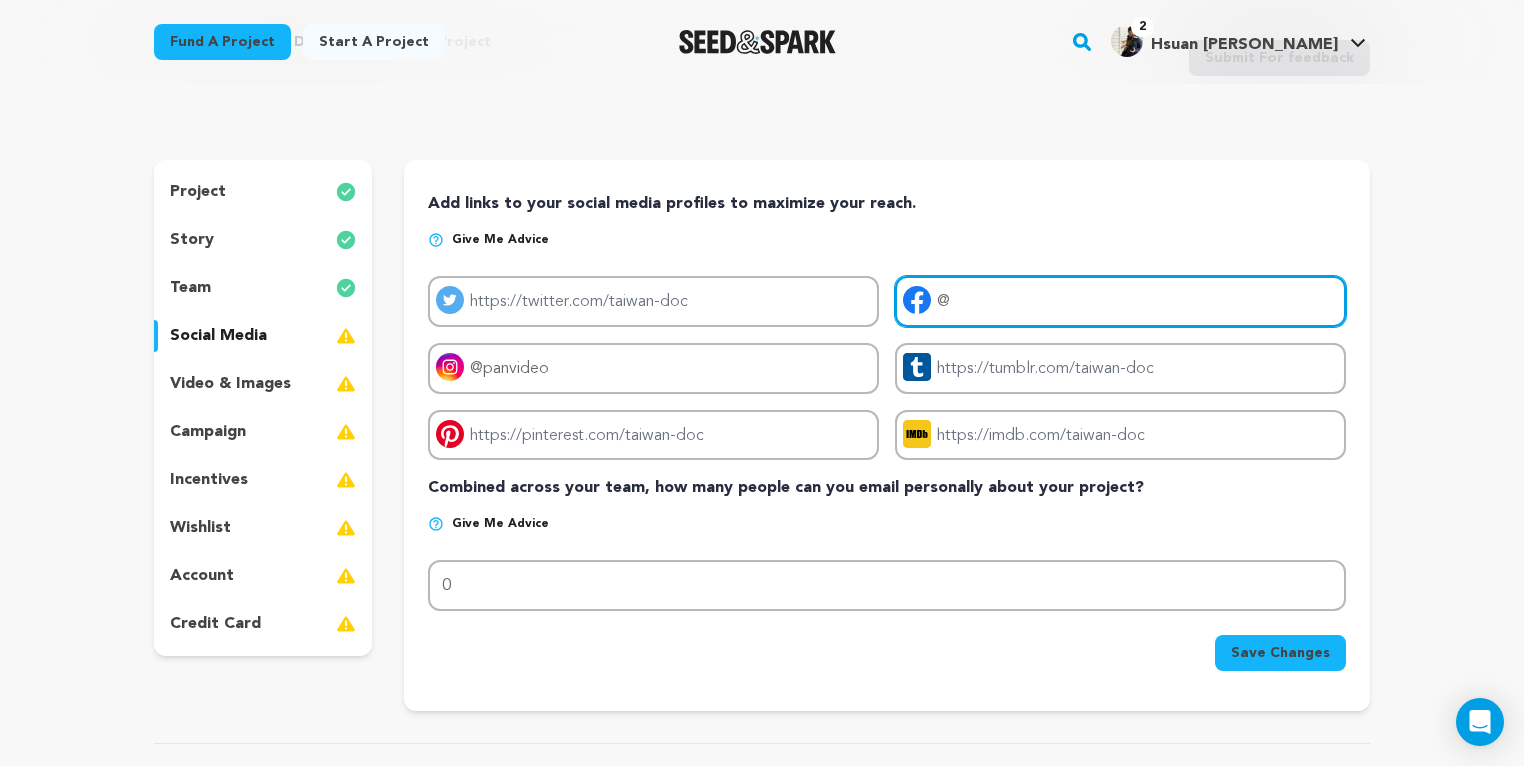 paste on "/panvideonyc" 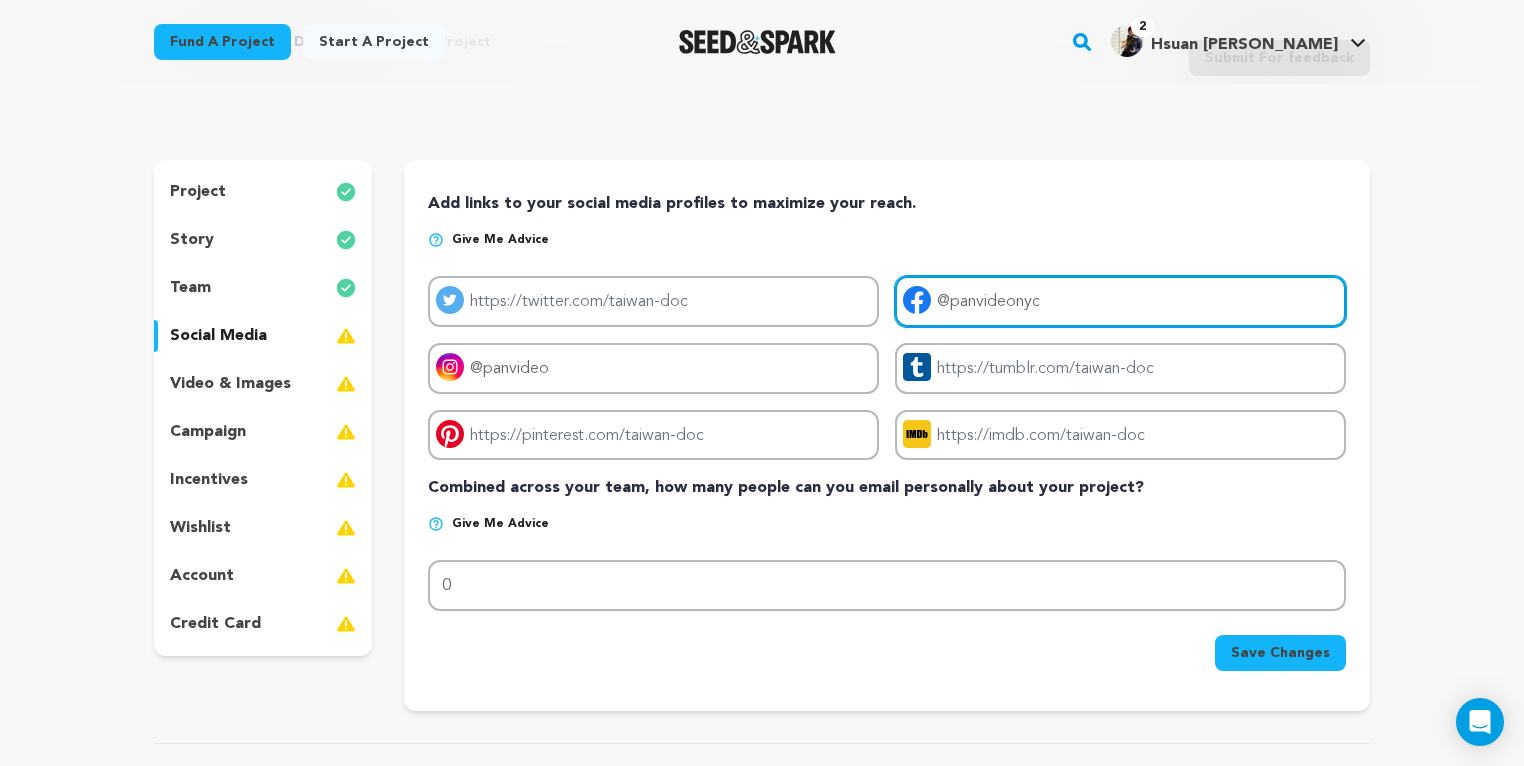 type on "@panvideonyc" 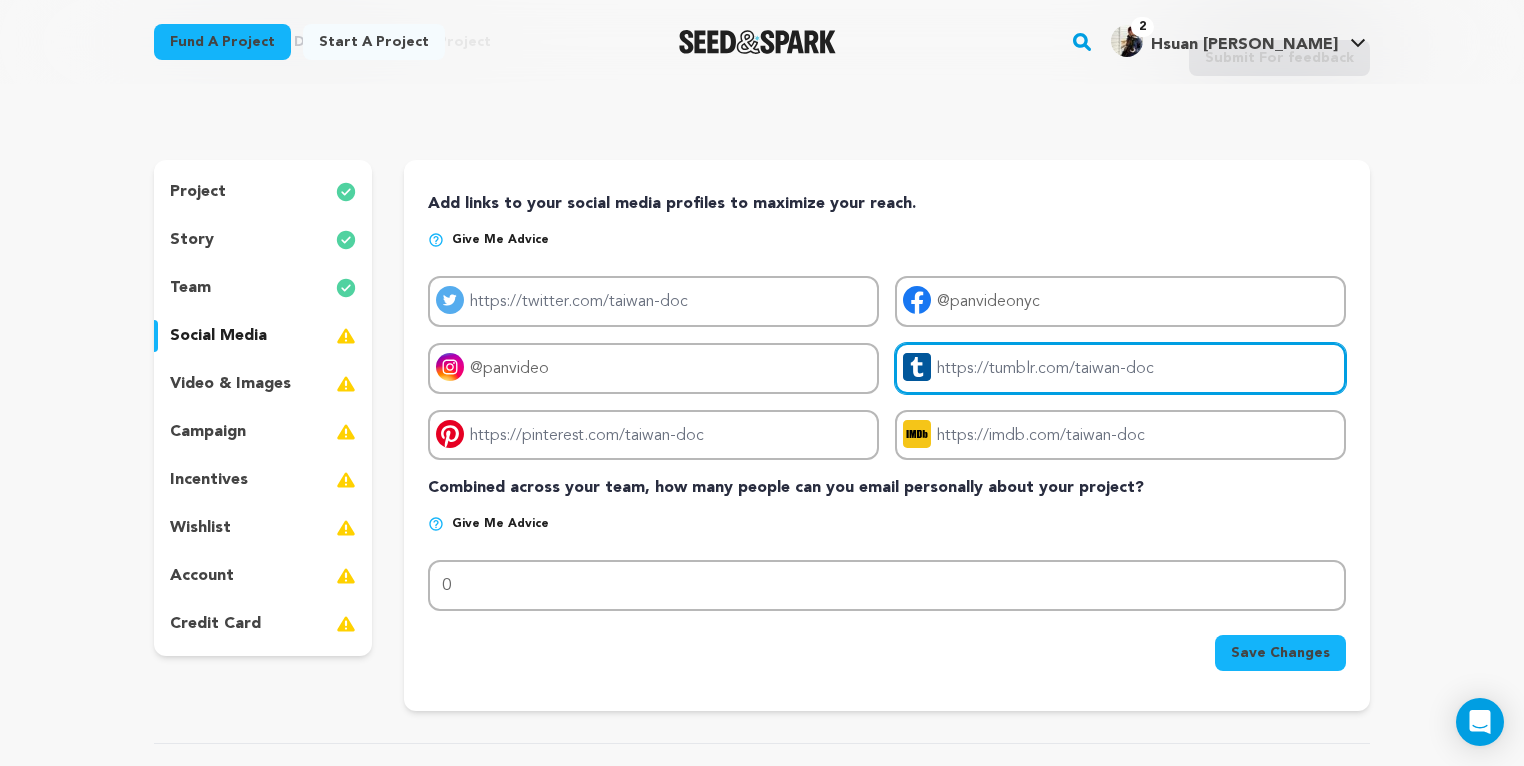 click on "Project tumblr link" at bounding box center [1120, 368] 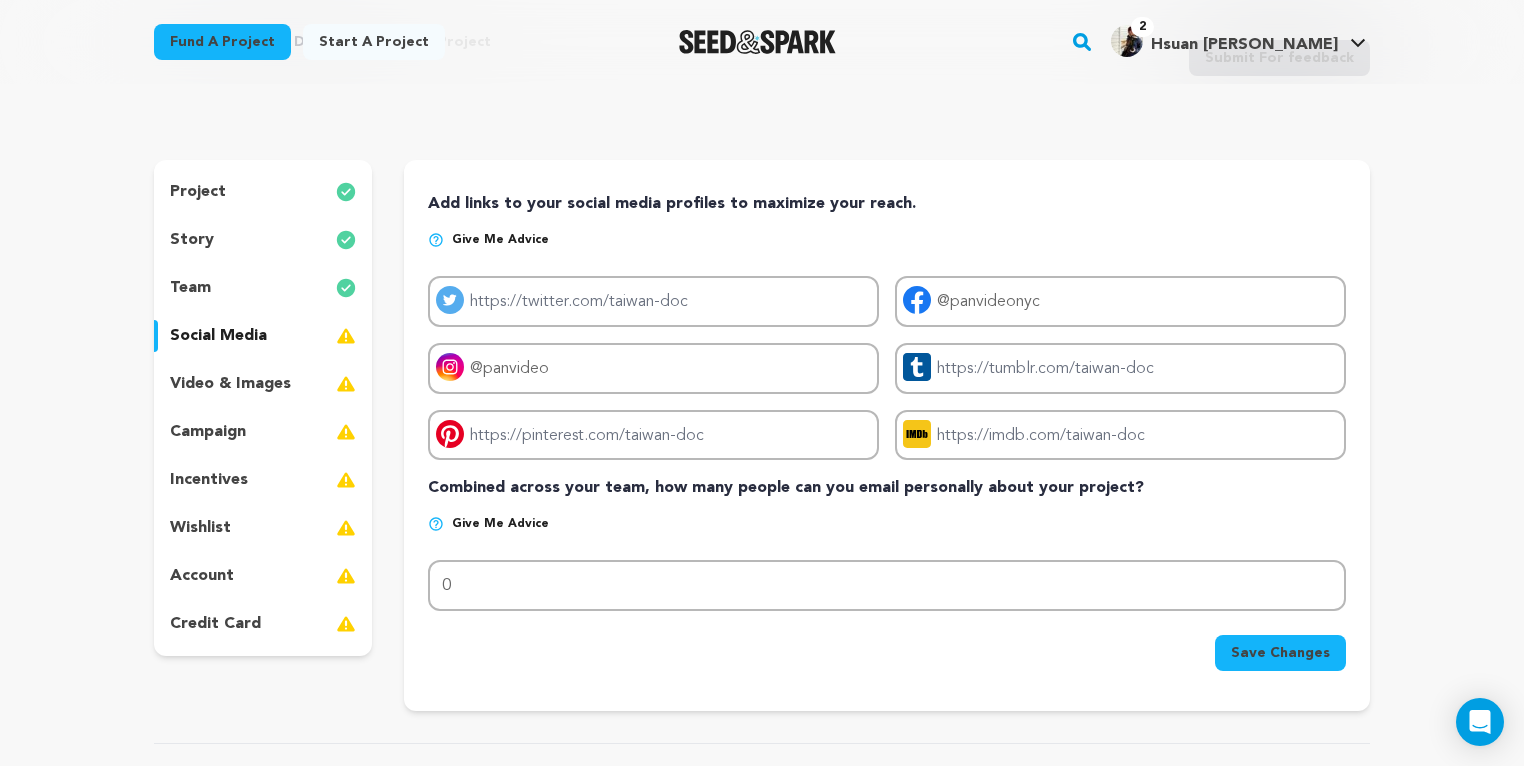 click on "Add links to your social media profiles to maximize your reach.
Give me advice
Project twitter link
Project facebook link
@panvideonyc
Project instagram link
@panvideo" at bounding box center [887, 431] 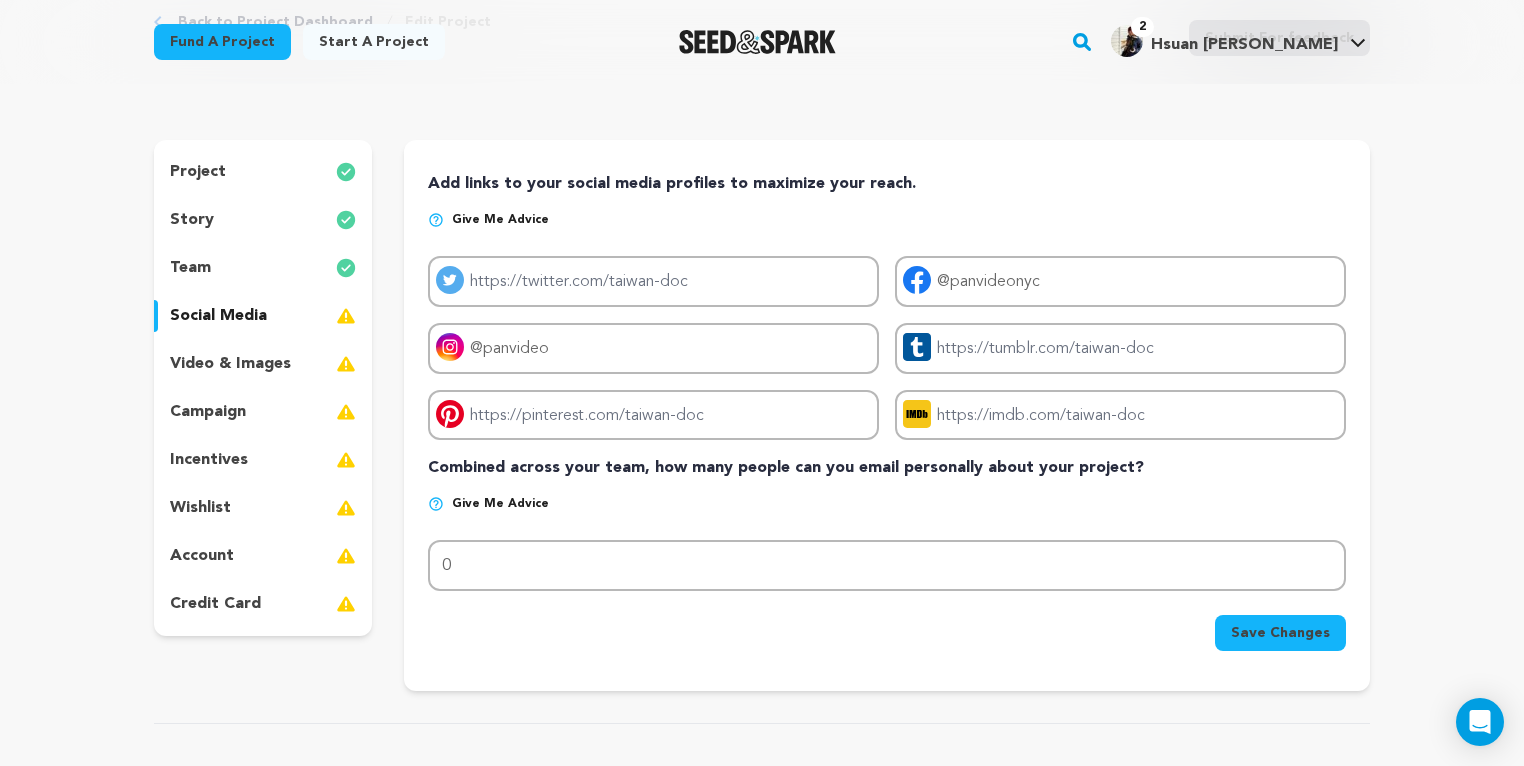 scroll, scrollTop: 128, scrollLeft: 0, axis: vertical 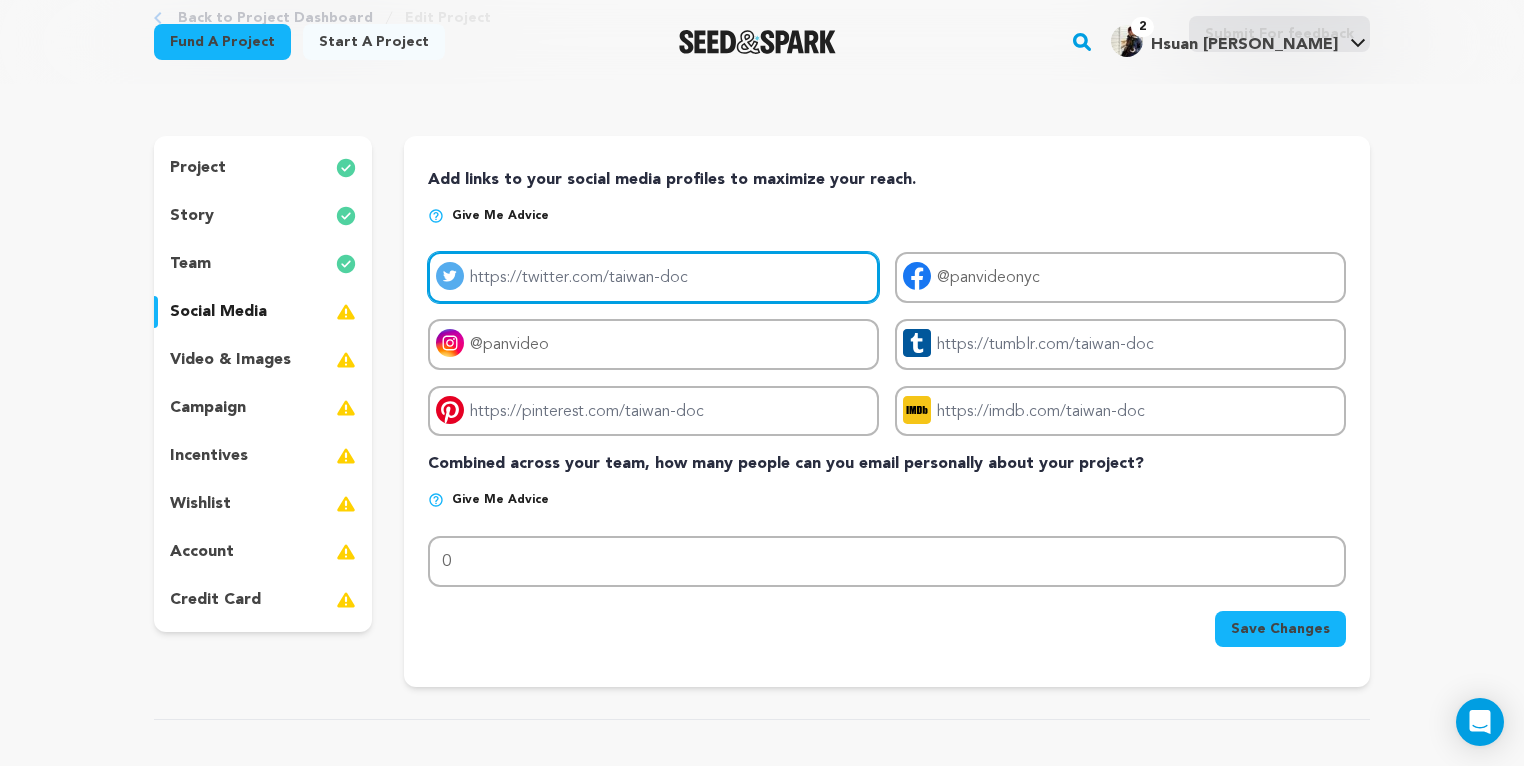 click on "Project twitter link" at bounding box center [653, 277] 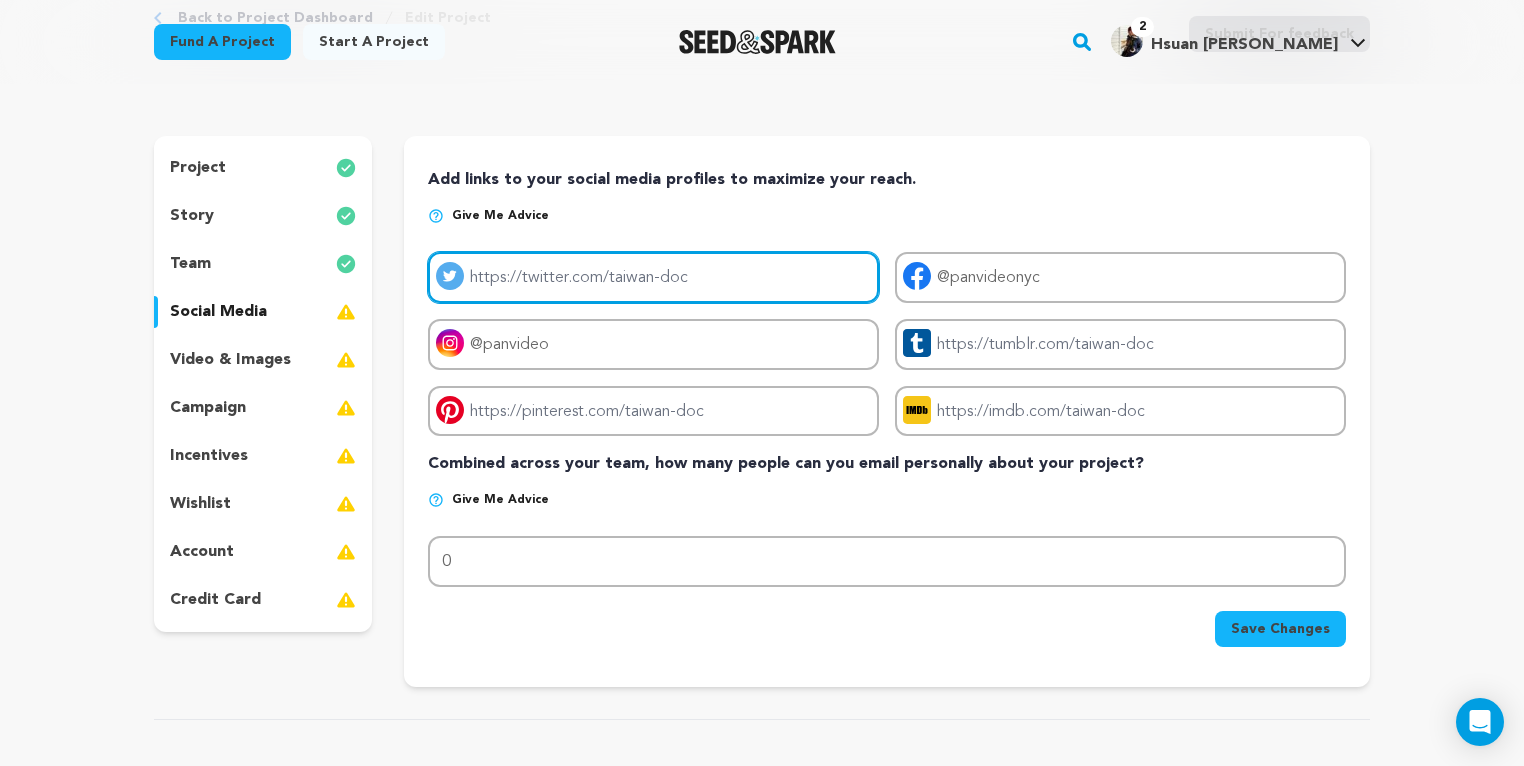 click on "Project twitter link" at bounding box center [653, 277] 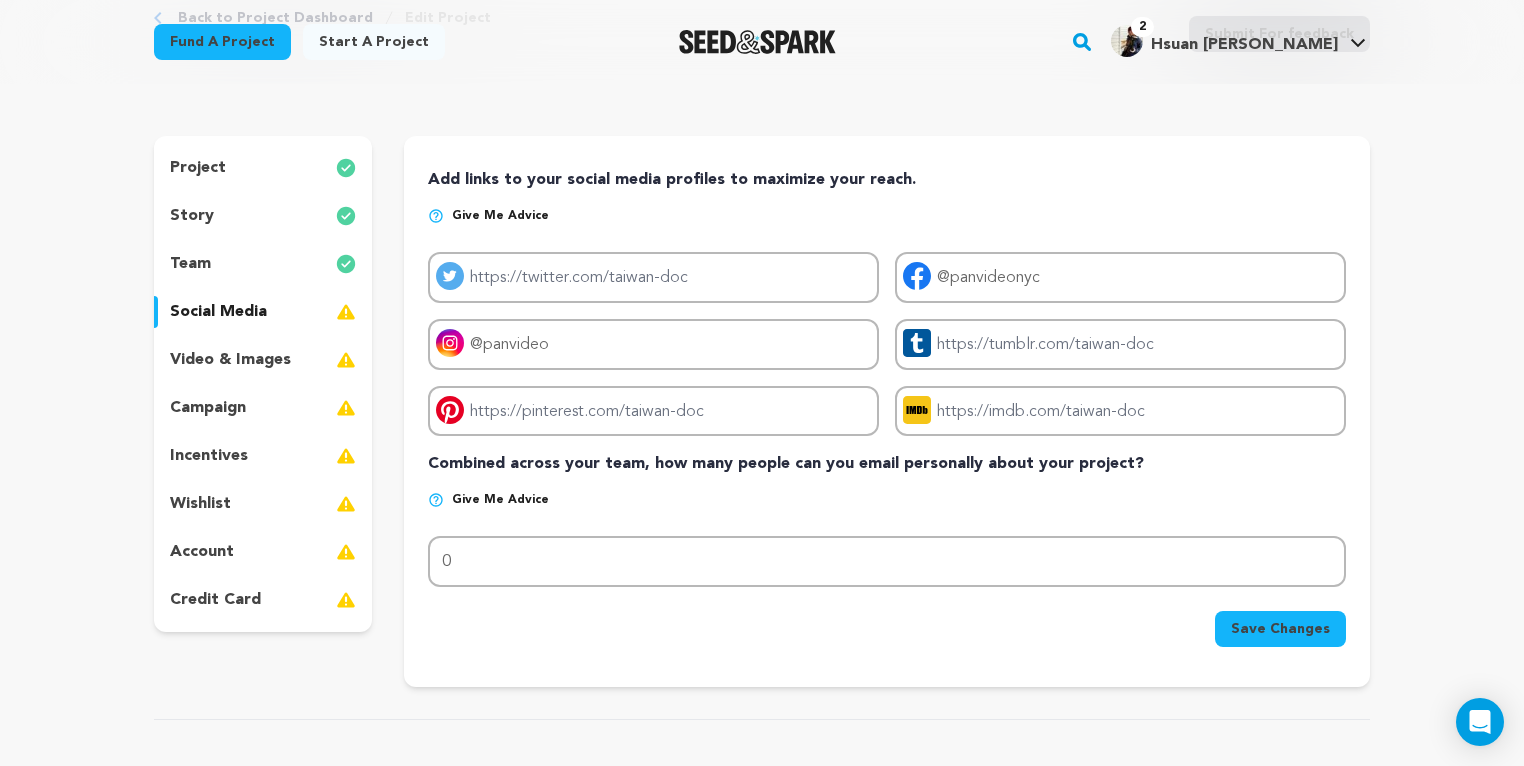 click on "Give me advice" at bounding box center (887, 224) 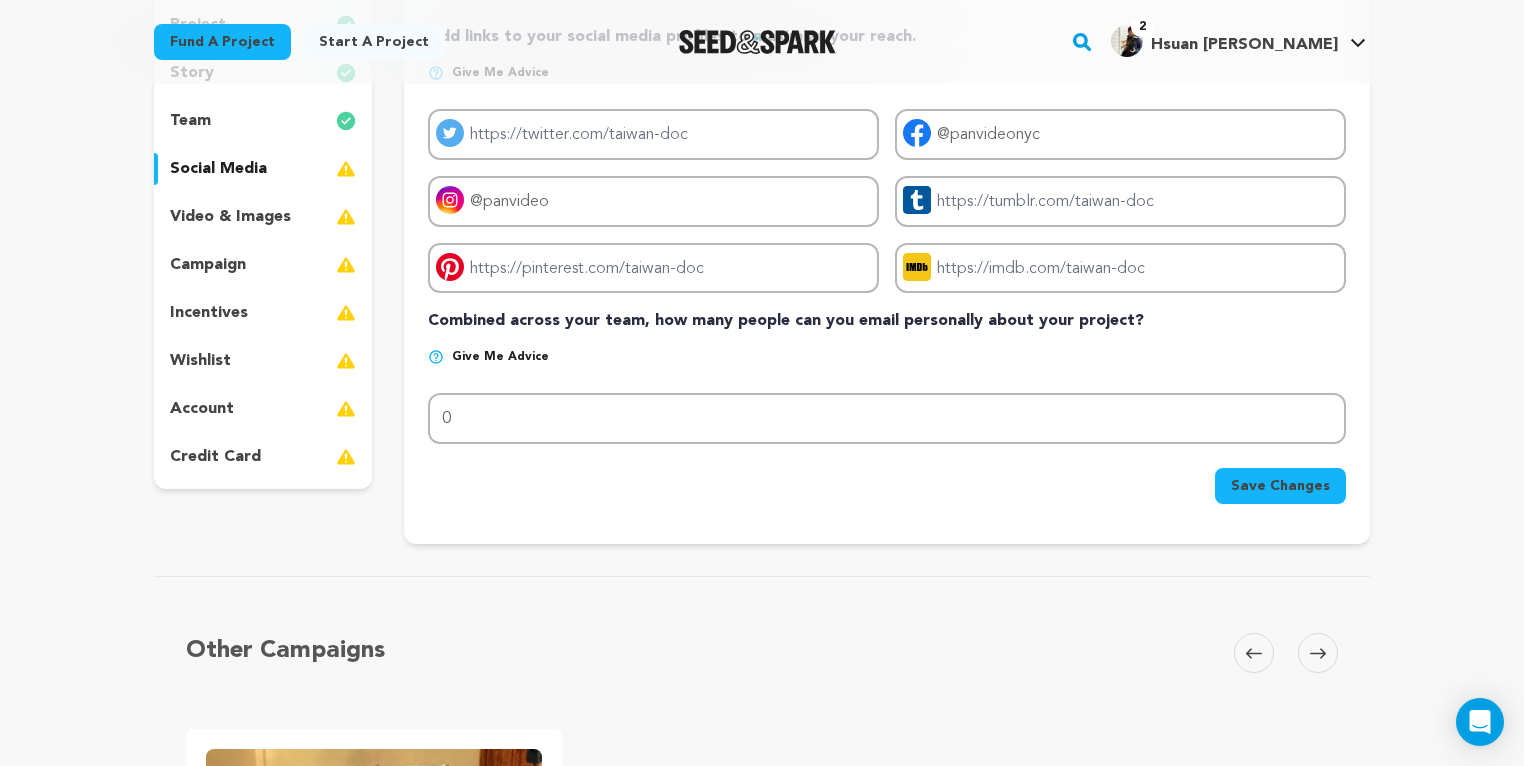 scroll, scrollTop: 301, scrollLeft: 0, axis: vertical 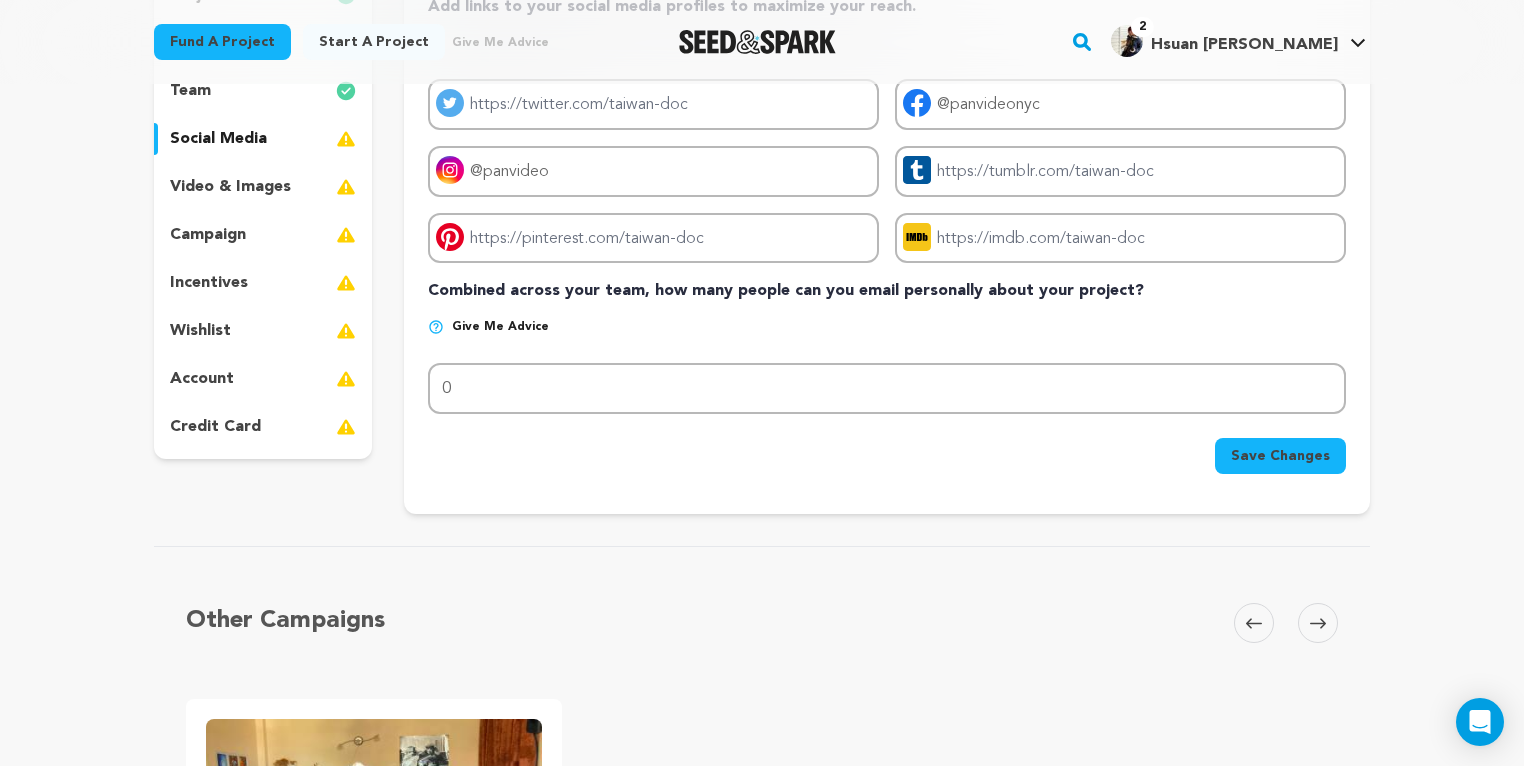 click on "Give me advice" at bounding box center [500, 327] 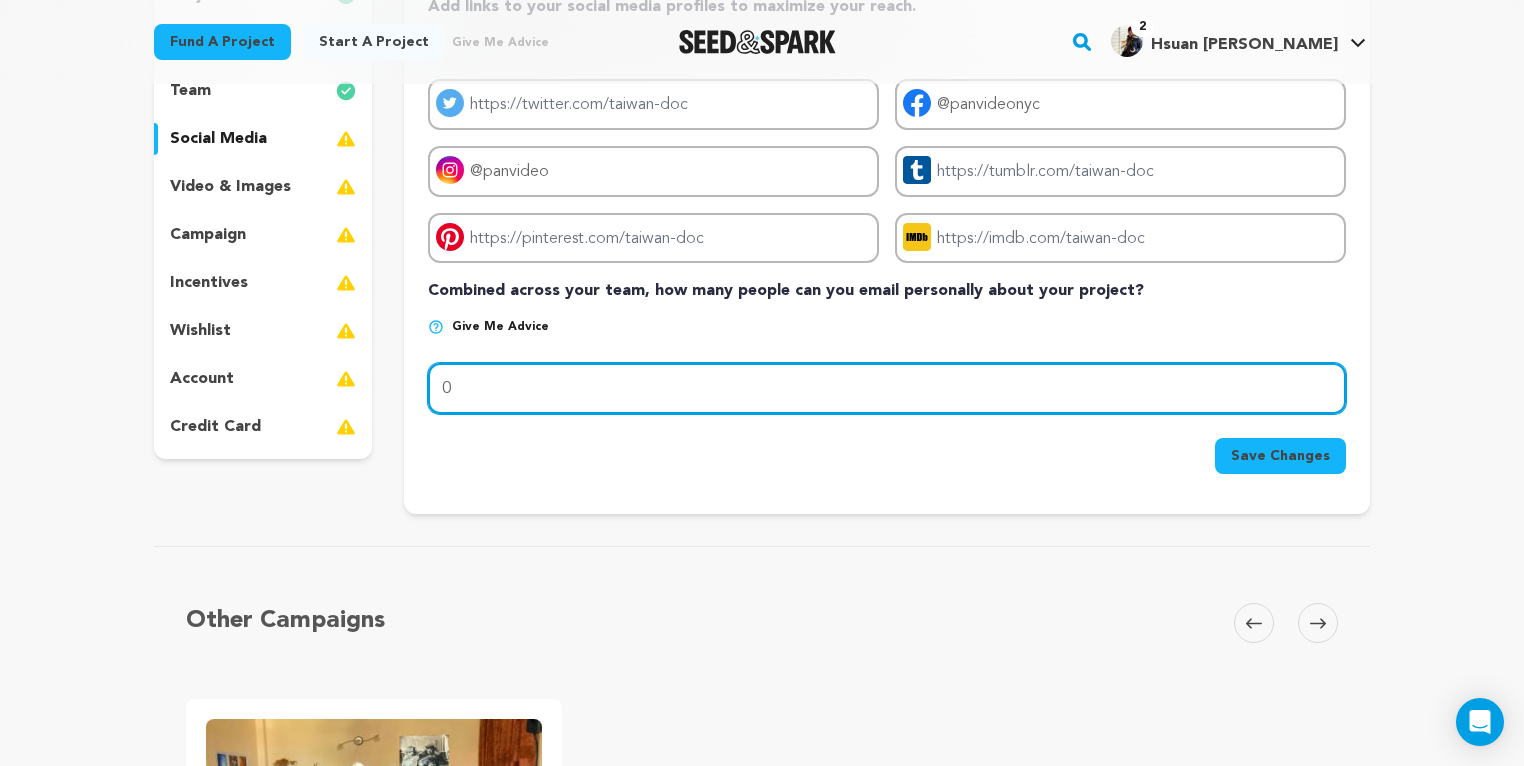 click on "0" at bounding box center (887, 388) 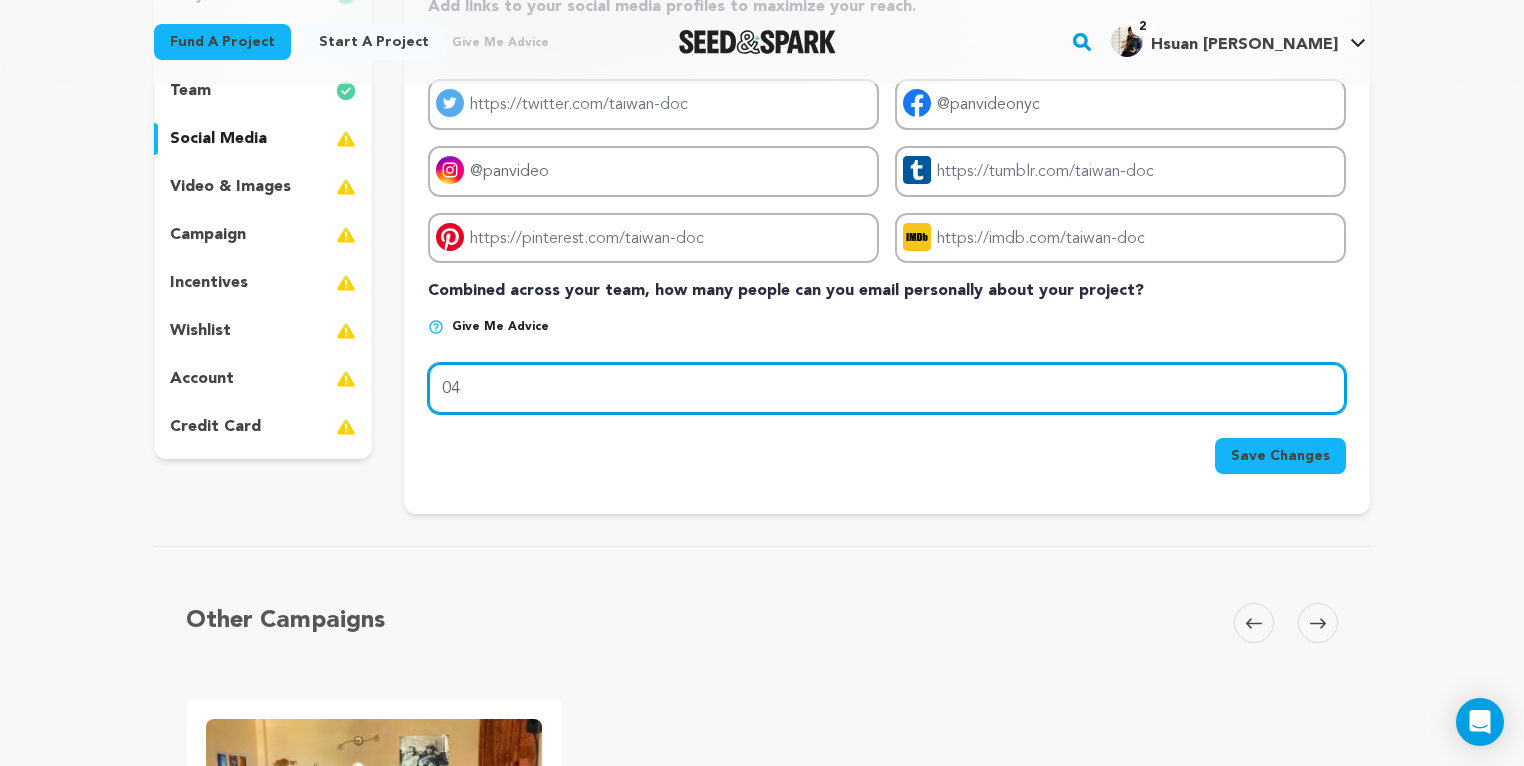 type on "0" 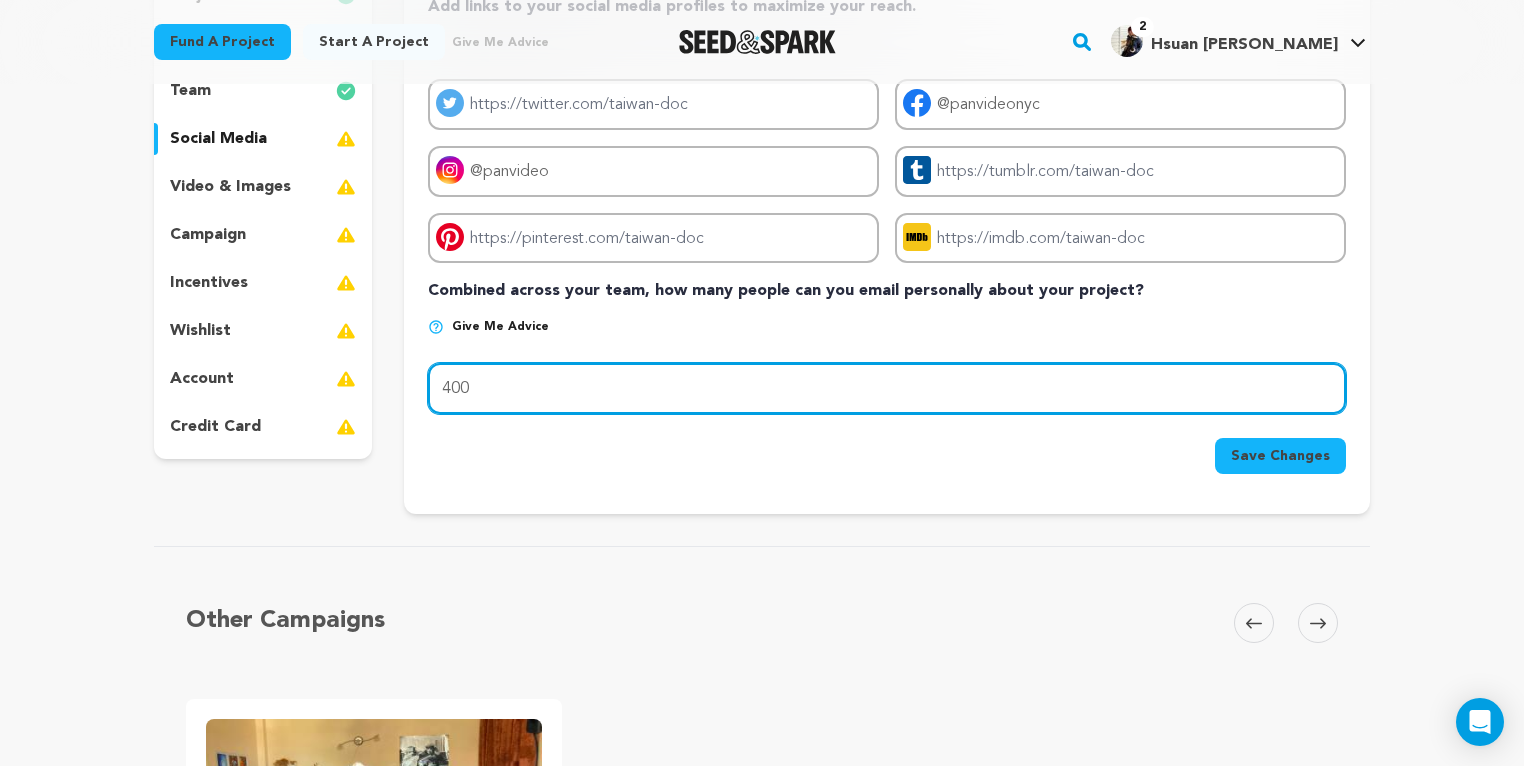 type on "400" 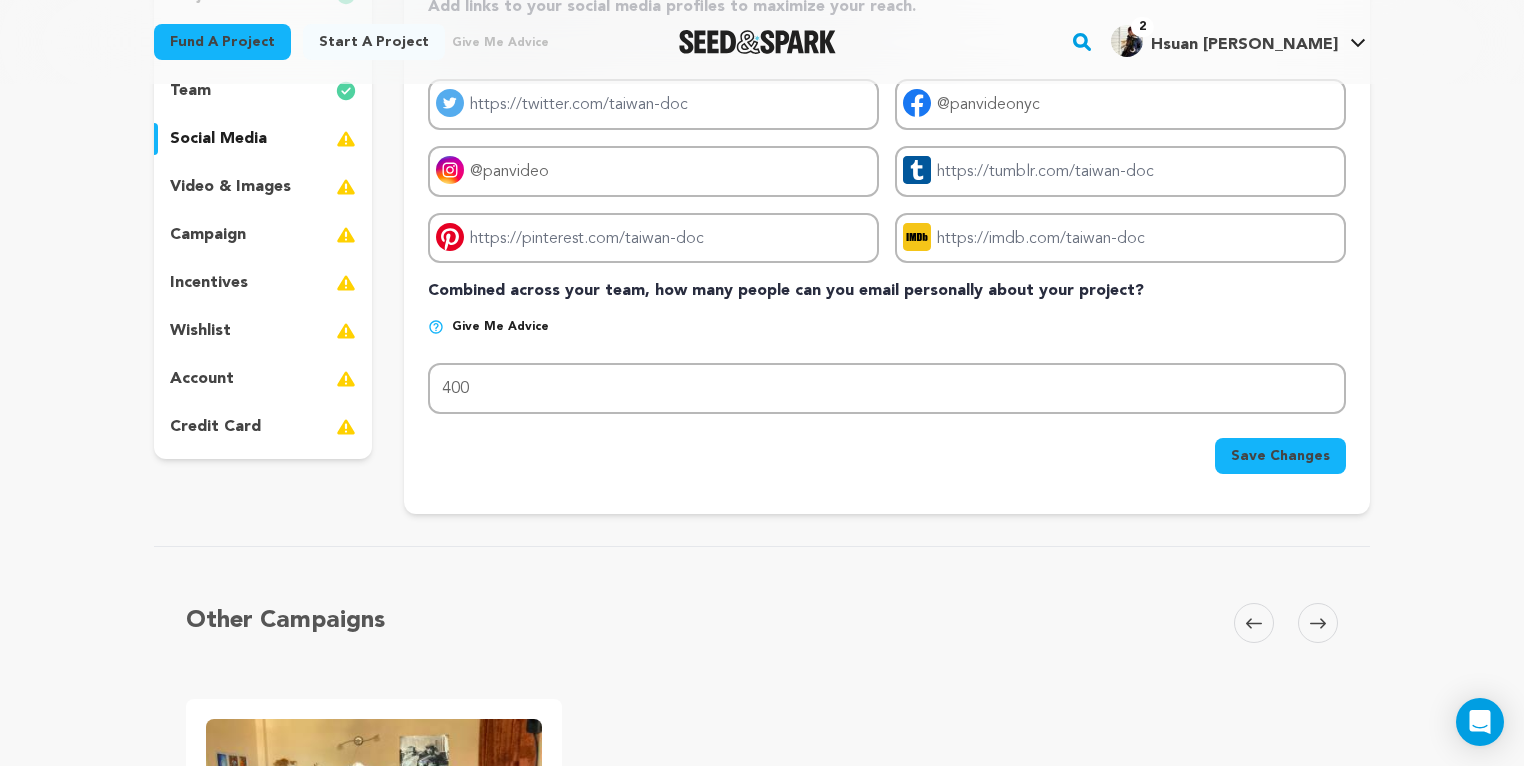 click on "Save Changes" at bounding box center [887, 456] 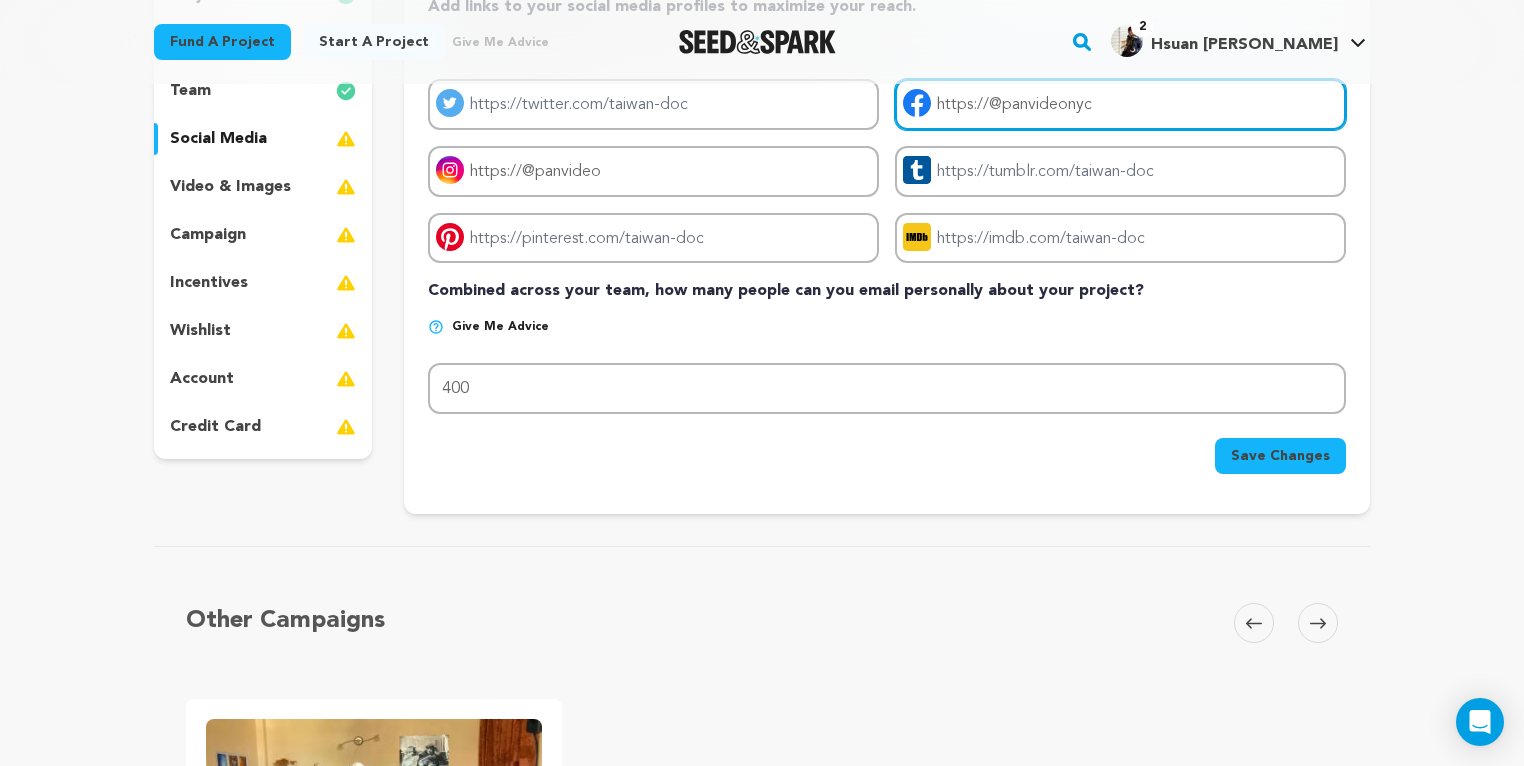 click on "https://@panvideonyc" at bounding box center [1120, 104] 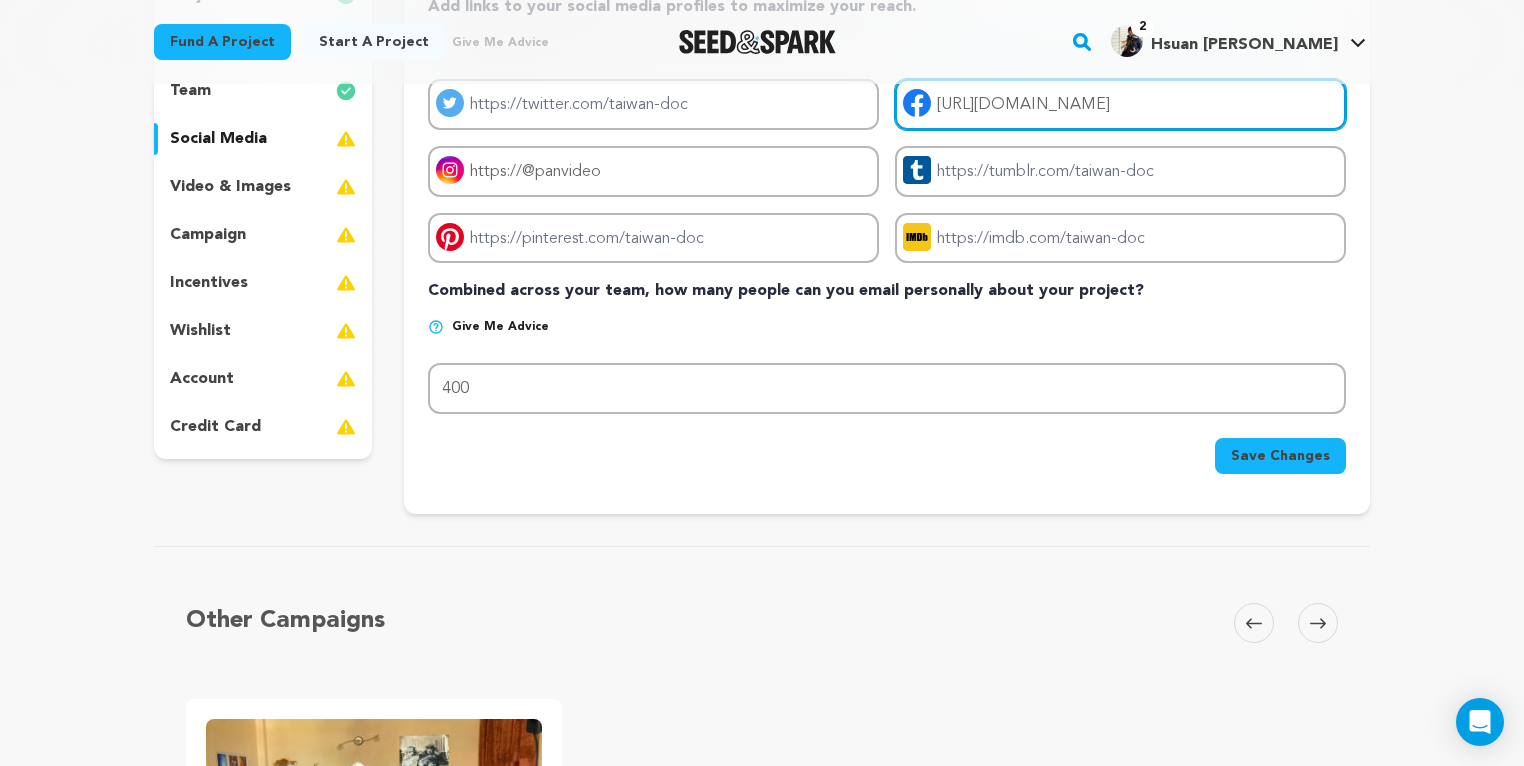 type on "[URL][DOMAIN_NAME]" 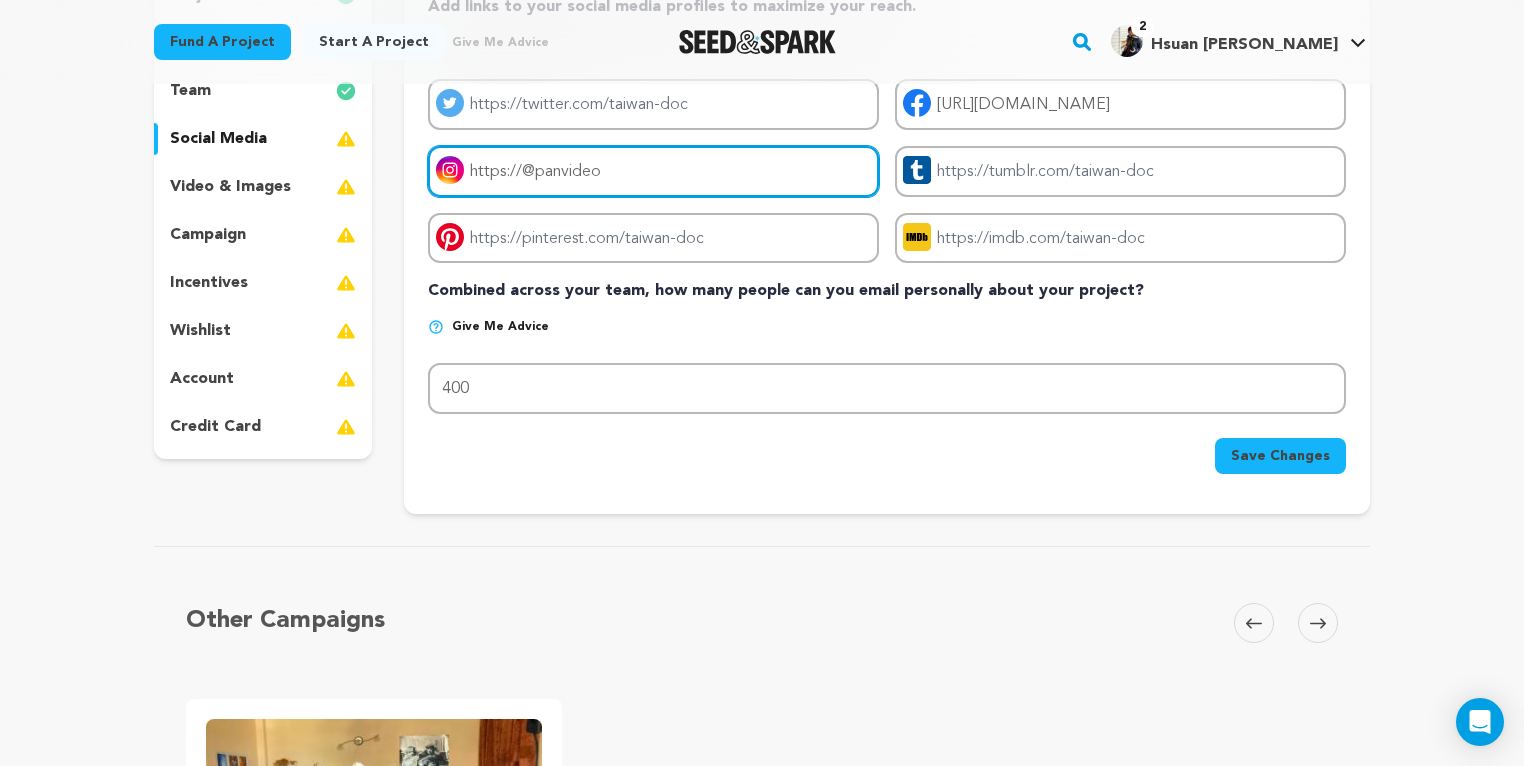click on "https://@panvideo" at bounding box center [653, 171] 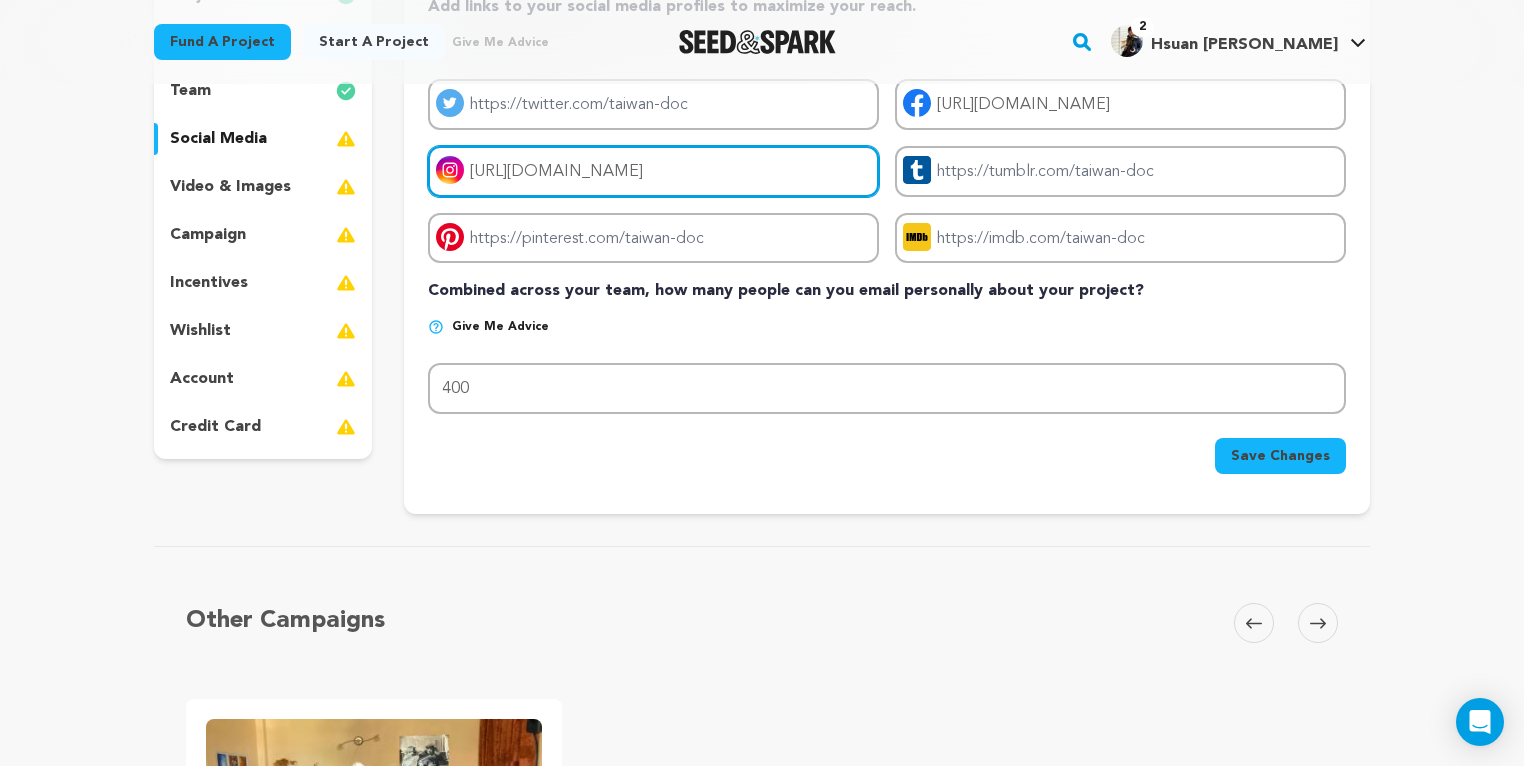 type on "[URL][DOMAIN_NAME]" 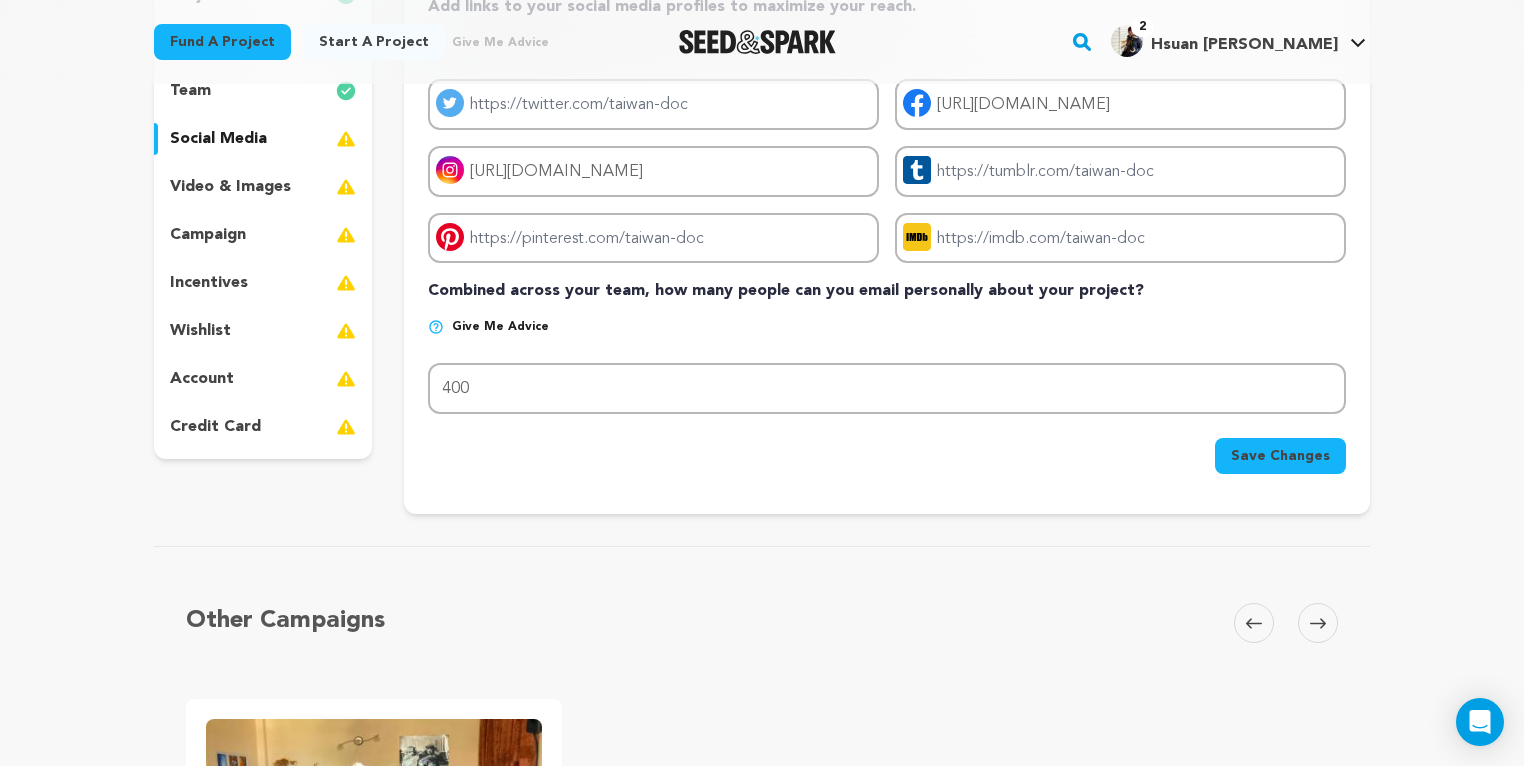 click on "Give me advice" at bounding box center (887, 335) 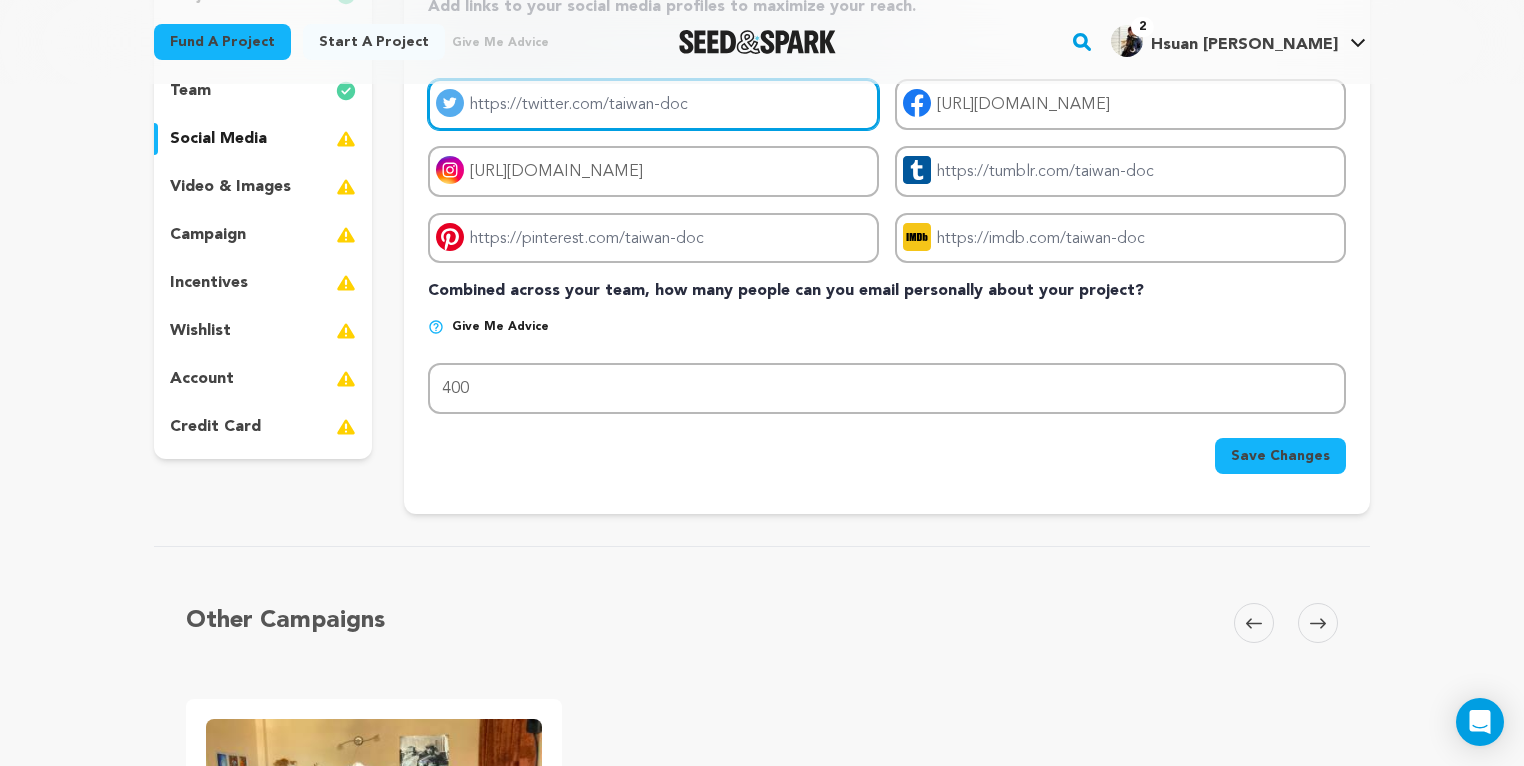 drag, startPoint x: 678, startPoint y: 206, endPoint x: 309, endPoint y: 207, distance: 369.00134 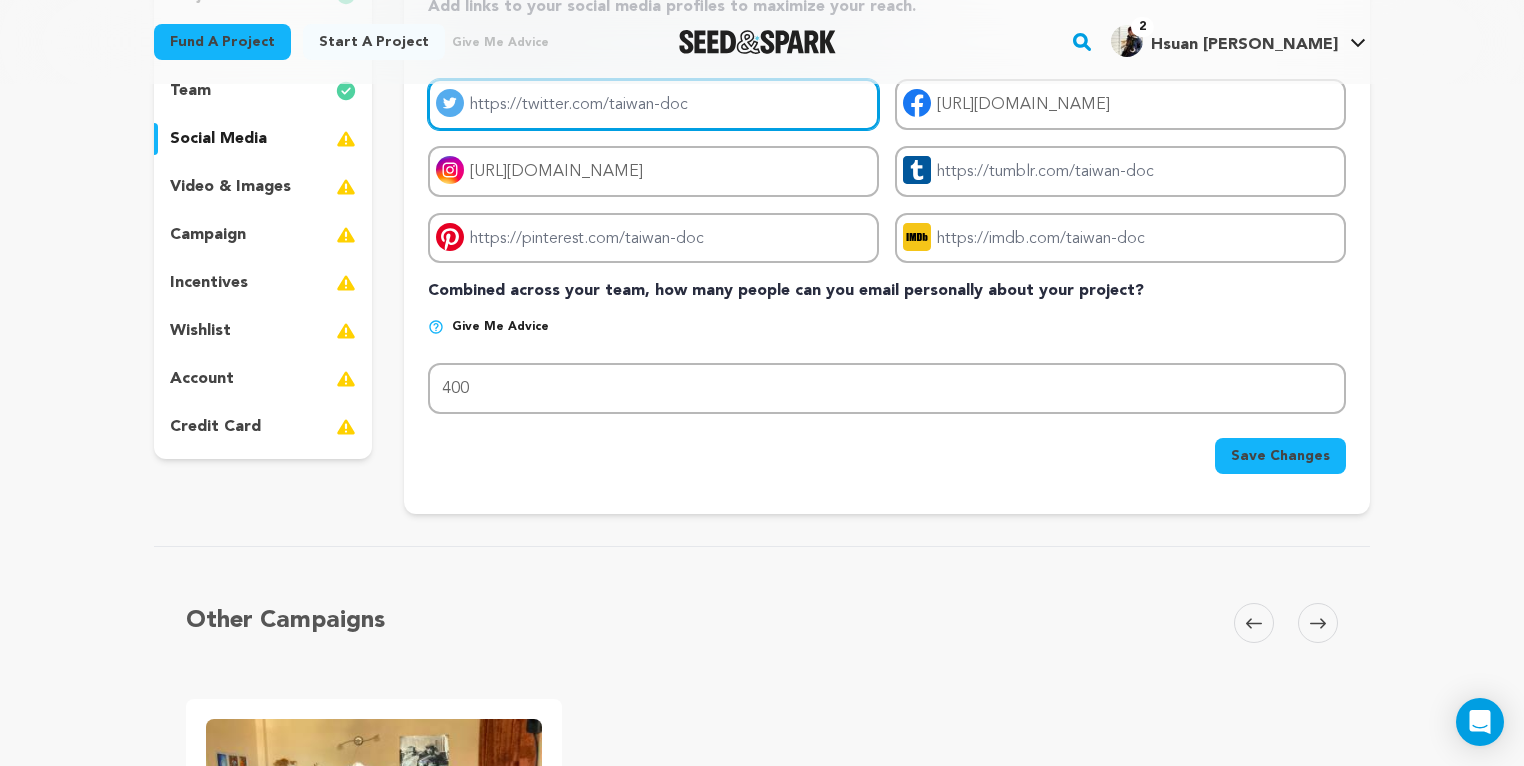 click on "Project twitter link" at bounding box center [653, 104] 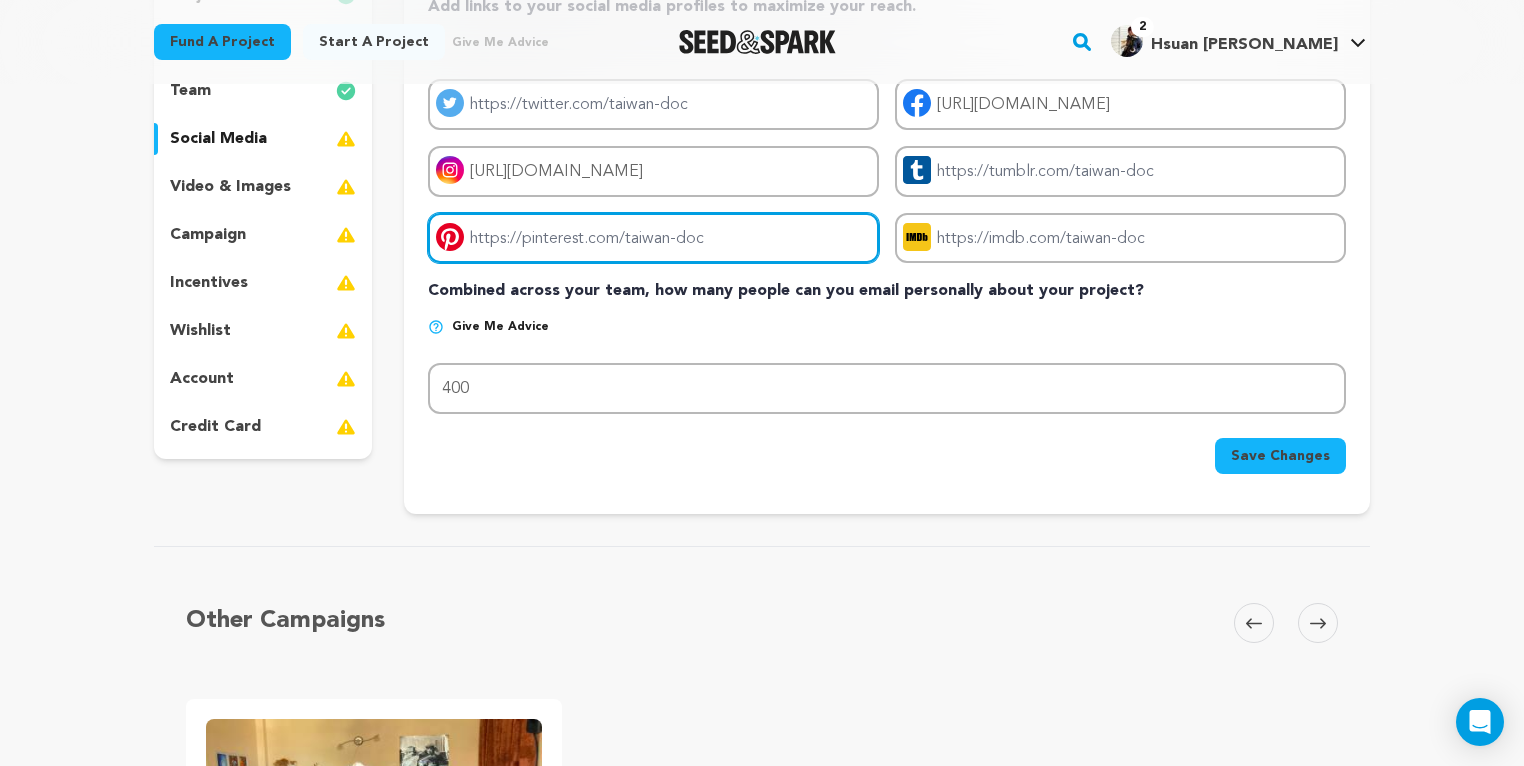 drag, startPoint x: 562, startPoint y: 353, endPoint x: 581, endPoint y: 436, distance: 85.146935 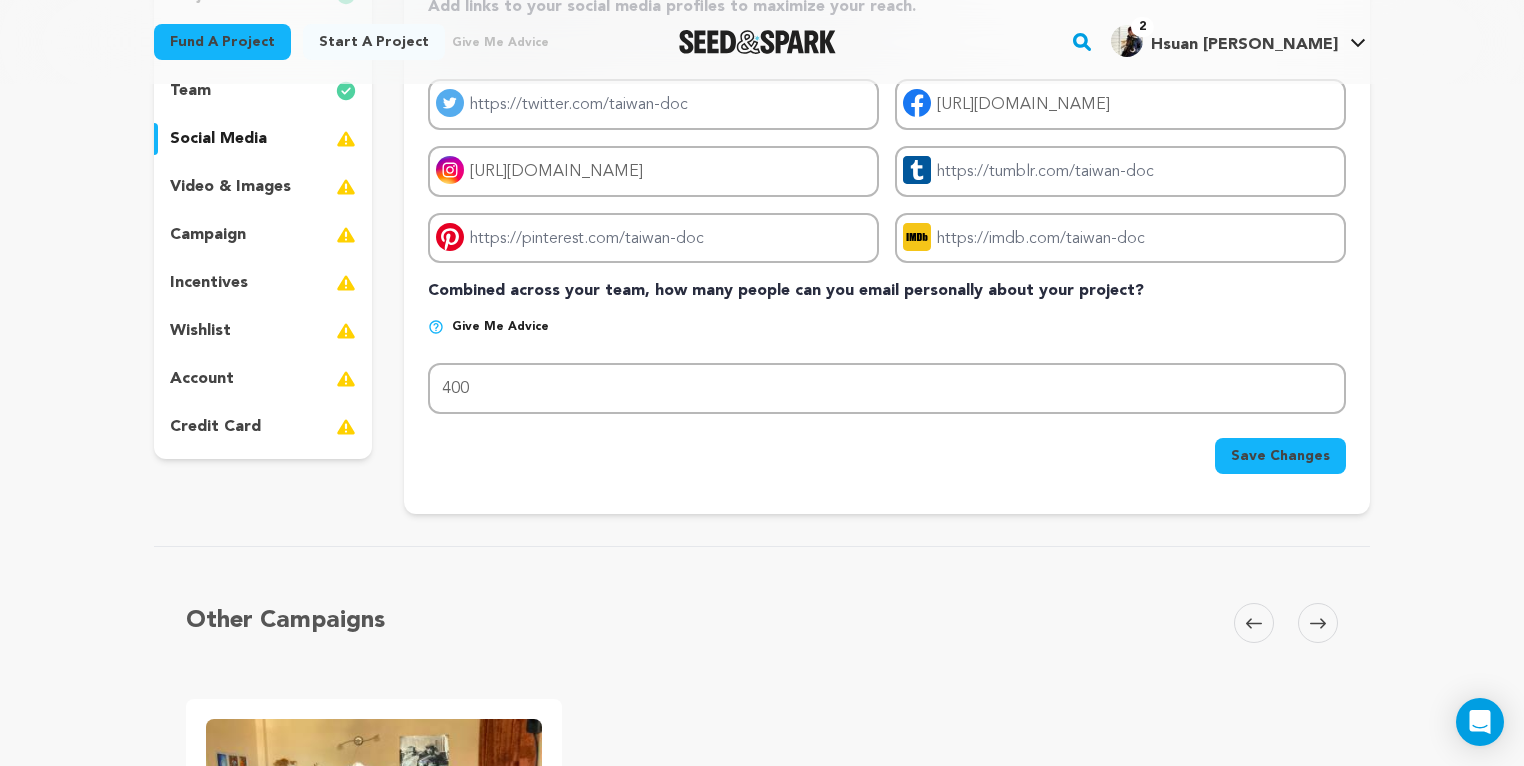 click on "Fund a project
Start a project
Search
2" at bounding box center (762, 42) 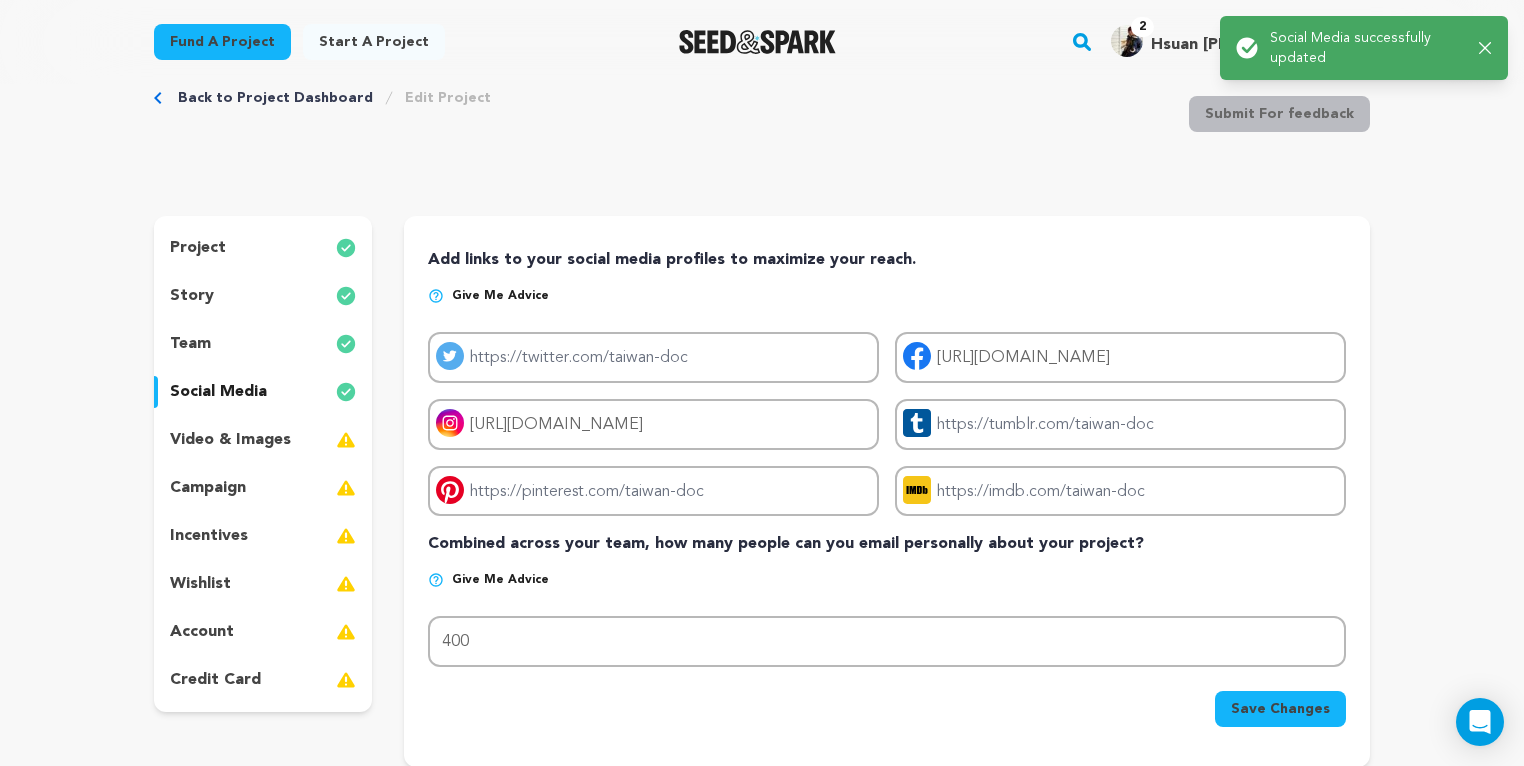 scroll, scrollTop: 0, scrollLeft: 0, axis: both 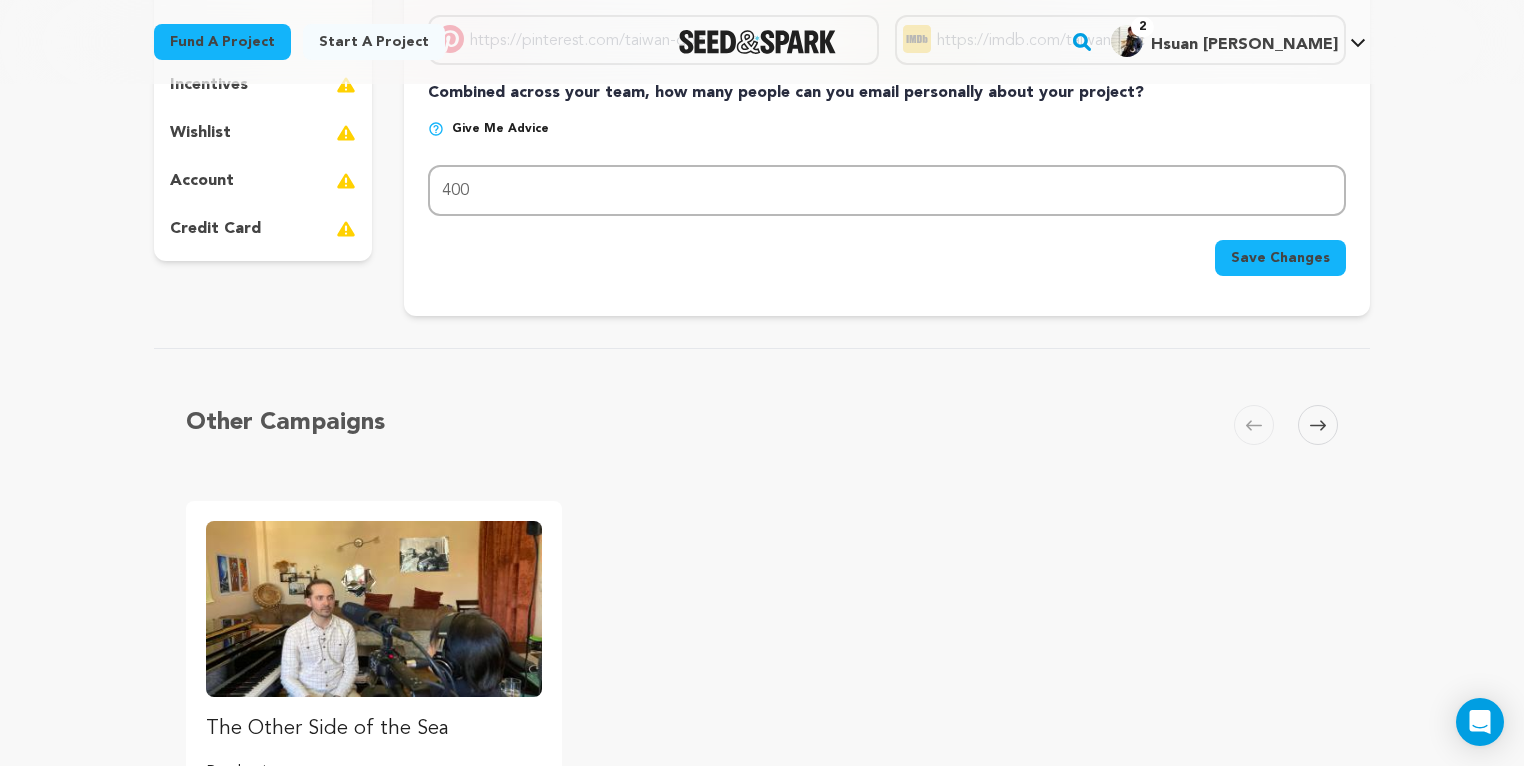 click on "Add links to your social media profiles to maximize your reach.
Give me advice
Project twitter link
Project facebook link
https://facebook.com/panvideonyc
Project instagram link
https://instagram.com/panvideo" at bounding box center (887, 40) 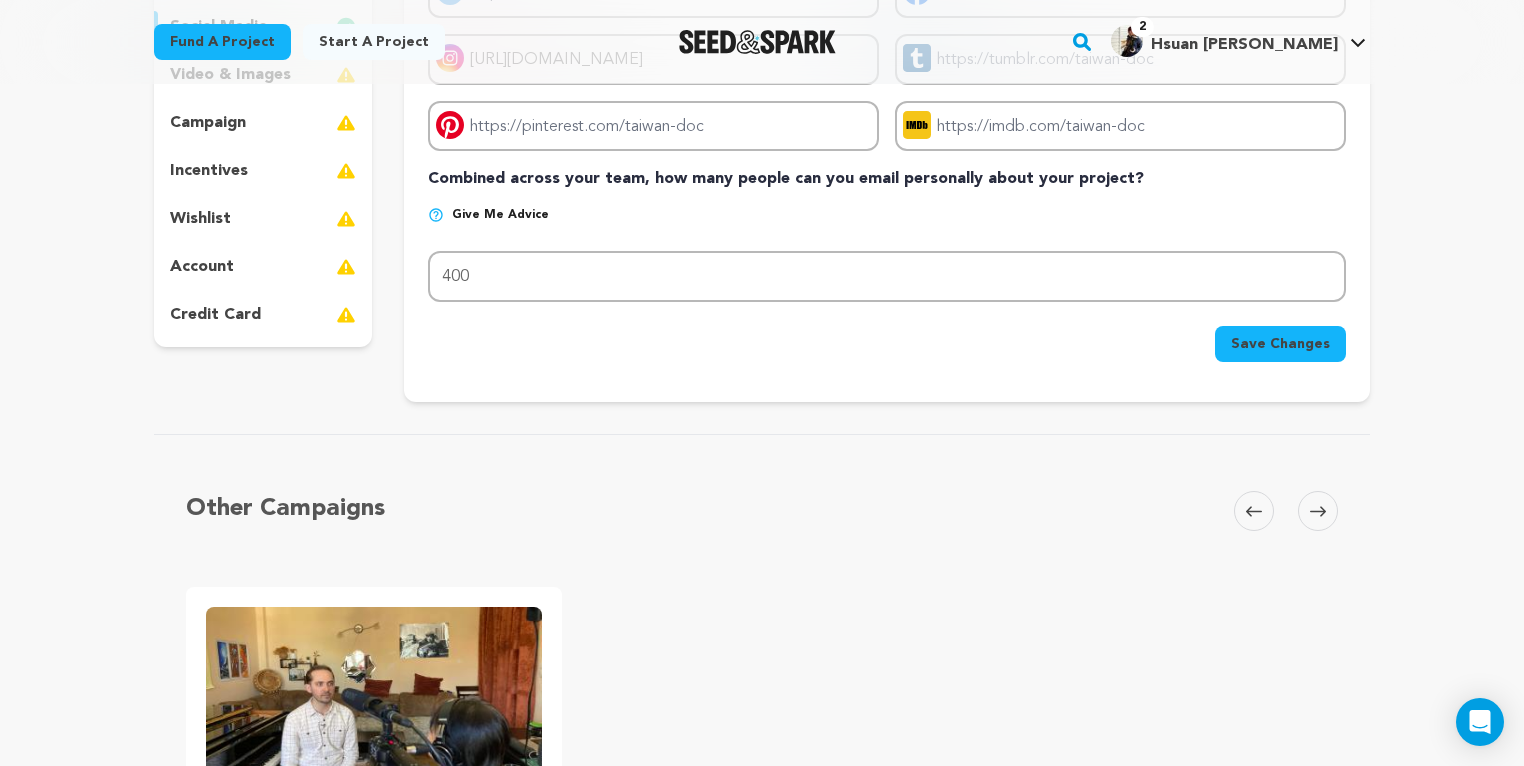 scroll, scrollTop: 384, scrollLeft: 0, axis: vertical 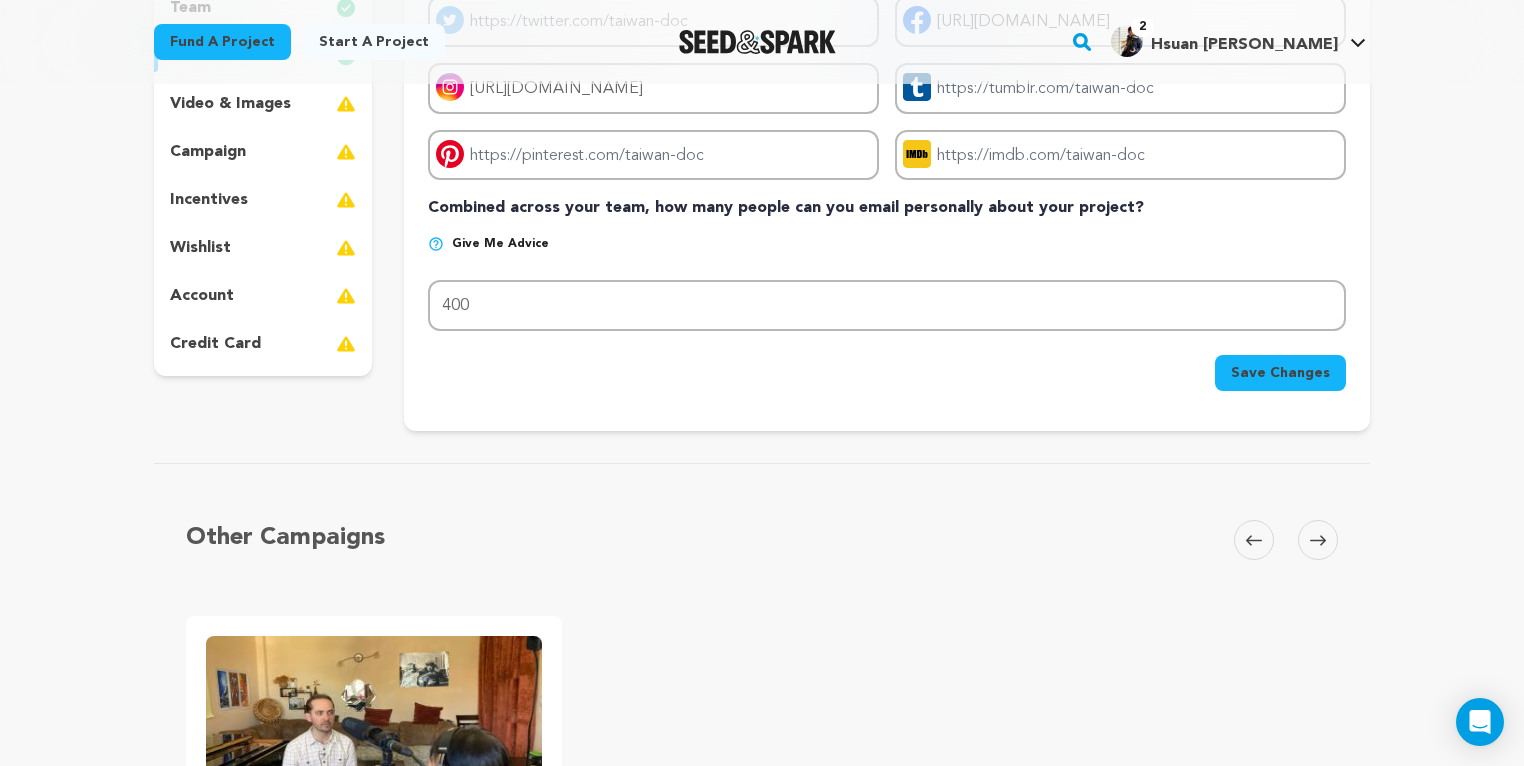 click at bounding box center [346, 104] 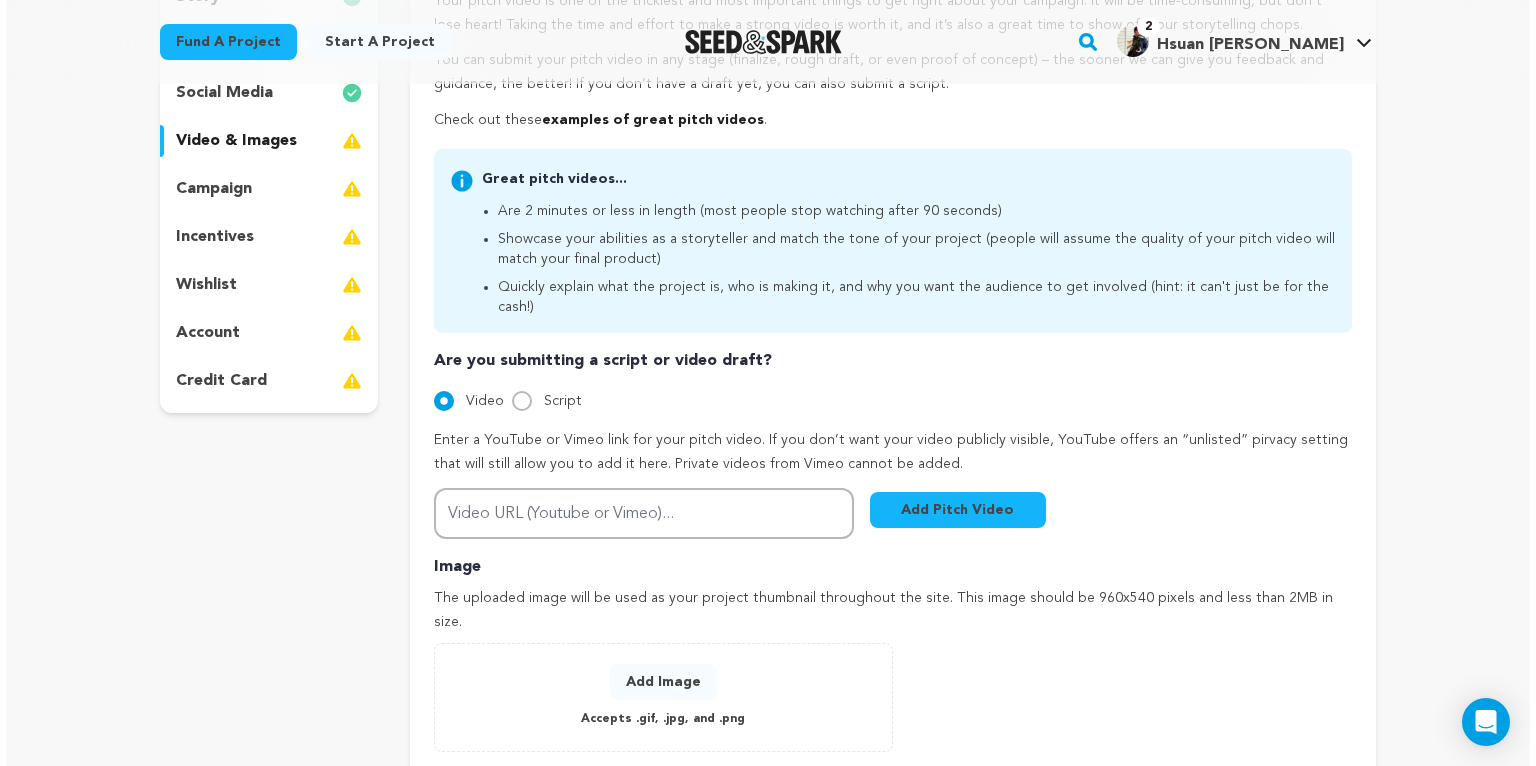 scroll, scrollTop: 412, scrollLeft: 0, axis: vertical 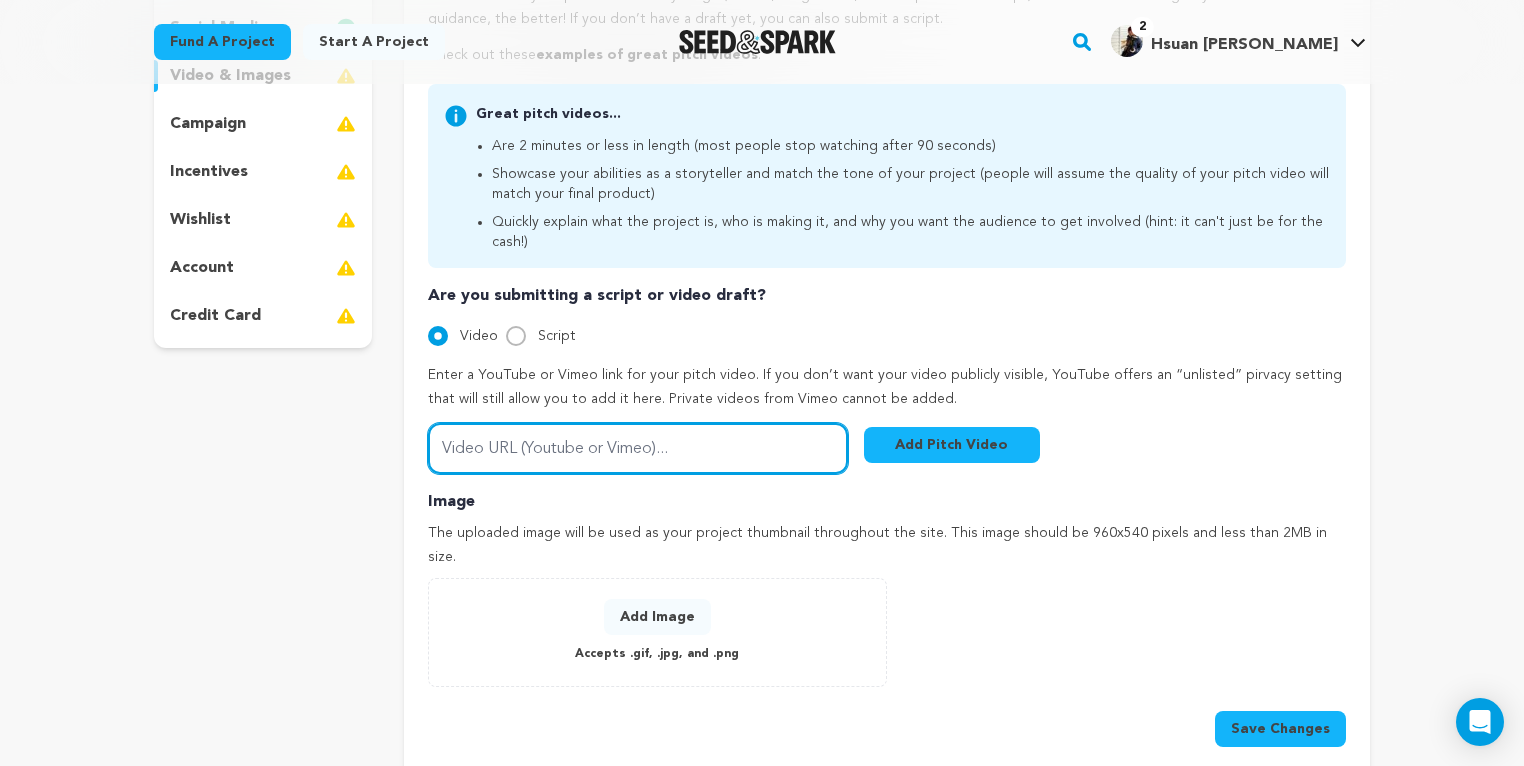 click on "Video URL (Youtube or Vimeo)..." at bounding box center (638, 448) 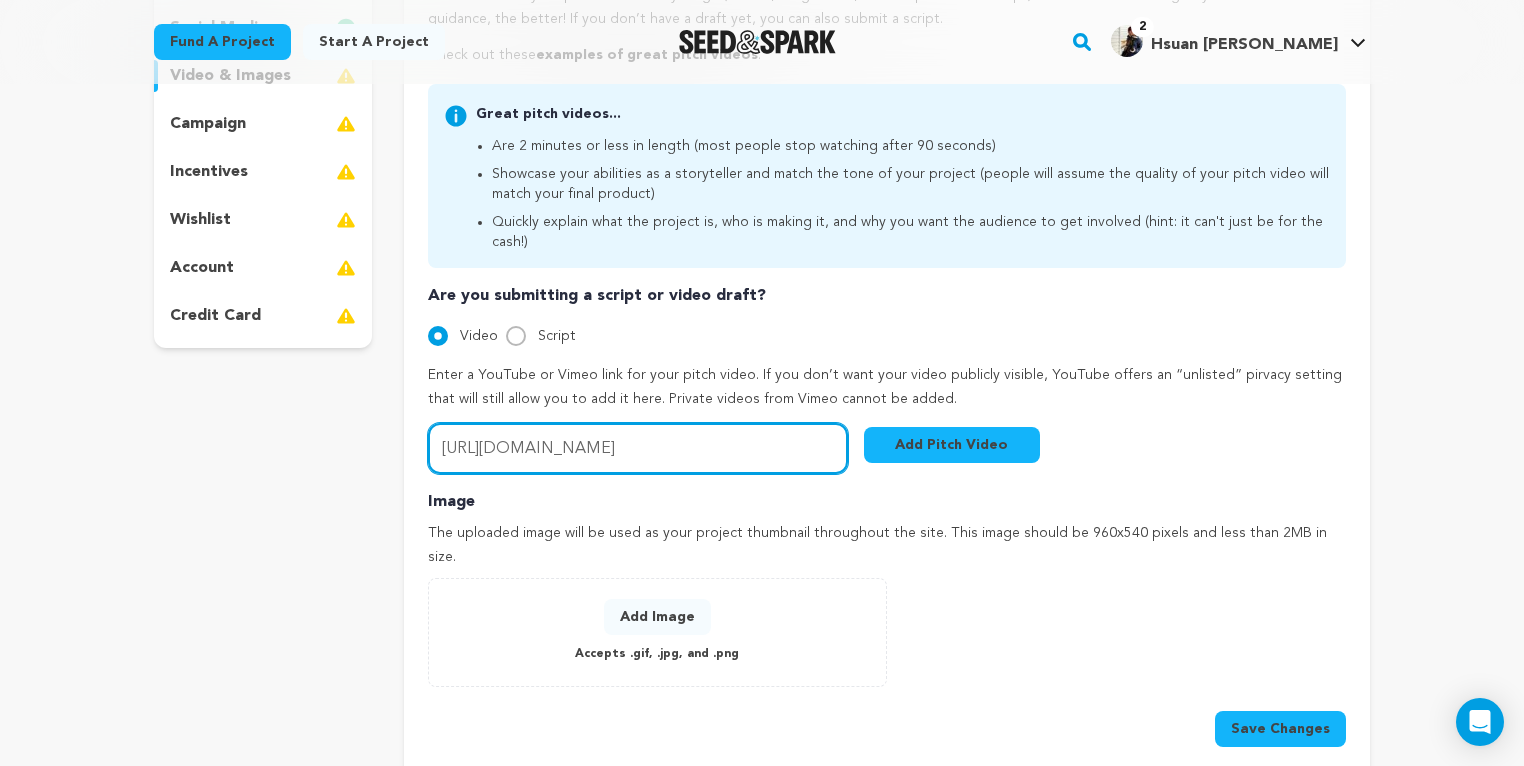 click on "https://vimeo.com/1086676878?p=0s" at bounding box center (638, 448) 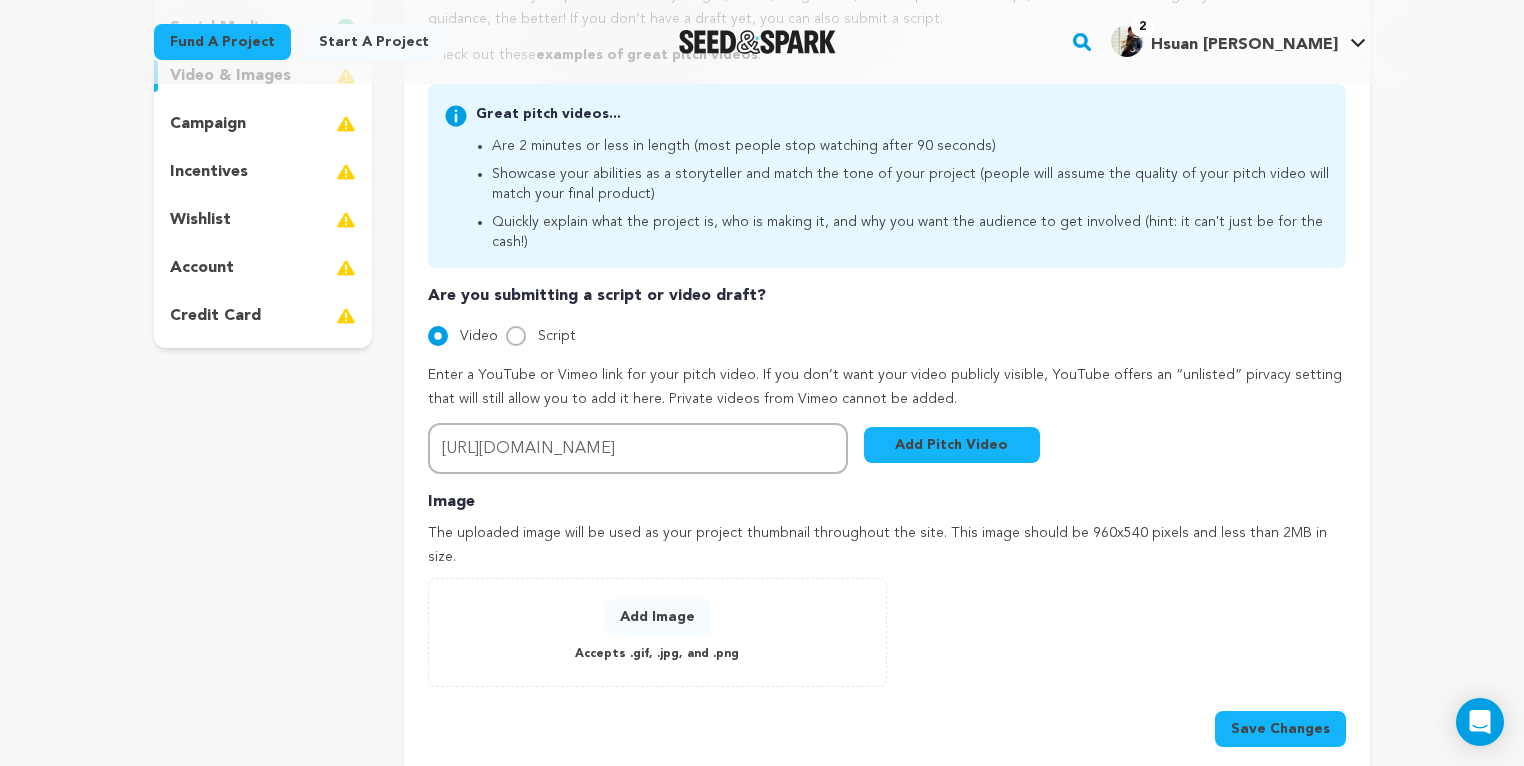 click on "Add Pitch Video" at bounding box center [952, 445] 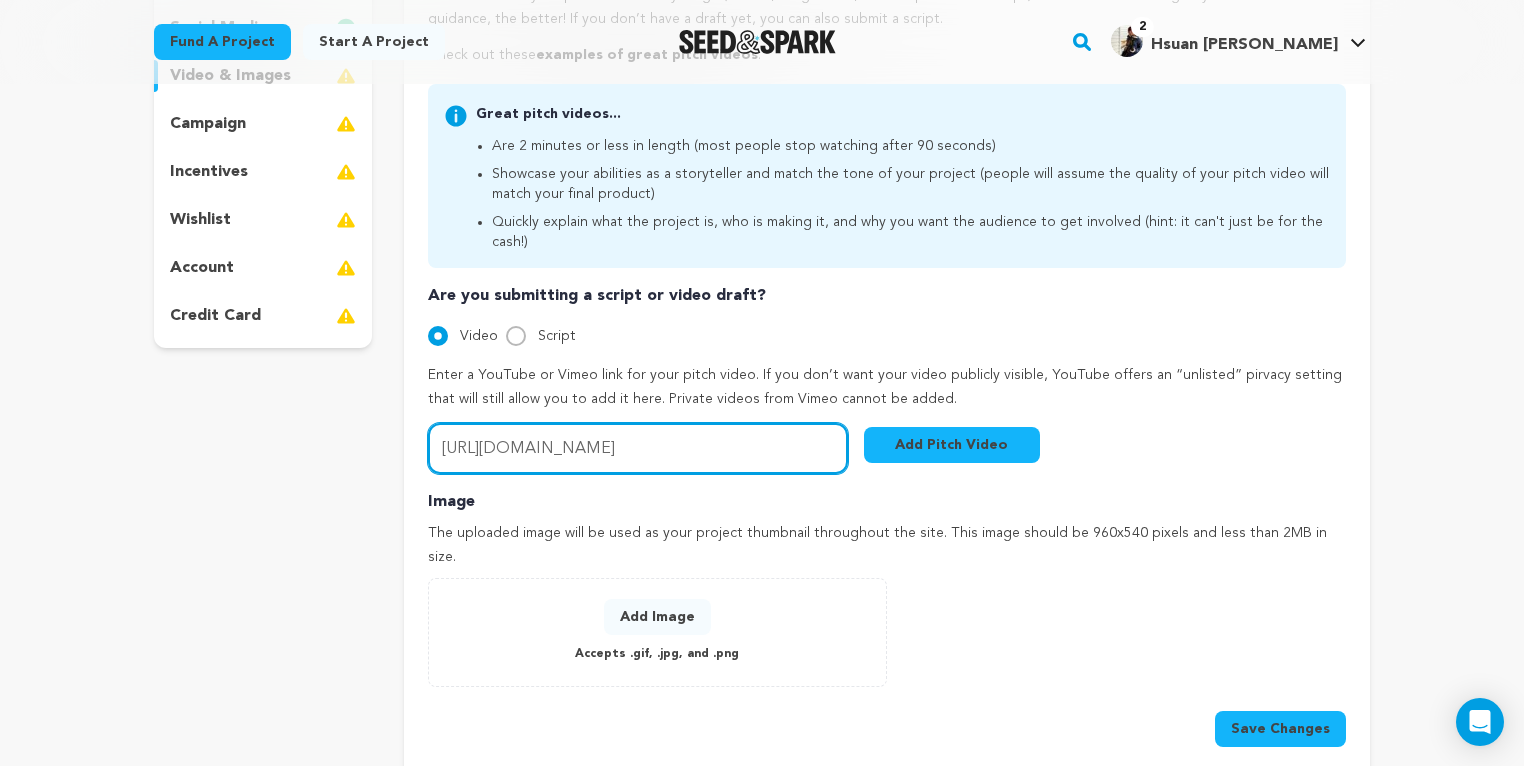 click on "https://vimeo.com/1086676878" at bounding box center (638, 448) 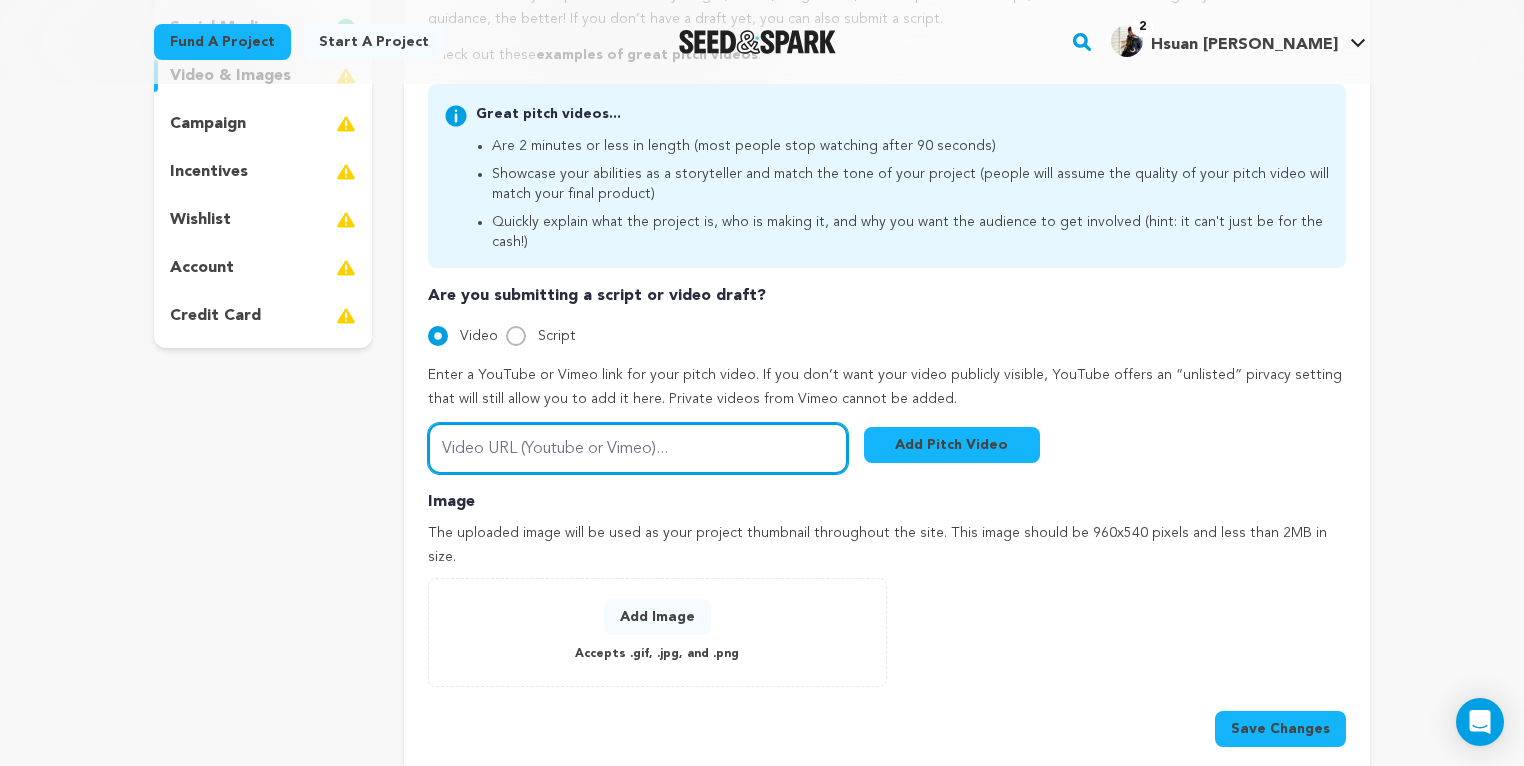 paste on "https://vimeo.com/1086676878/6e29a9a4fb?share=copy" 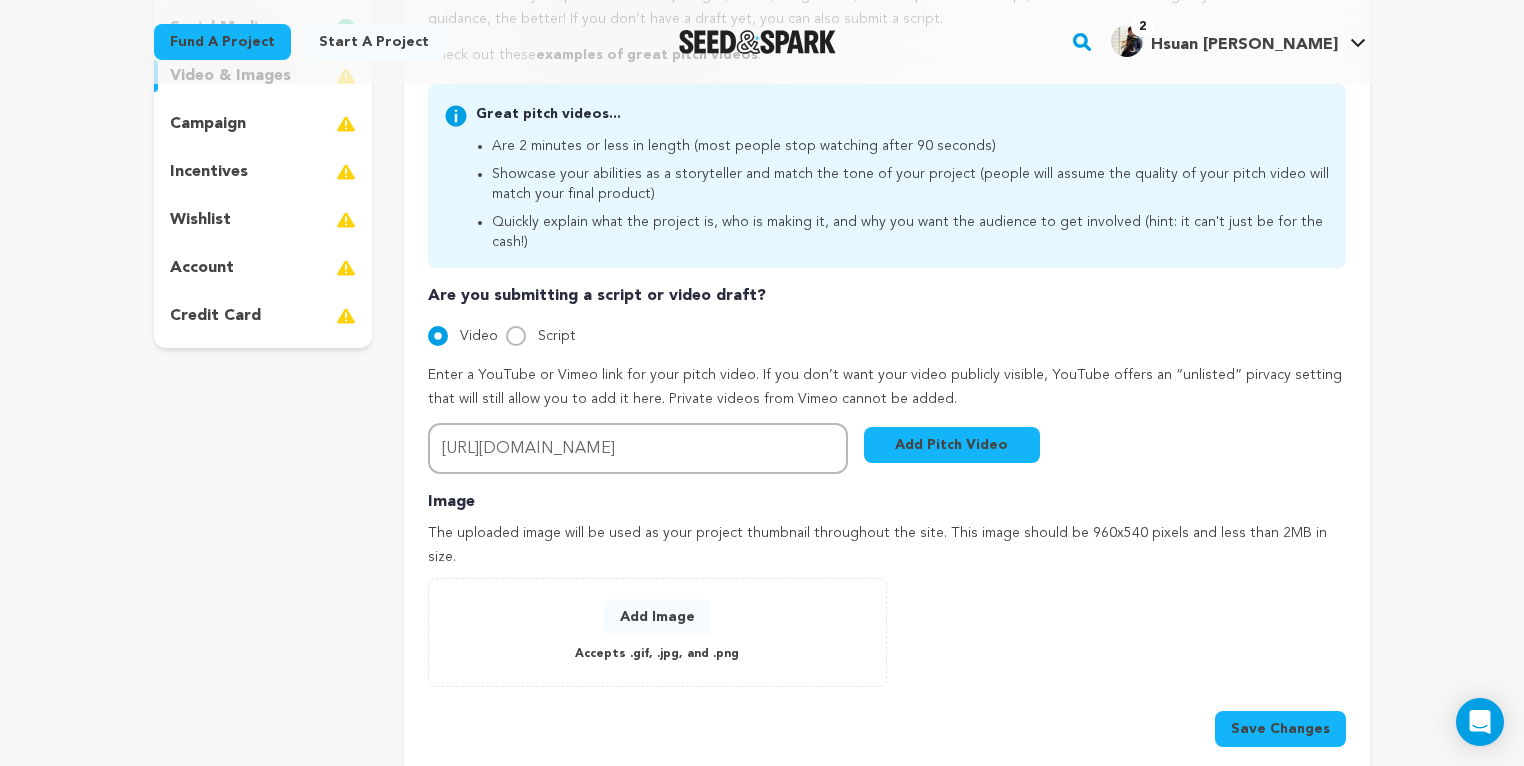 click on "Add Pitch Video" at bounding box center [952, 445] 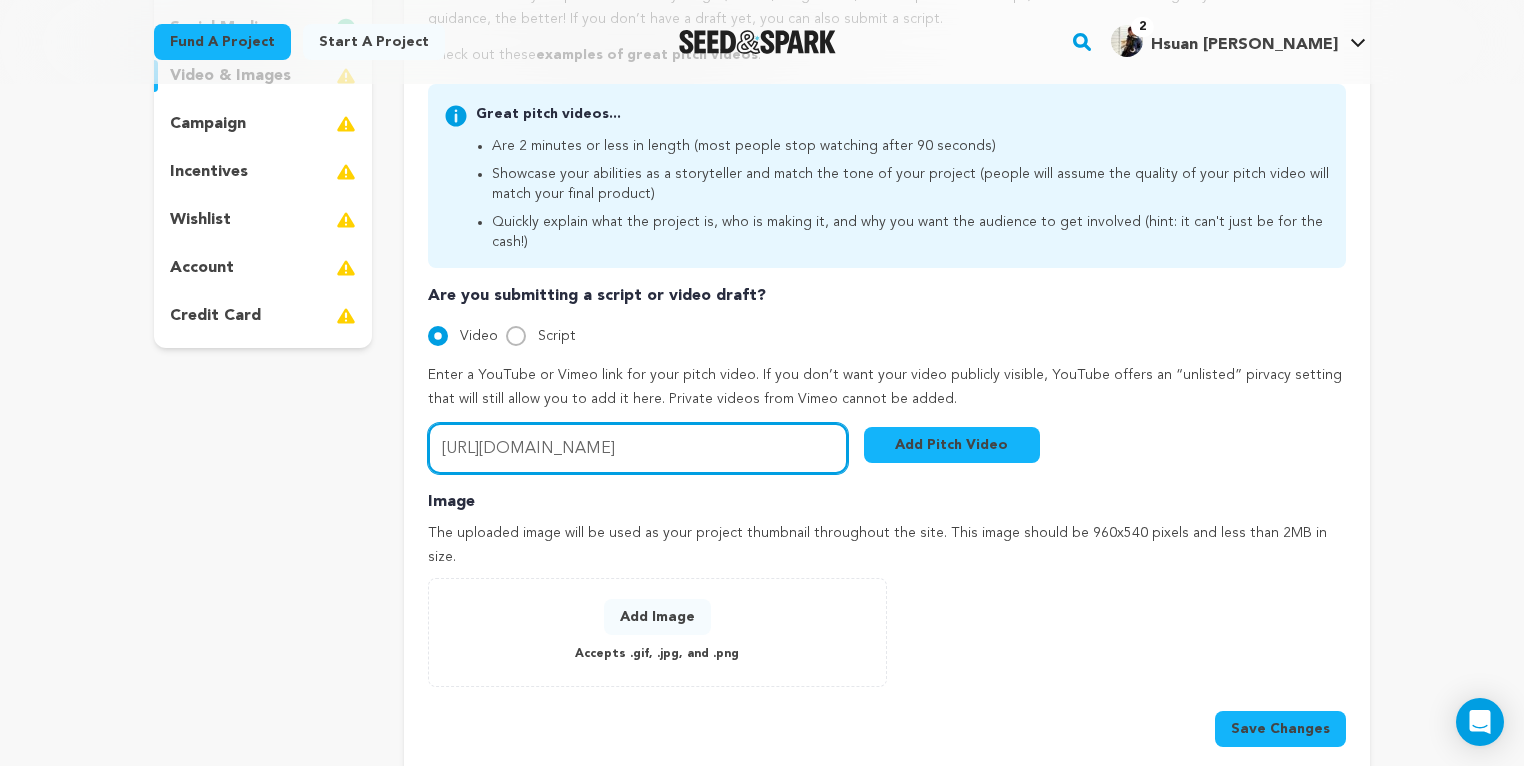 click on "https://vimeo.com/1086676878/6e29a9a4fb?share=copy" at bounding box center [638, 448] 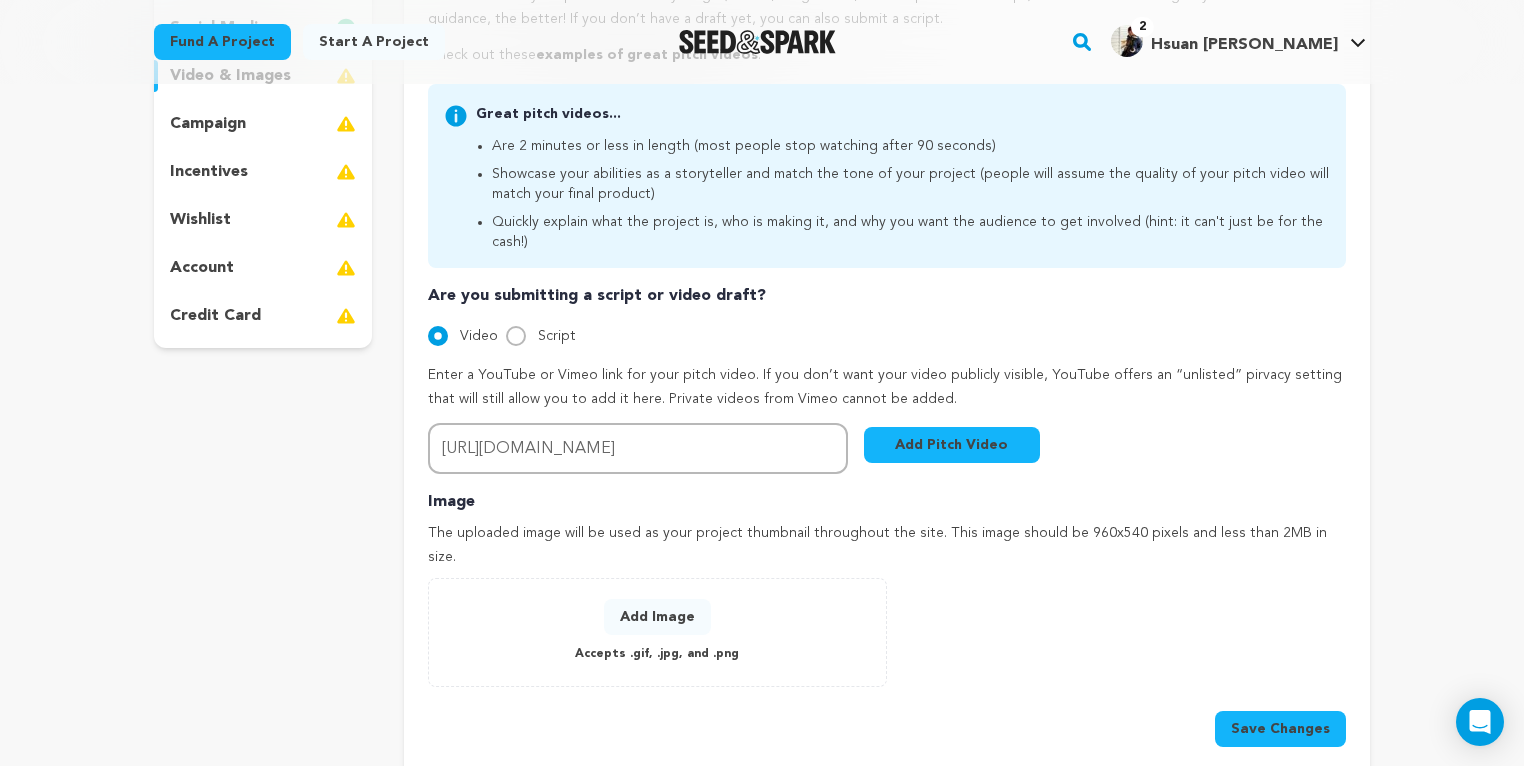 click on "Add Pitch Video" at bounding box center (952, 445) 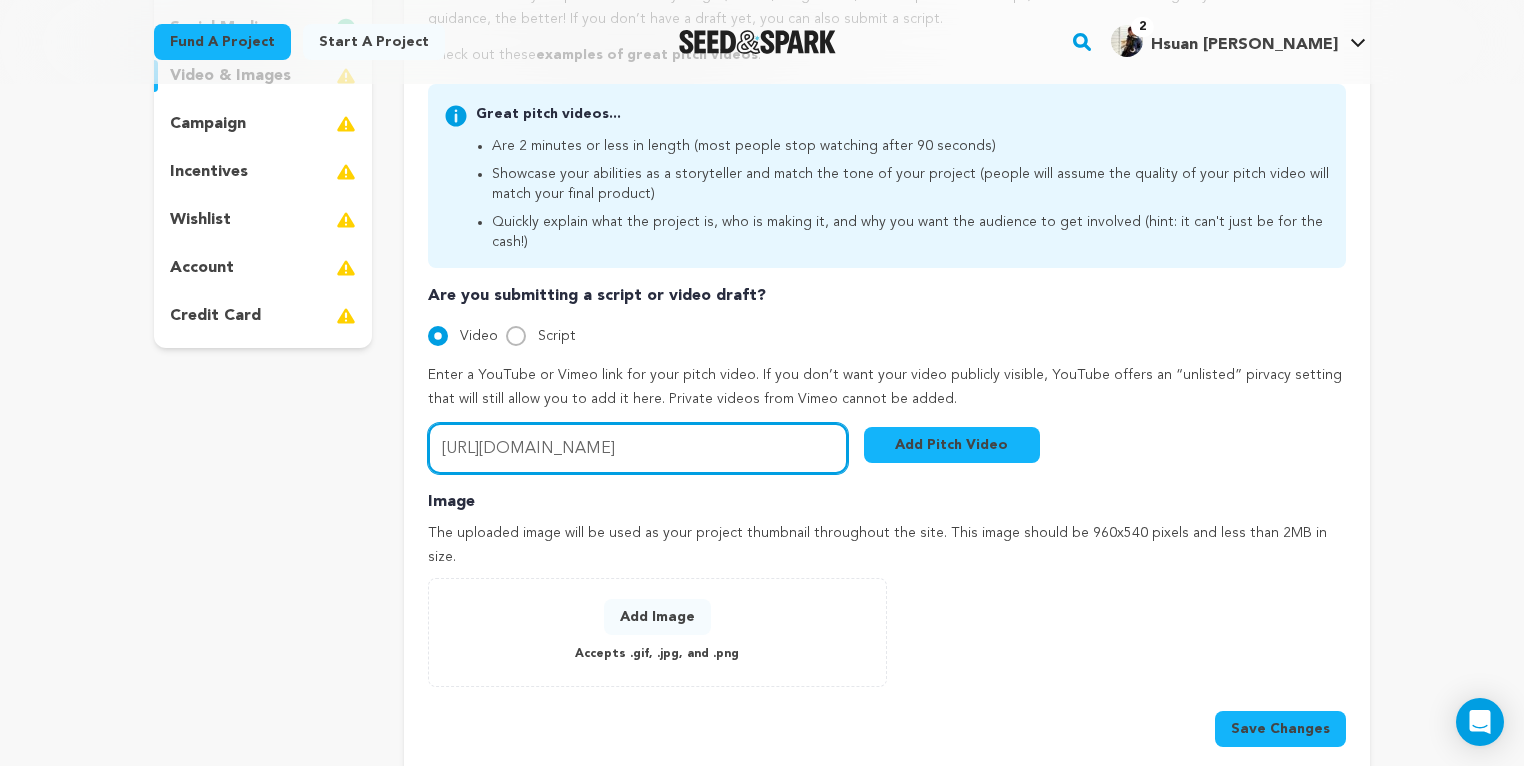 click on "https://vimeo.com/1086676878/6e29a9a4fb" at bounding box center (638, 448) 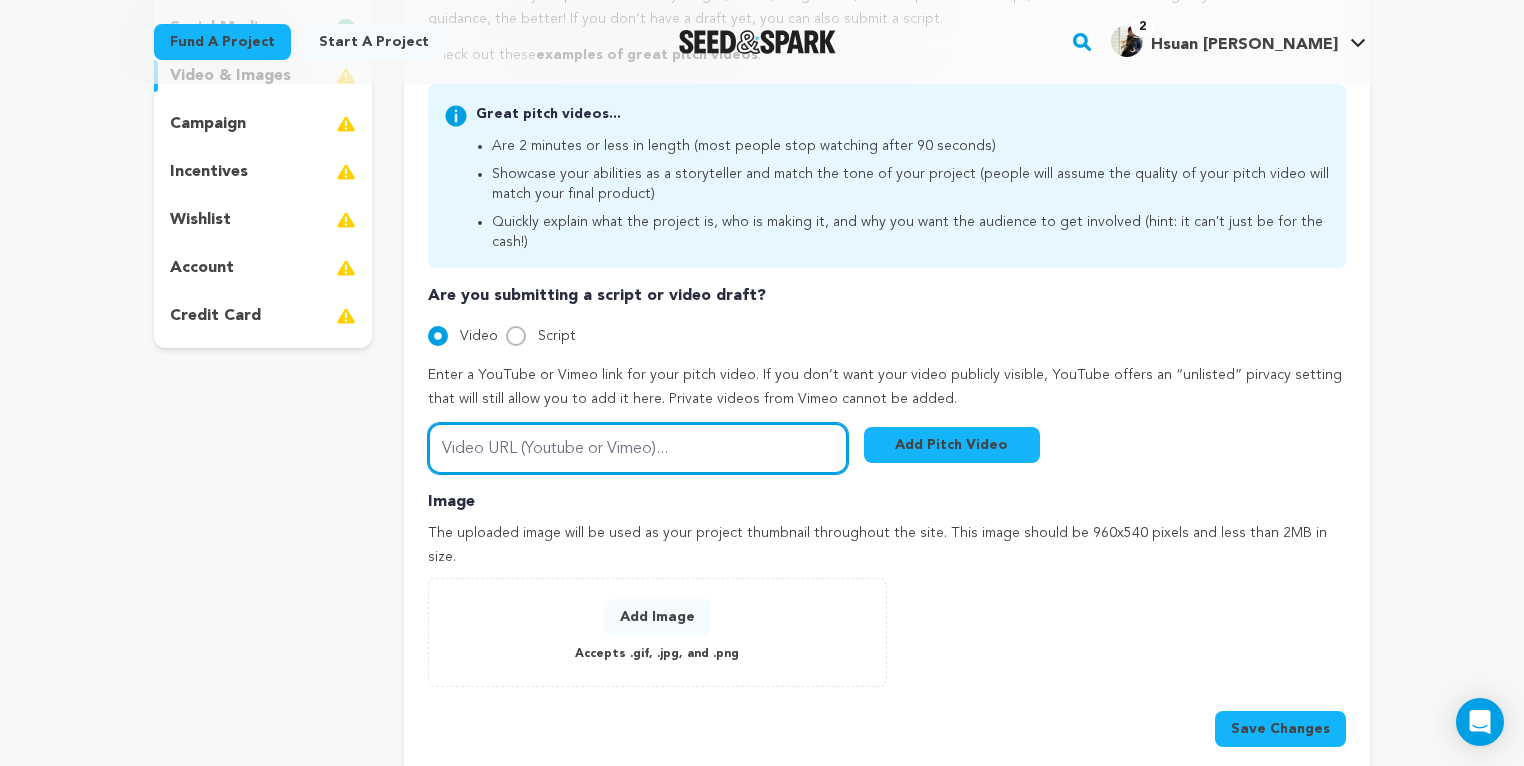 paste on "https://vimeo.com/1086676878?share=copy" 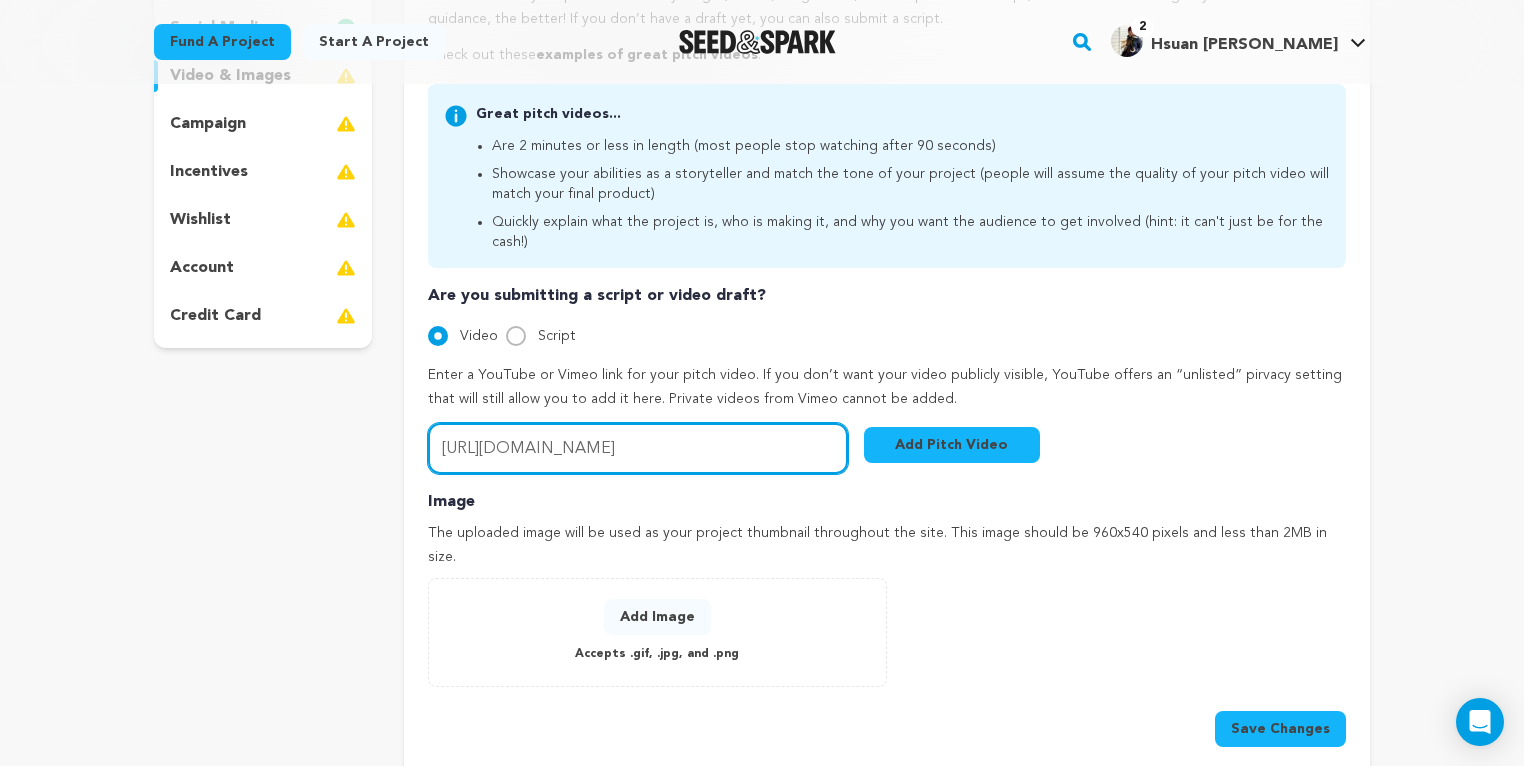 type on "https://vimeo.com/1086676878" 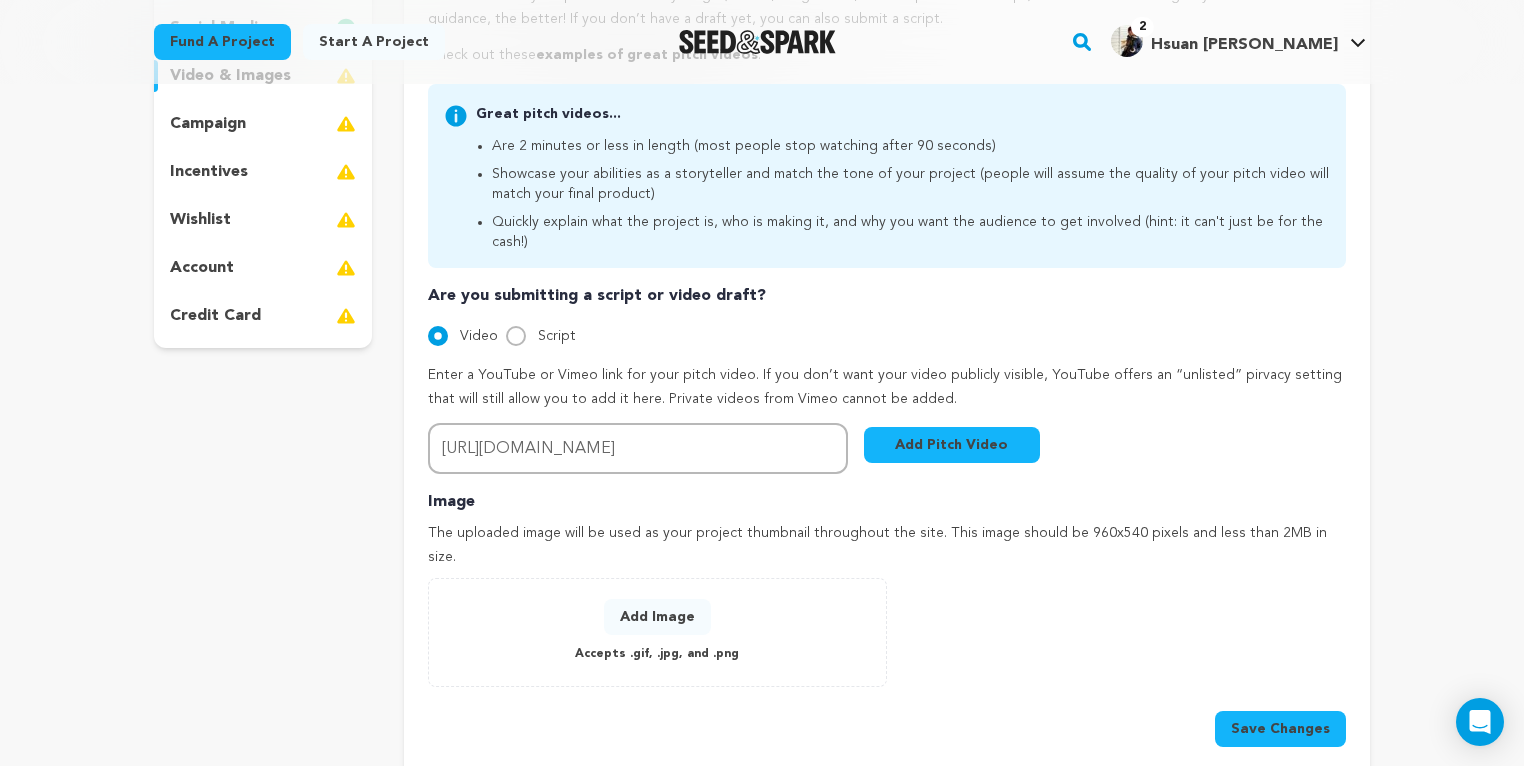 click on "Add Pitch Video" at bounding box center (952, 445) 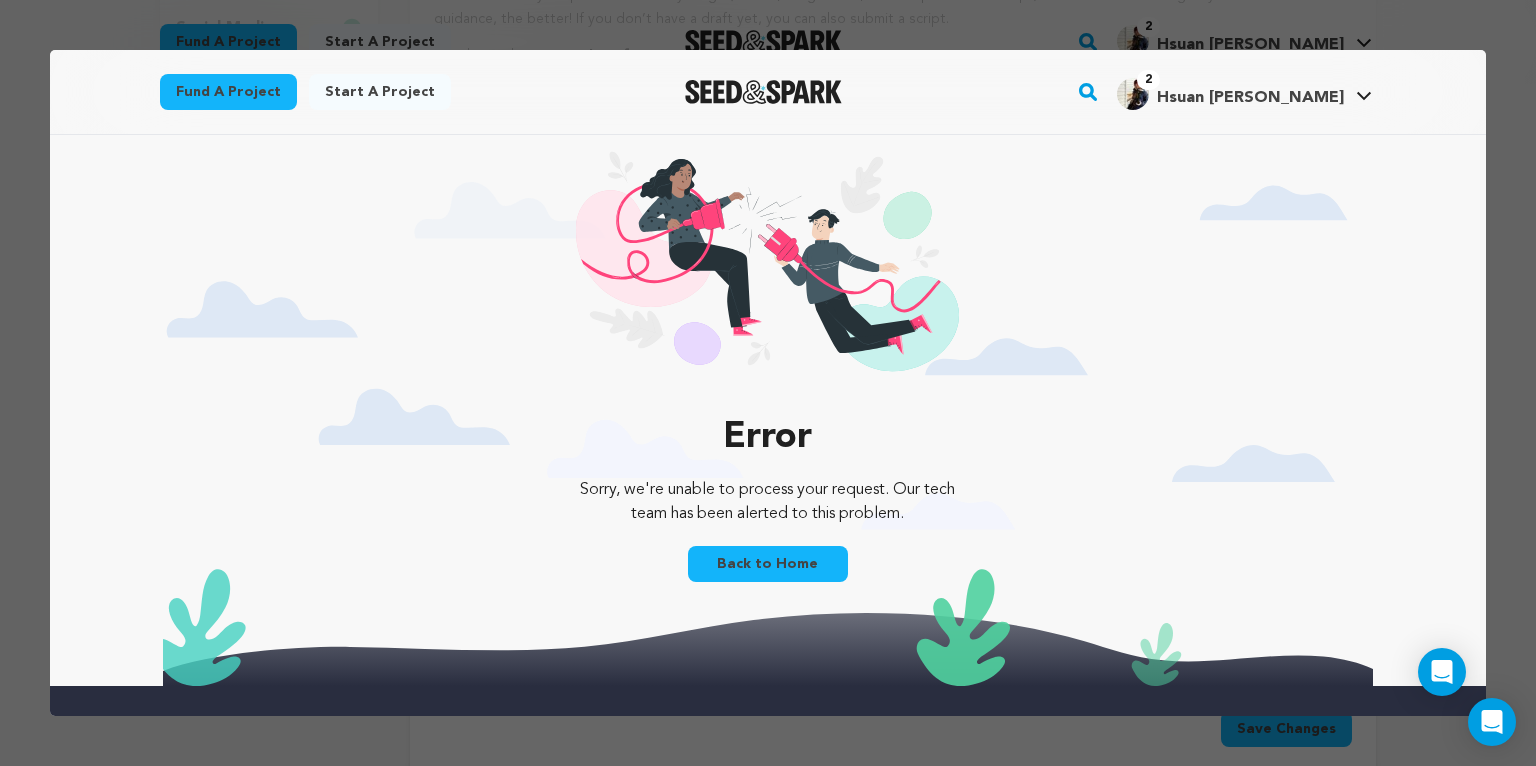 scroll, scrollTop: 0, scrollLeft: 0, axis: both 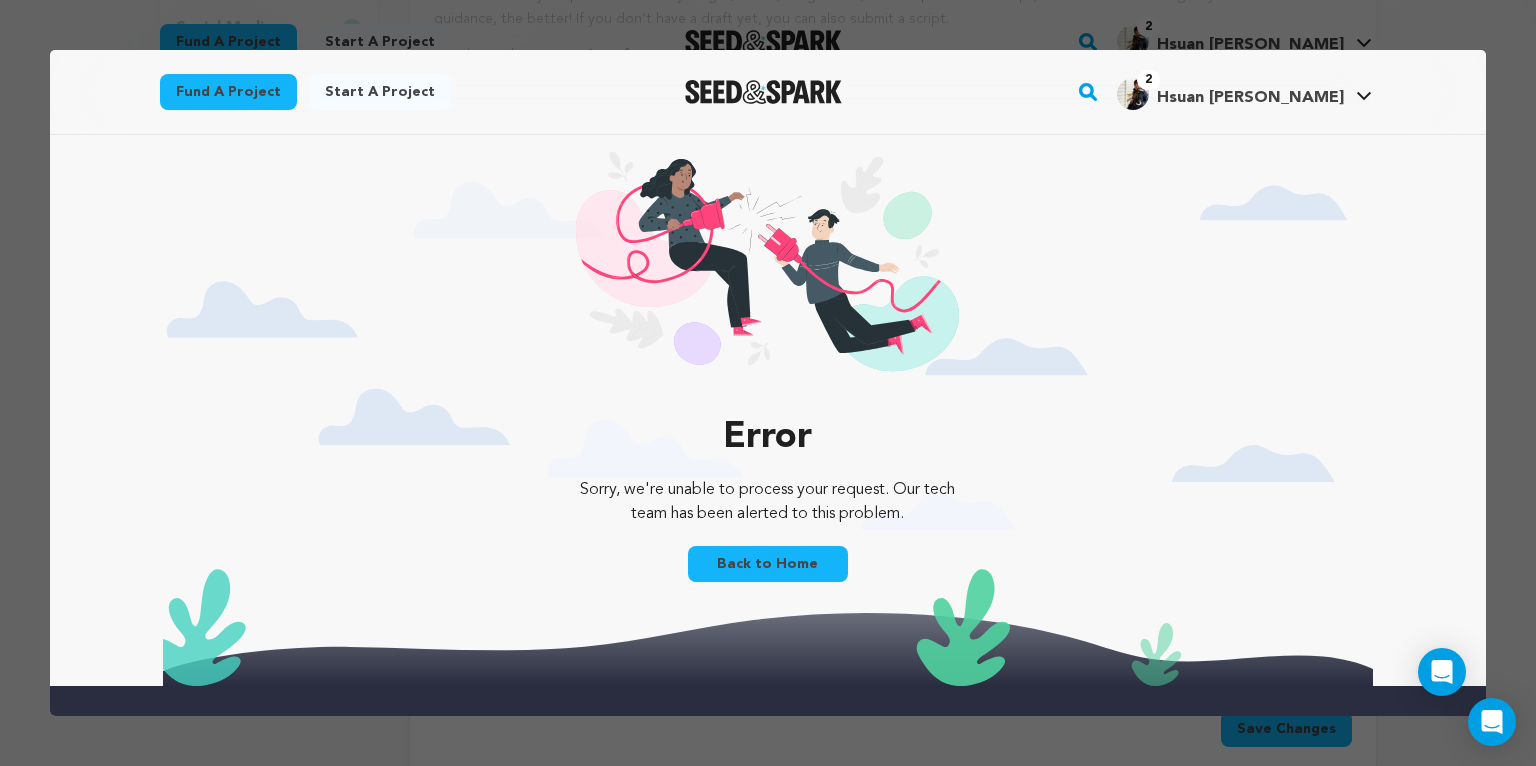 click on "Back to Home" at bounding box center (768, 564) 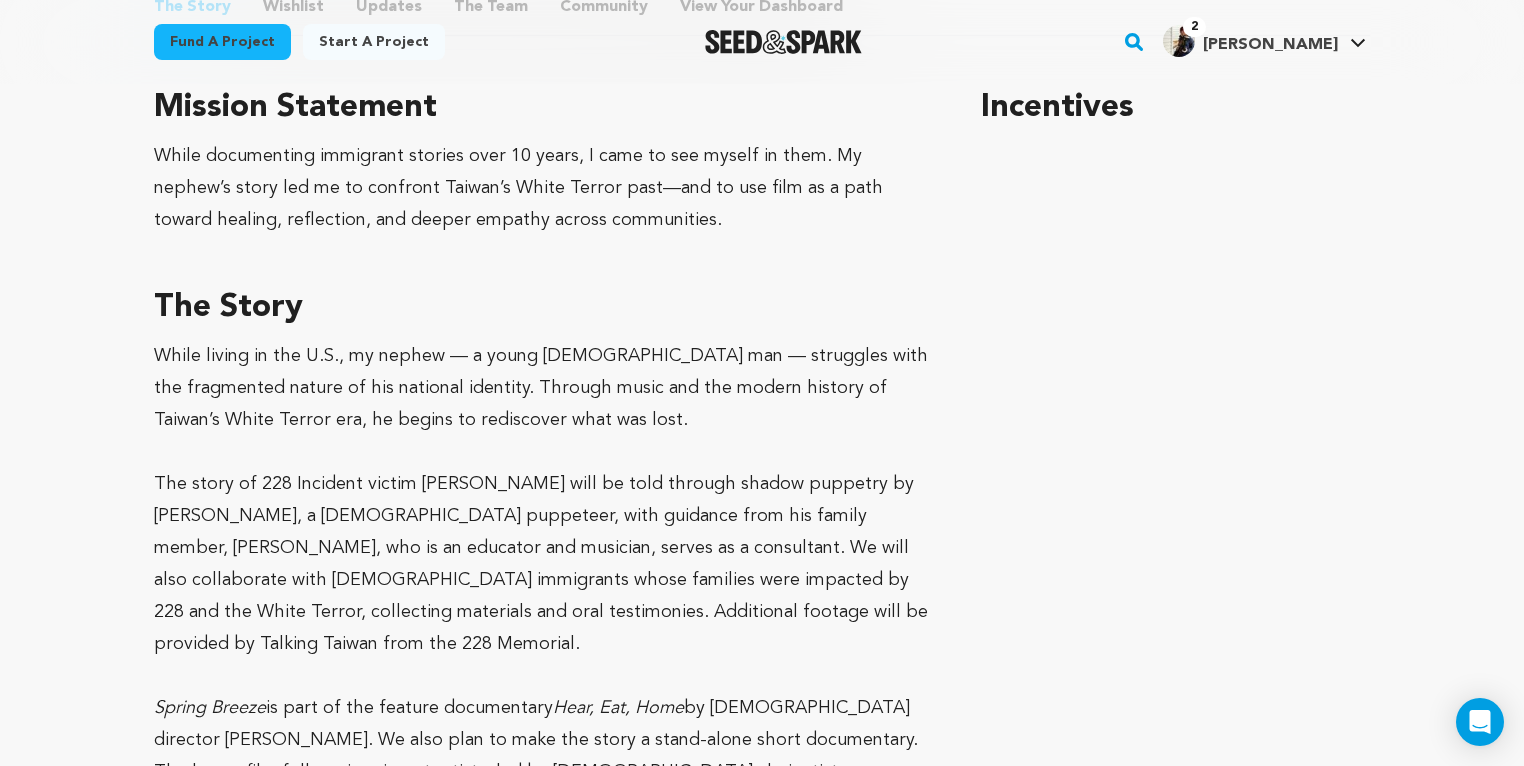 scroll, scrollTop: 1104, scrollLeft: 0, axis: vertical 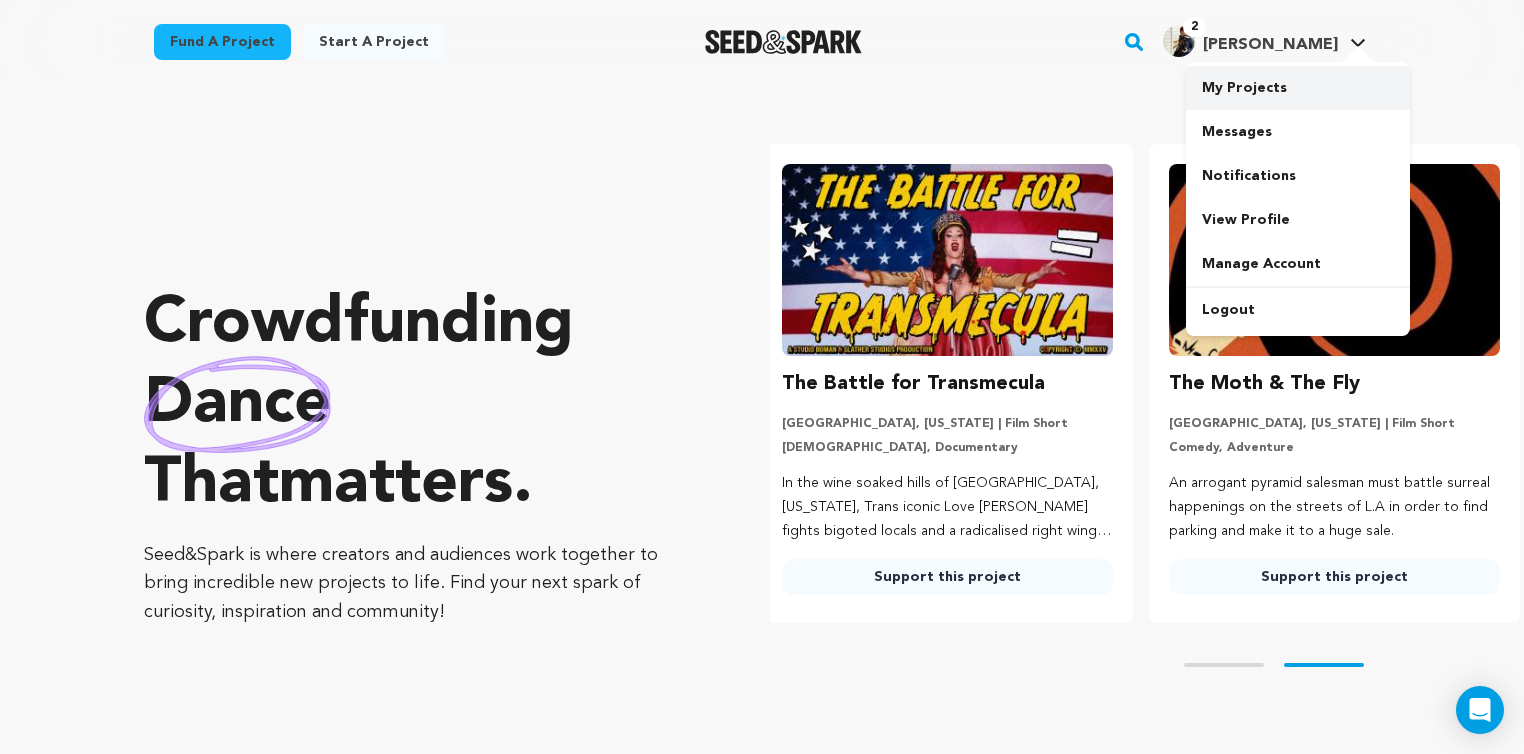 click on "My Projects" at bounding box center (1298, 88) 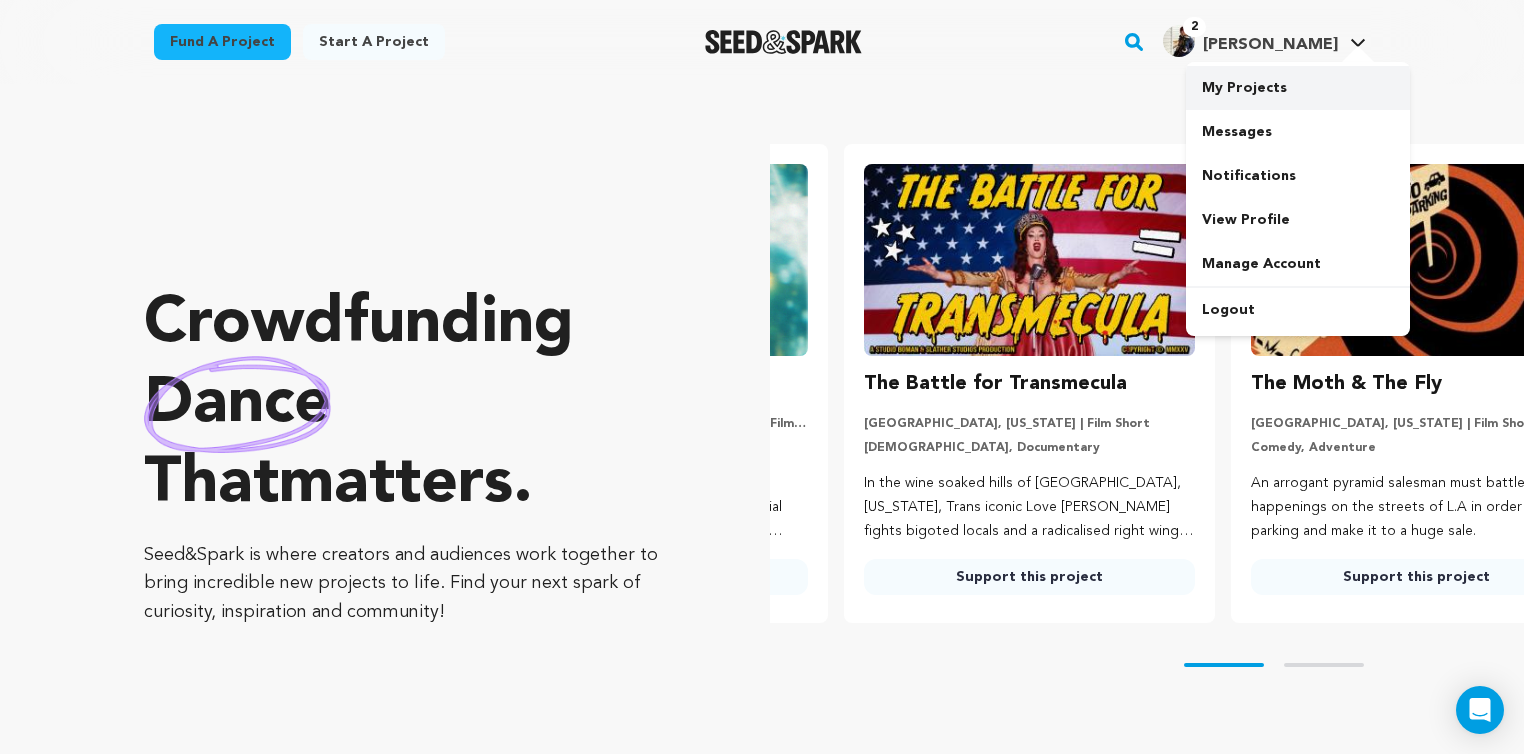 scroll, scrollTop: 0, scrollLeft: 140, axis: horizontal 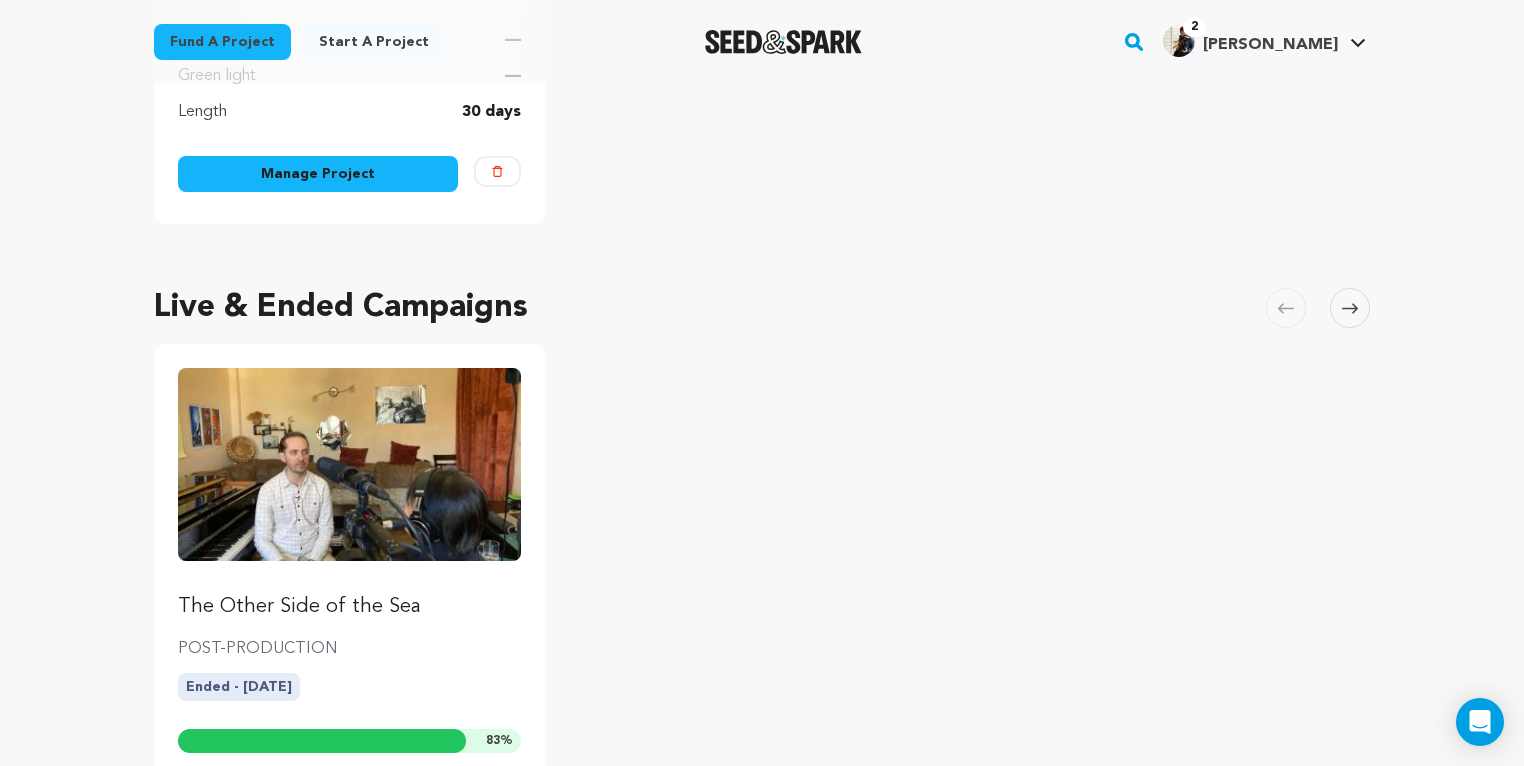 click at bounding box center (349, 464) 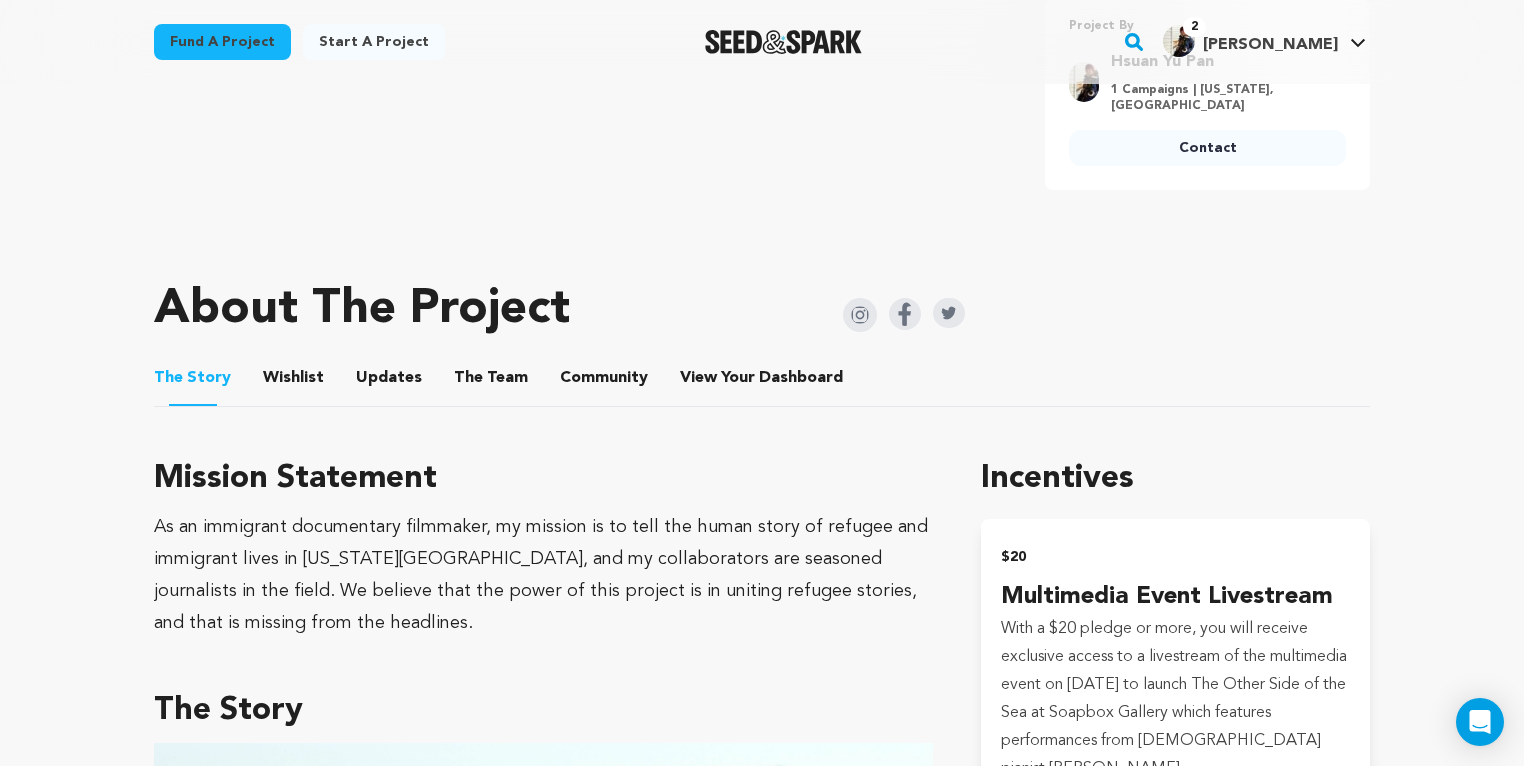 scroll, scrollTop: 818, scrollLeft: 0, axis: vertical 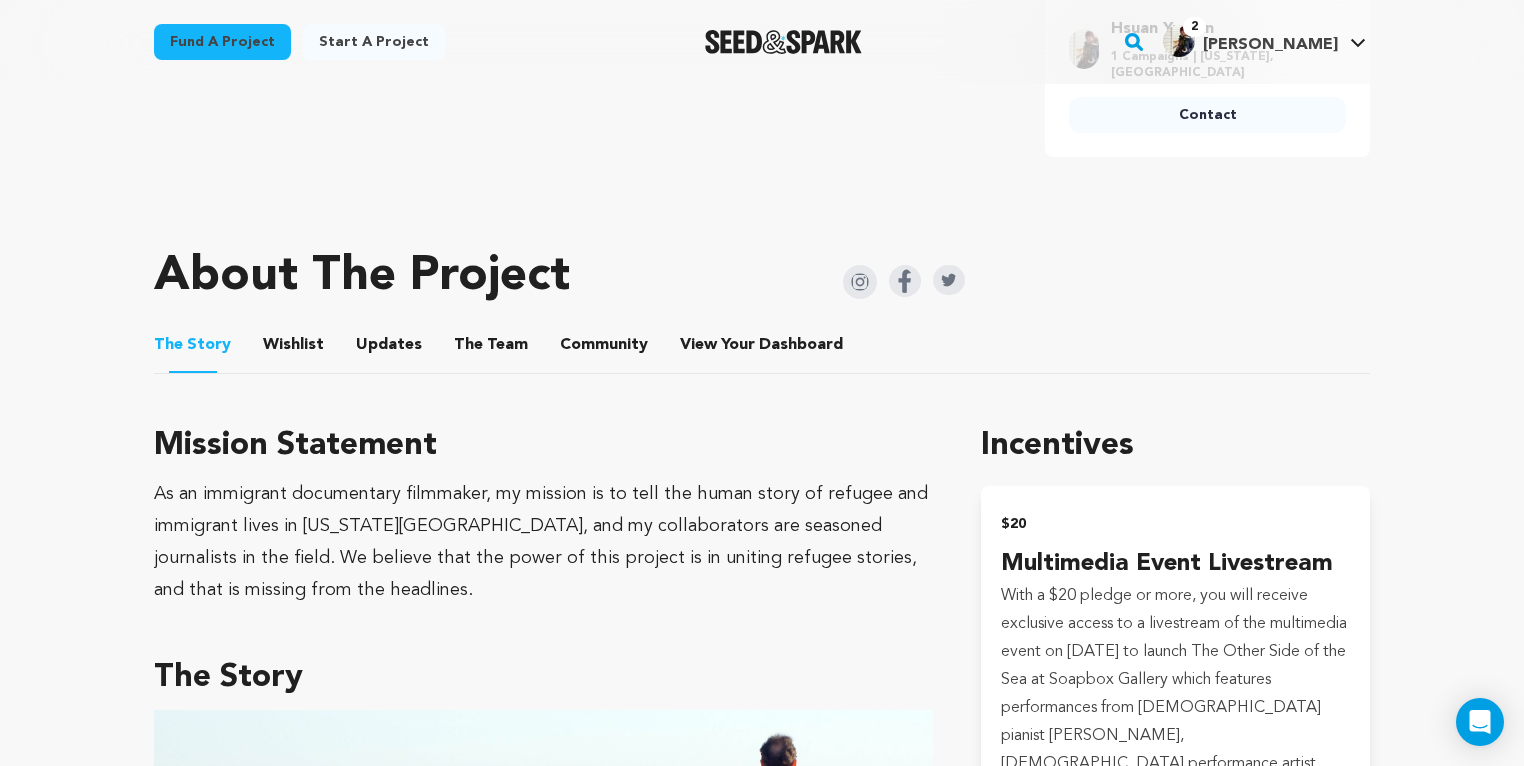 click on "Wishlist" at bounding box center (294, 349) 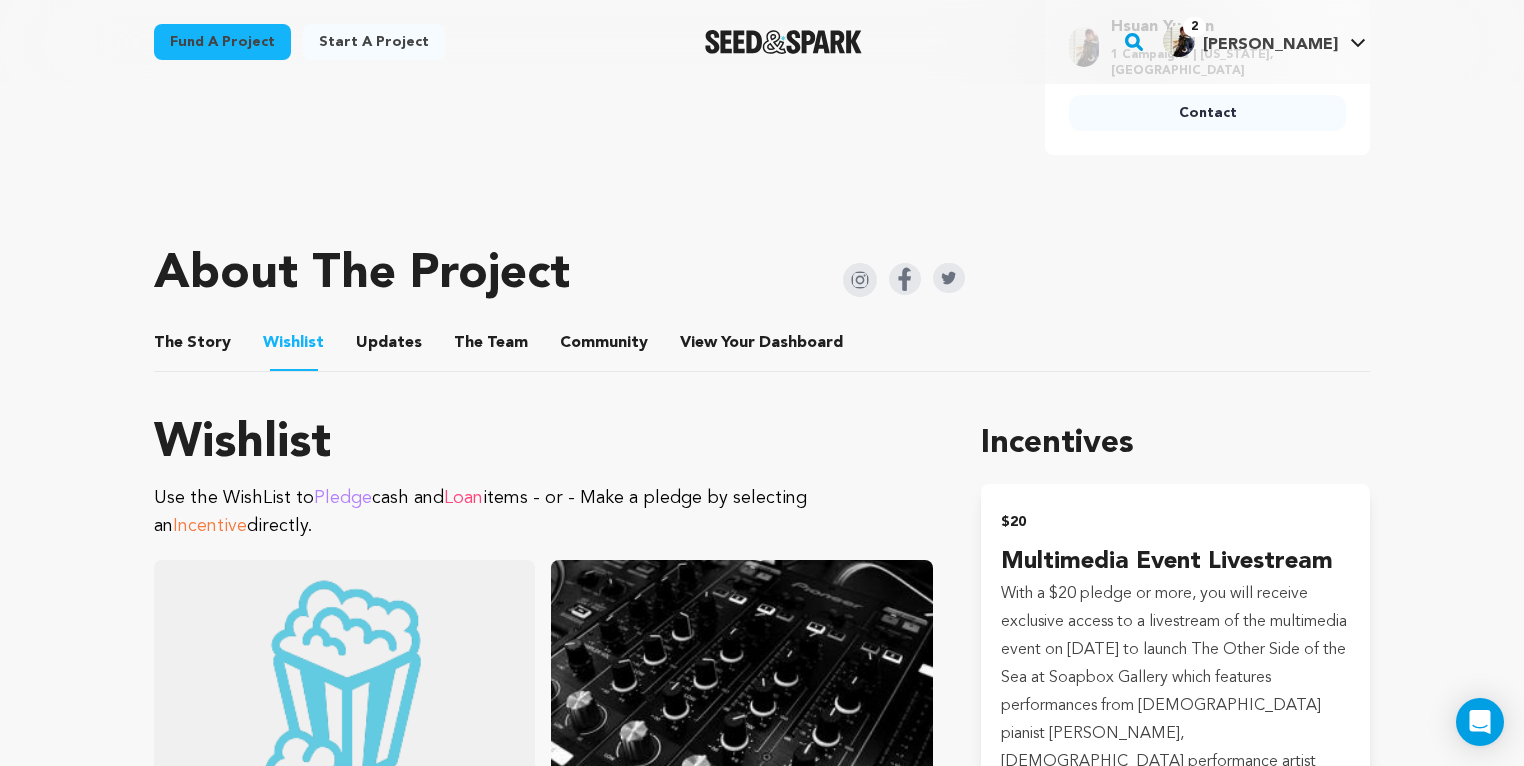 scroll, scrollTop: 821, scrollLeft: 0, axis: vertical 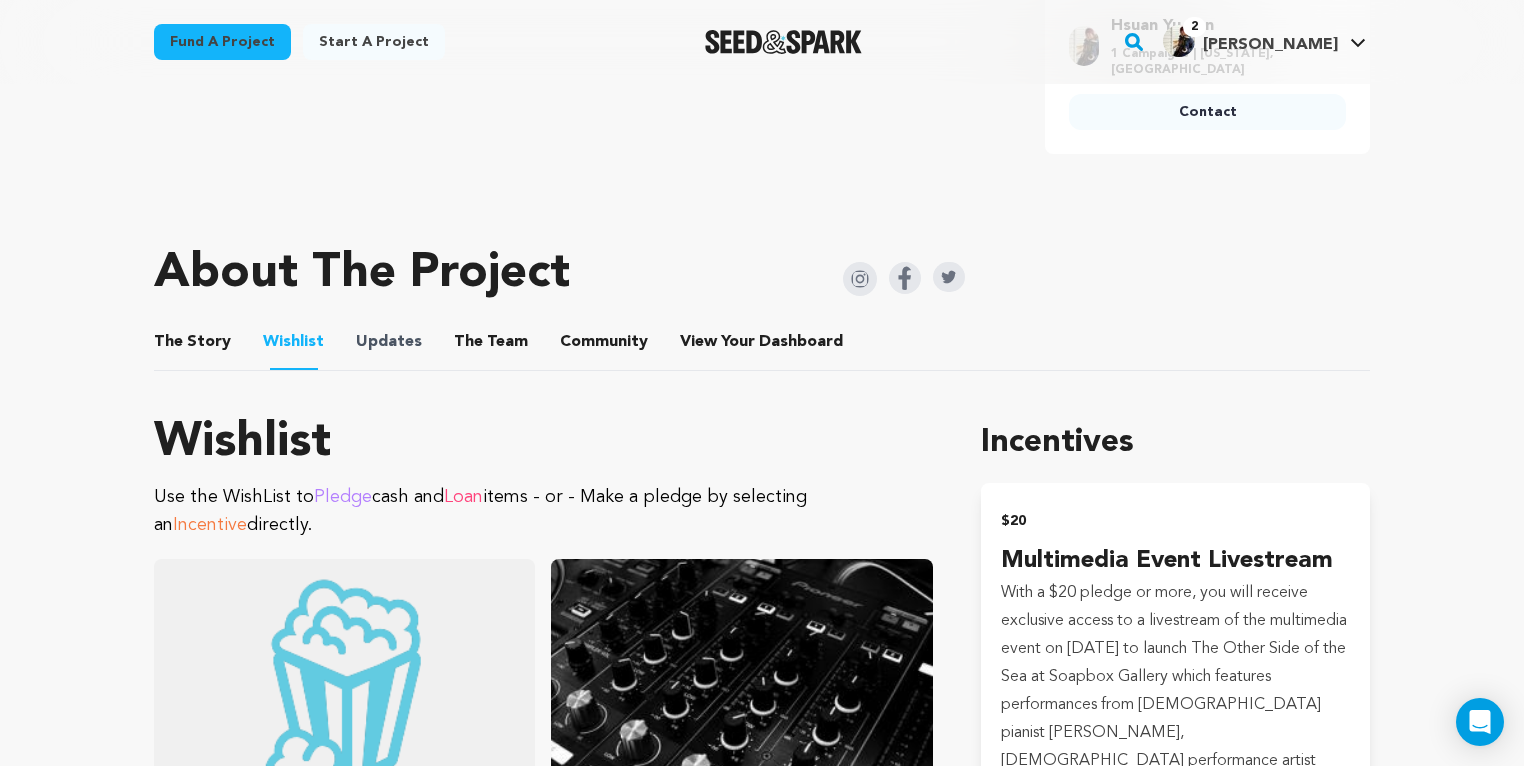click on "Updates" at bounding box center (389, 342) 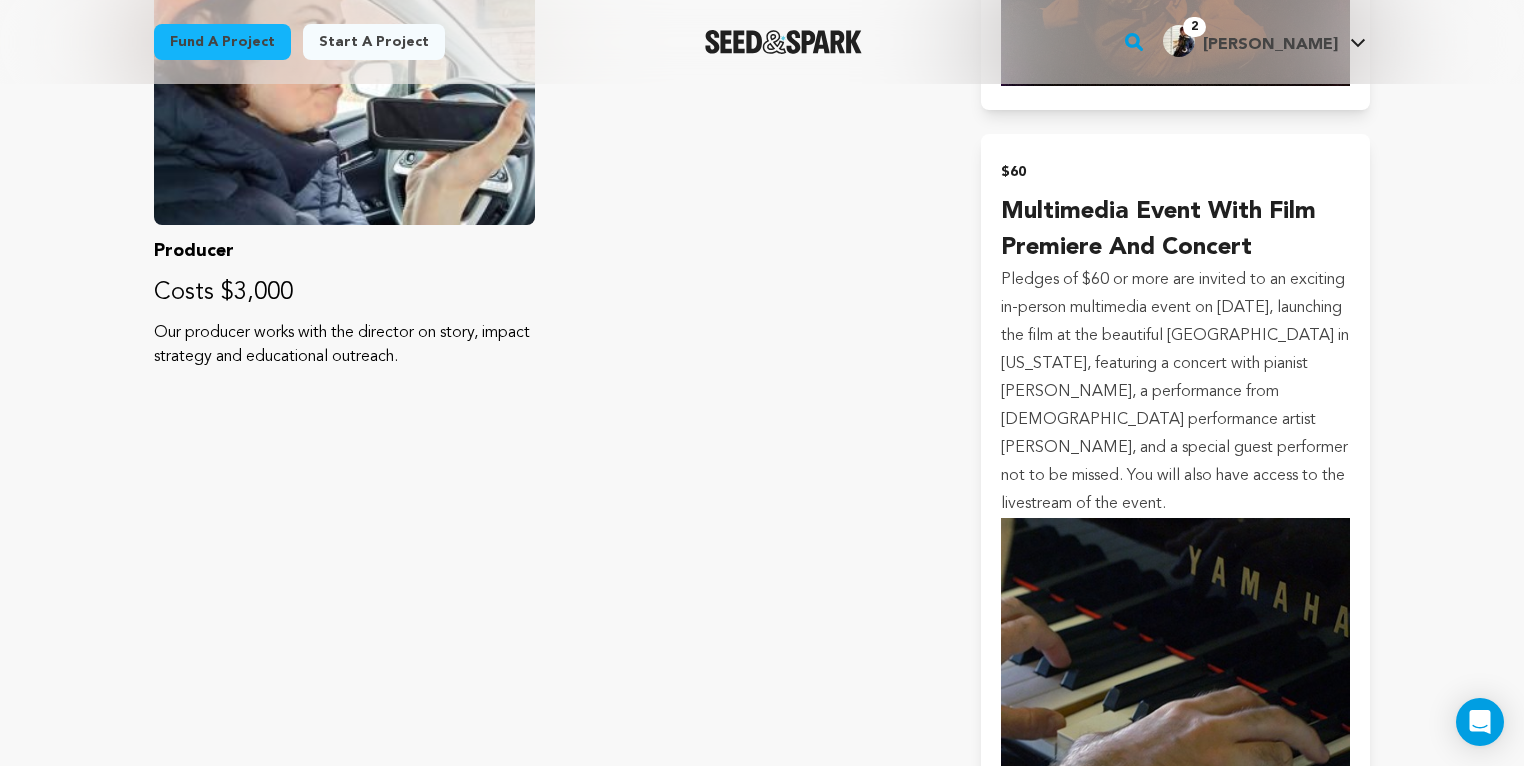 scroll, scrollTop: 3602, scrollLeft: 0, axis: vertical 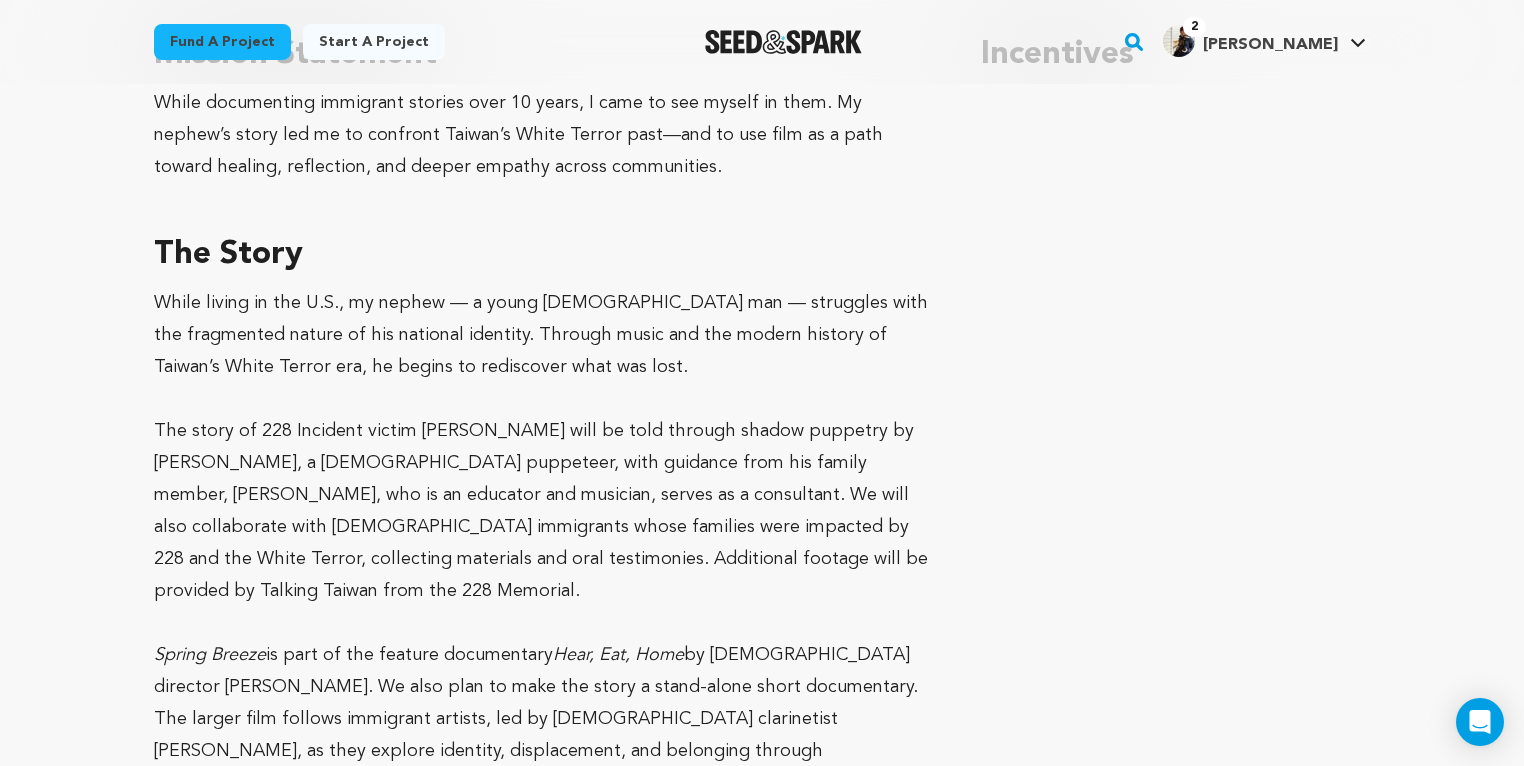 click on "The Story" at bounding box center [193, -43] 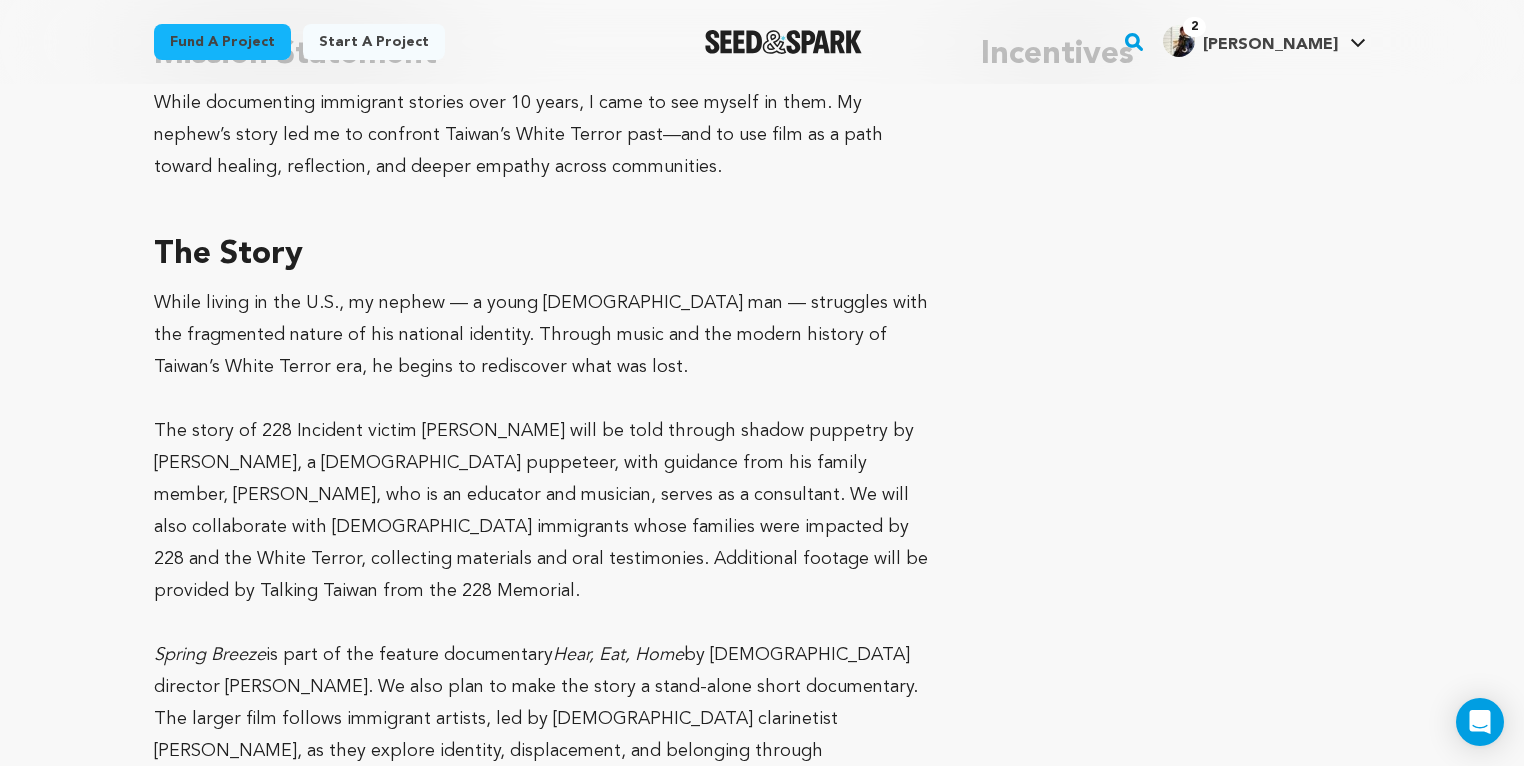click on "Wishlist" at bounding box center (294, -42) 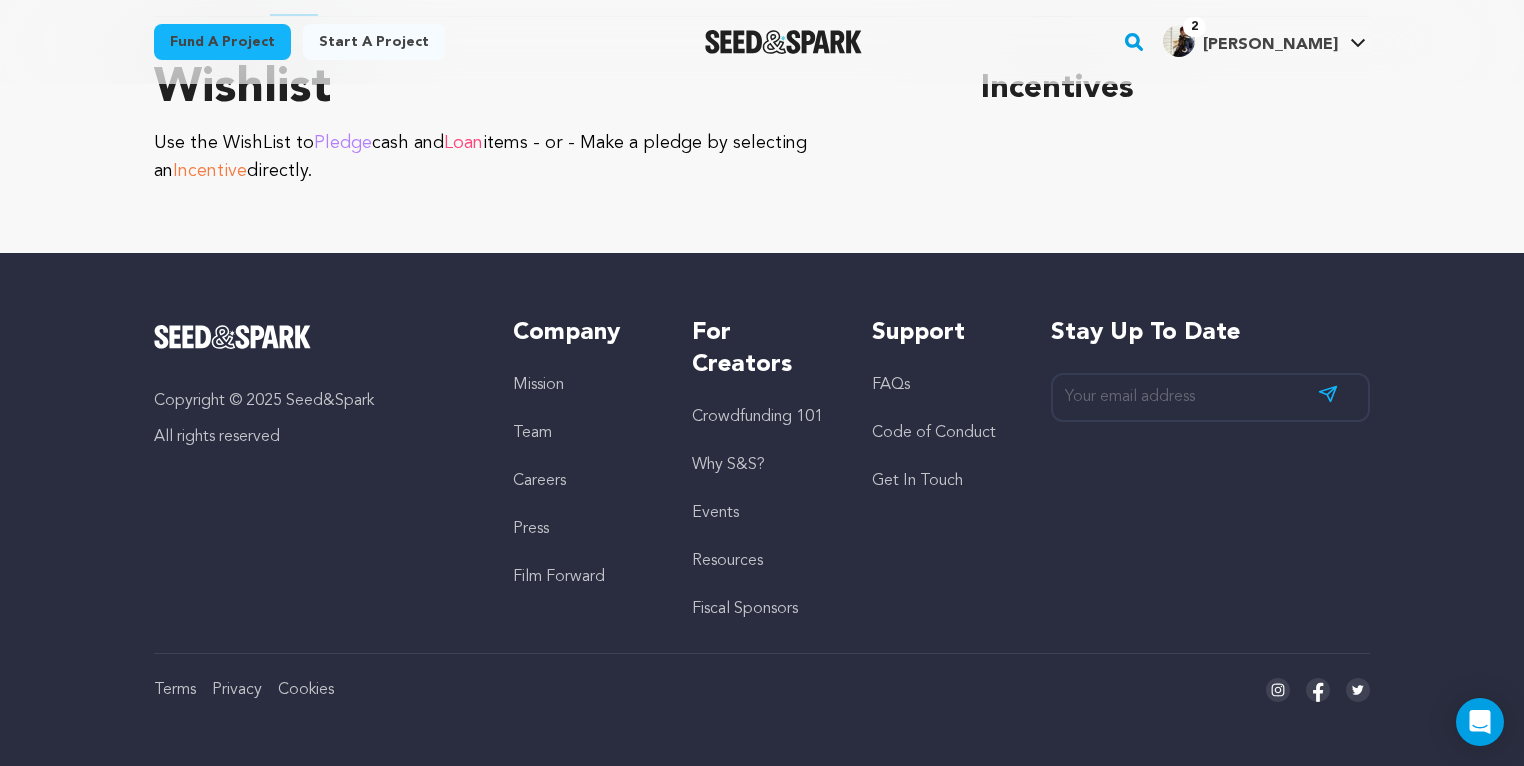 click on "Updates" at bounding box center [389, -8] 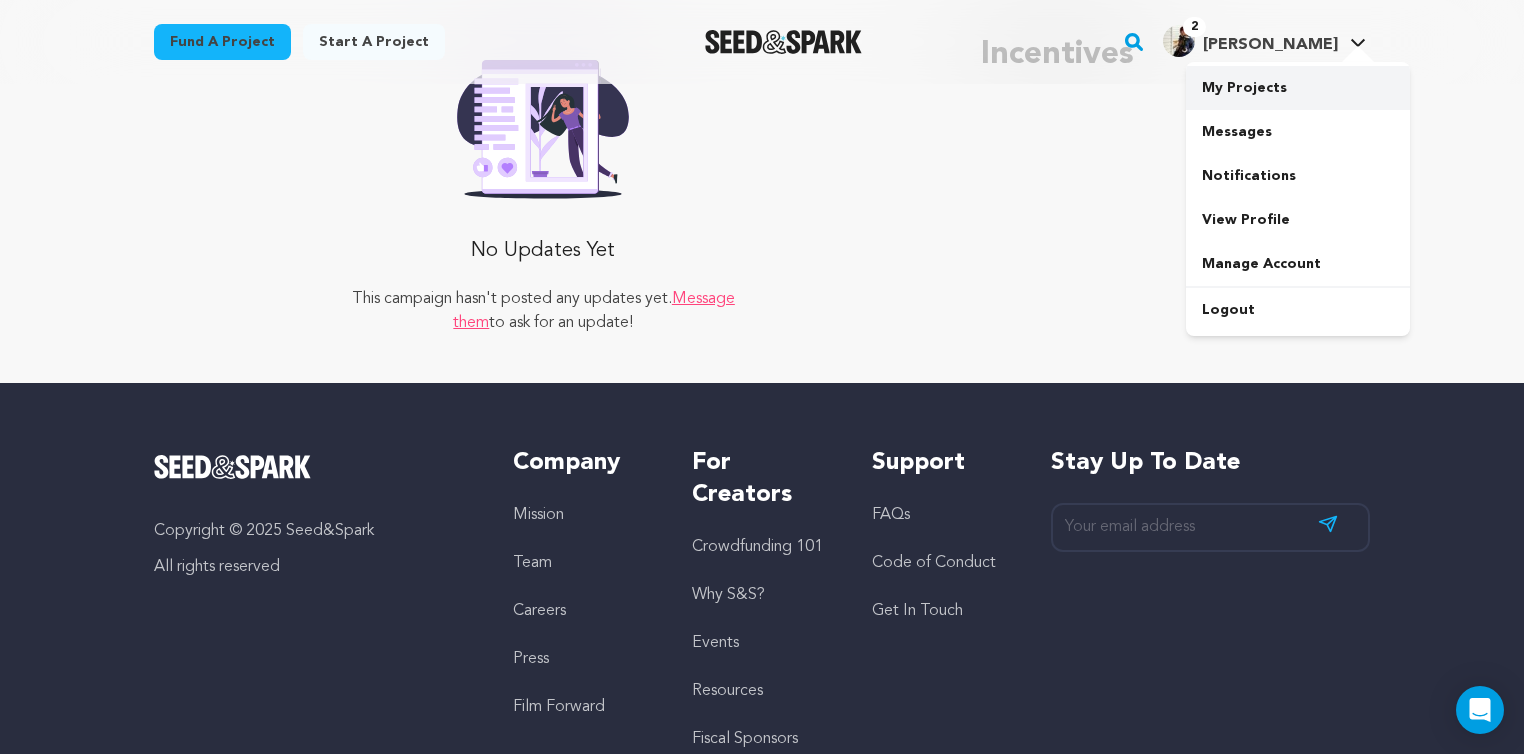 click on "My Projects" at bounding box center (1298, 88) 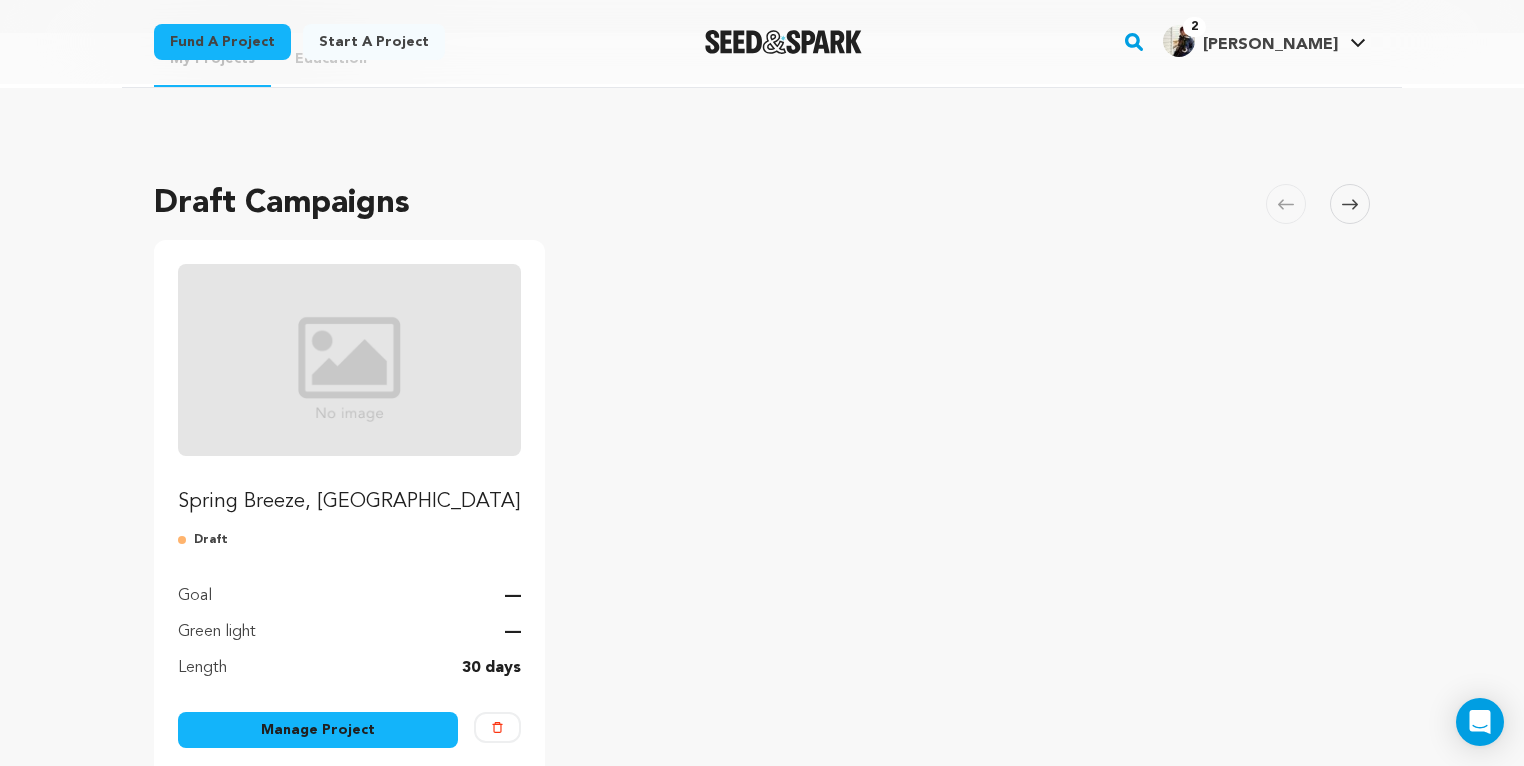 scroll, scrollTop: 254, scrollLeft: 0, axis: vertical 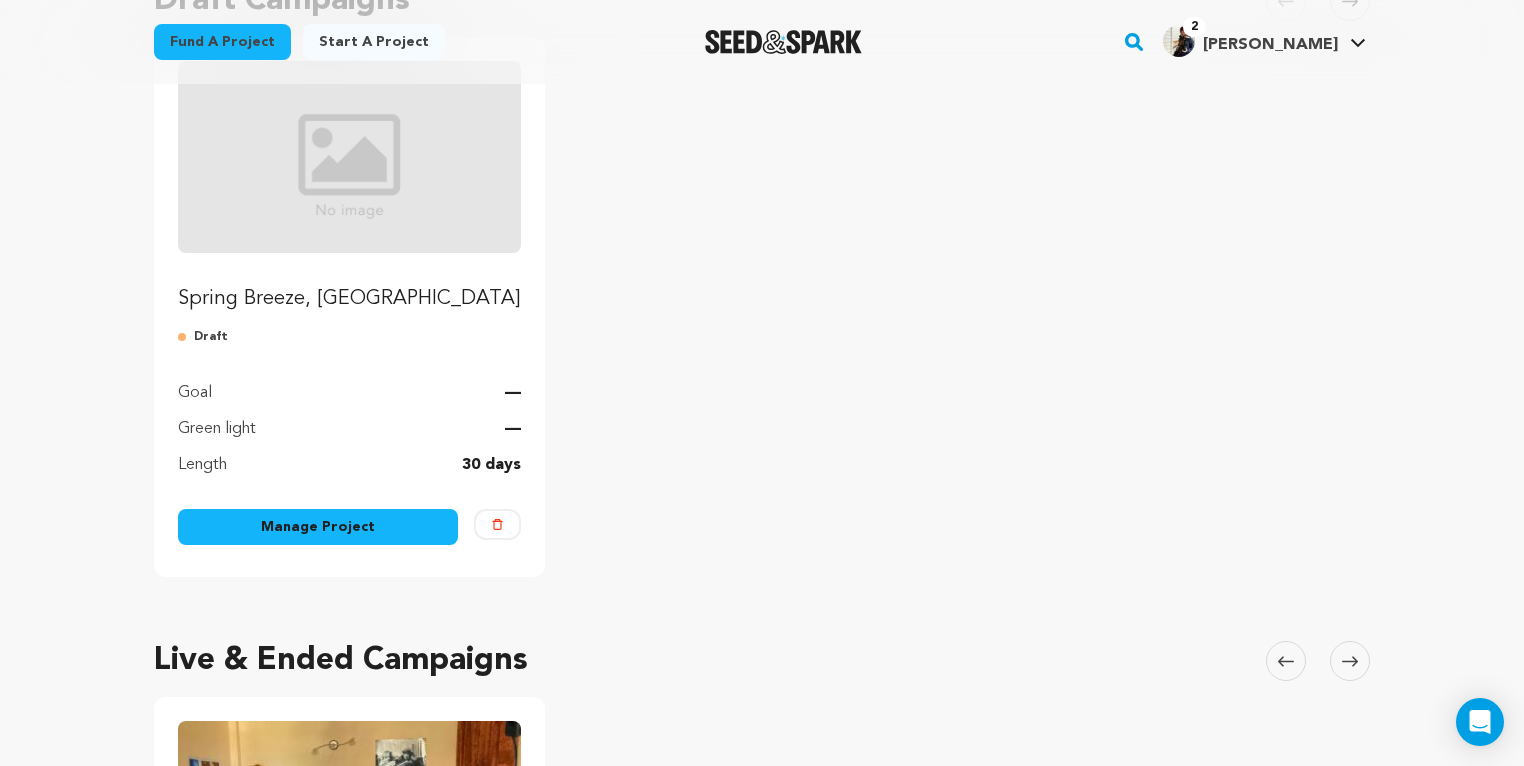 click at bounding box center (349, 157) 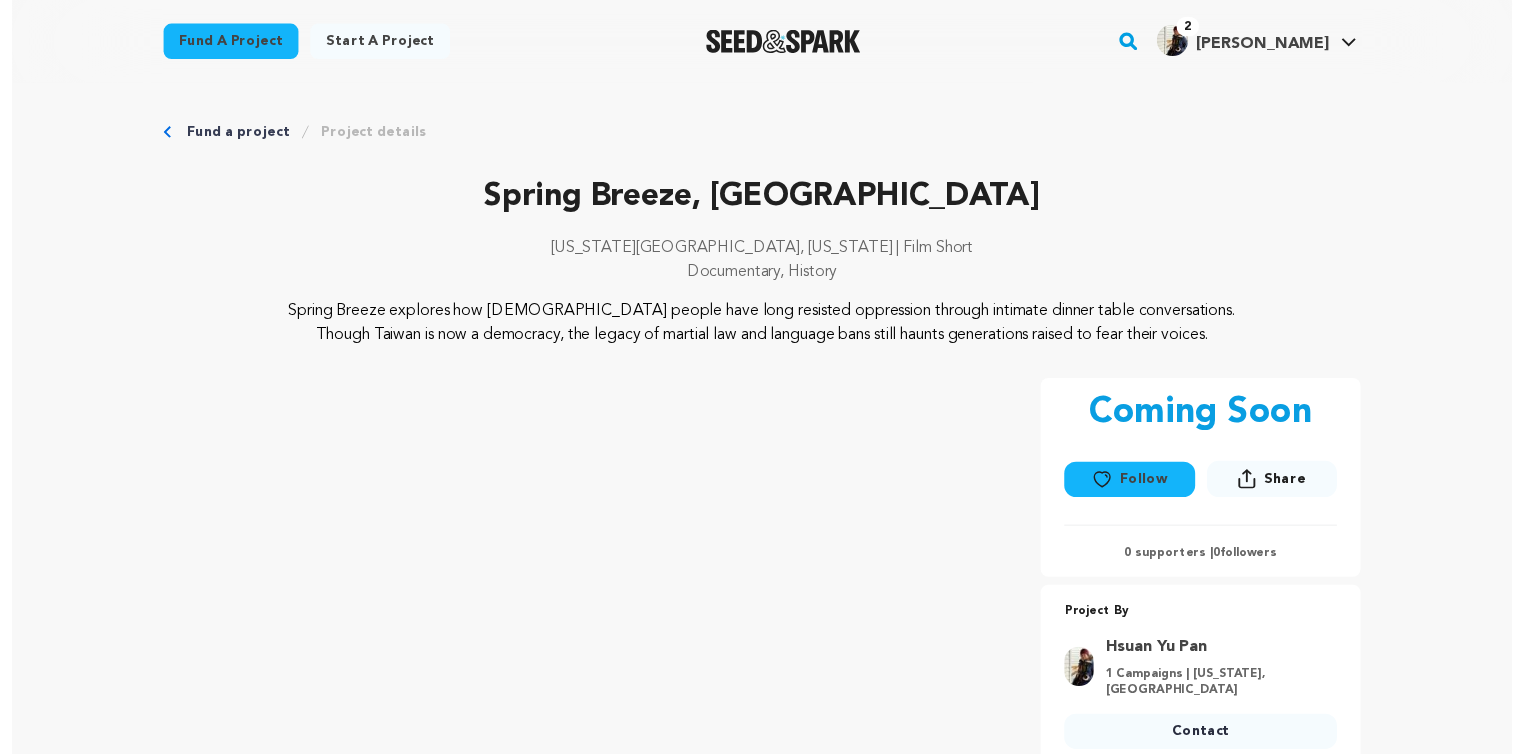 scroll, scrollTop: 0, scrollLeft: 0, axis: both 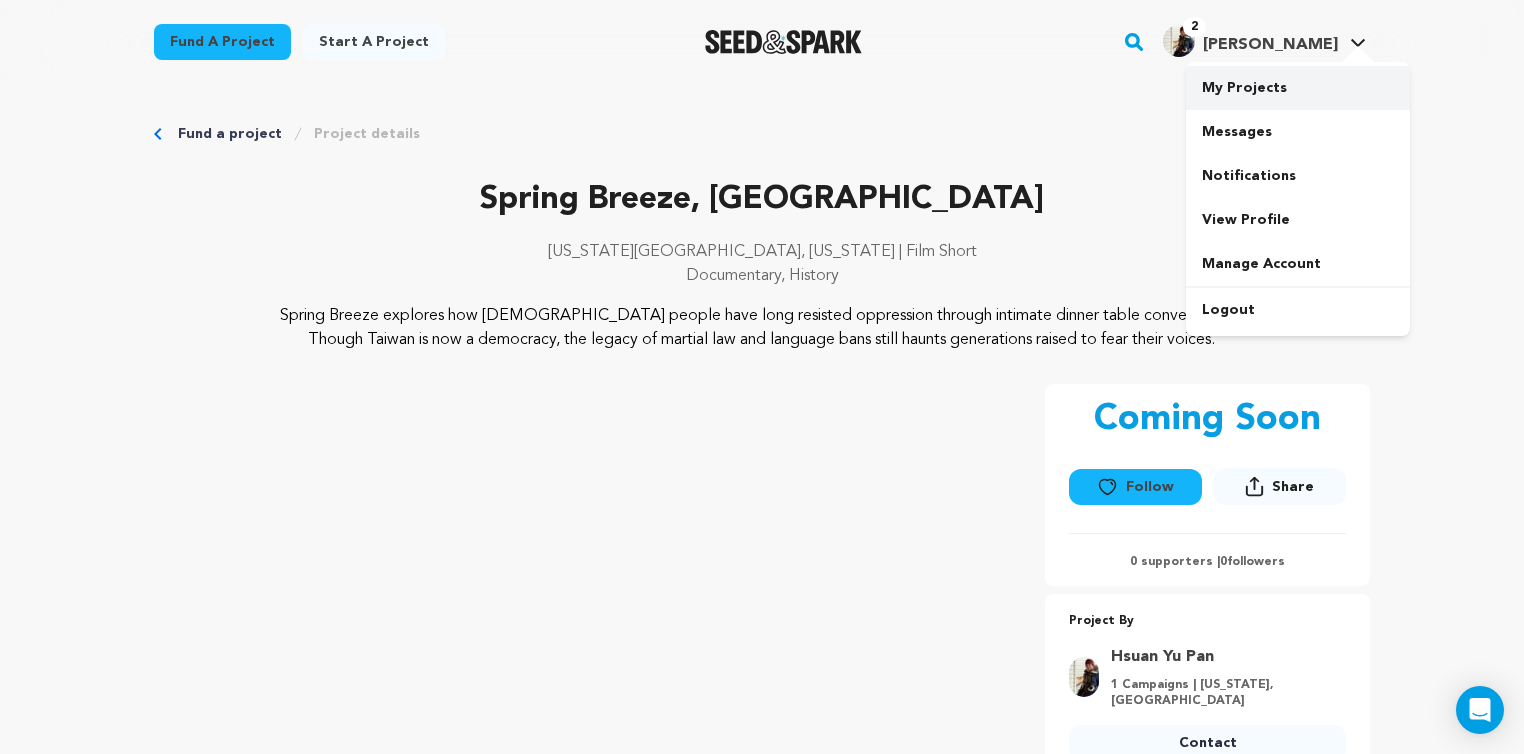 click on "My Projects" at bounding box center [1298, 88] 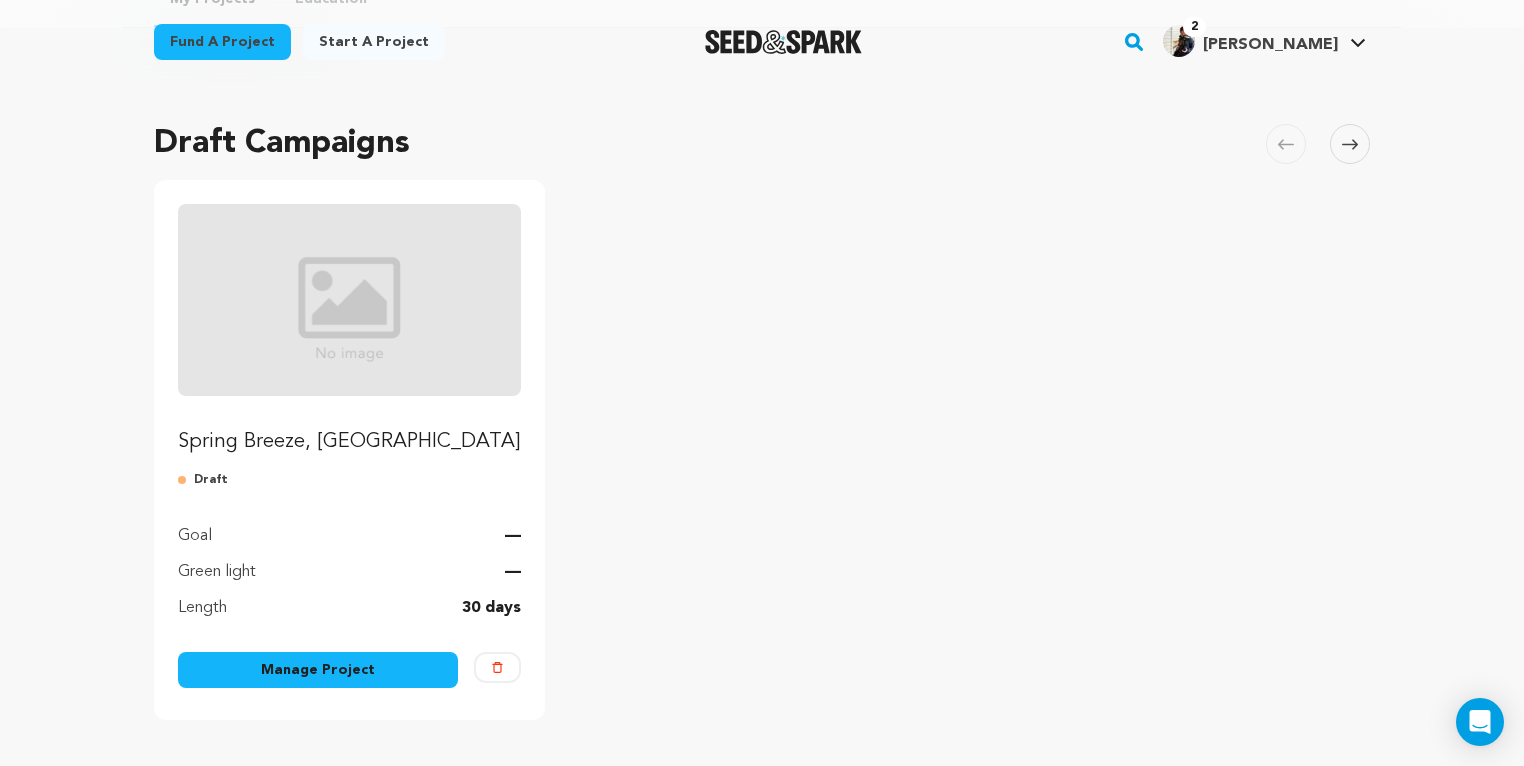 scroll, scrollTop: 289, scrollLeft: 0, axis: vertical 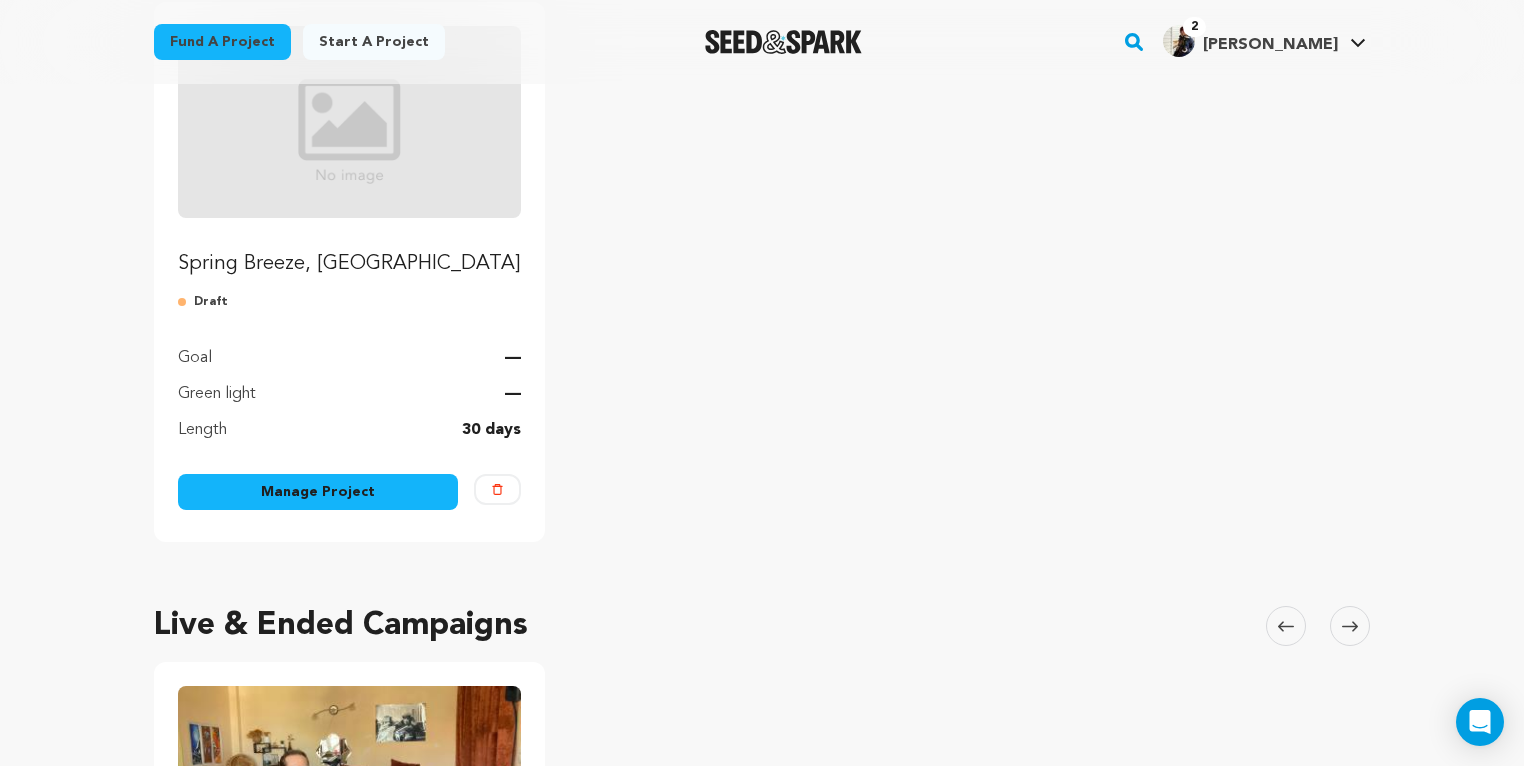 click on "Manage Project" at bounding box center [318, 492] 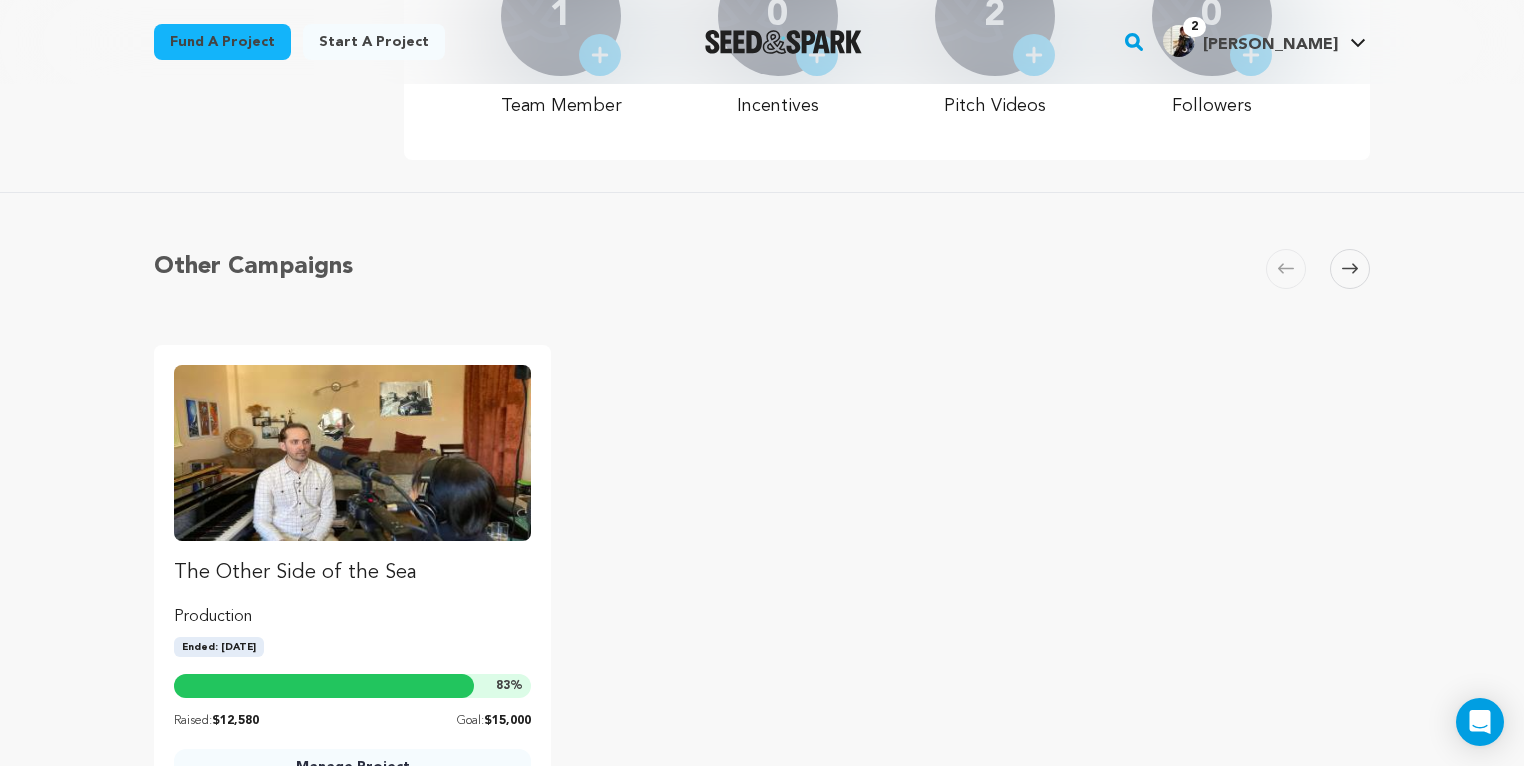 scroll, scrollTop: 714, scrollLeft: 0, axis: vertical 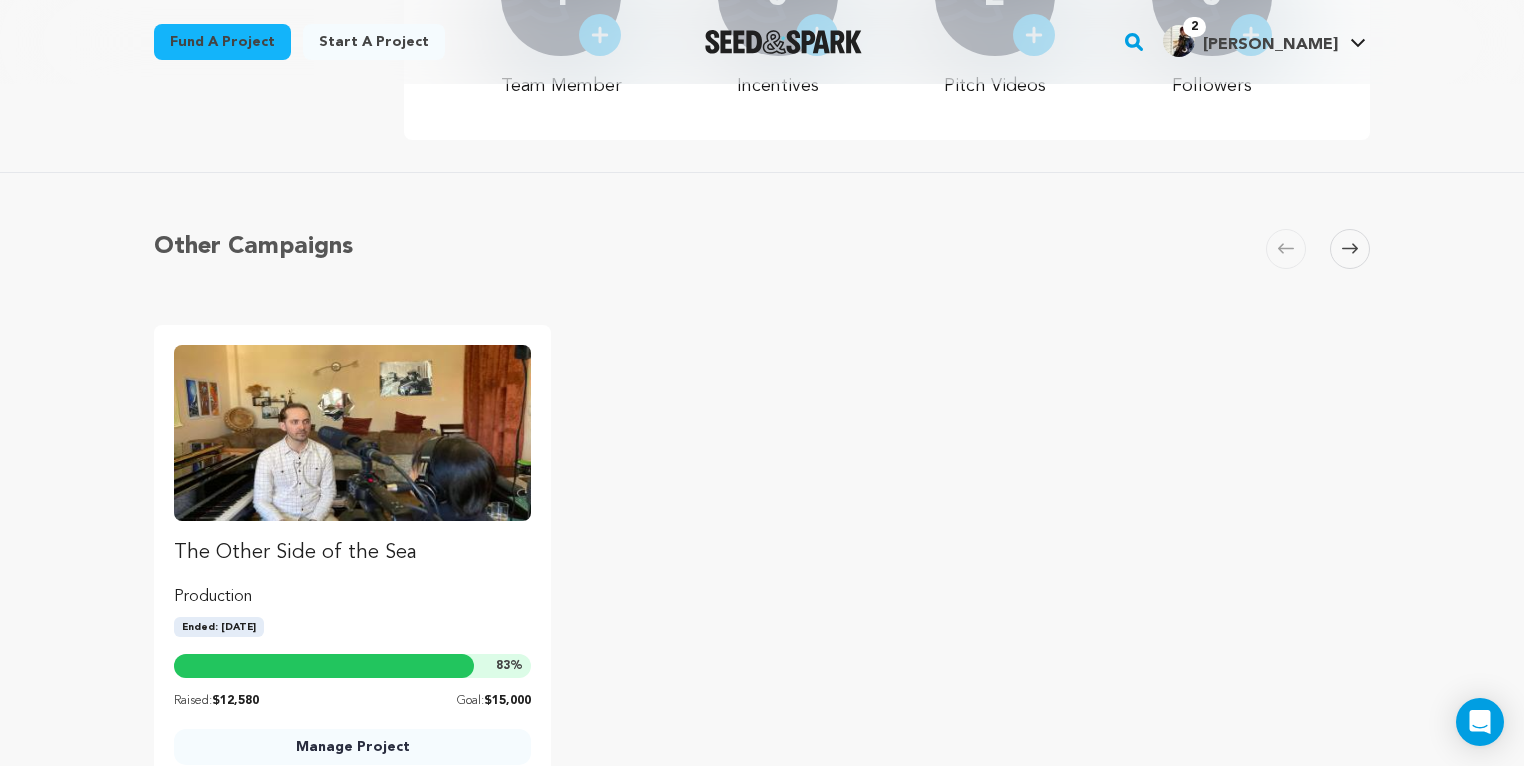 click on "2" at bounding box center [995, -4] 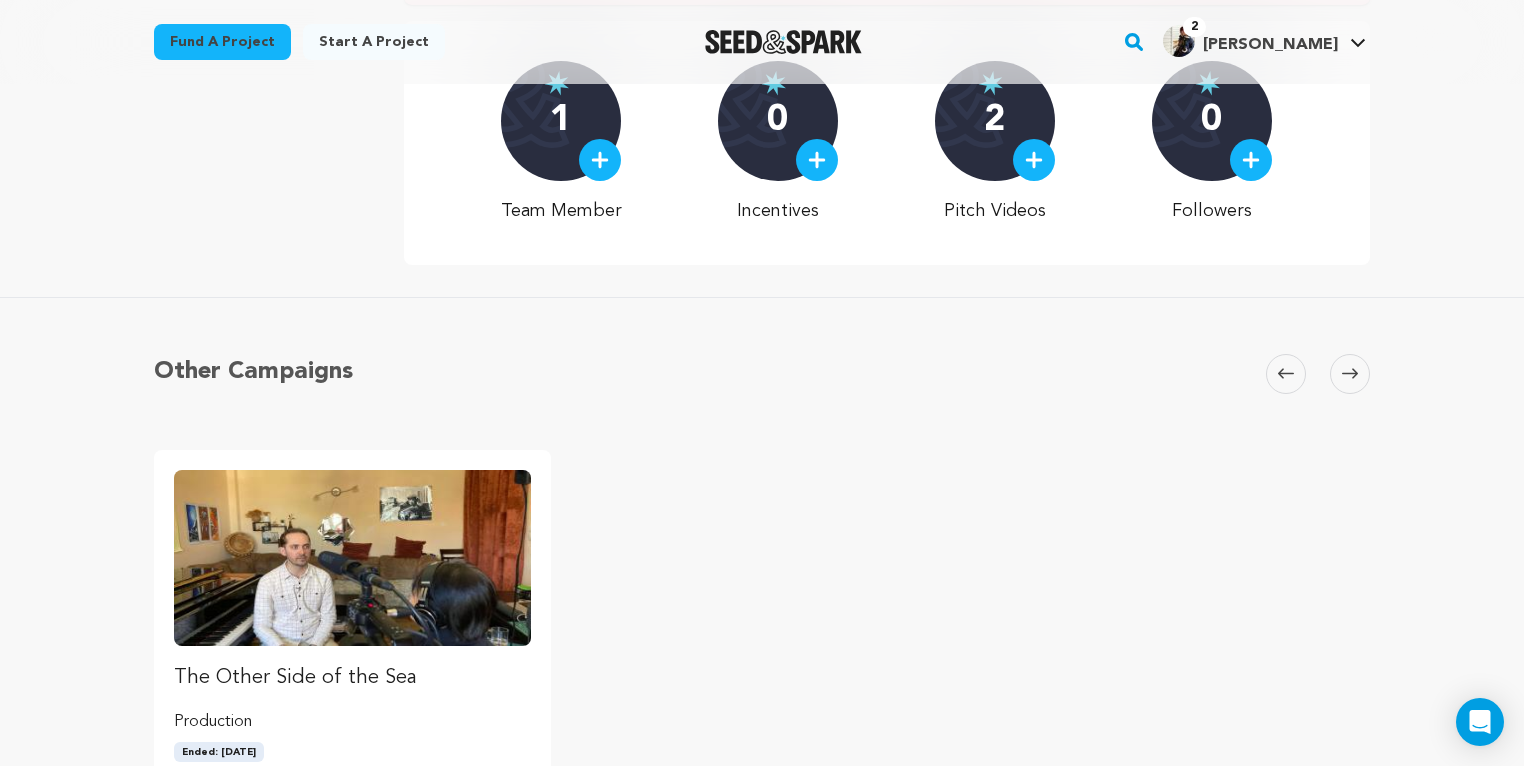 scroll, scrollTop: 312, scrollLeft: 0, axis: vertical 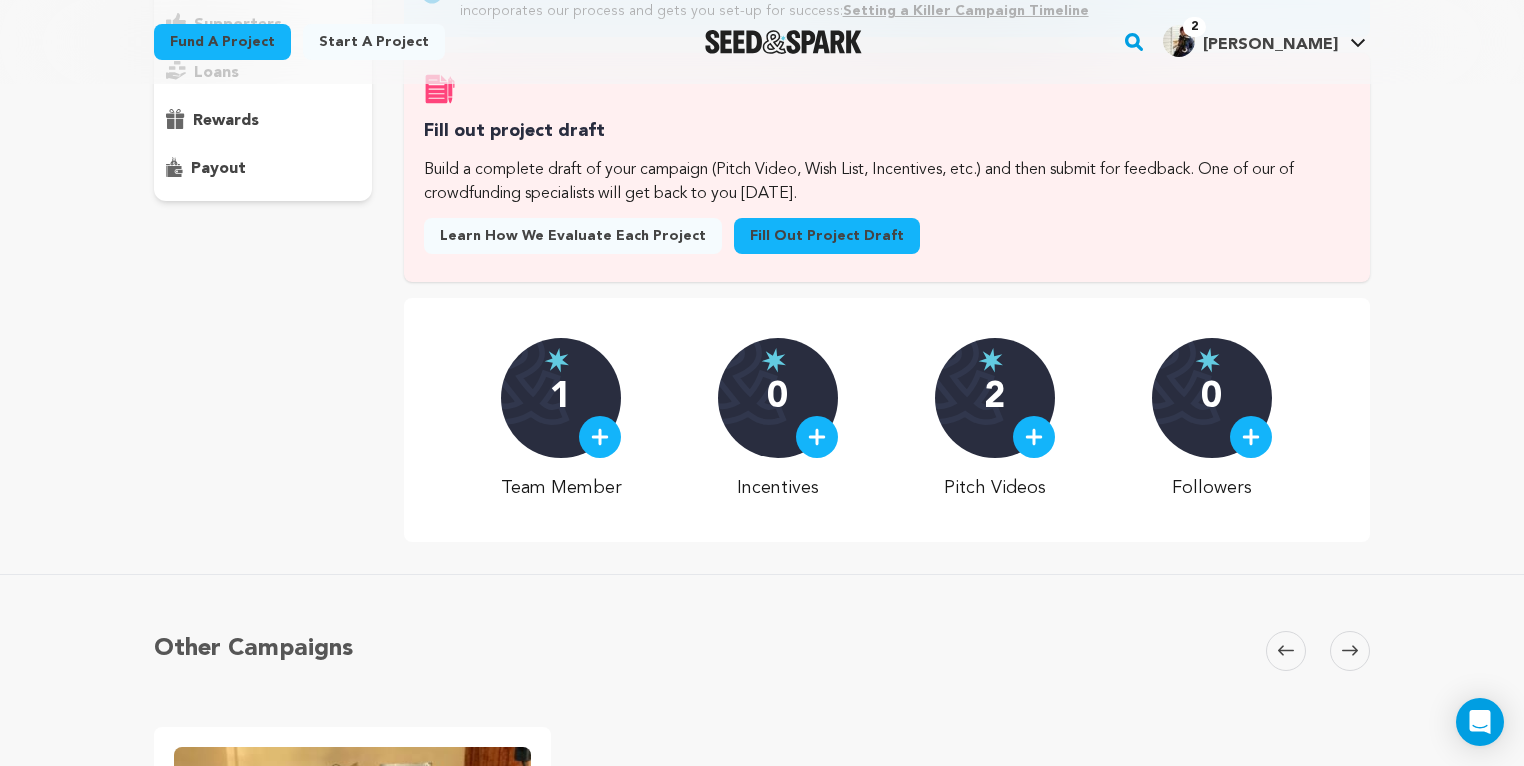 click on "Fill out project draft" at bounding box center (827, 236) 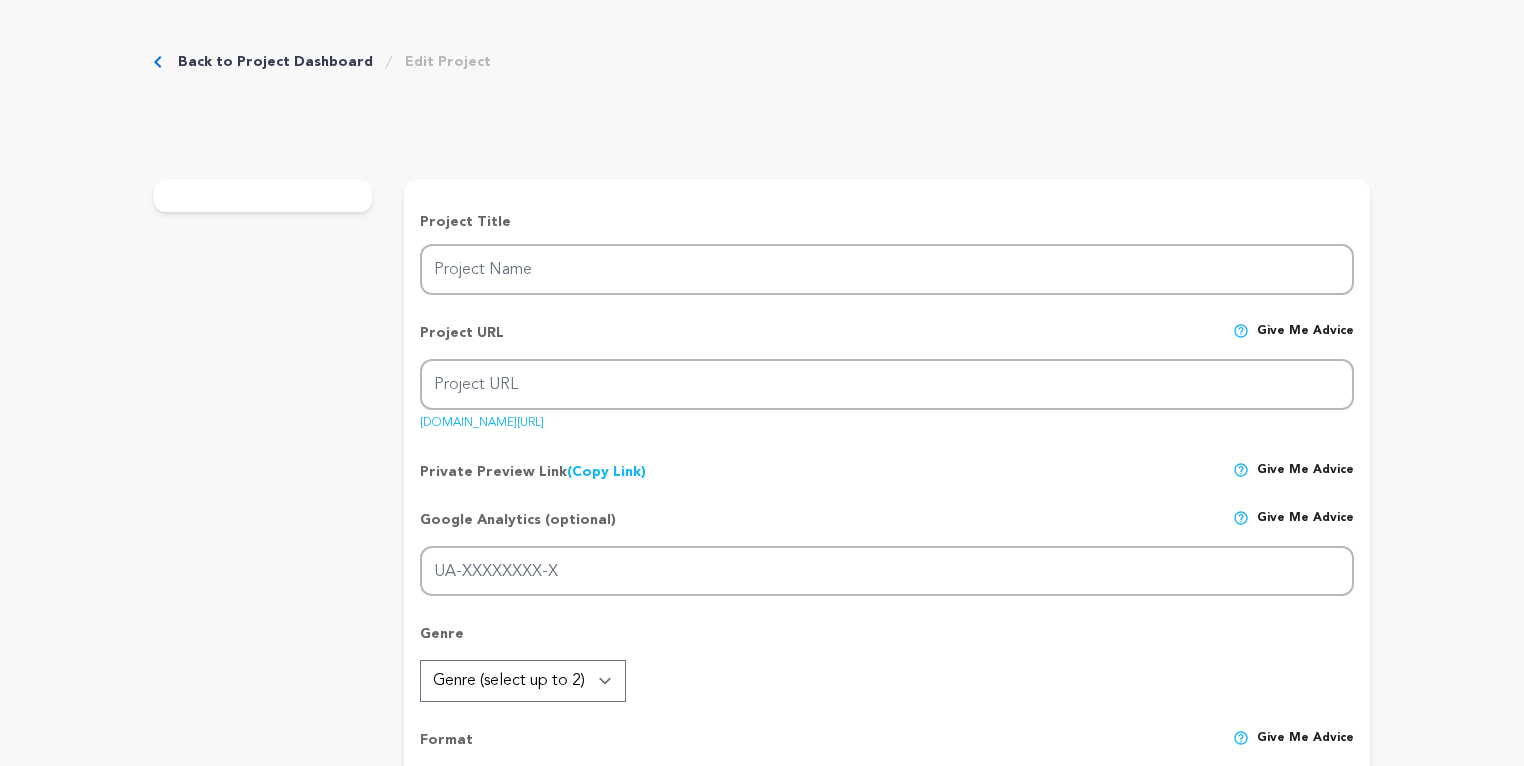 scroll, scrollTop: 0, scrollLeft: 0, axis: both 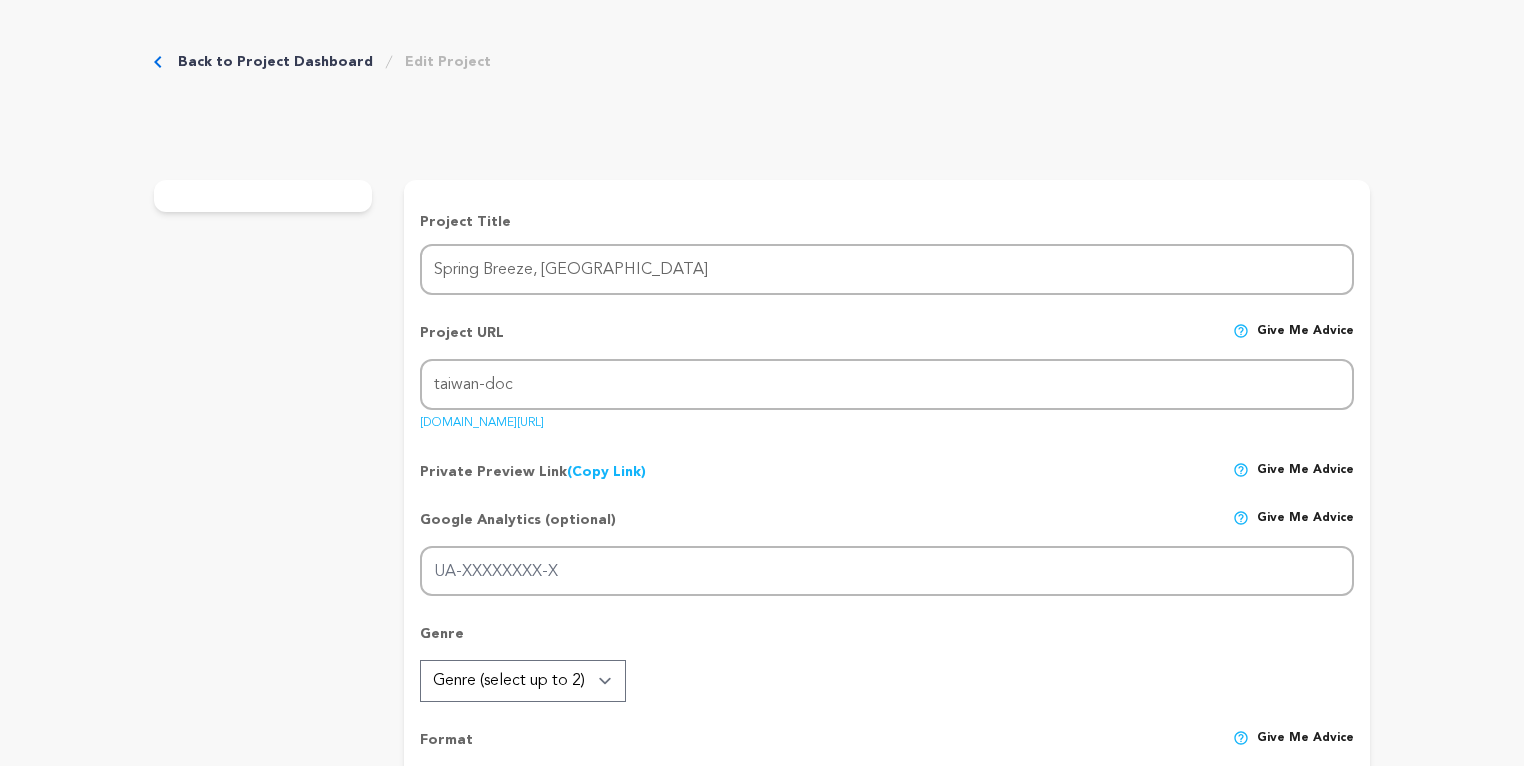 radio on "true" 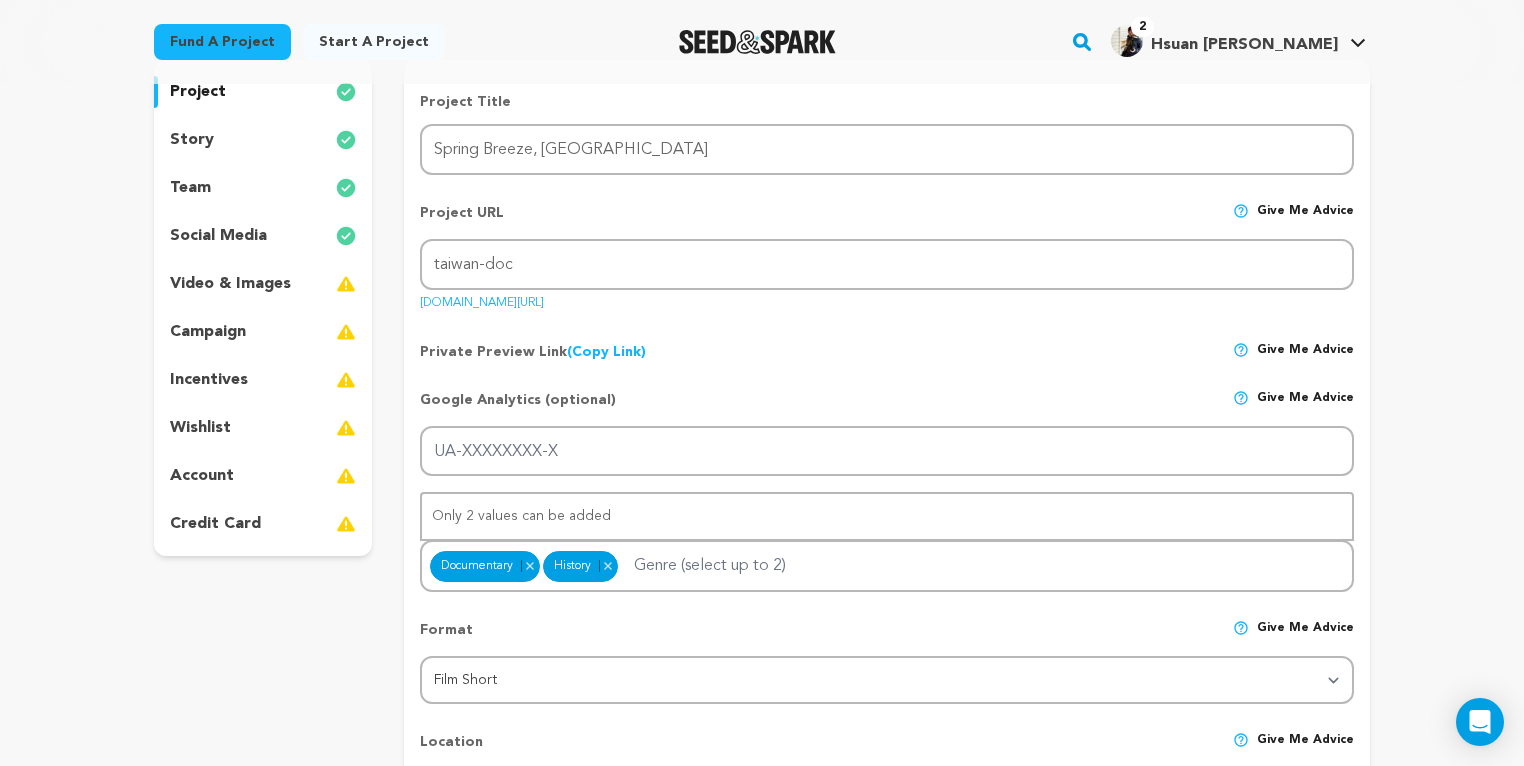scroll, scrollTop: 207, scrollLeft: 0, axis: vertical 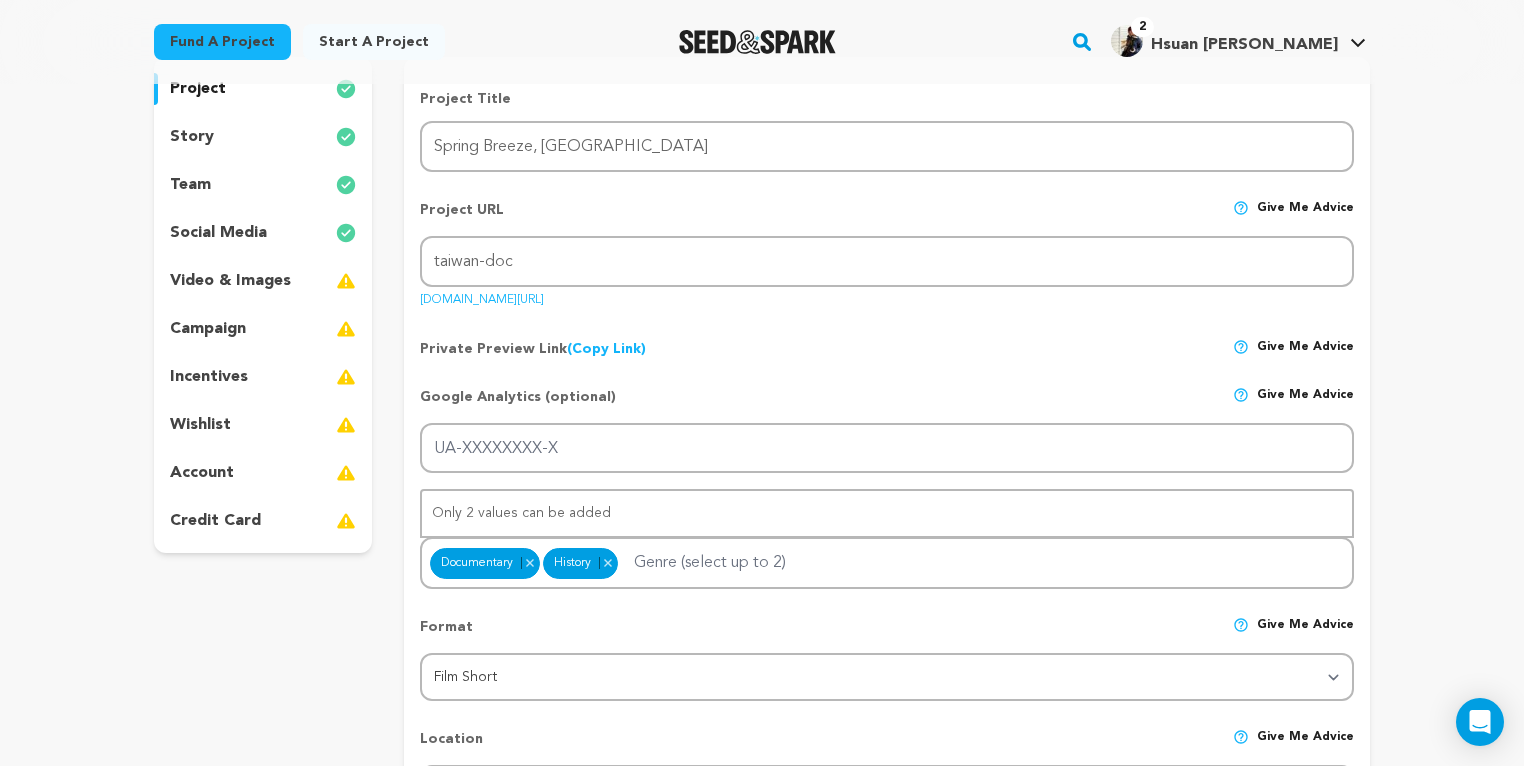click at bounding box center [346, 281] 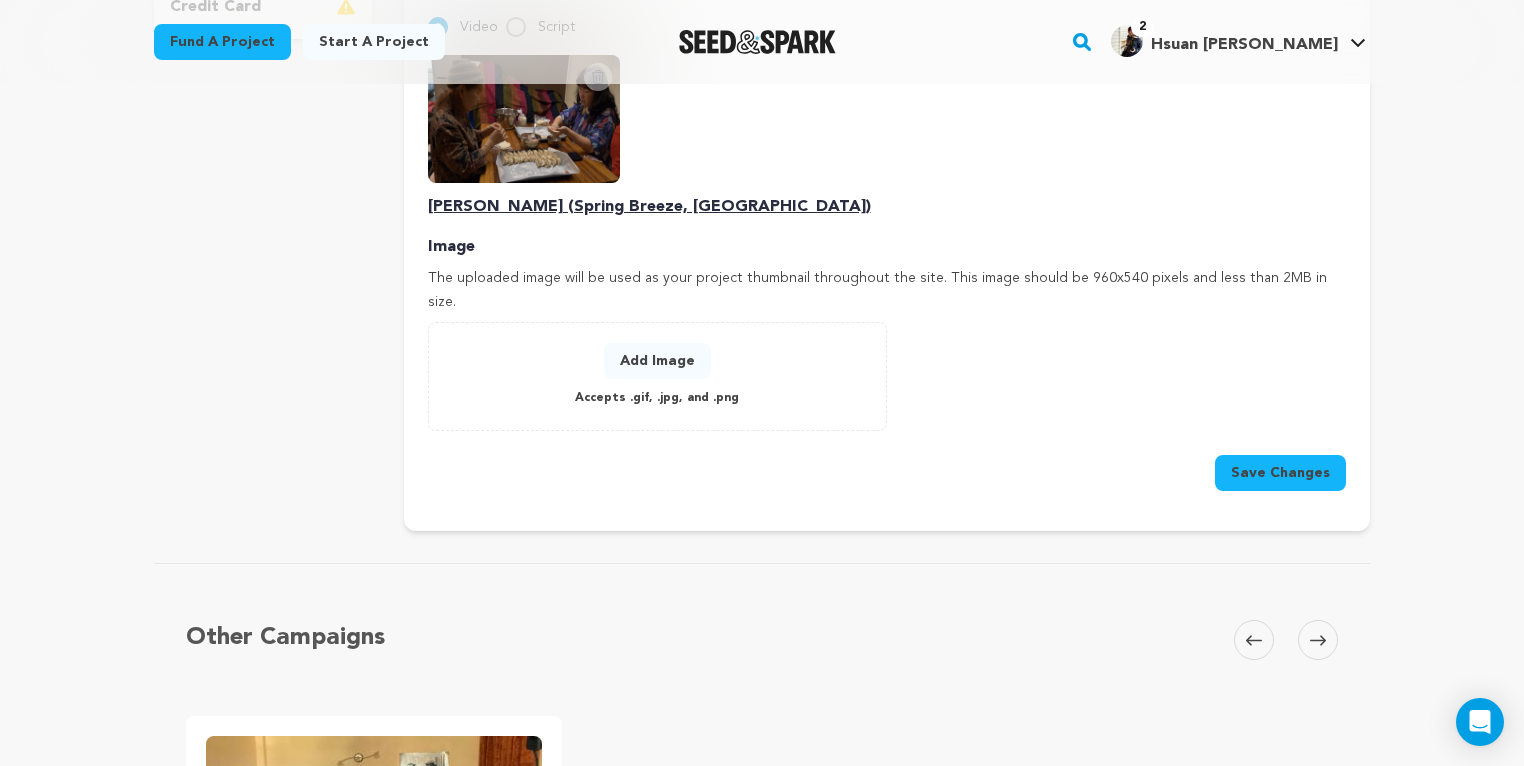 scroll, scrollTop: 753, scrollLeft: 0, axis: vertical 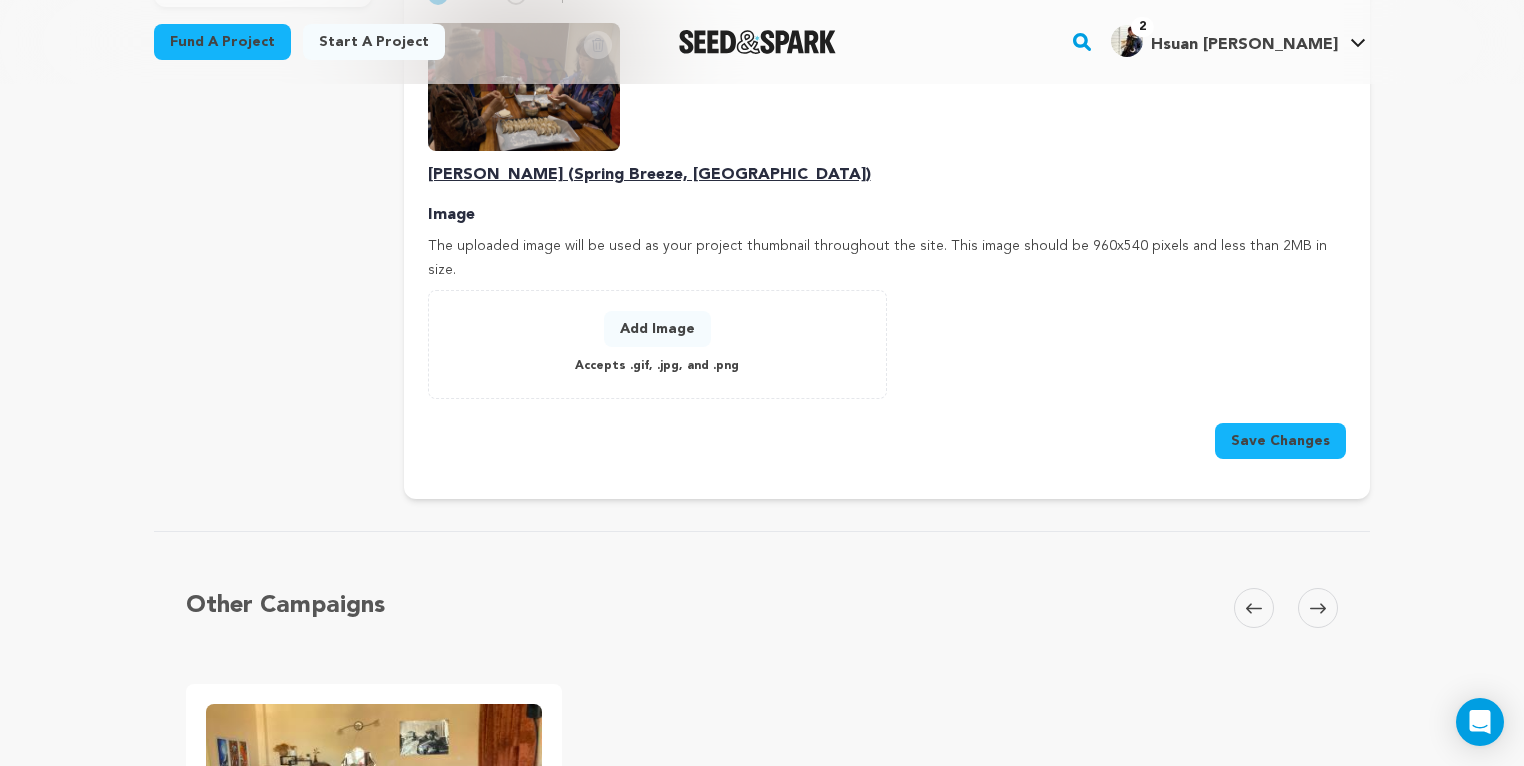 click on "Accepts .gif, .jpg, and .png" at bounding box center (657, 366) 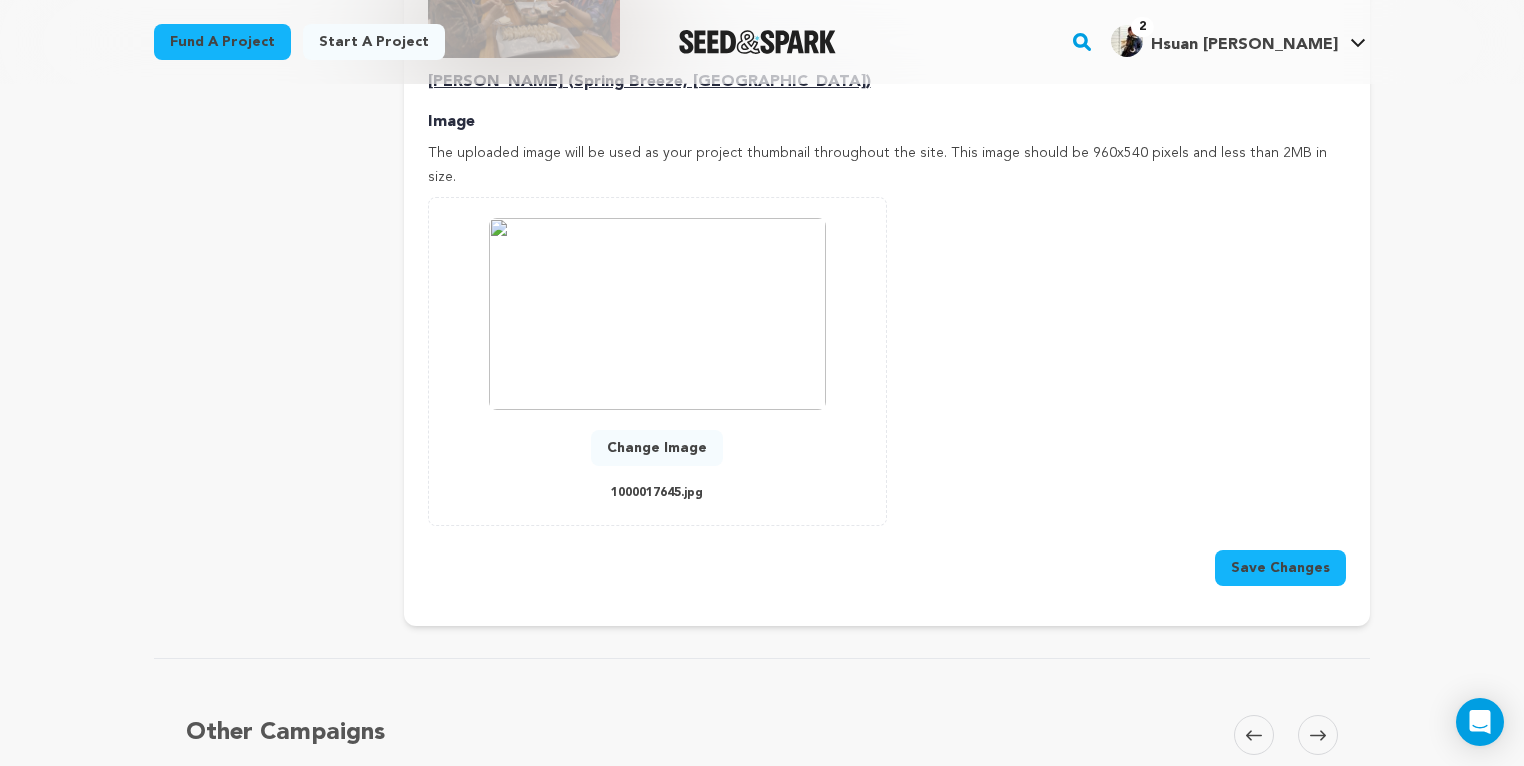 scroll, scrollTop: 1024, scrollLeft: 0, axis: vertical 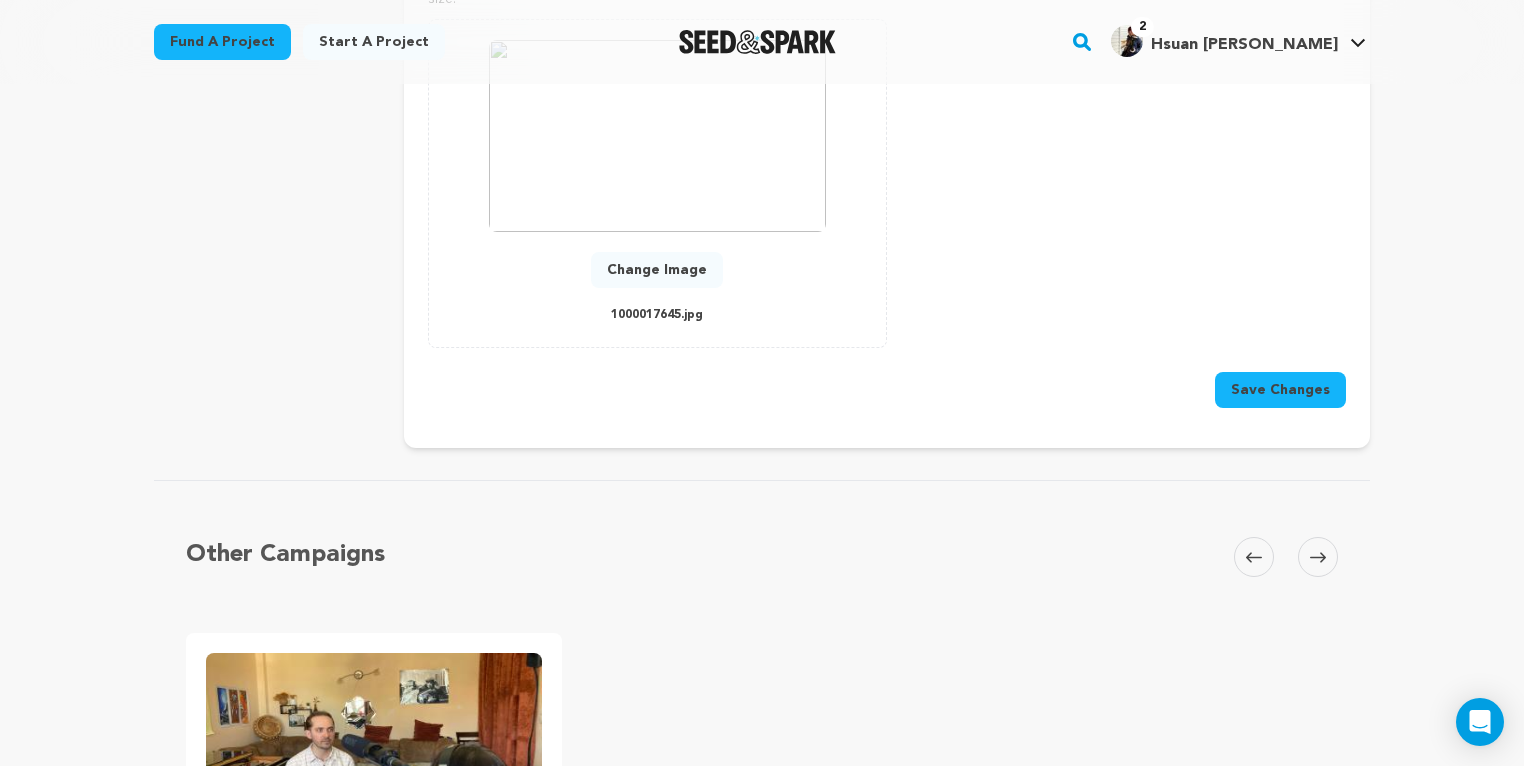 click at bounding box center [657, 136] 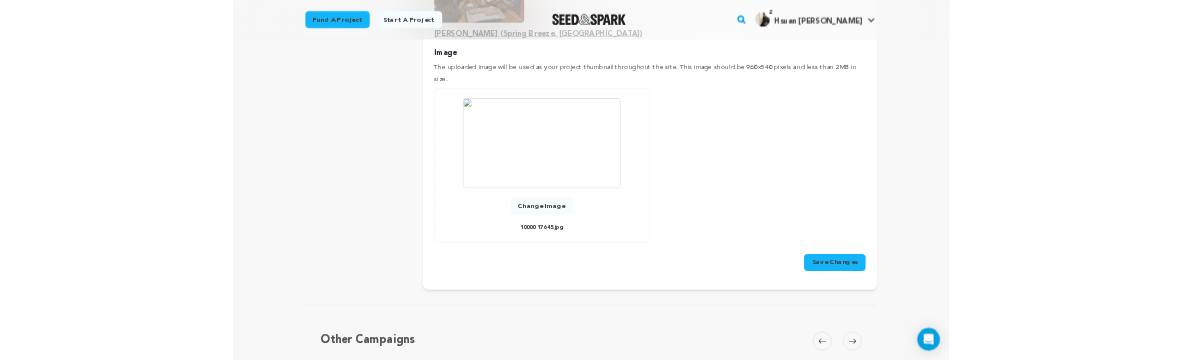 scroll, scrollTop: 871, scrollLeft: 0, axis: vertical 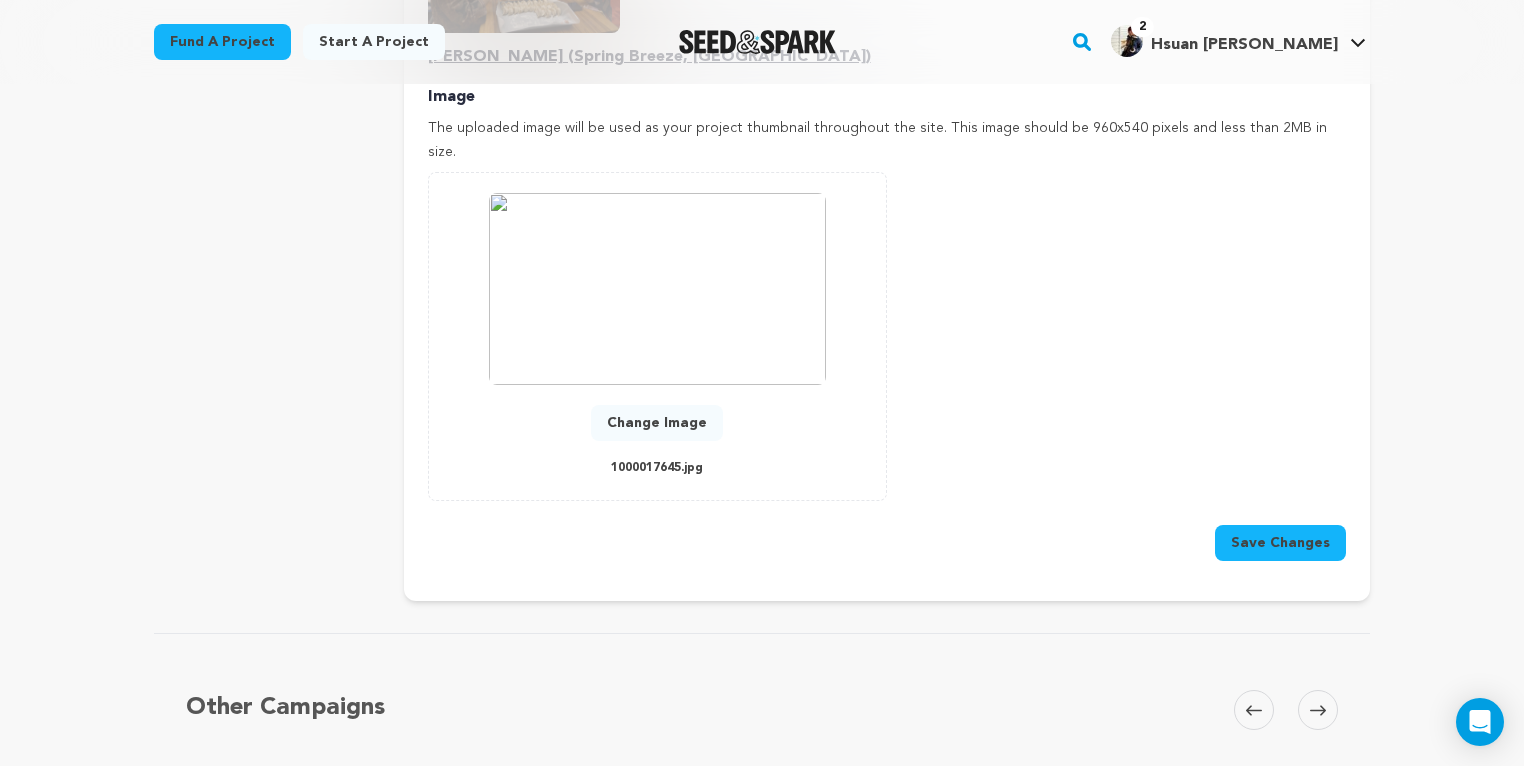 click at bounding box center [657, 289] 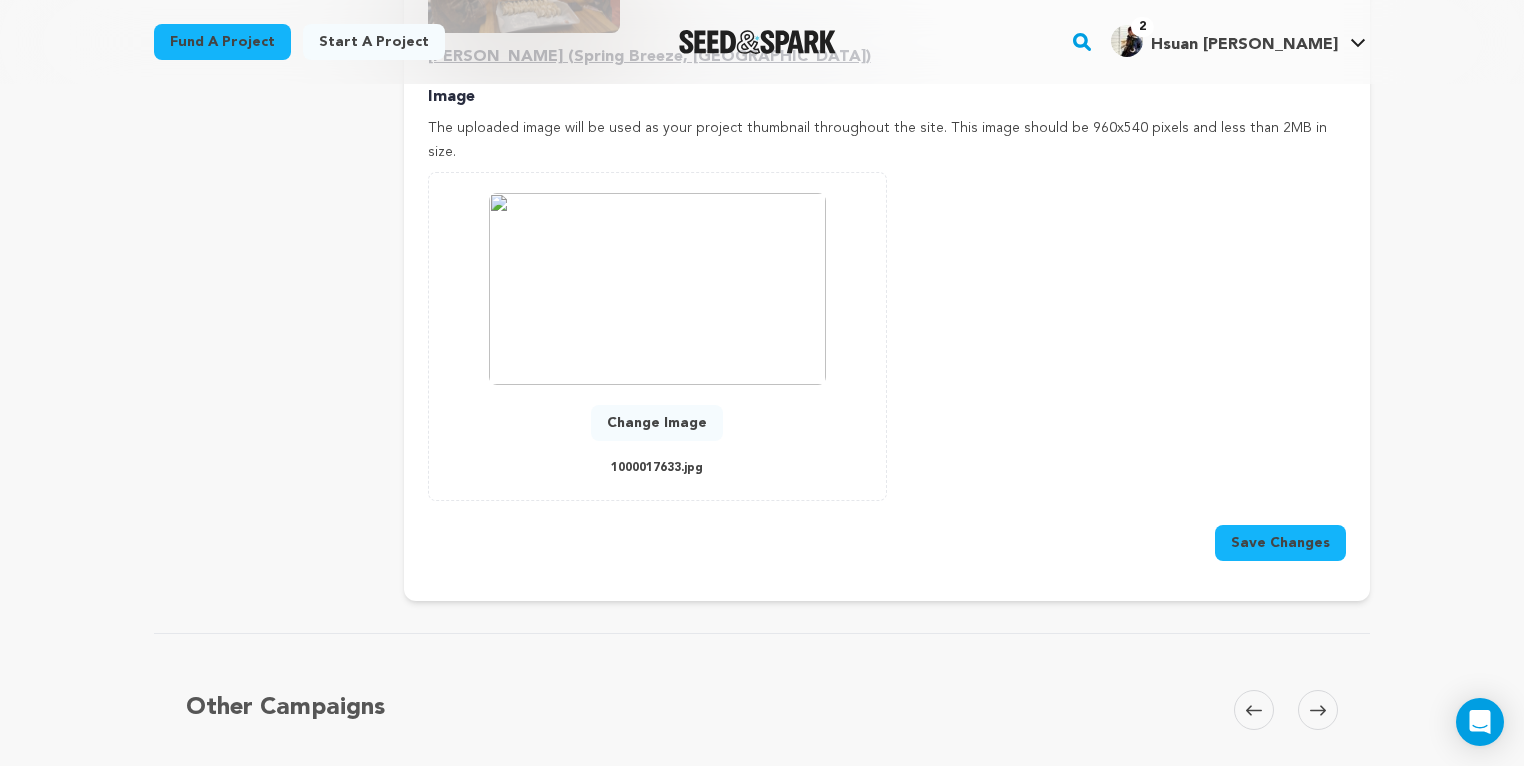 click on "Change Image" at bounding box center [657, 423] 